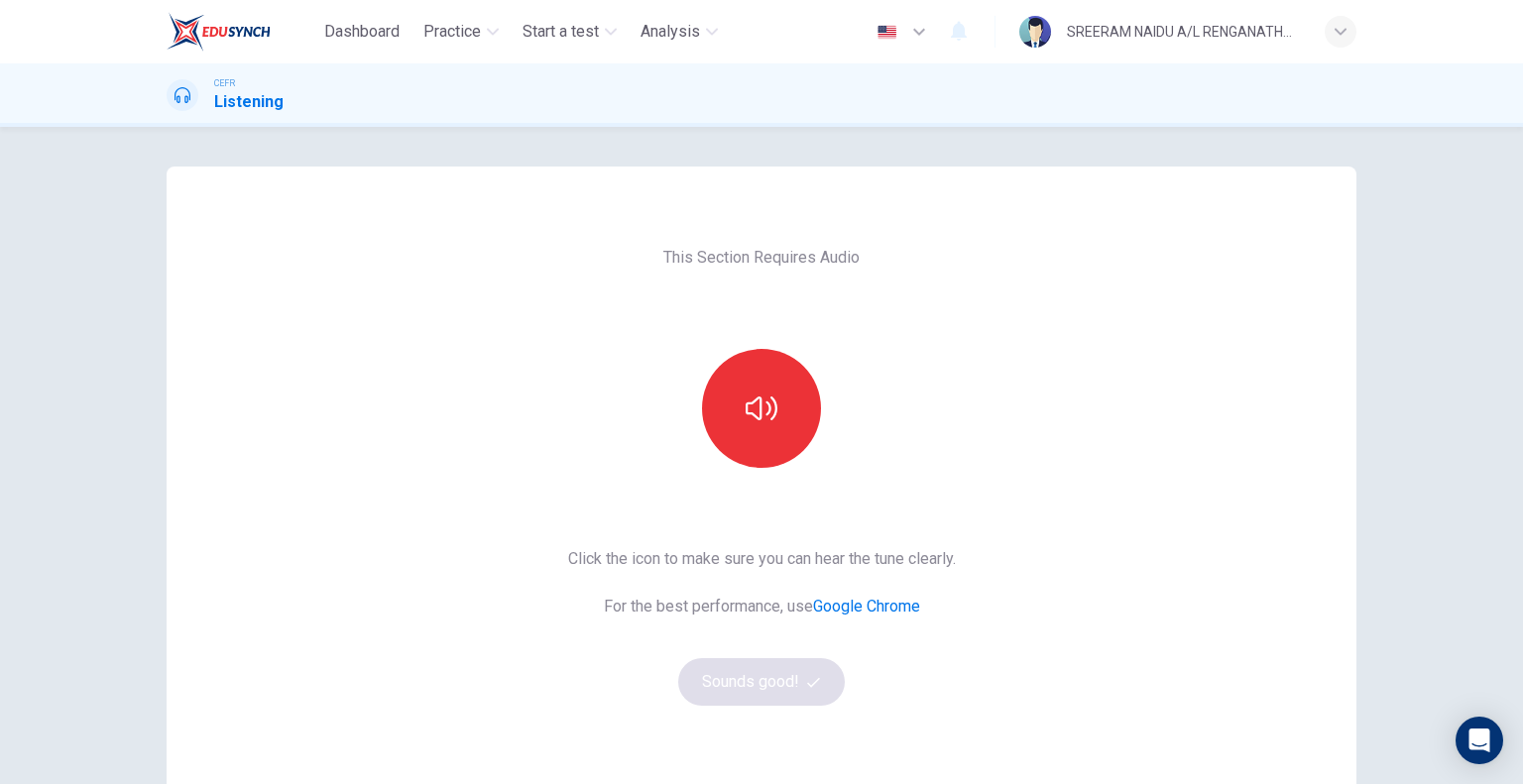 scroll, scrollTop: 0, scrollLeft: 0, axis: both 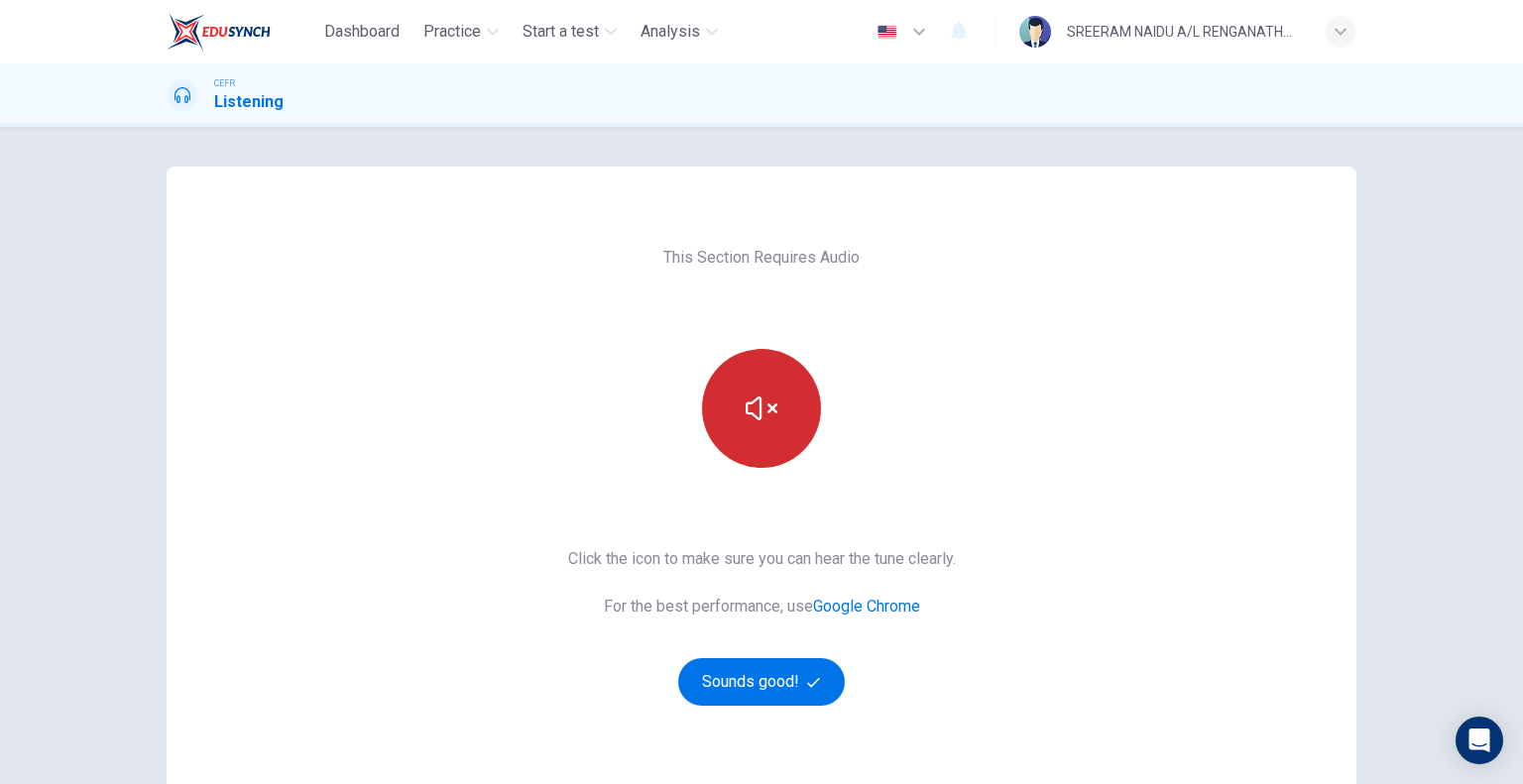 click at bounding box center (762, 408) 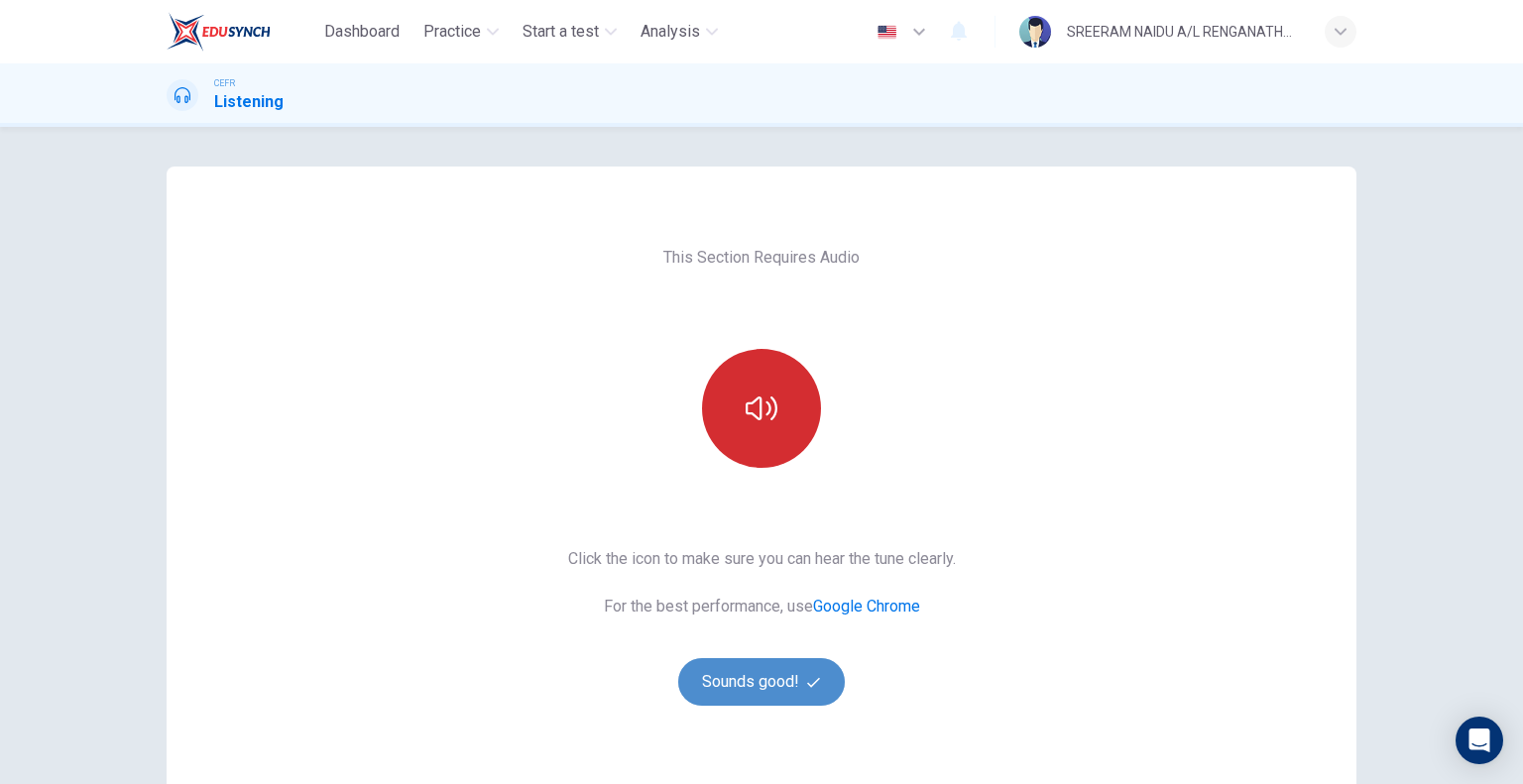 click on "Sounds good!" at bounding box center (762, 682) 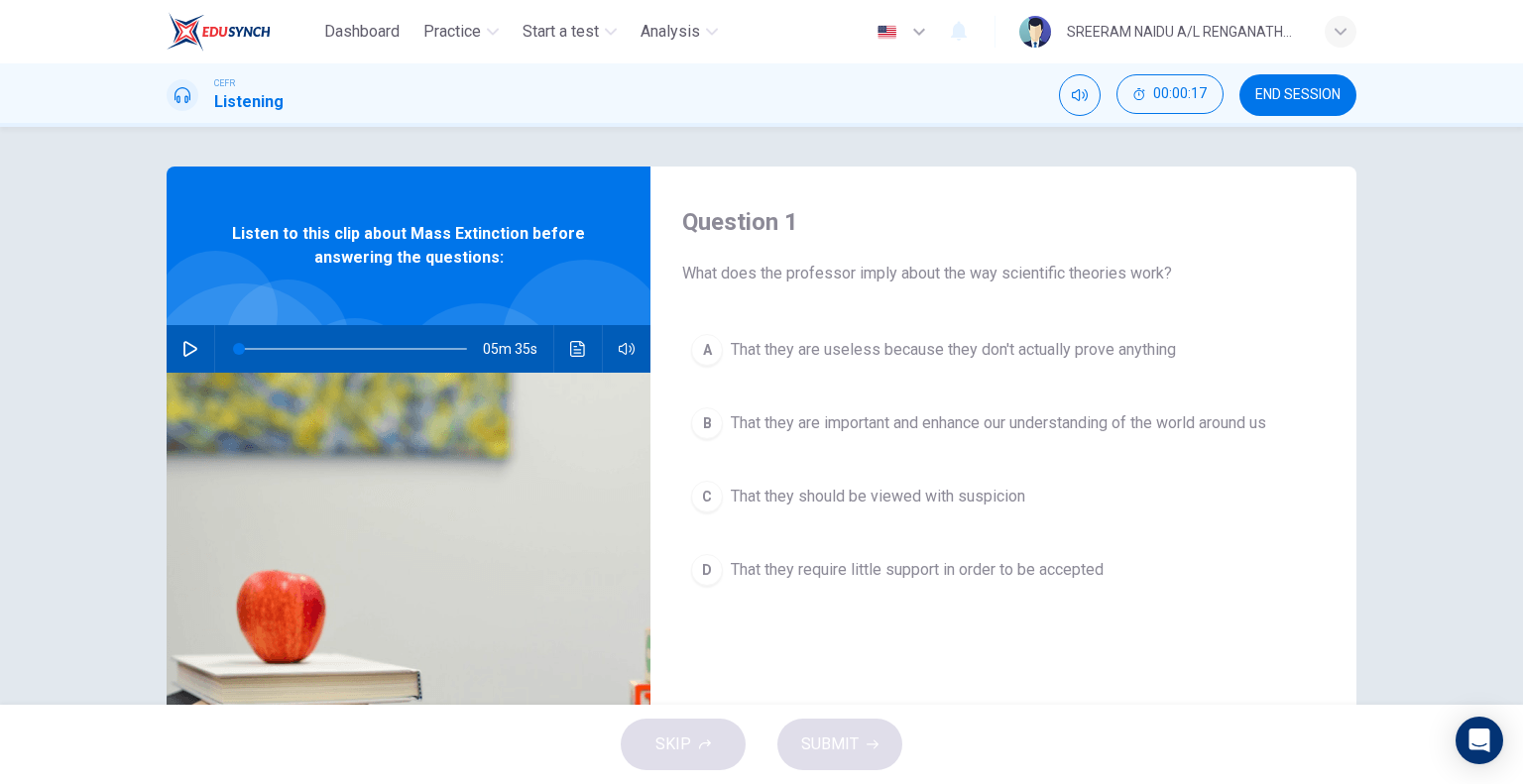 click at bounding box center [190, 349] 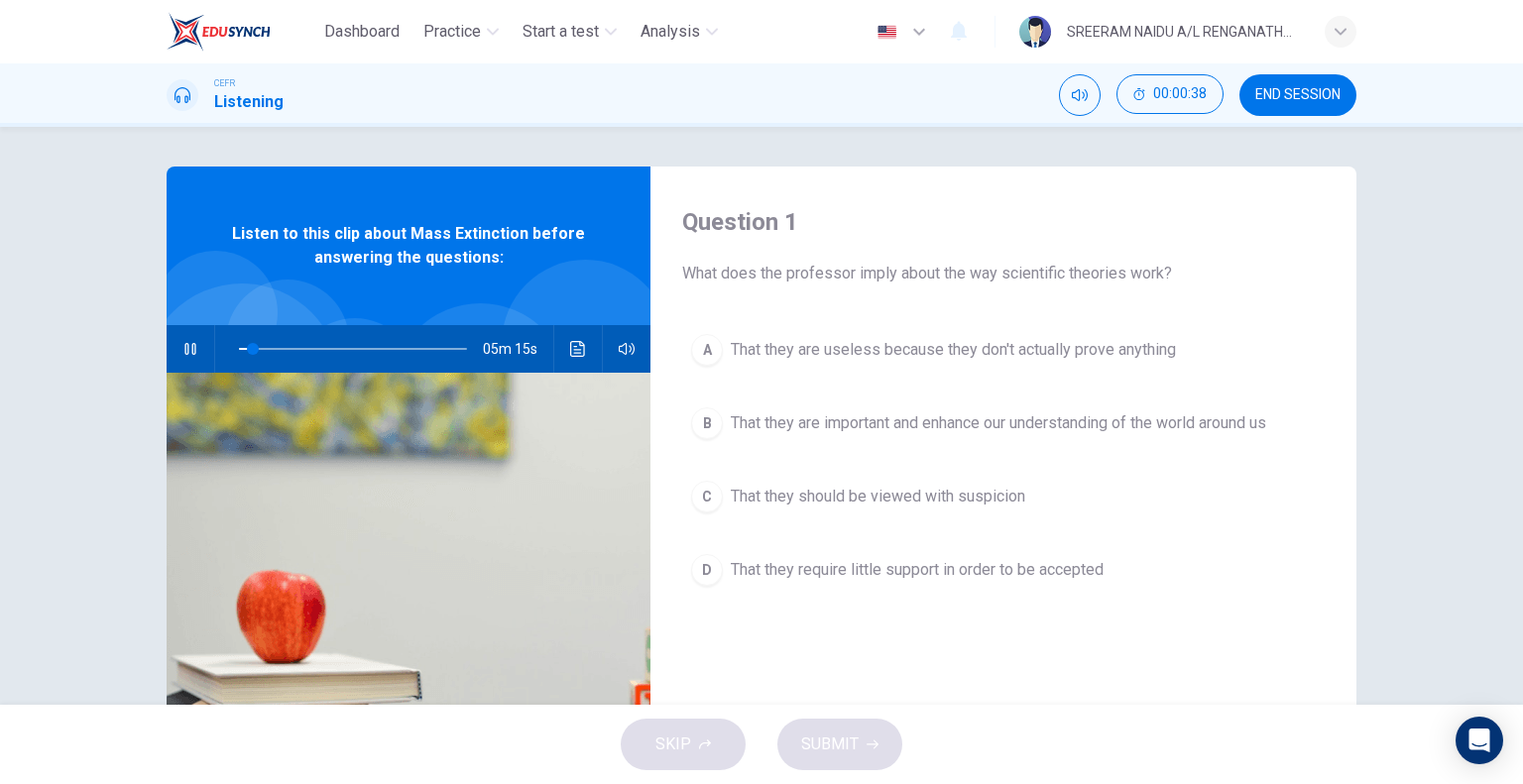 type 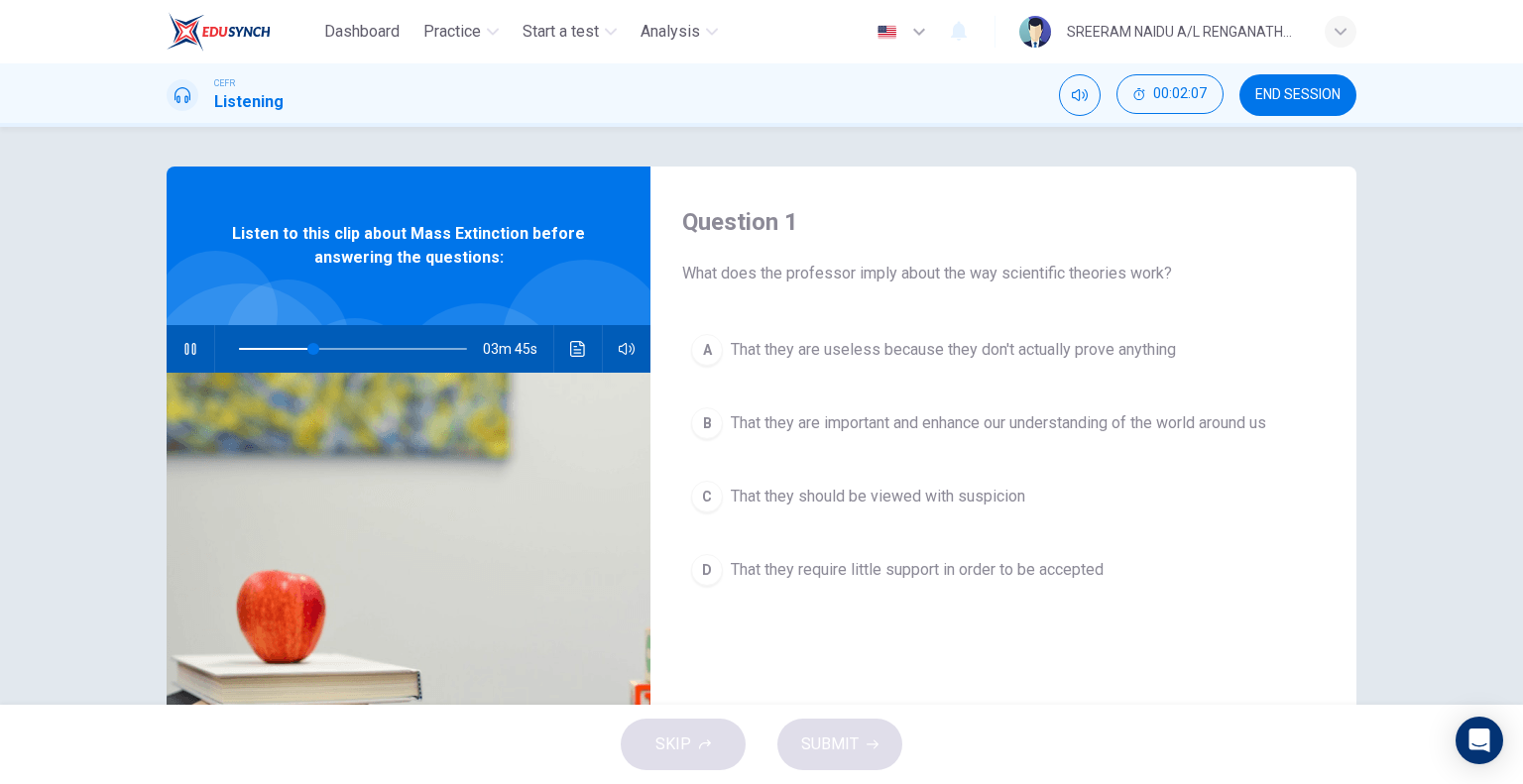 click at bounding box center [190, 349] 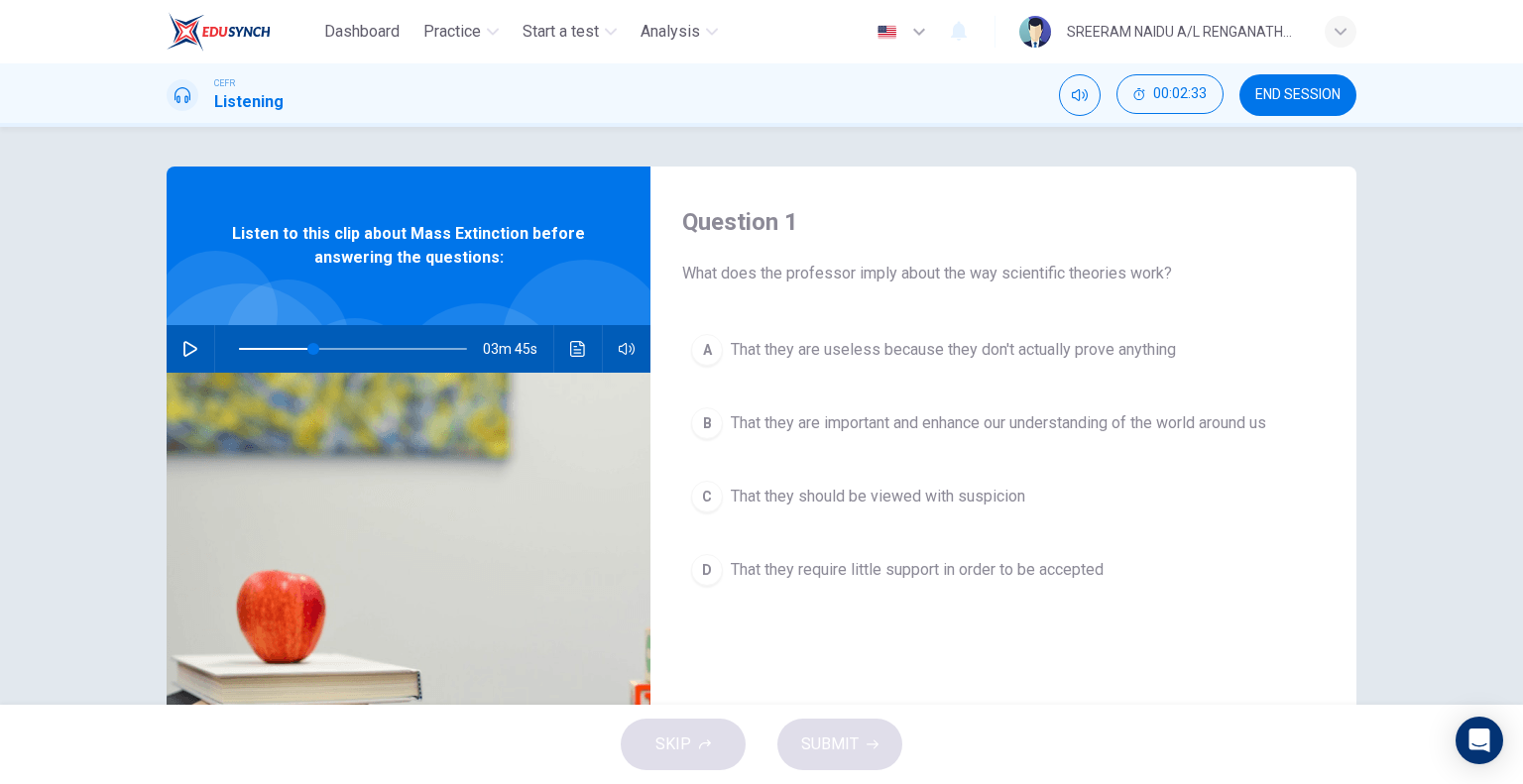 click at bounding box center [190, 349] 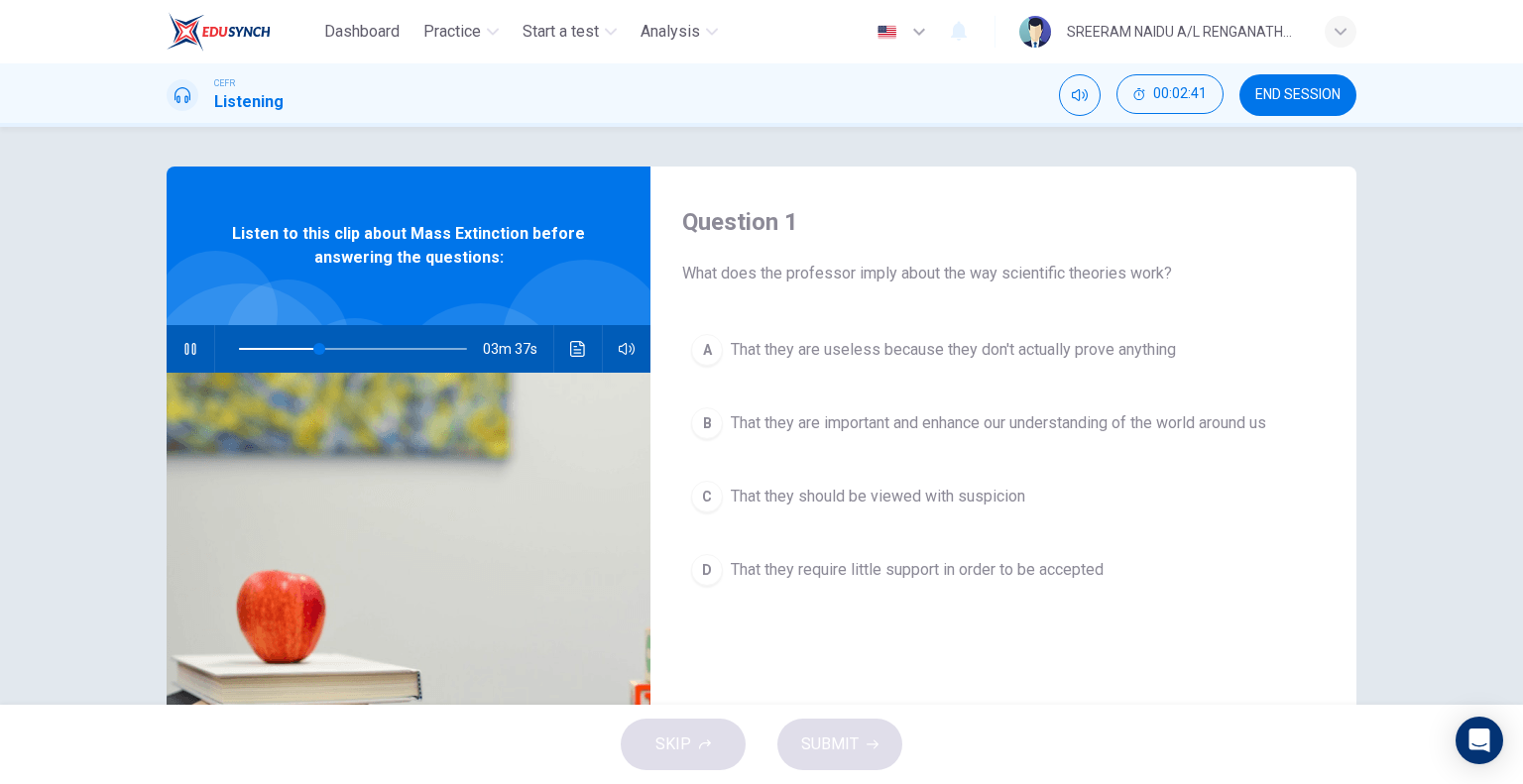 click at bounding box center [190, 349] 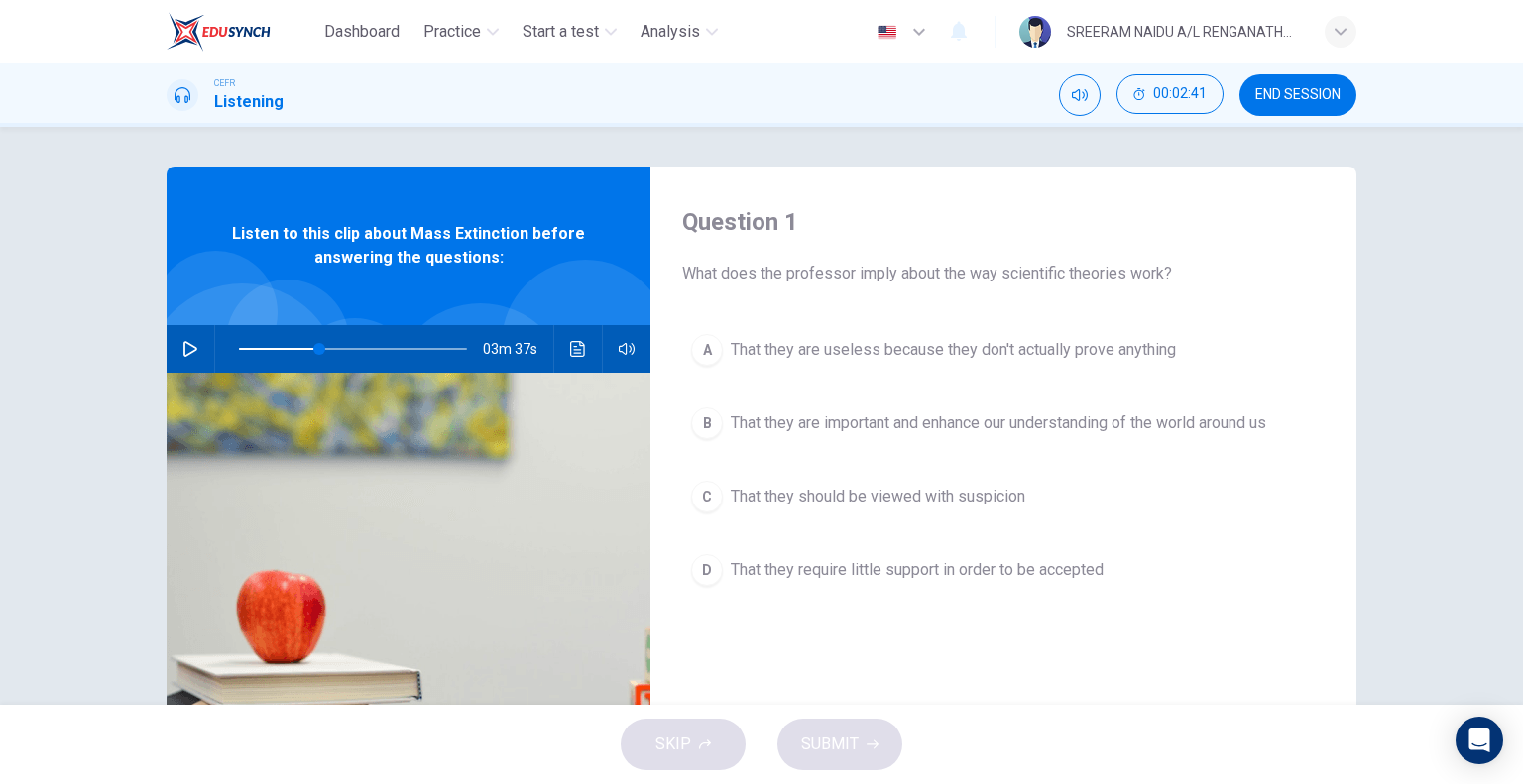 click on "That they should be viewed with suspicion" at bounding box center [953, 350] 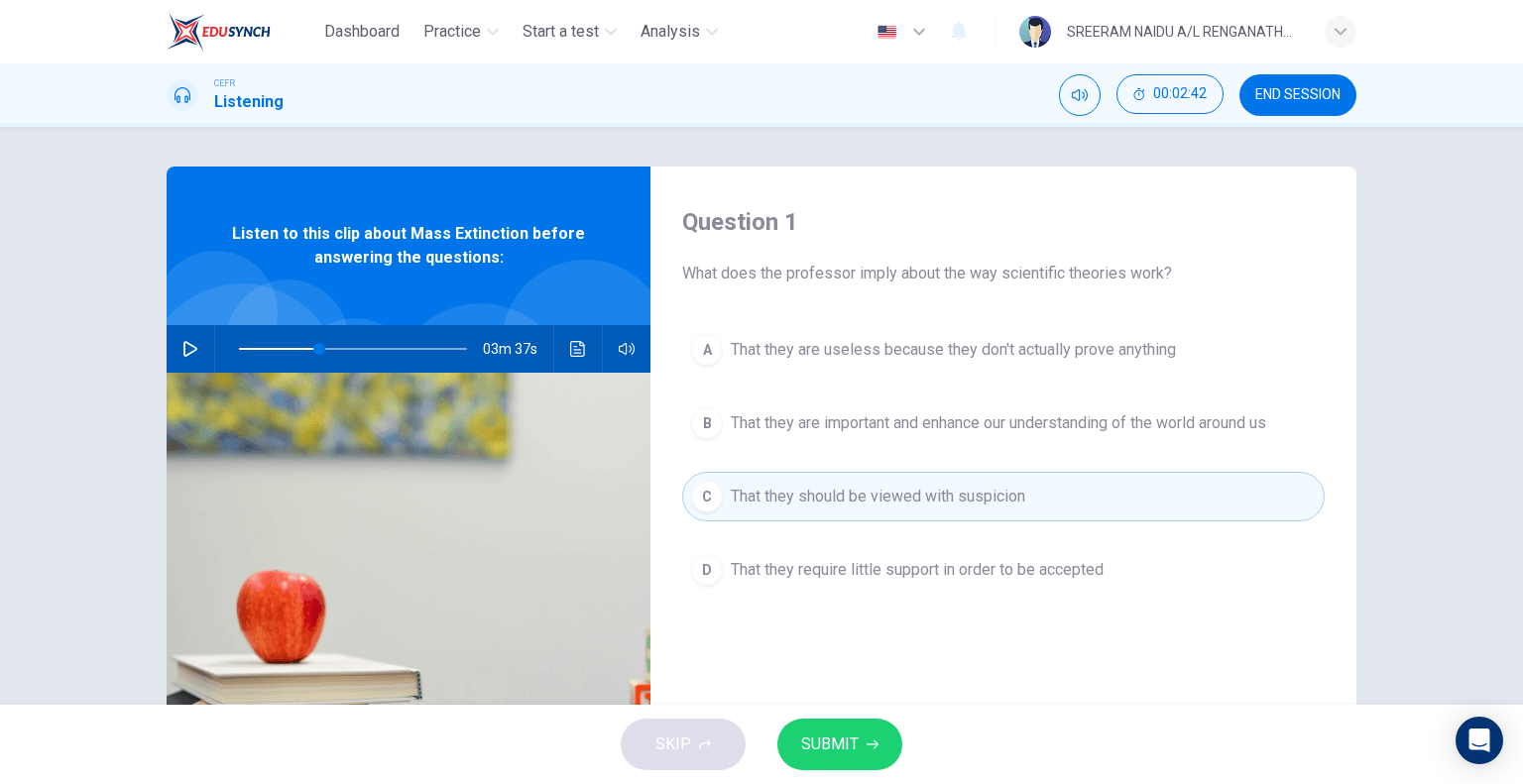 click on "SUBMIT" at bounding box center [830, 744] 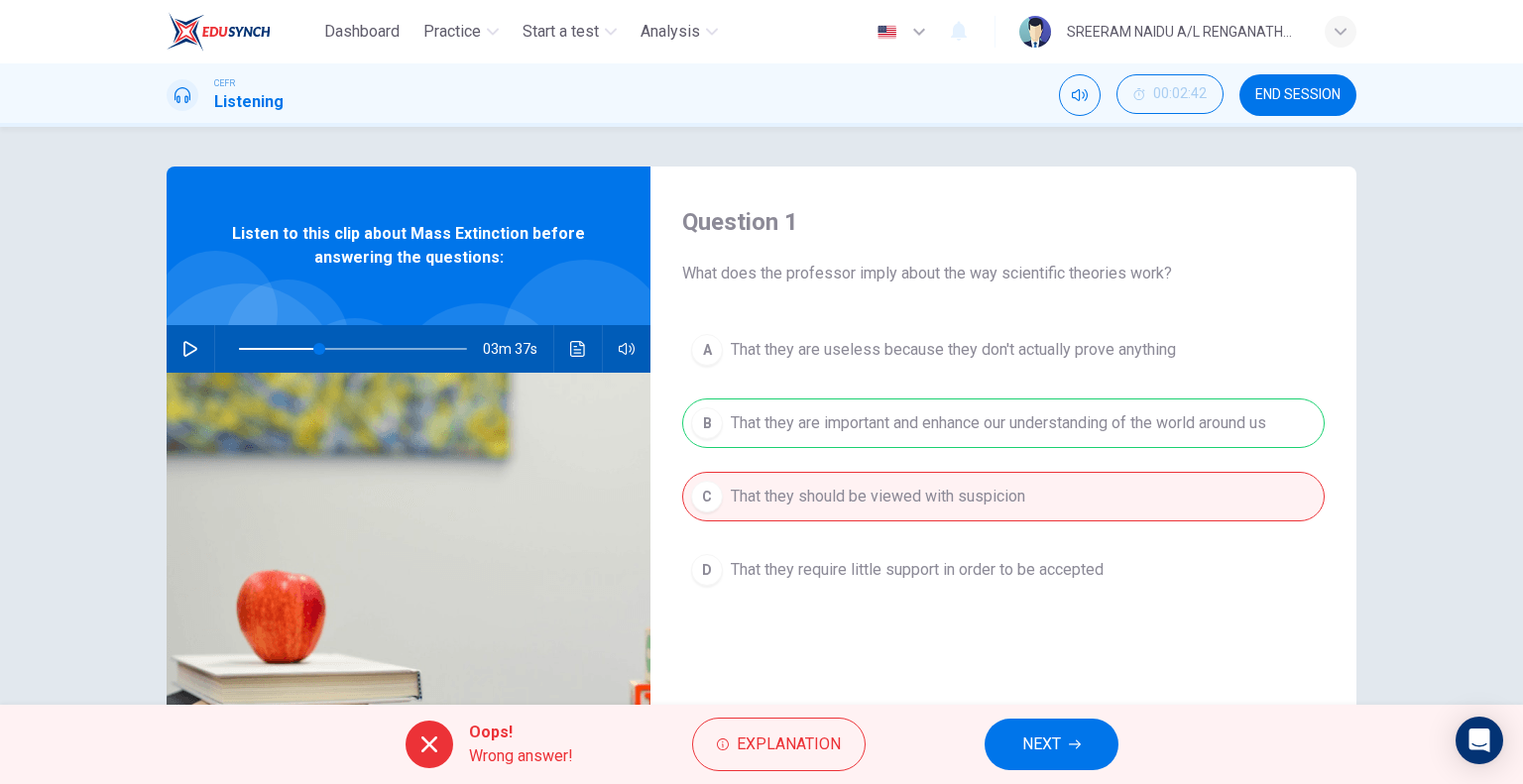 click on "END SESSION" at bounding box center (1298, 95) 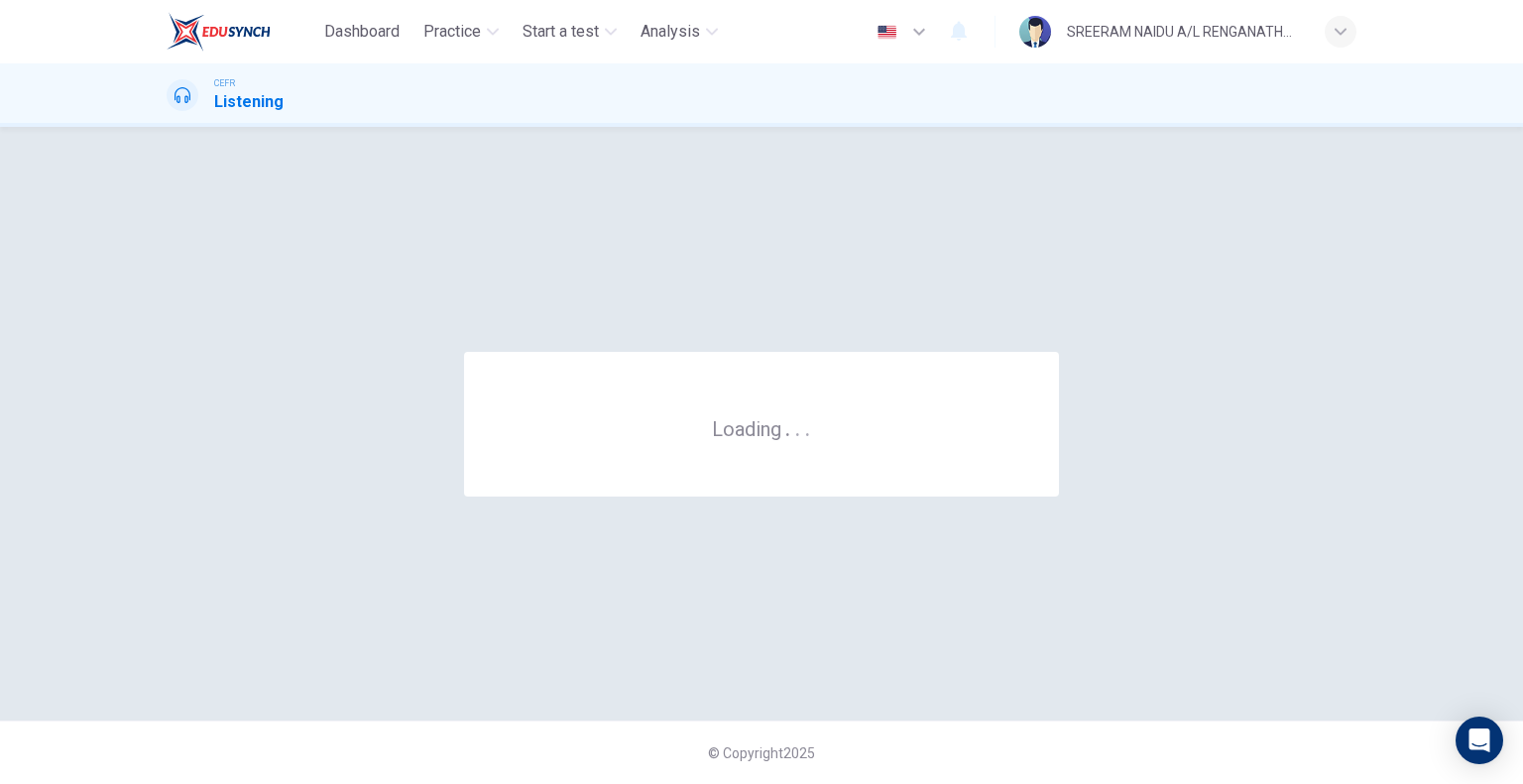scroll, scrollTop: 0, scrollLeft: 0, axis: both 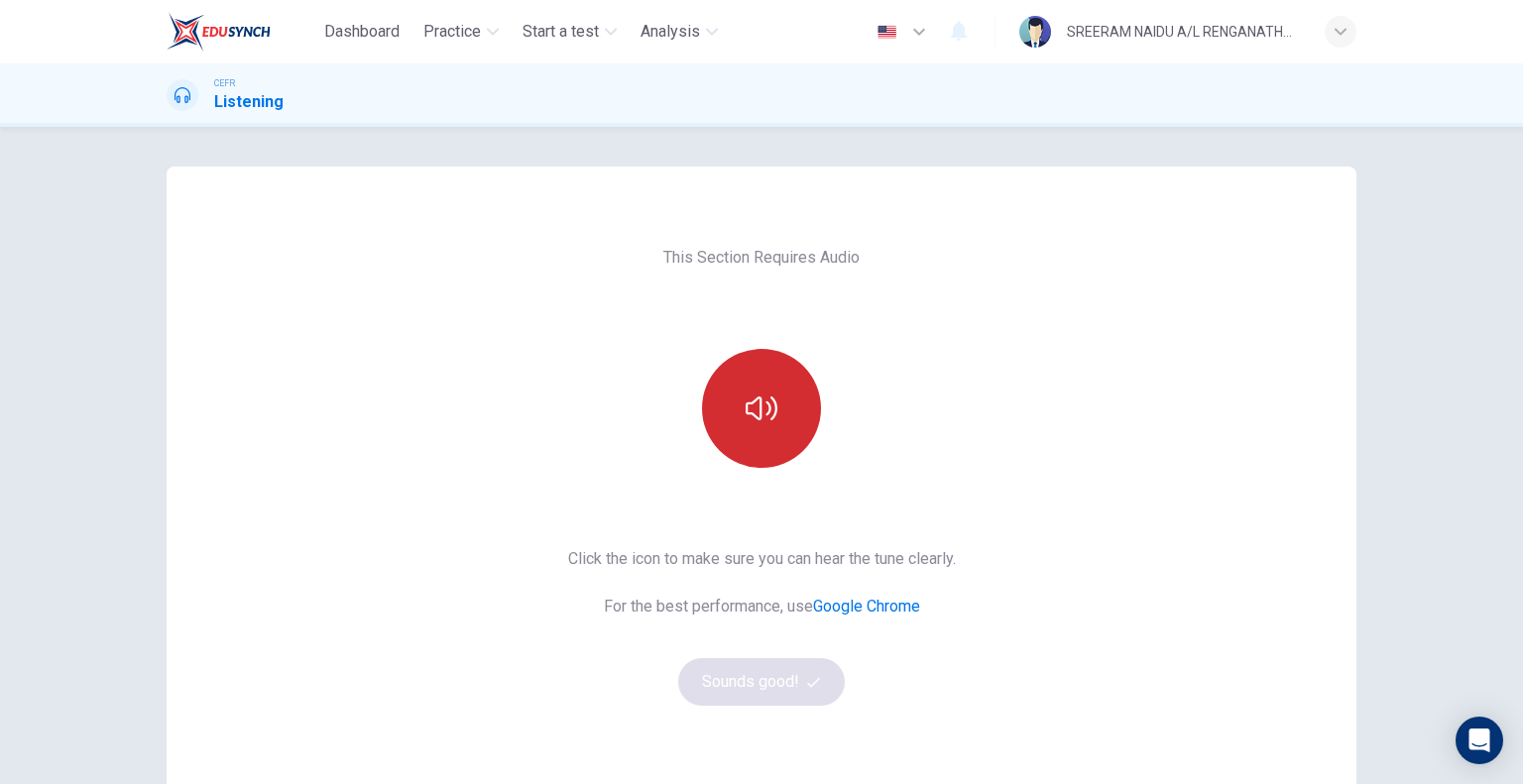 click at bounding box center (762, 408) 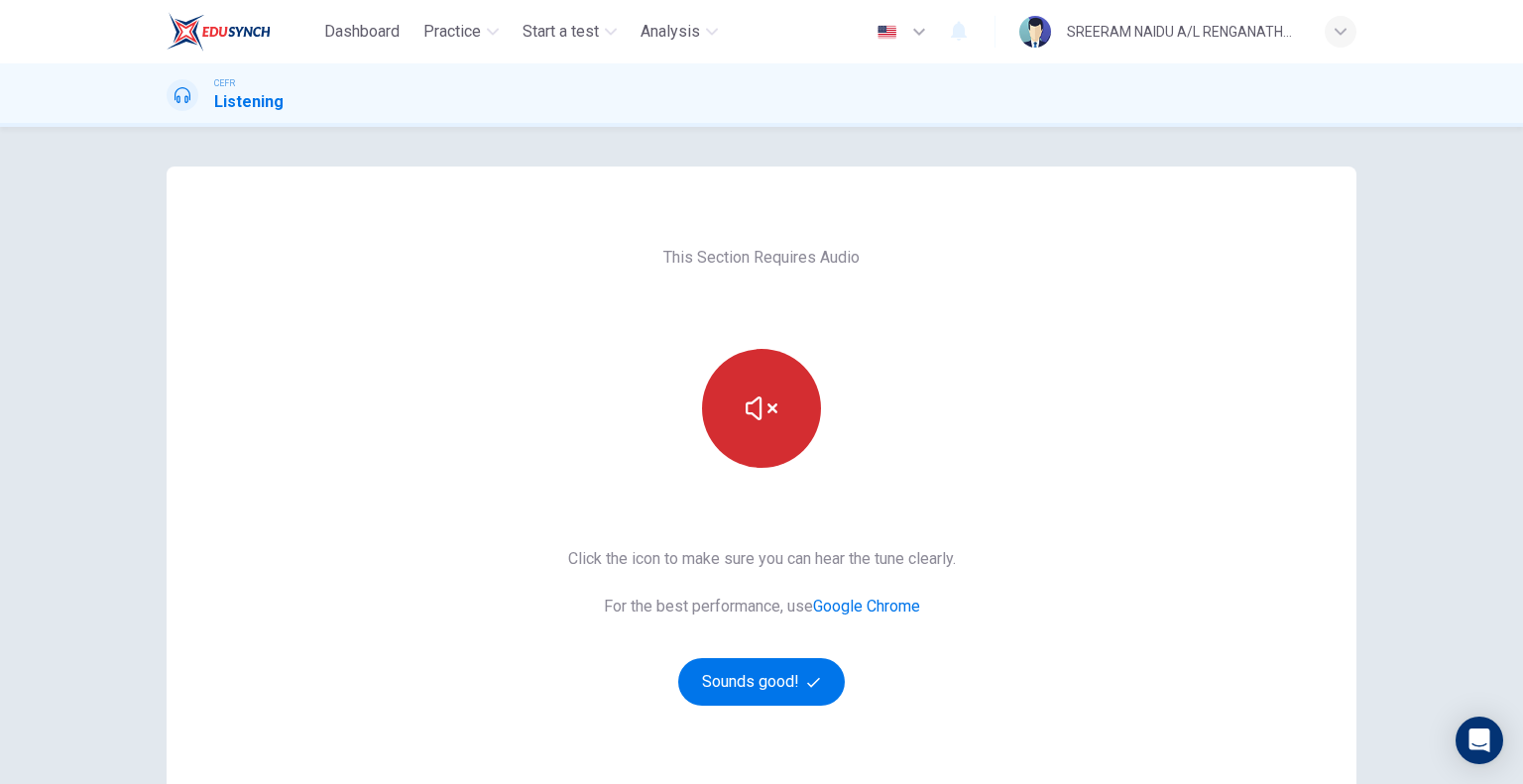 click at bounding box center [762, 408] 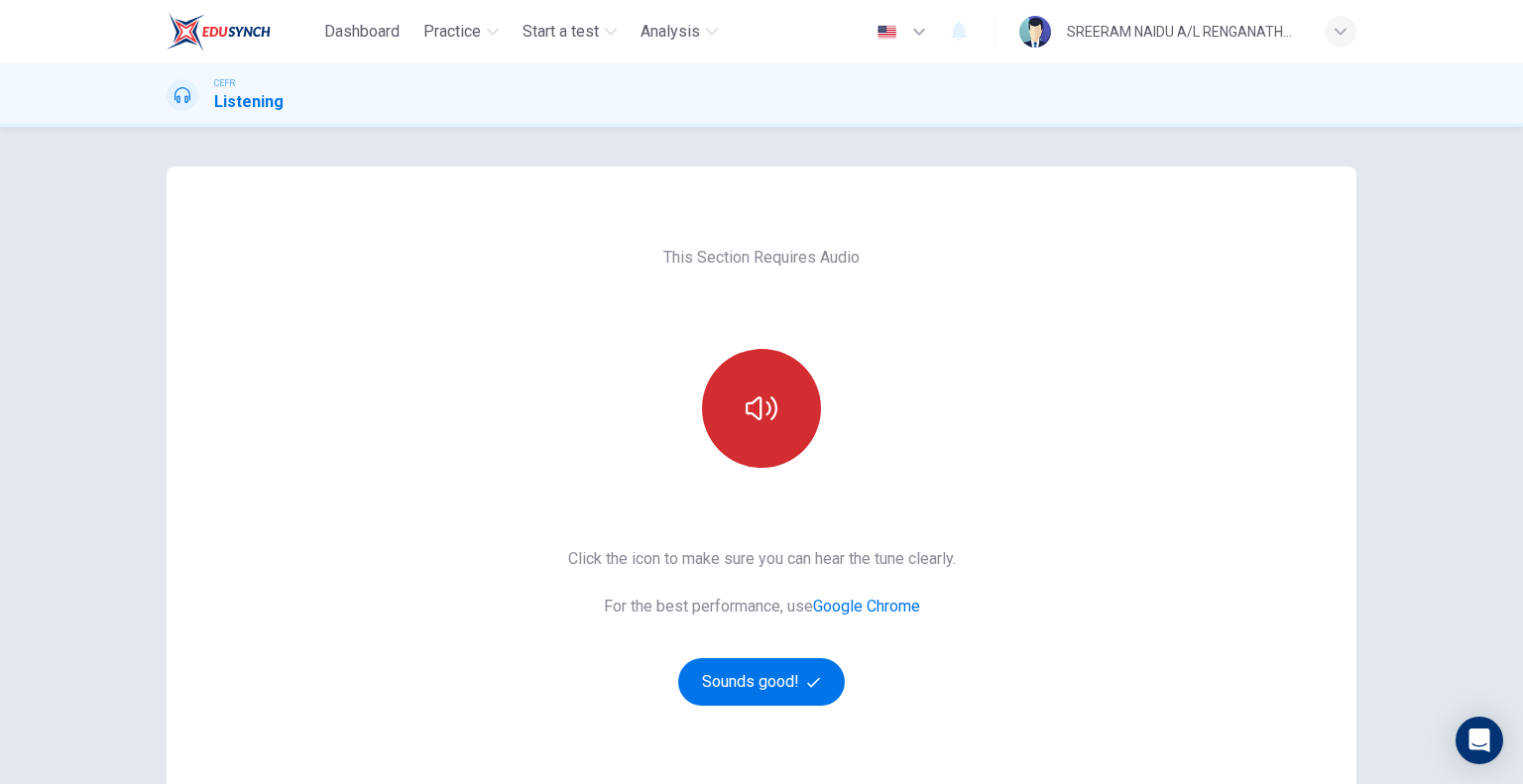 click at bounding box center [762, 408] 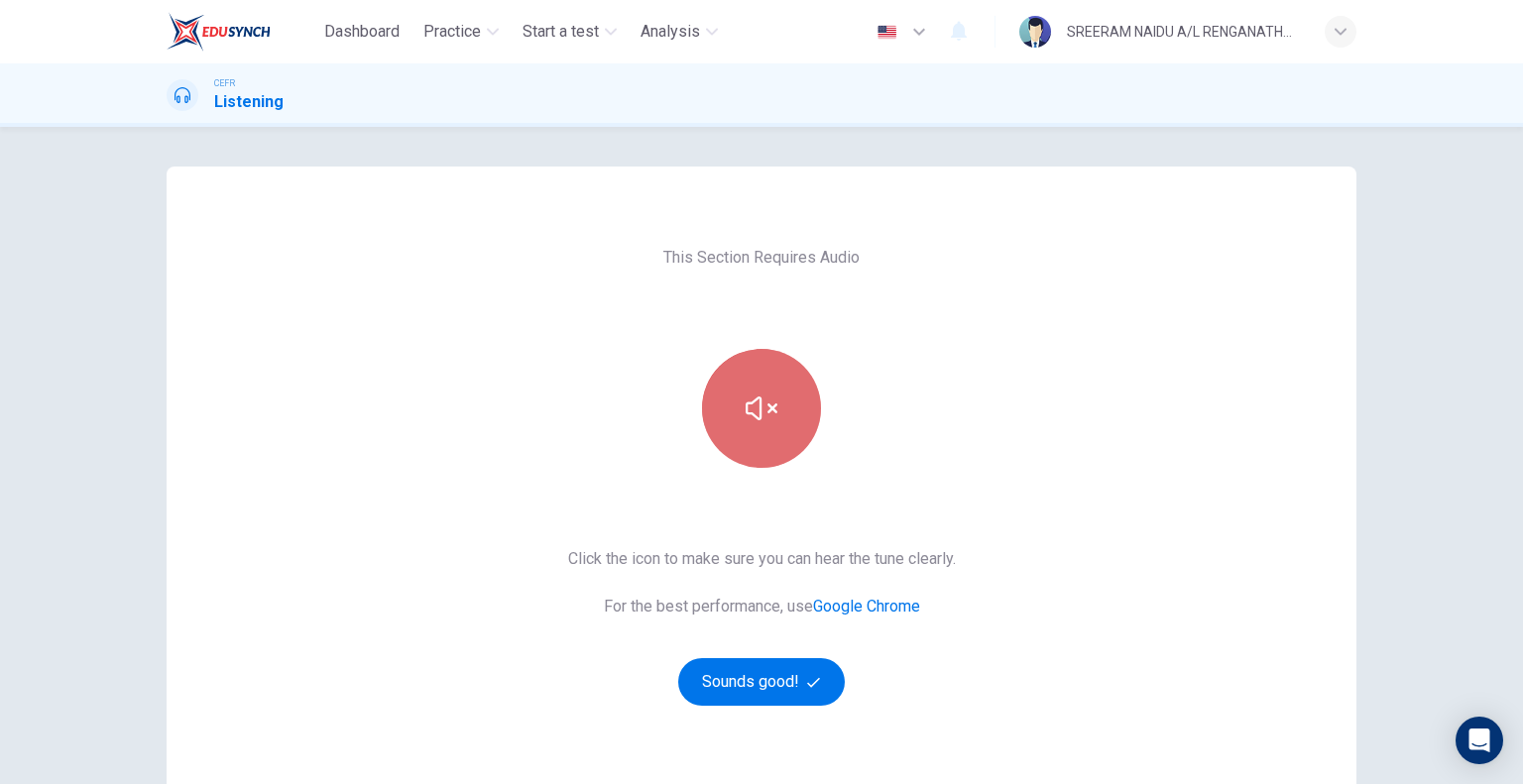 click at bounding box center [762, 408] 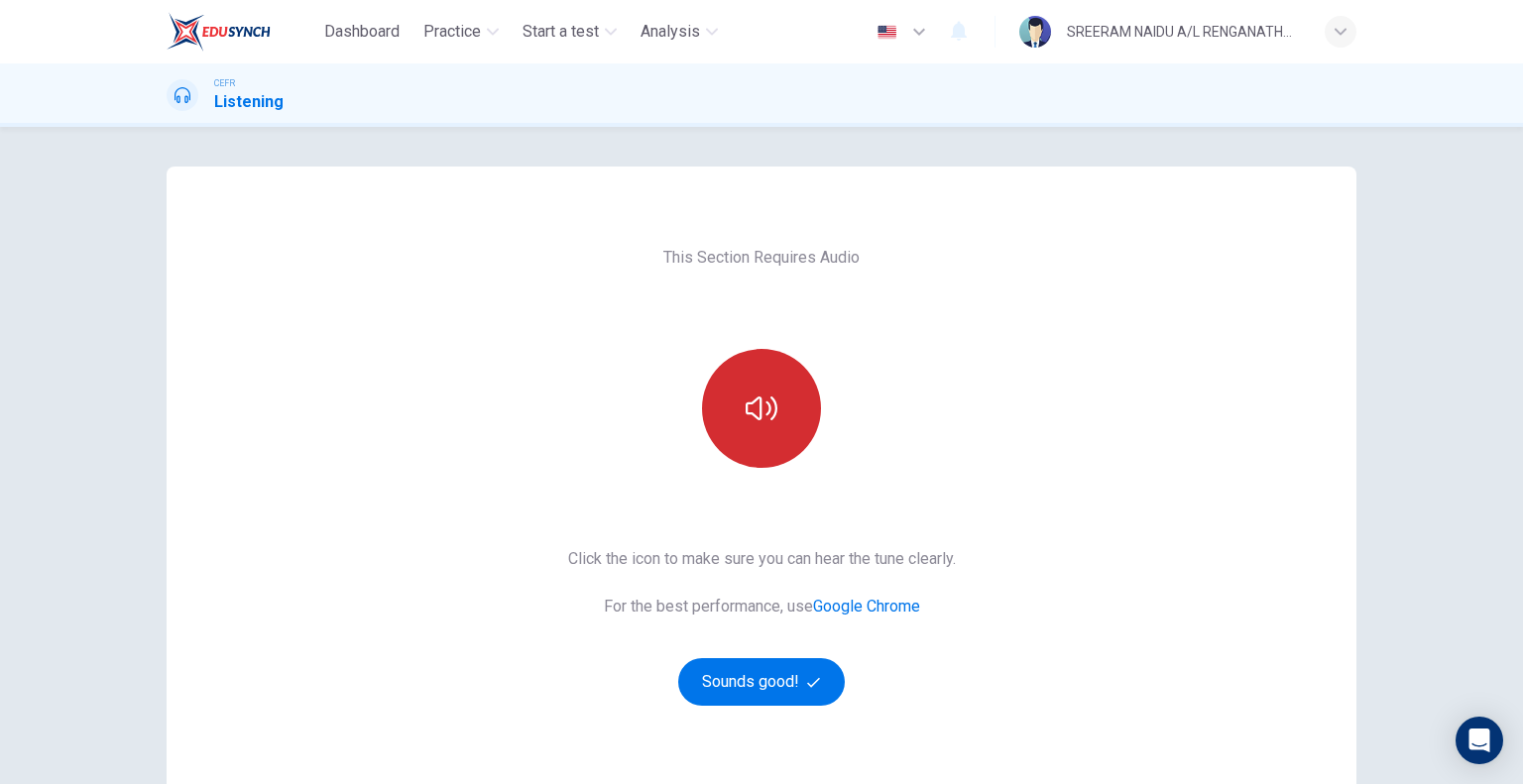 type 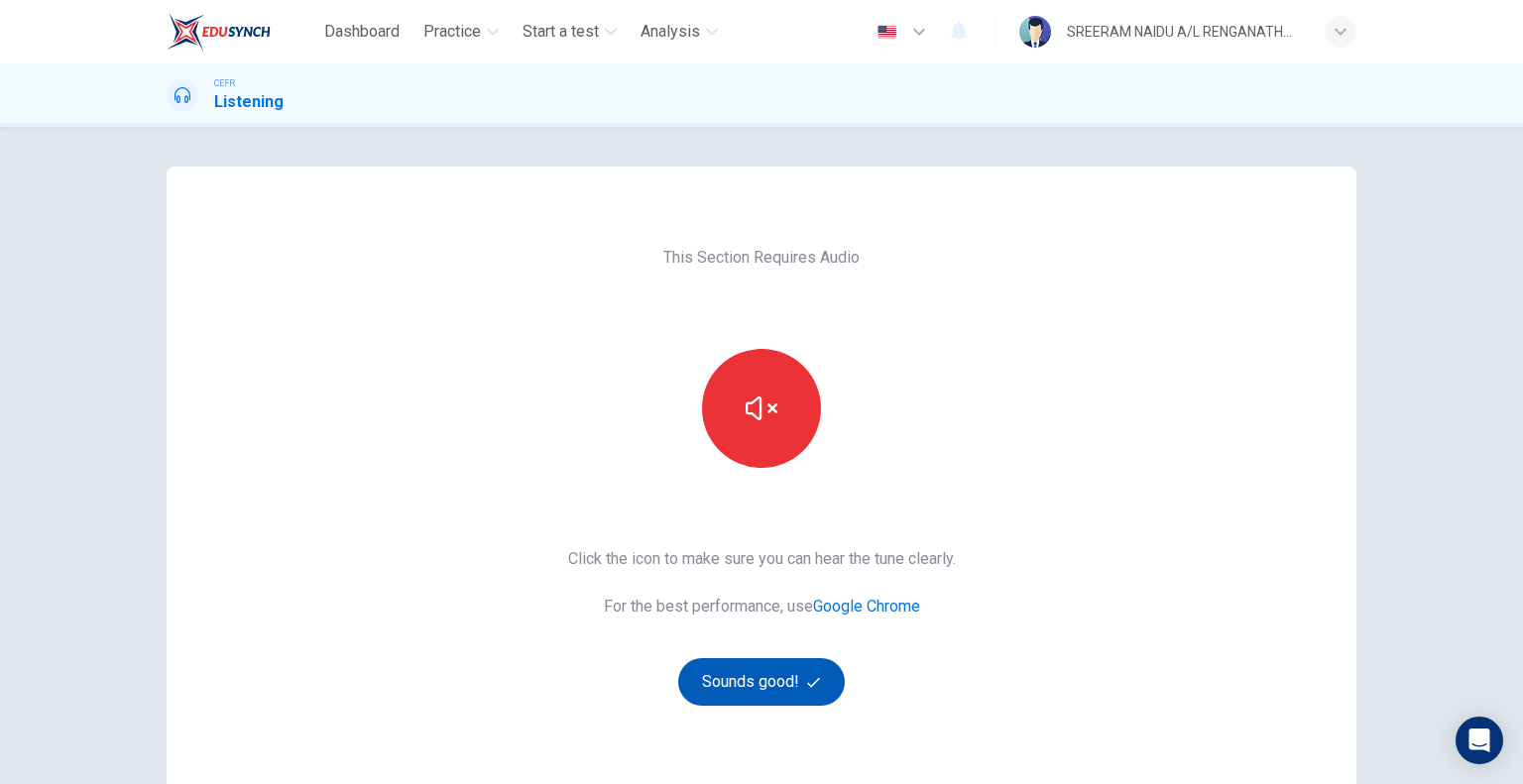 click on "Sounds good!" at bounding box center (762, 682) 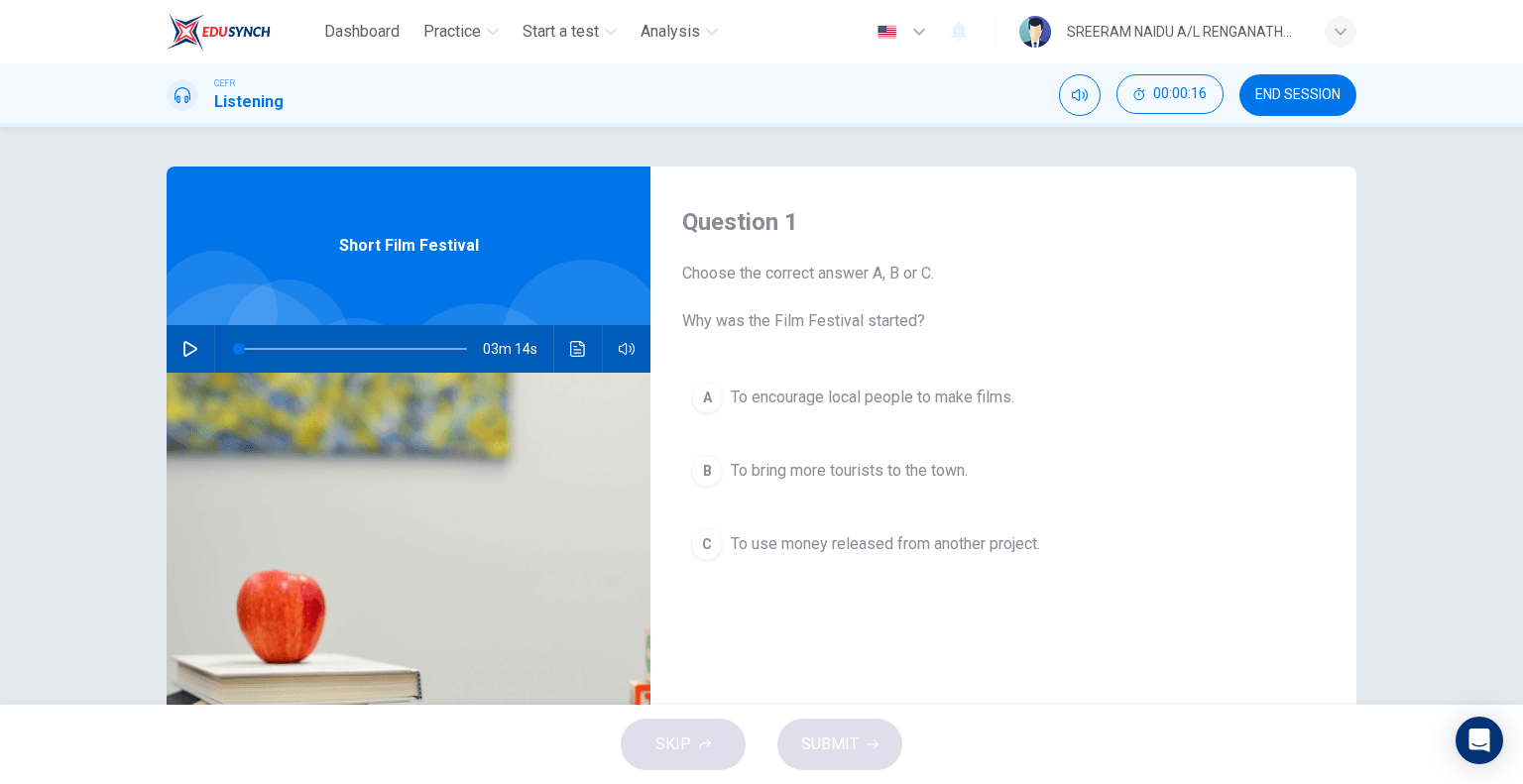 click at bounding box center [190, 349] 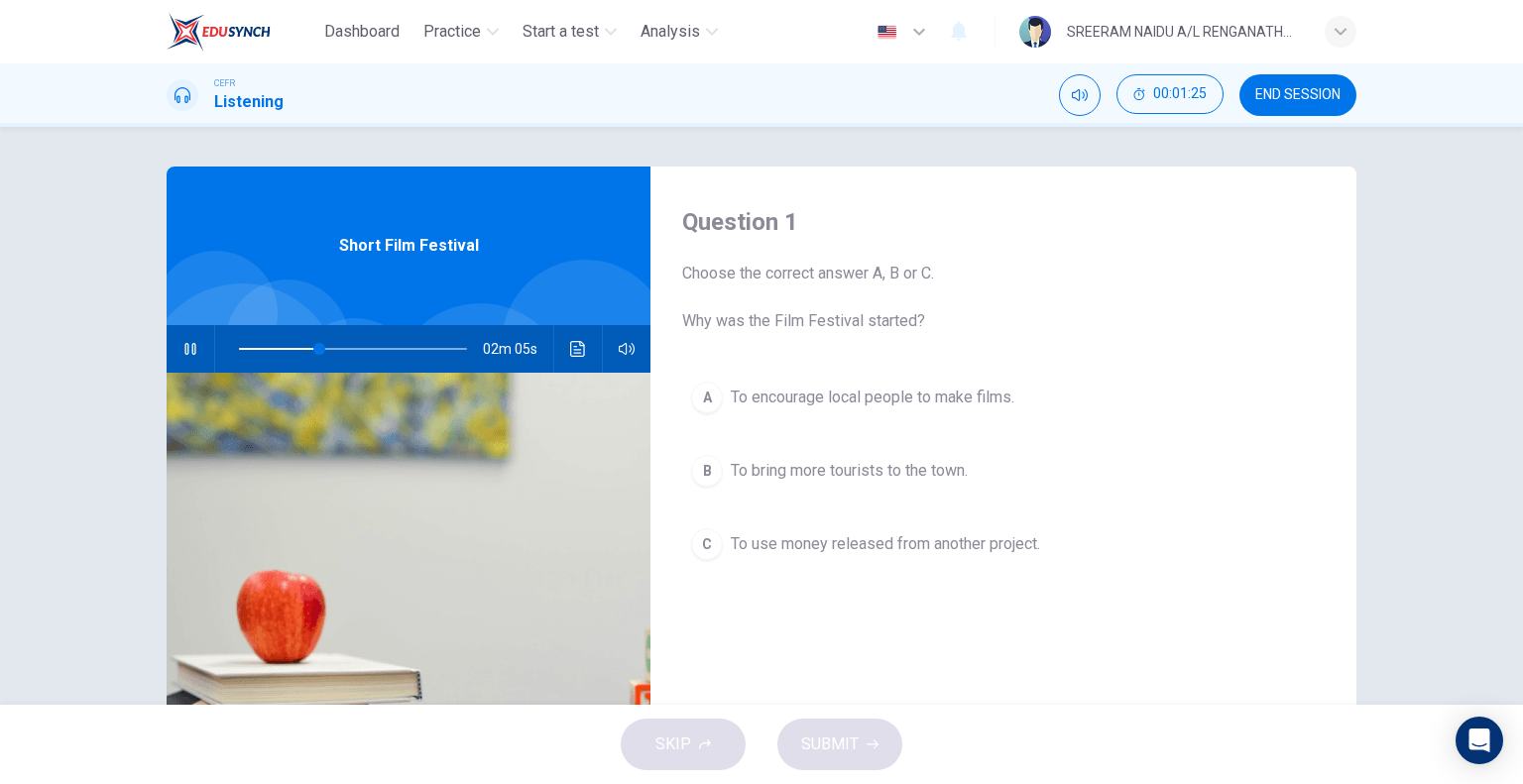 click at bounding box center (353, 349) 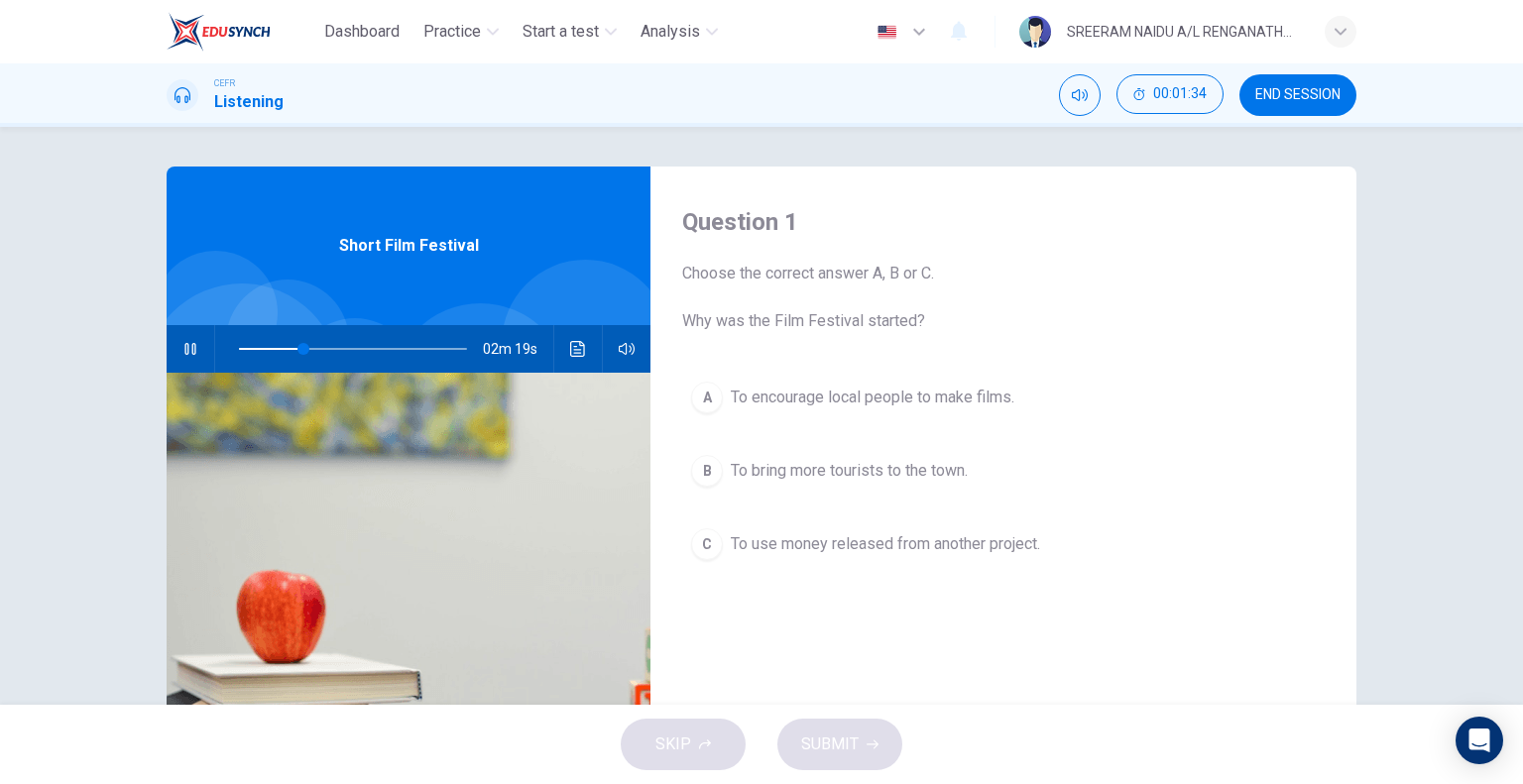 click at bounding box center [189, 349] 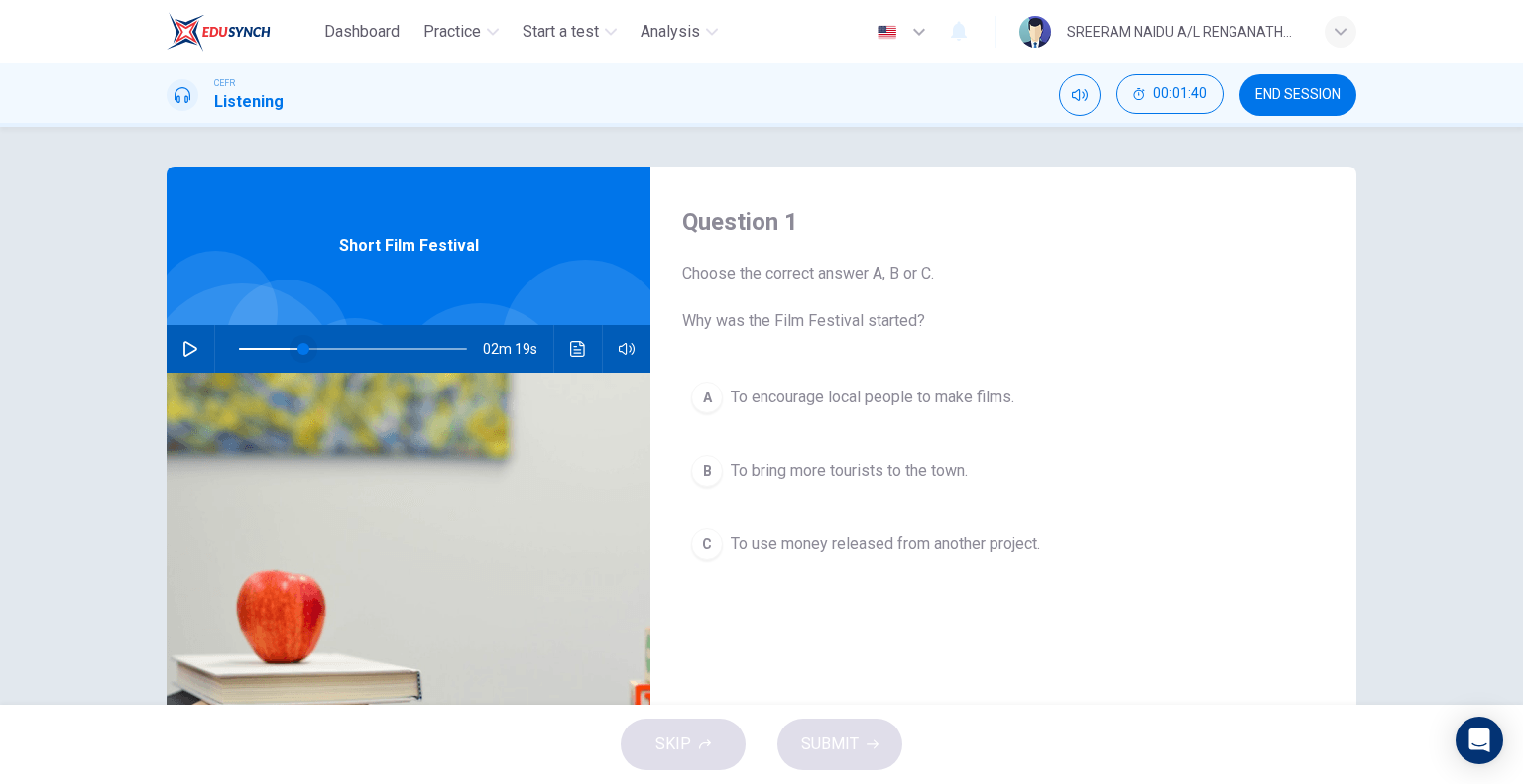 click at bounding box center (303, 349) 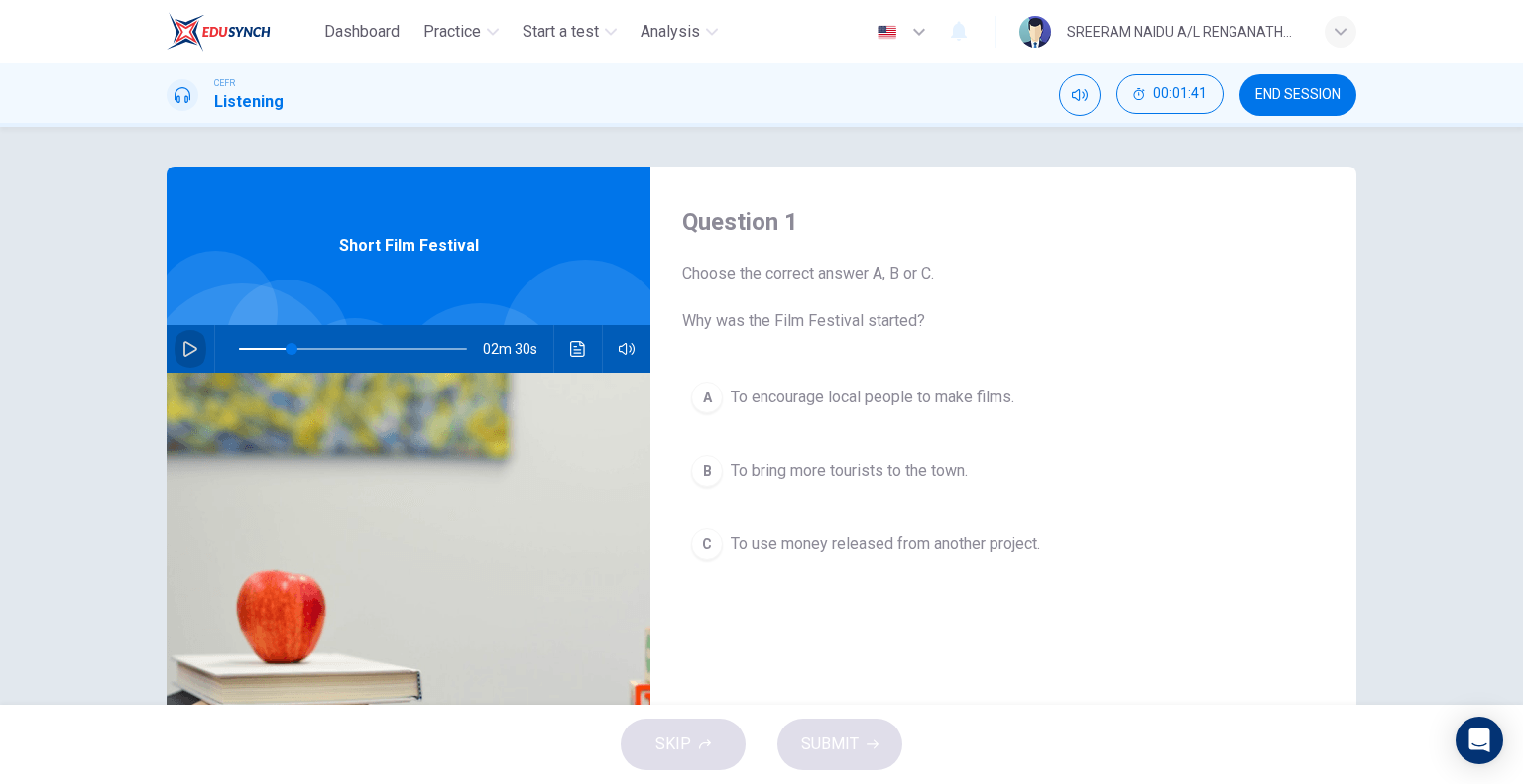click at bounding box center (190, 349) 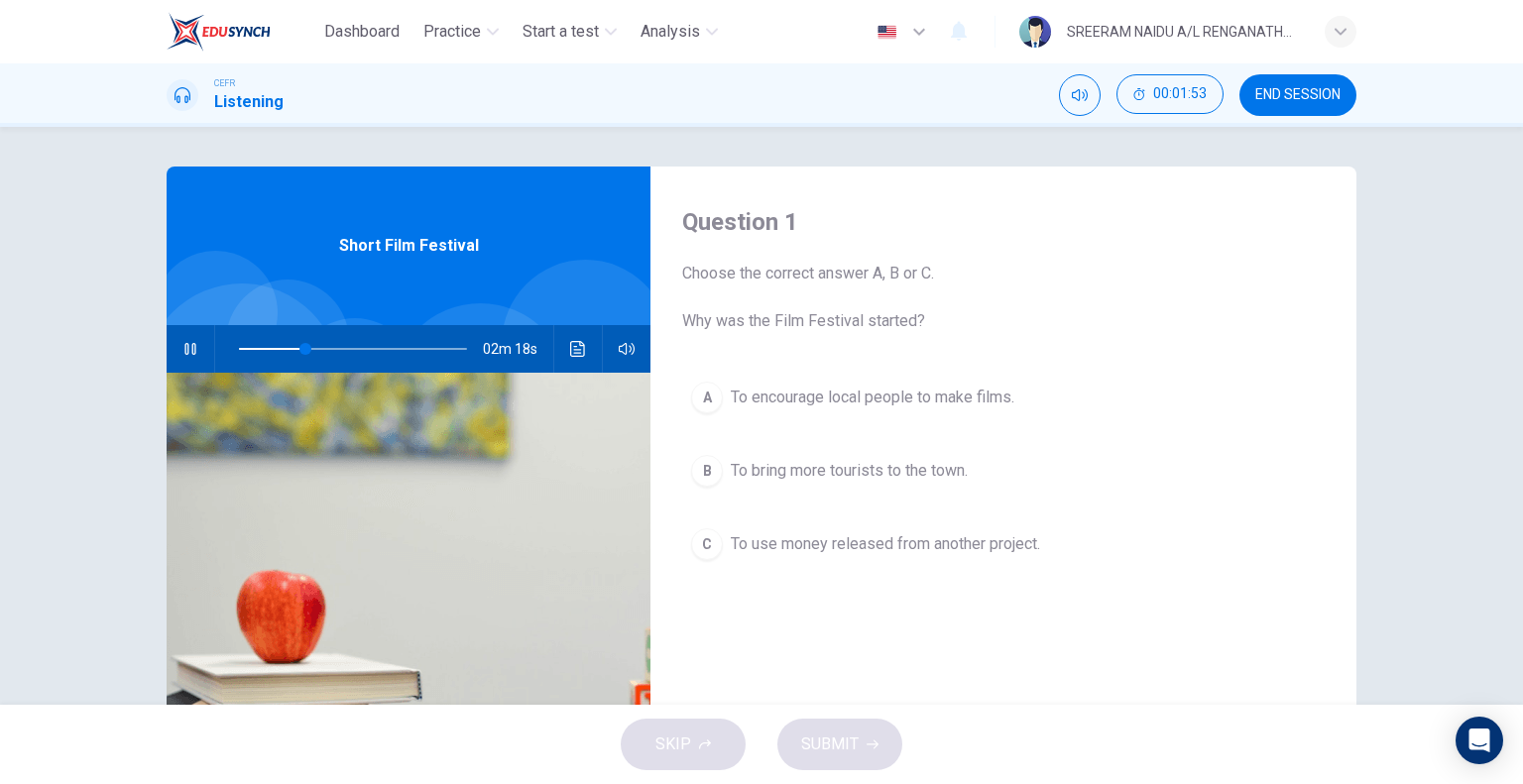click at bounding box center [190, 349] 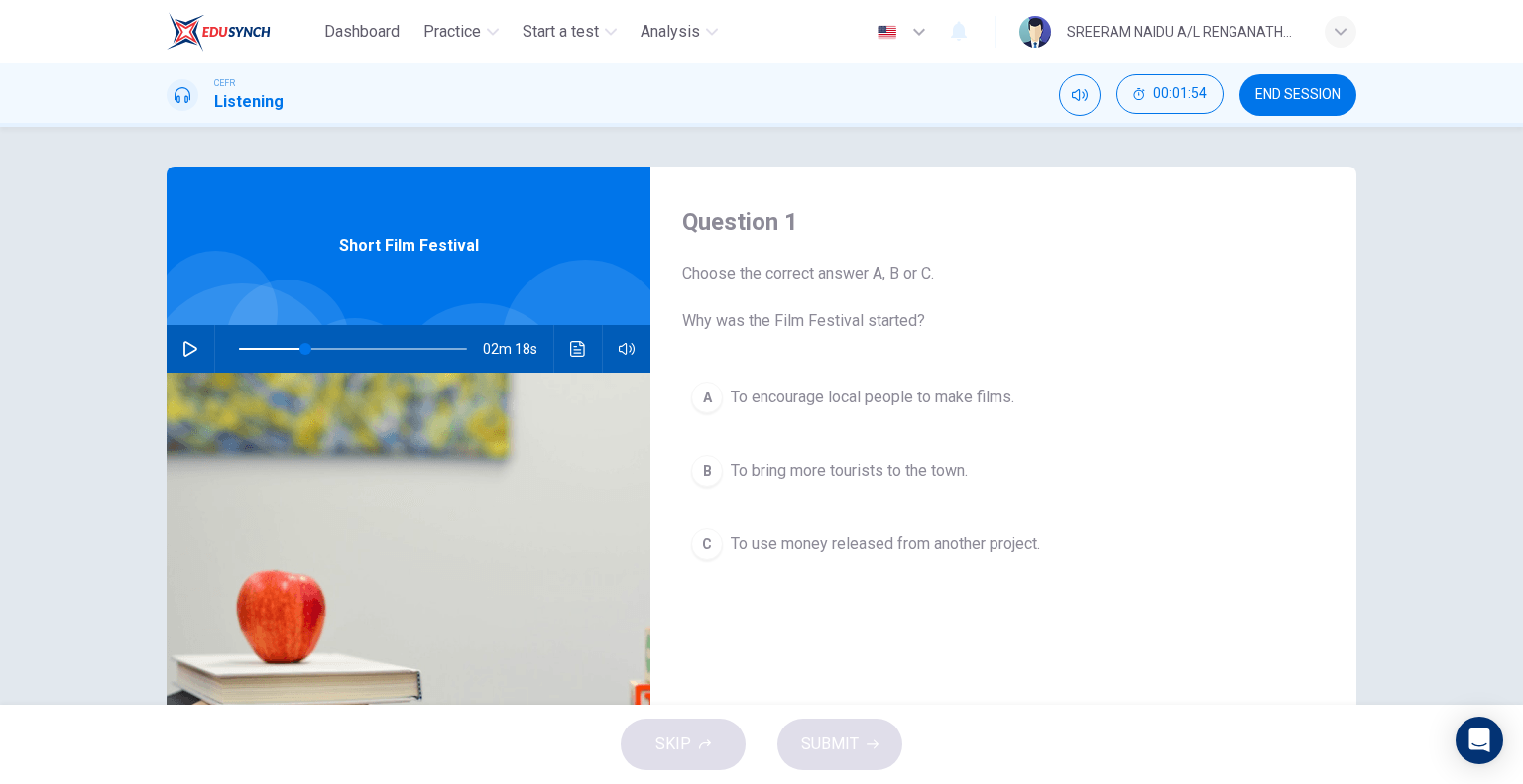 click on "To use money released from another project." at bounding box center (873, 397) 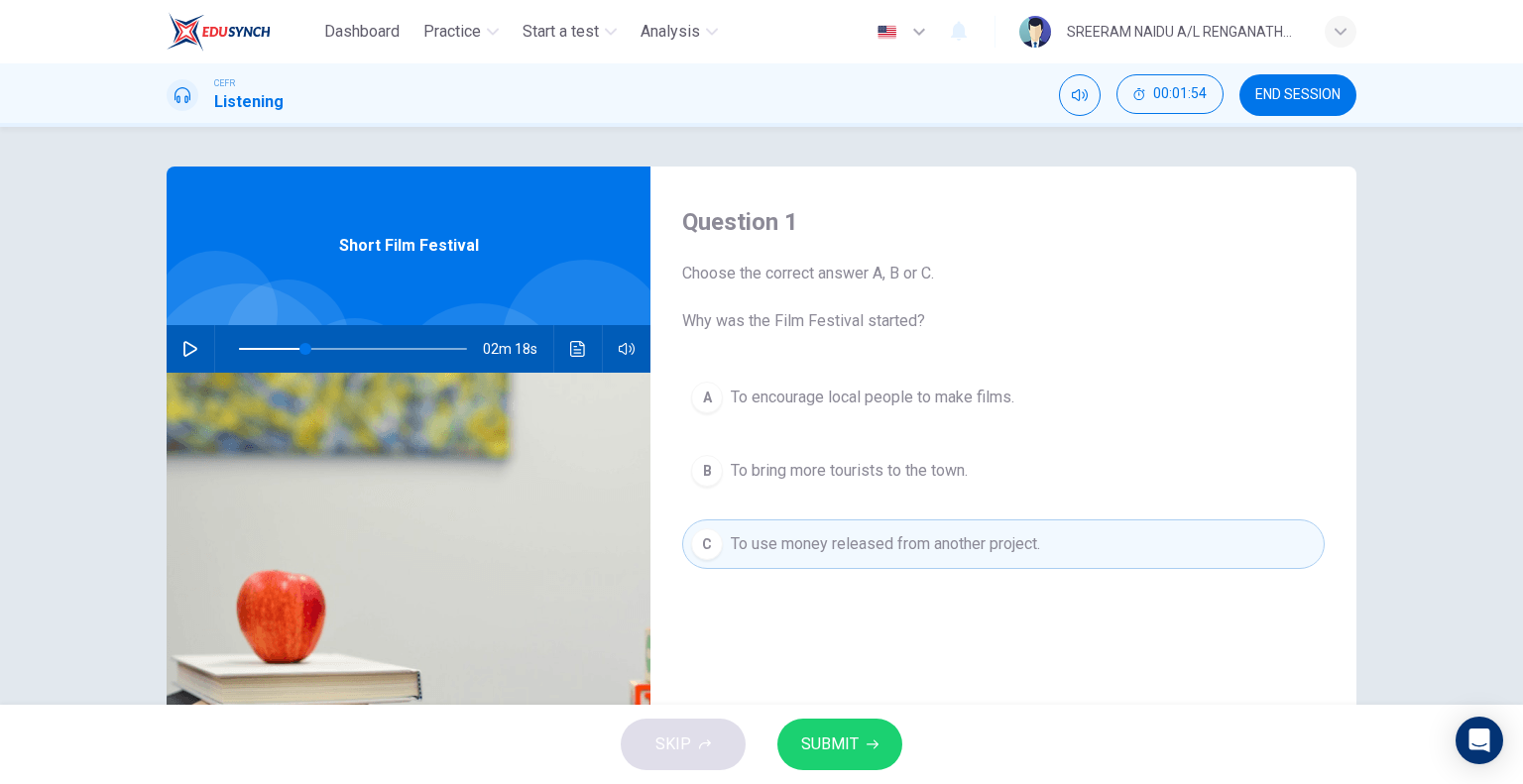 click on "SUBMIT" at bounding box center (840, 744) 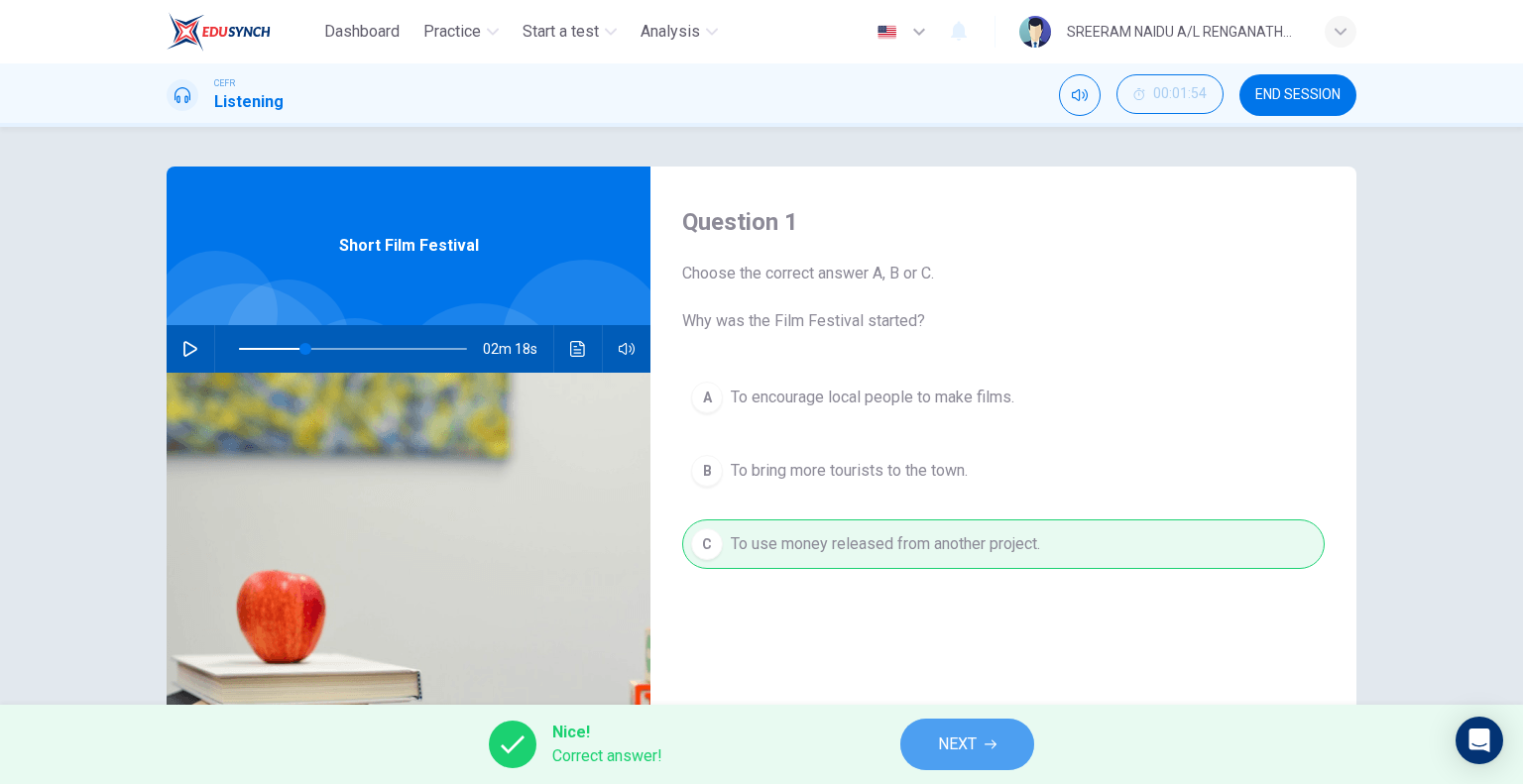 click on "NEXT" at bounding box center [957, 744] 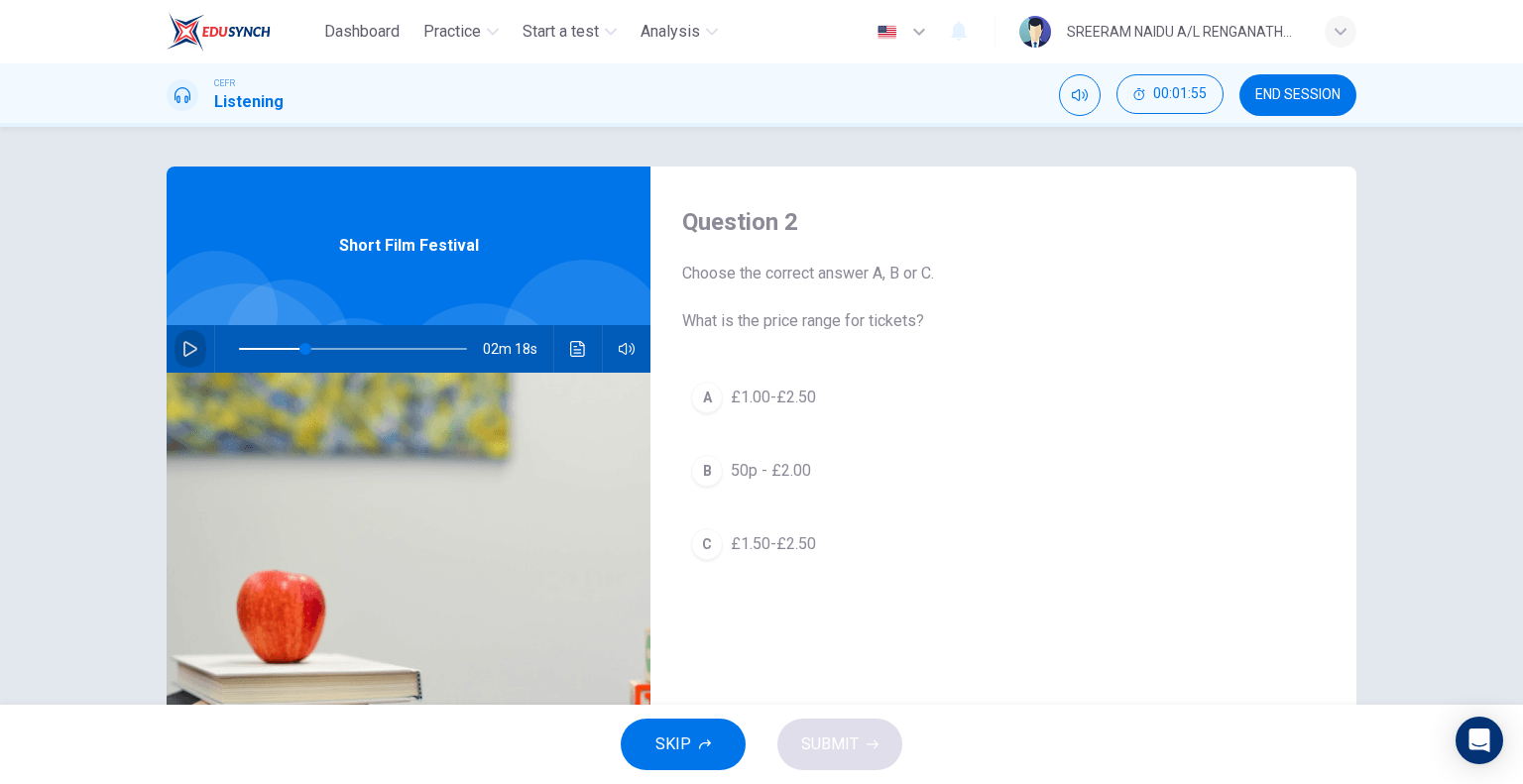 click at bounding box center (190, 349) 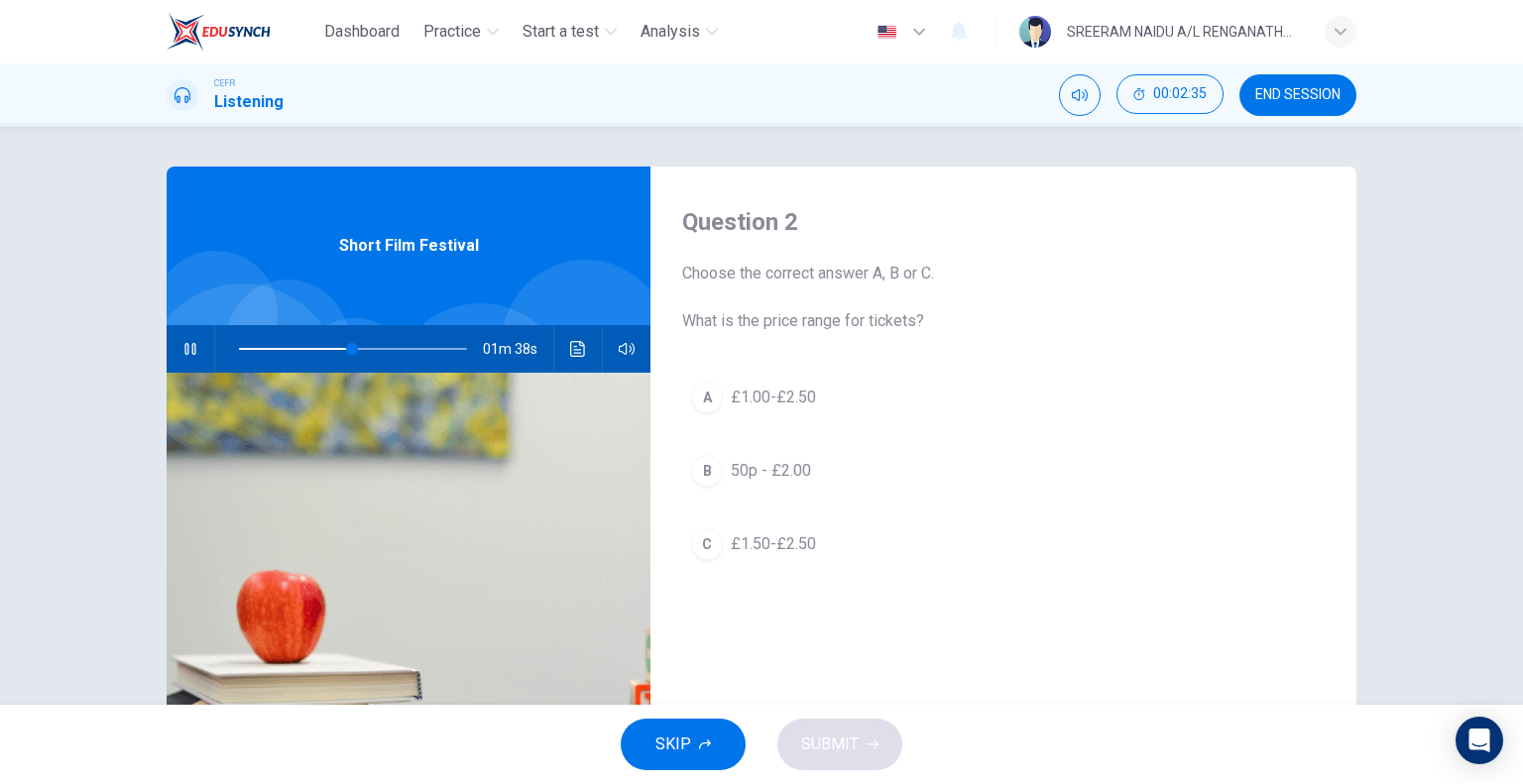 click at bounding box center (190, 349) 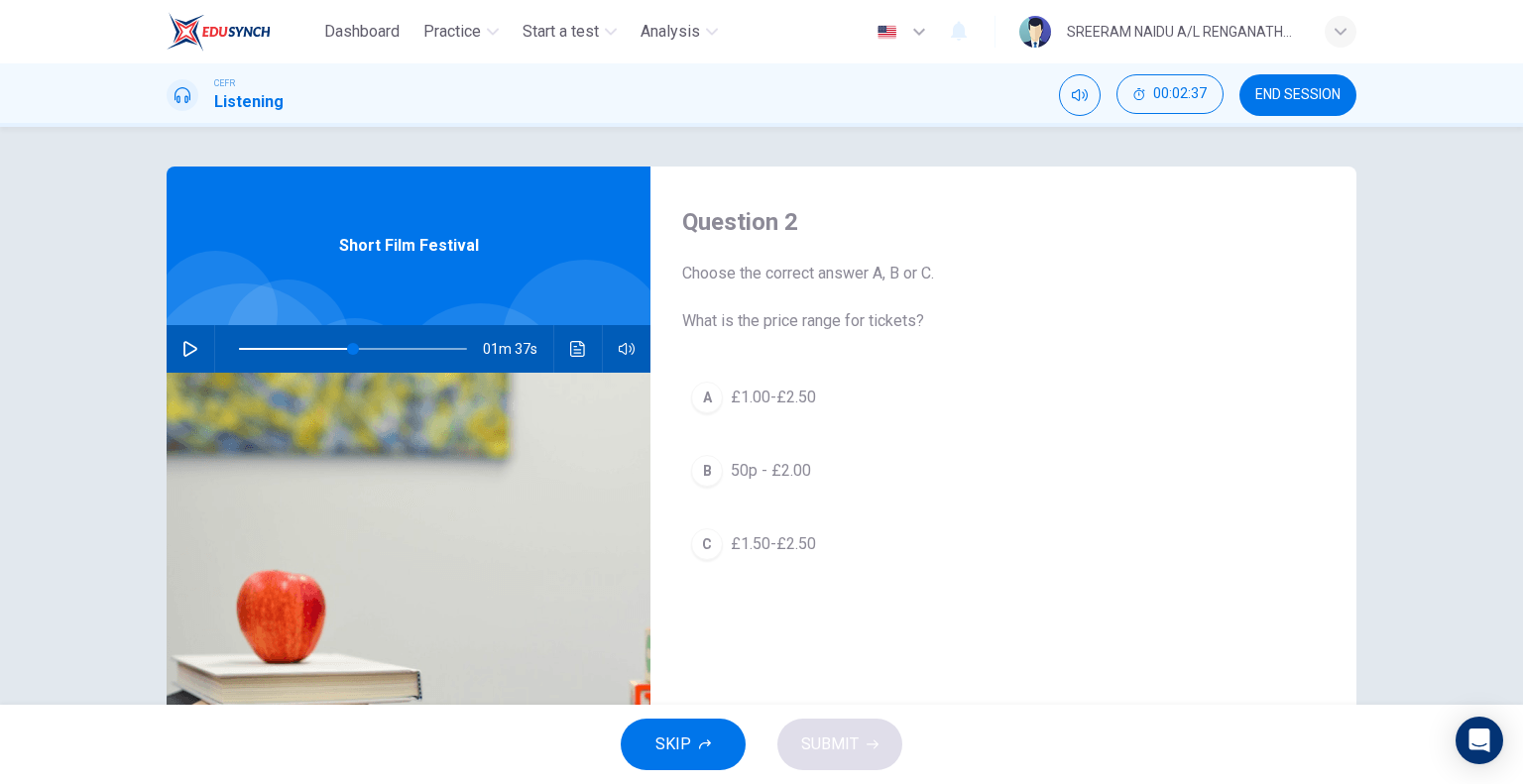 click on "£1.50-£2.50" at bounding box center [773, 397] 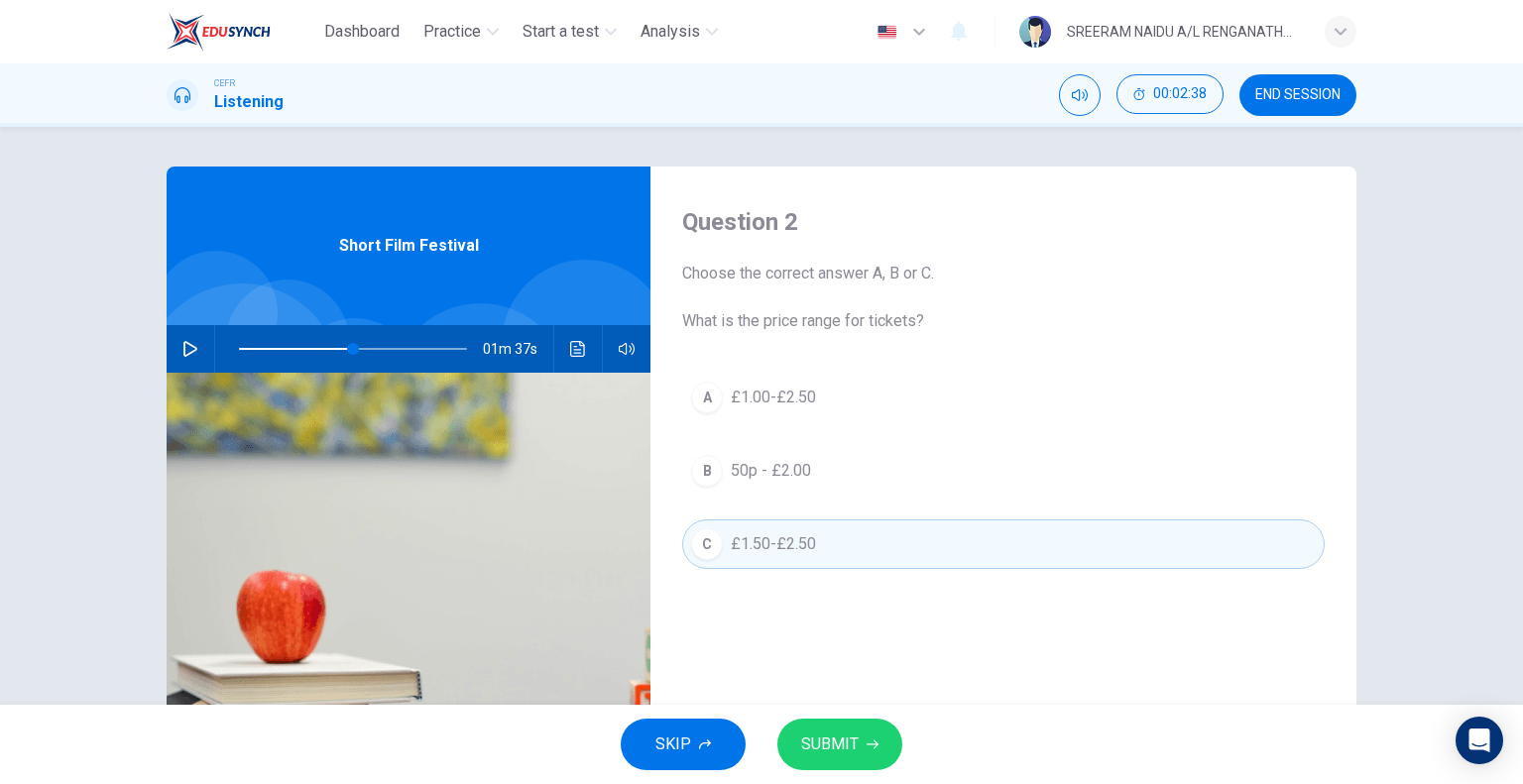 click on "SUBMIT" at bounding box center [830, 744] 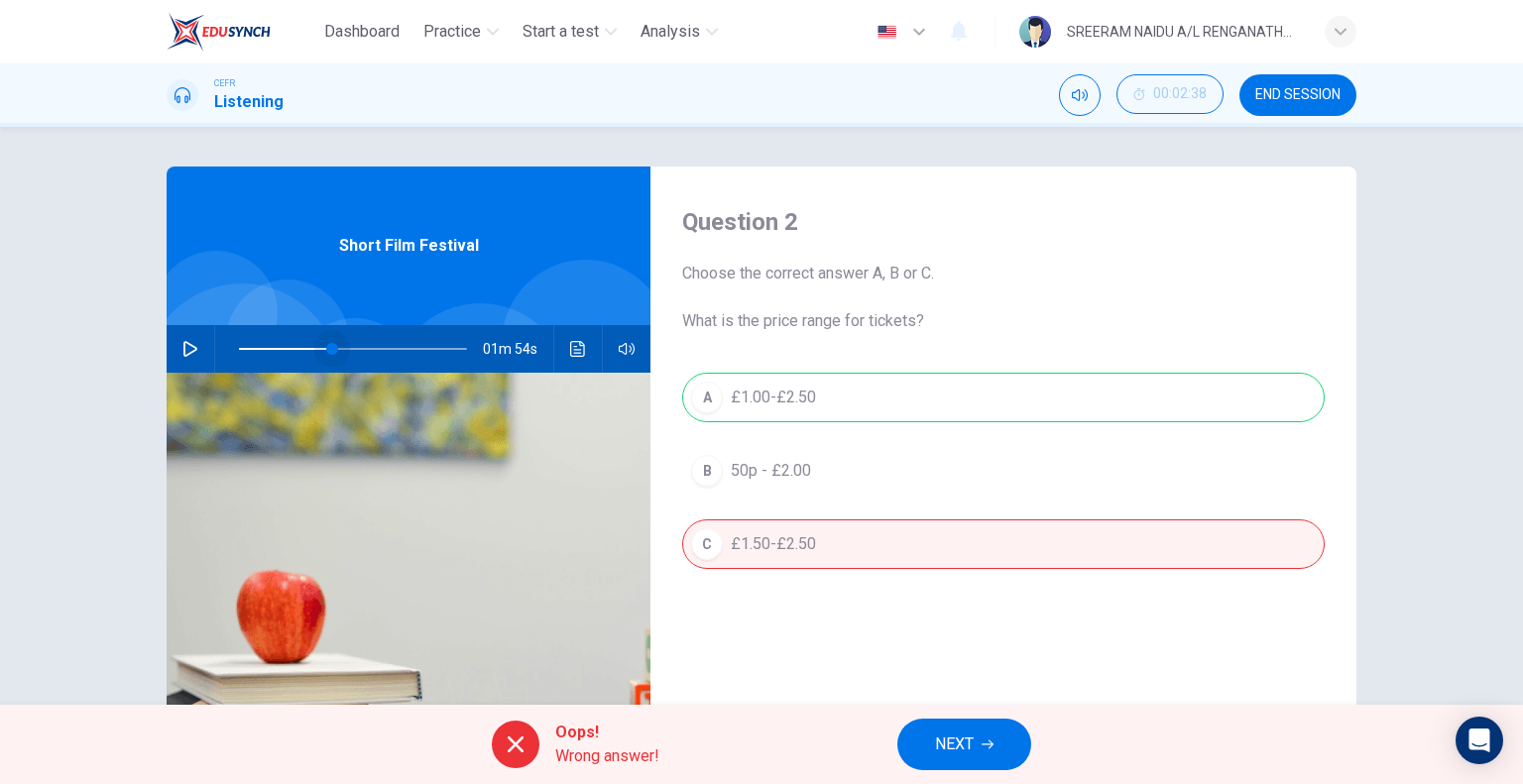 click at bounding box center [332, 349] 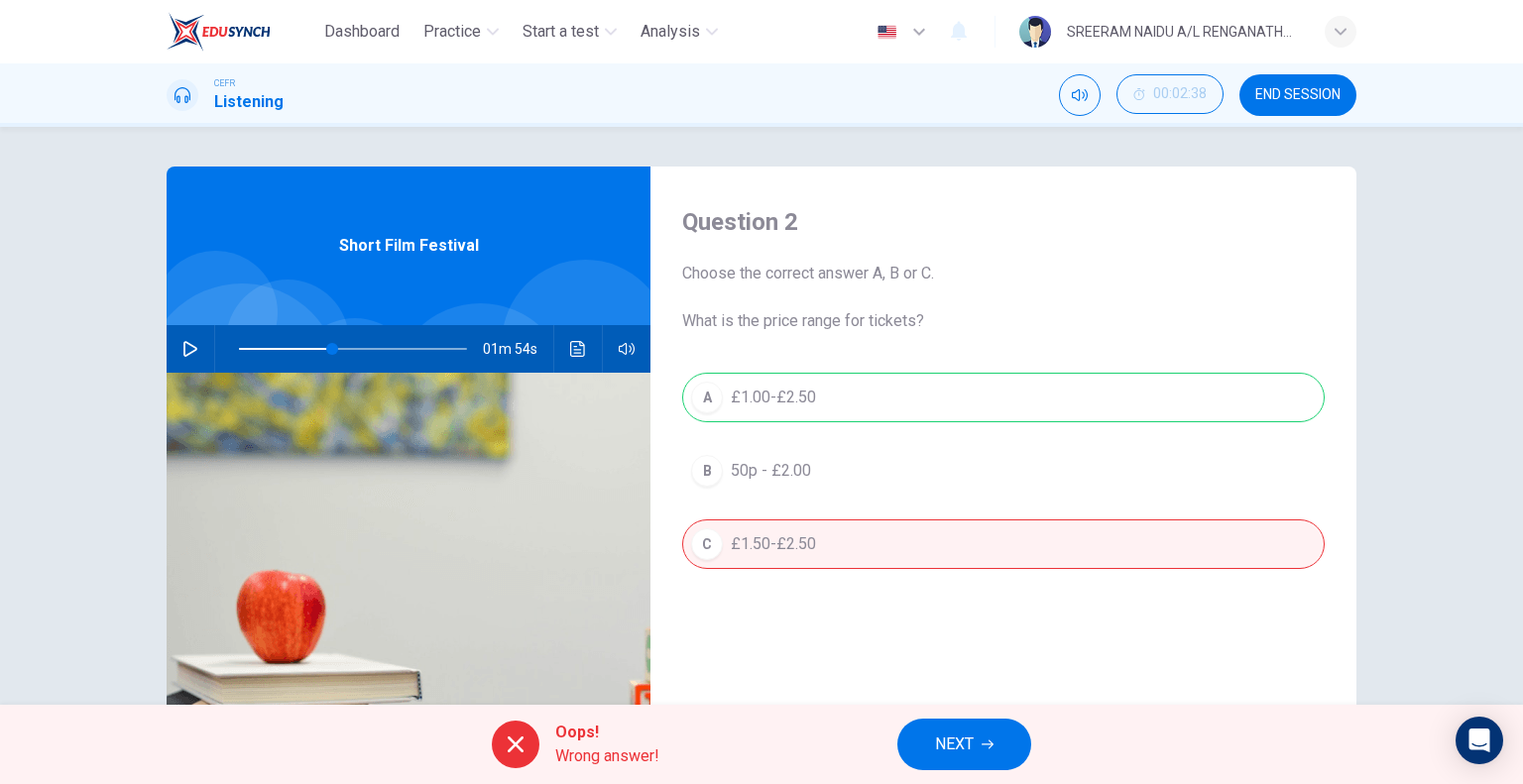 click at bounding box center [214, 349] 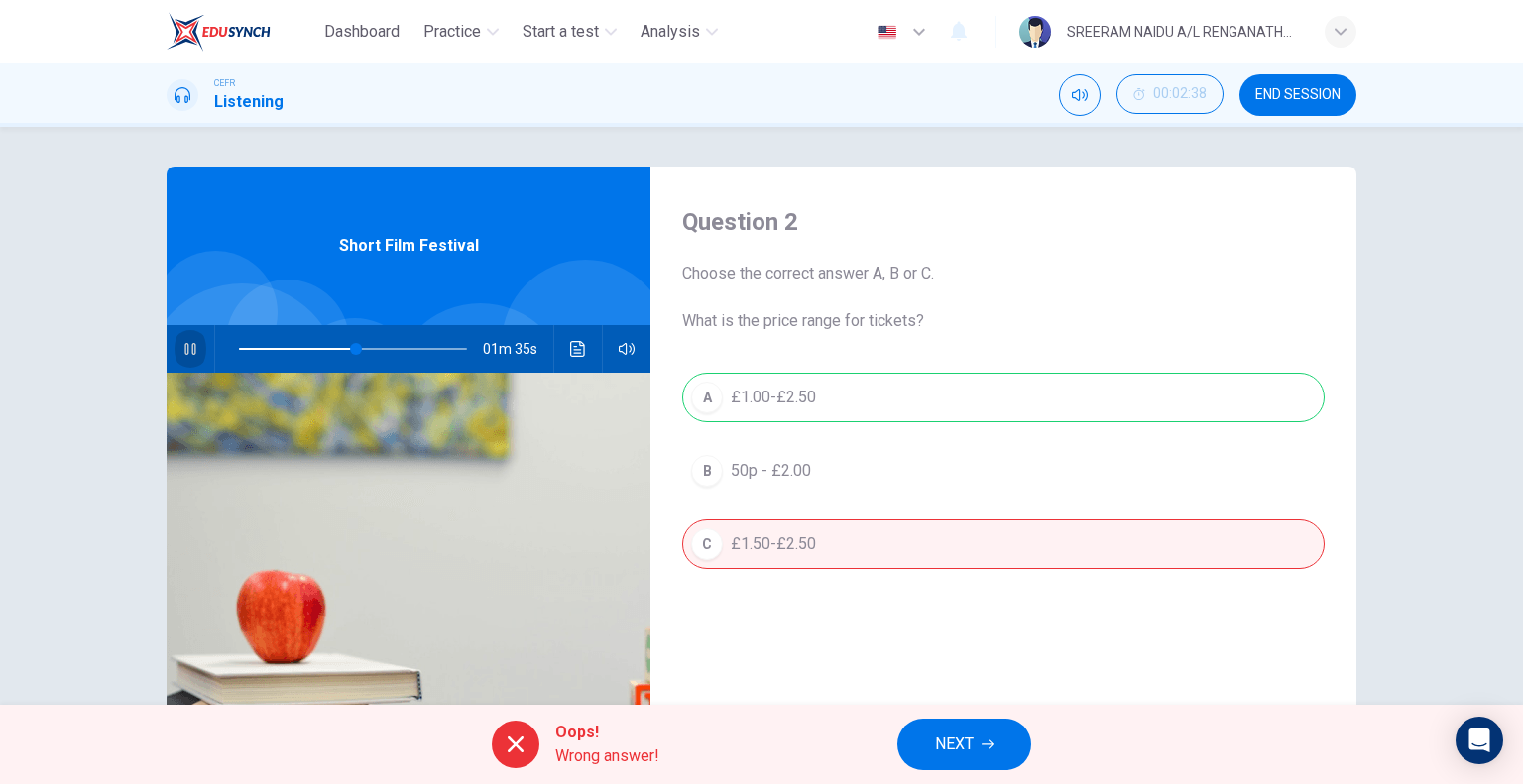 click at bounding box center (190, 349) 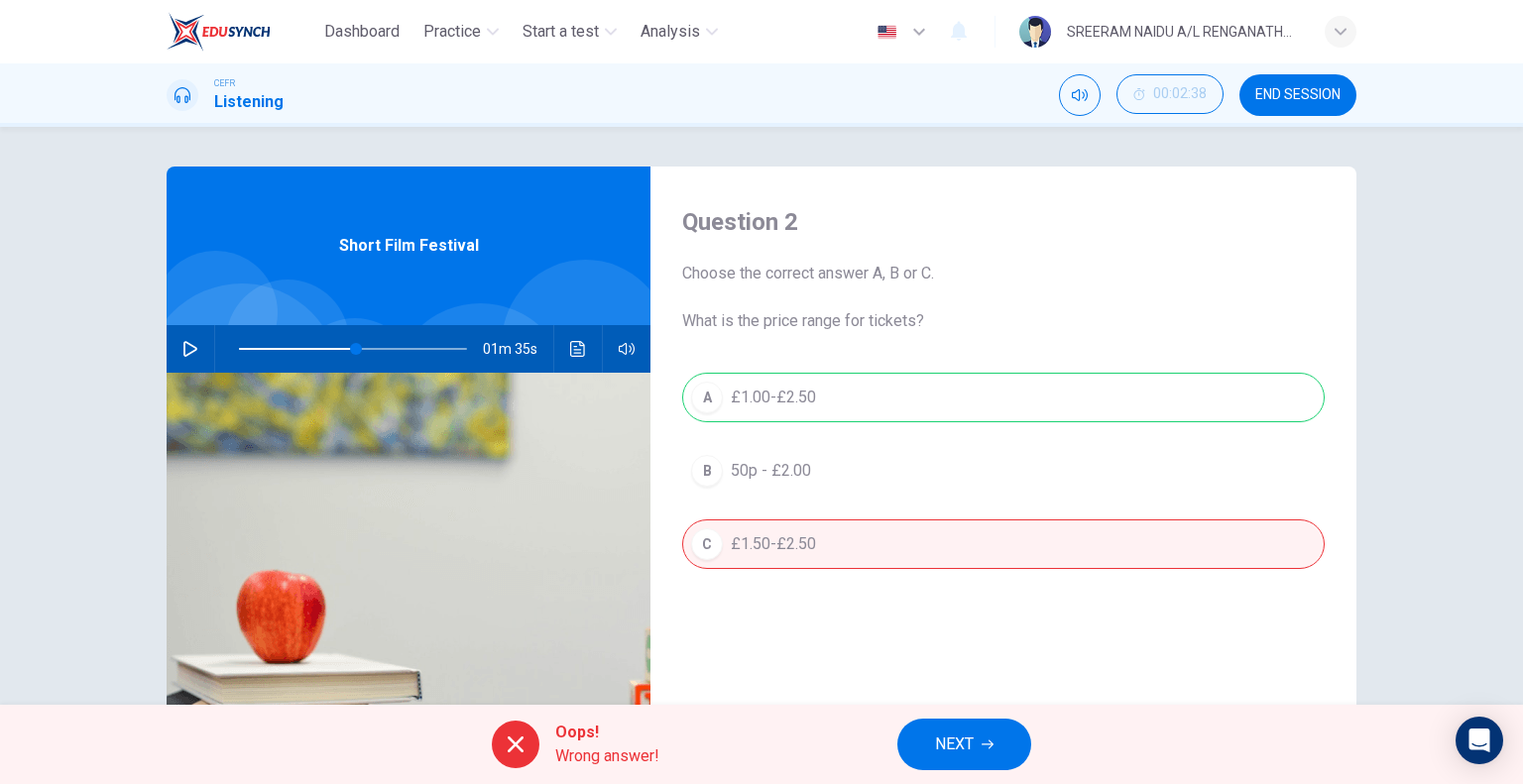 click on "NEXT" at bounding box center (964, 744) 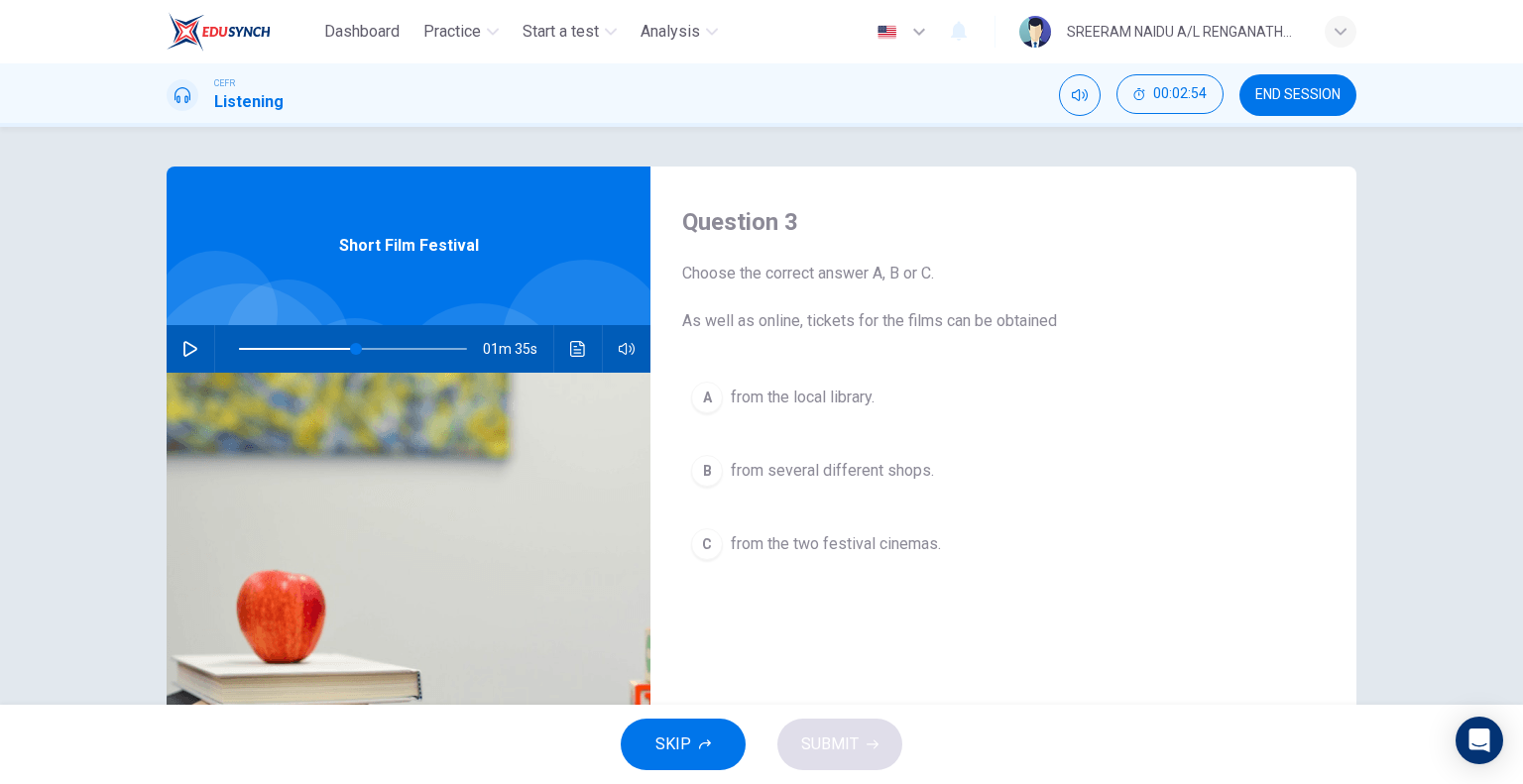 click at bounding box center (190, 349) 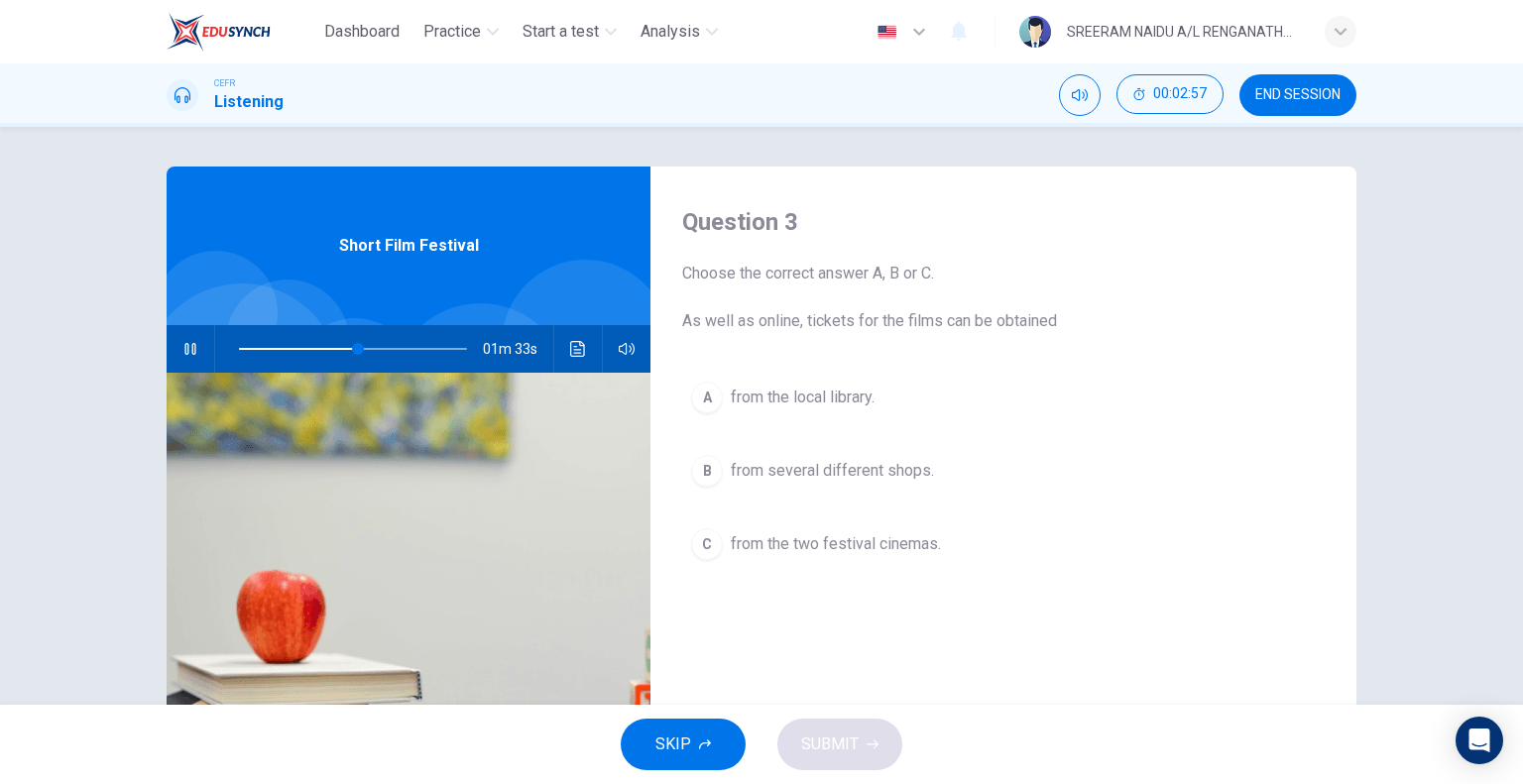 type 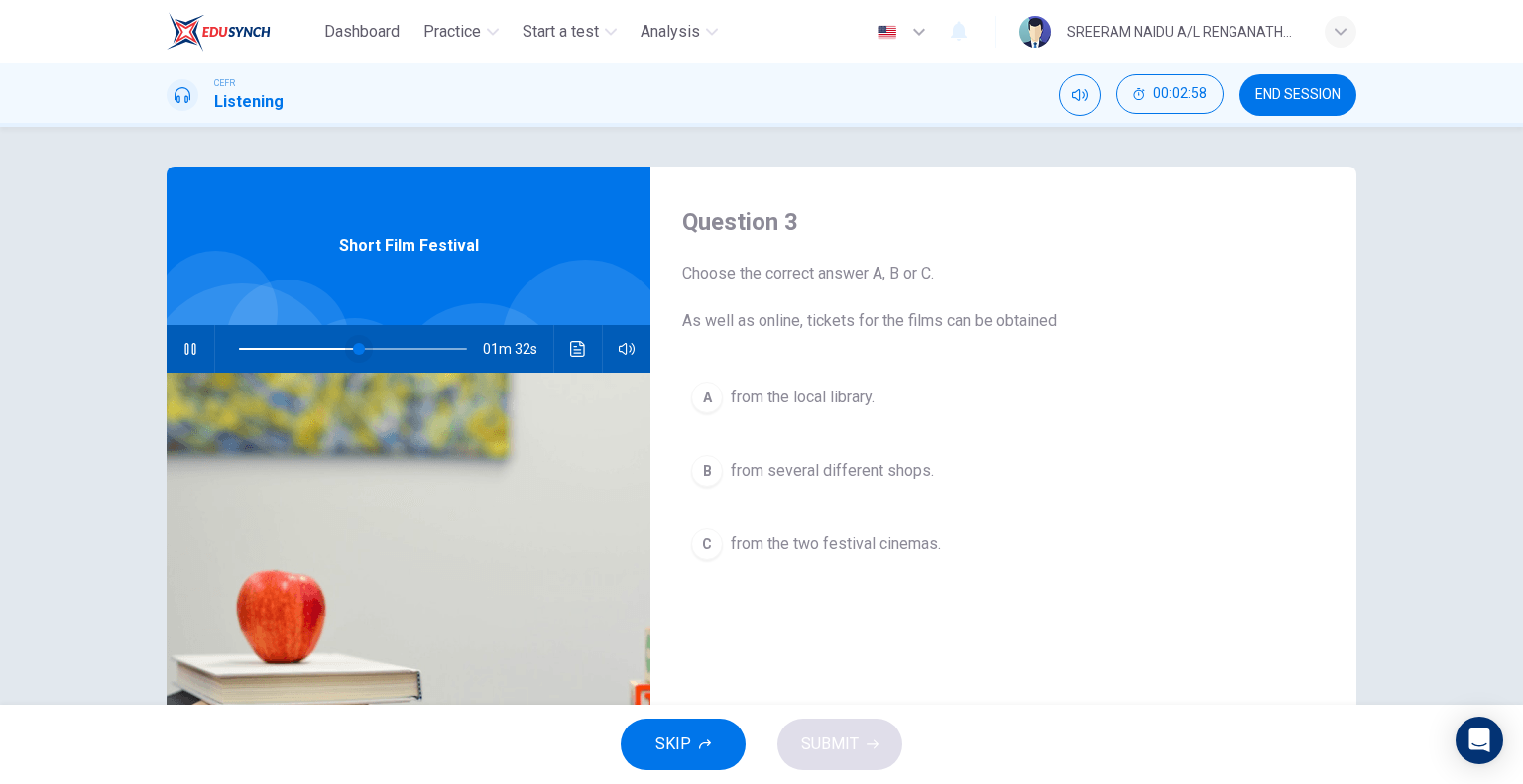 click at bounding box center [359, 349] 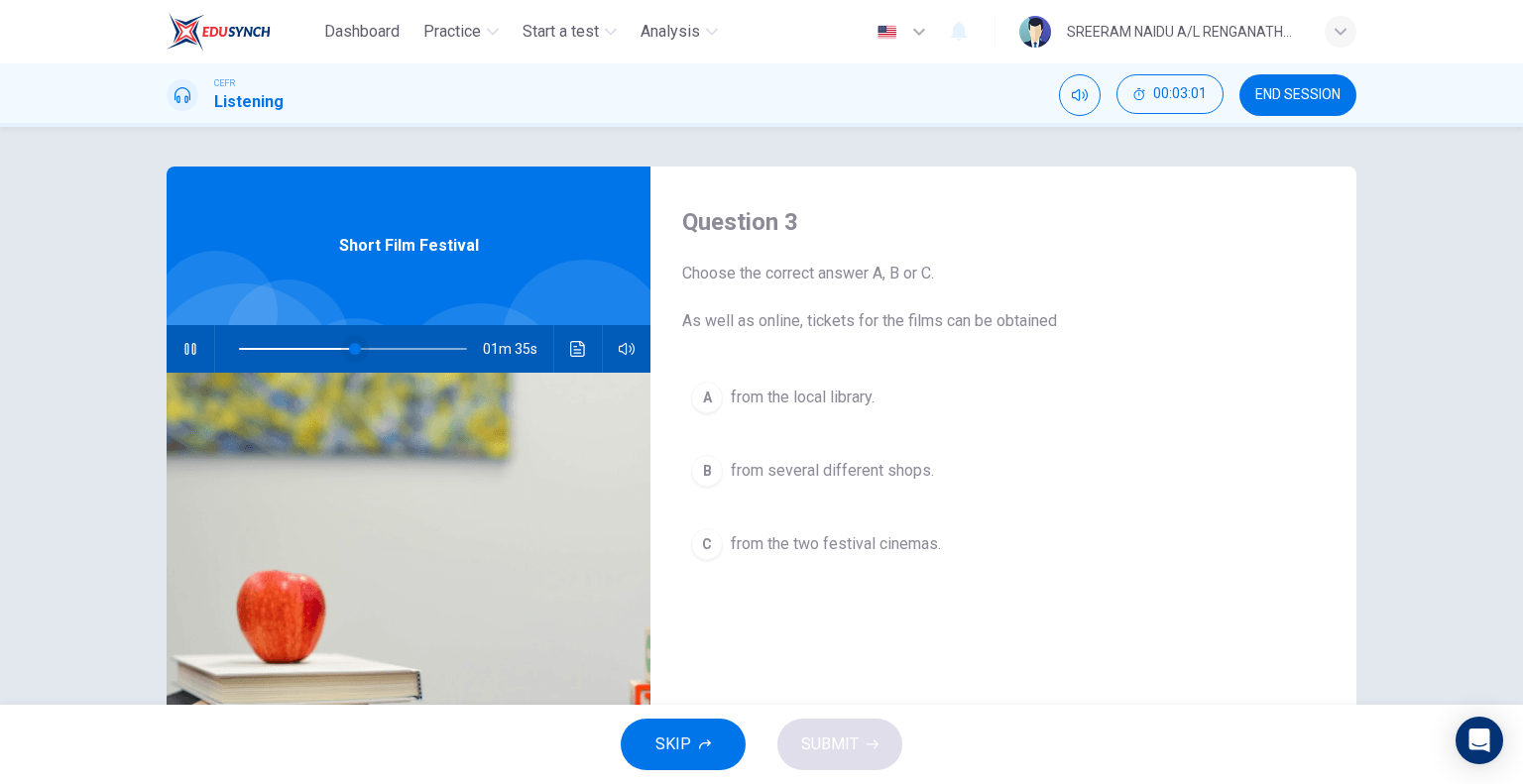 click at bounding box center [355, 349] 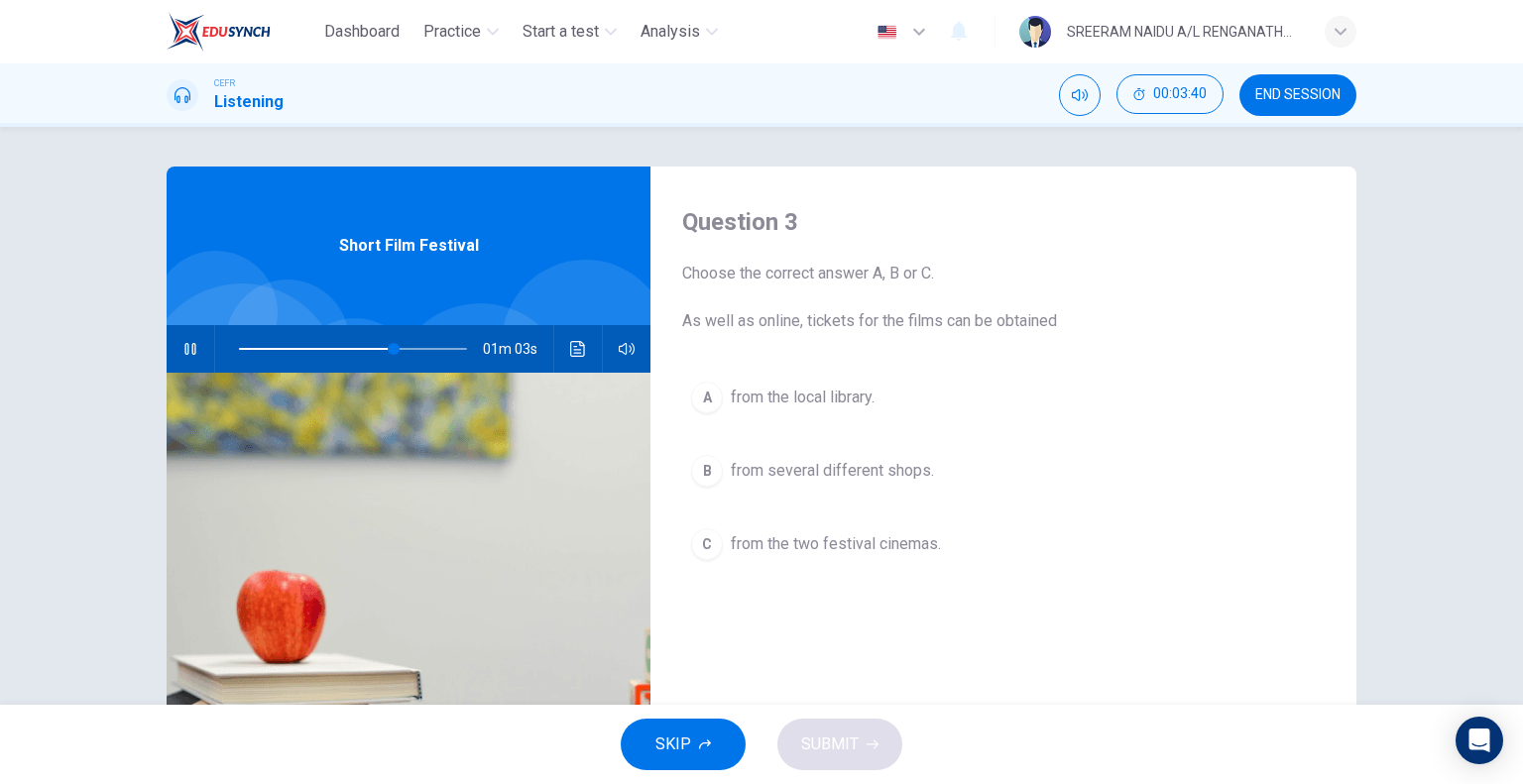 click on "from several different shops." at bounding box center (802, 397) 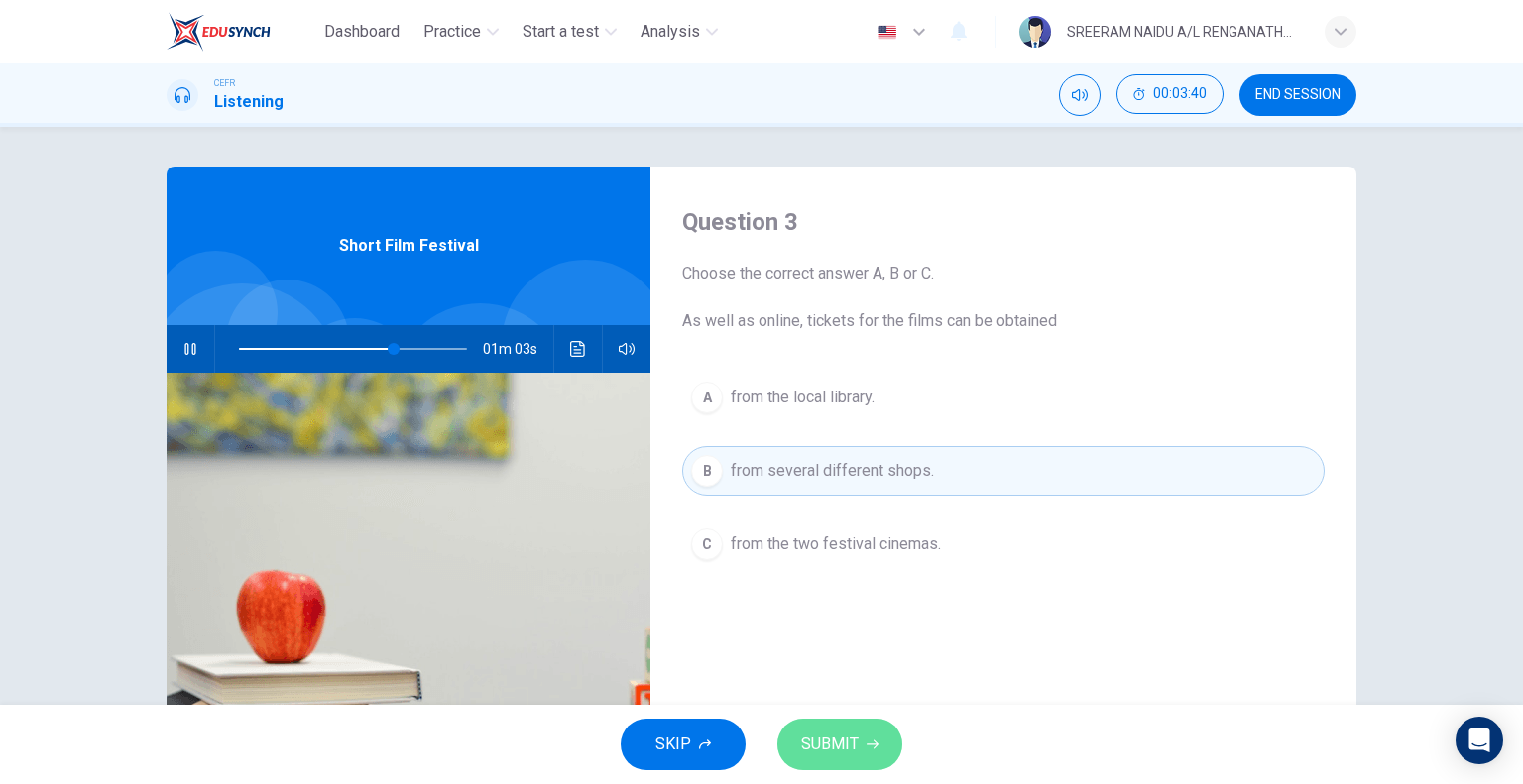 click on "SUBMIT" at bounding box center (830, 744) 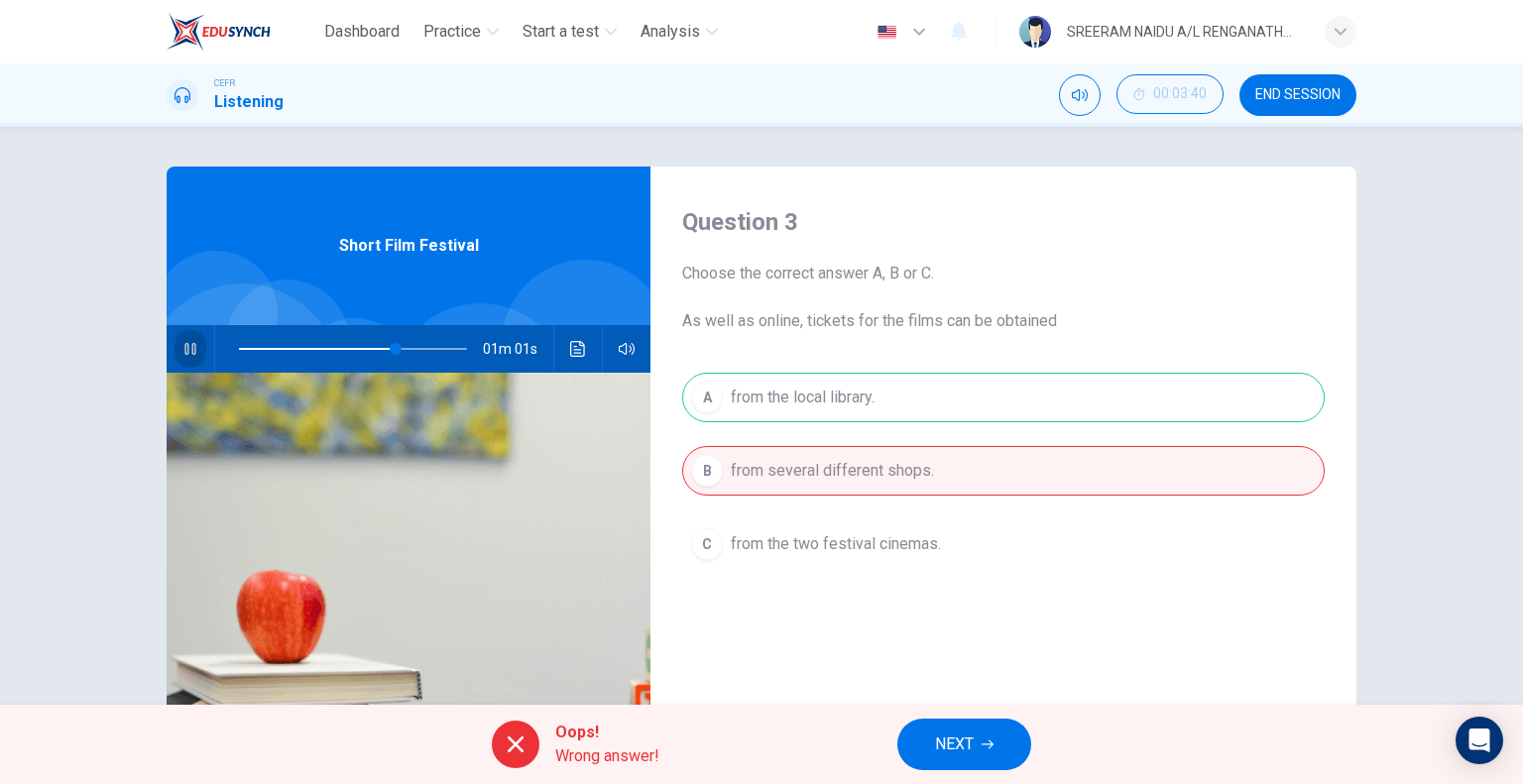 click at bounding box center (190, 349) 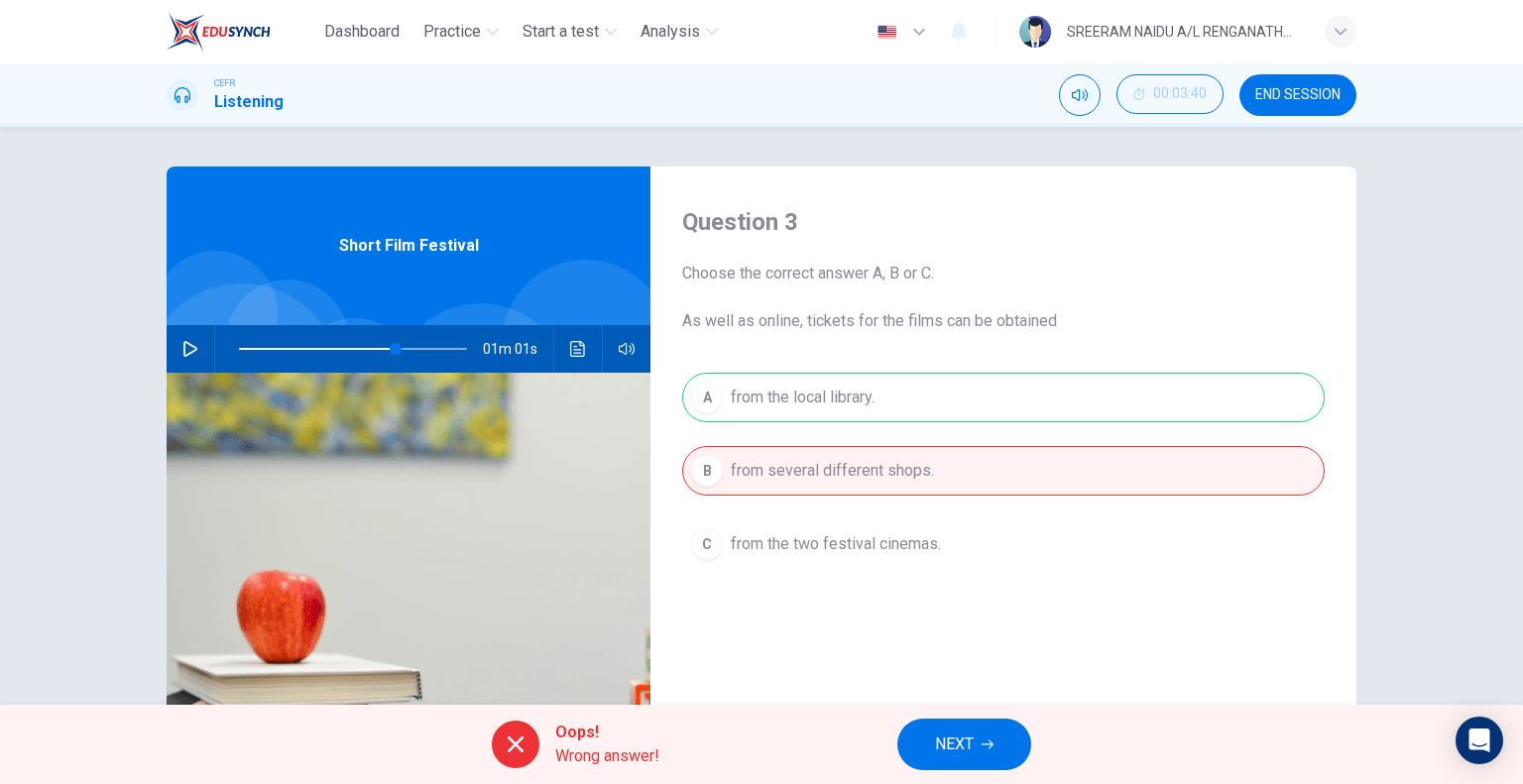 click on "END SESSION" at bounding box center (1298, 95) 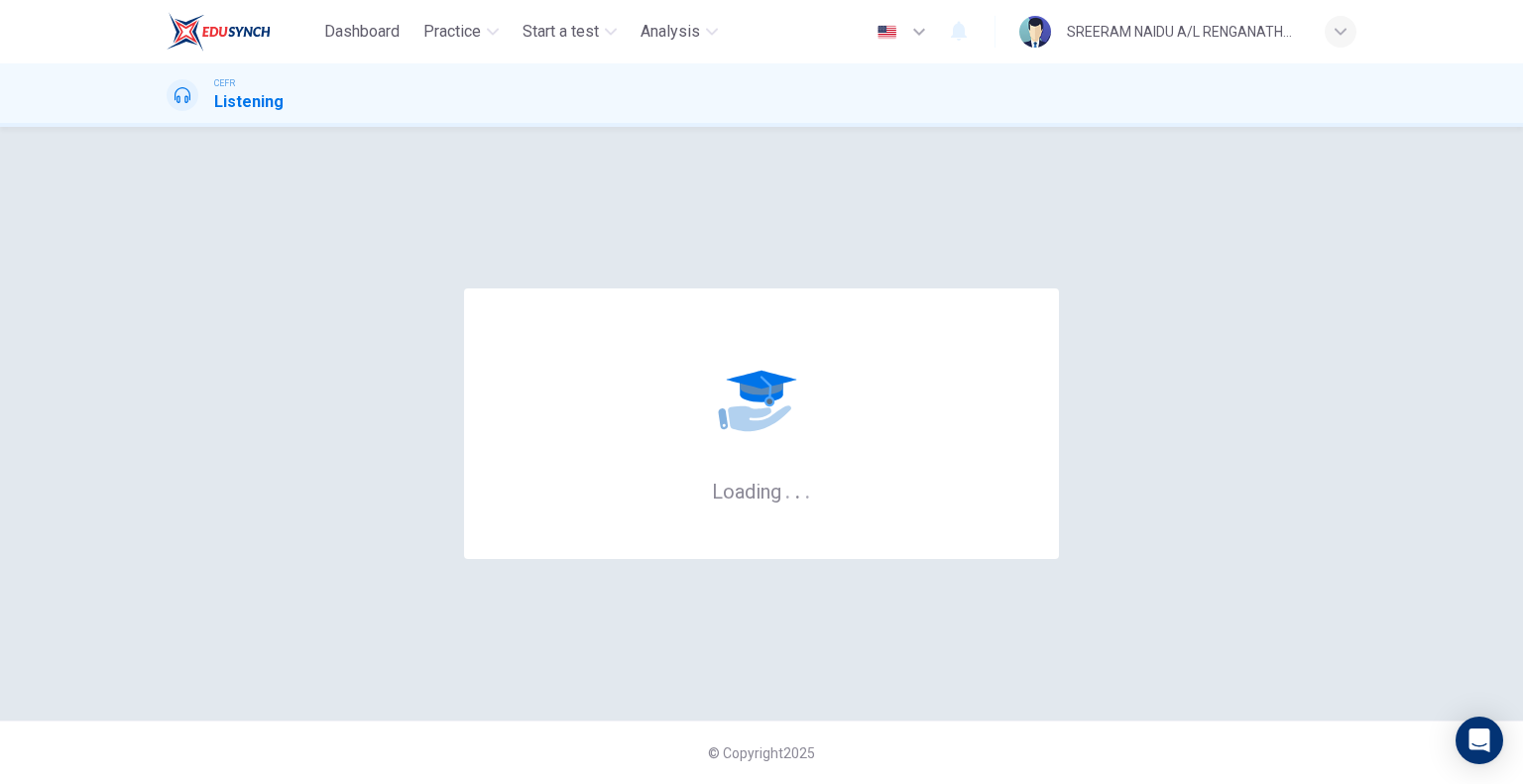 scroll, scrollTop: 0, scrollLeft: 0, axis: both 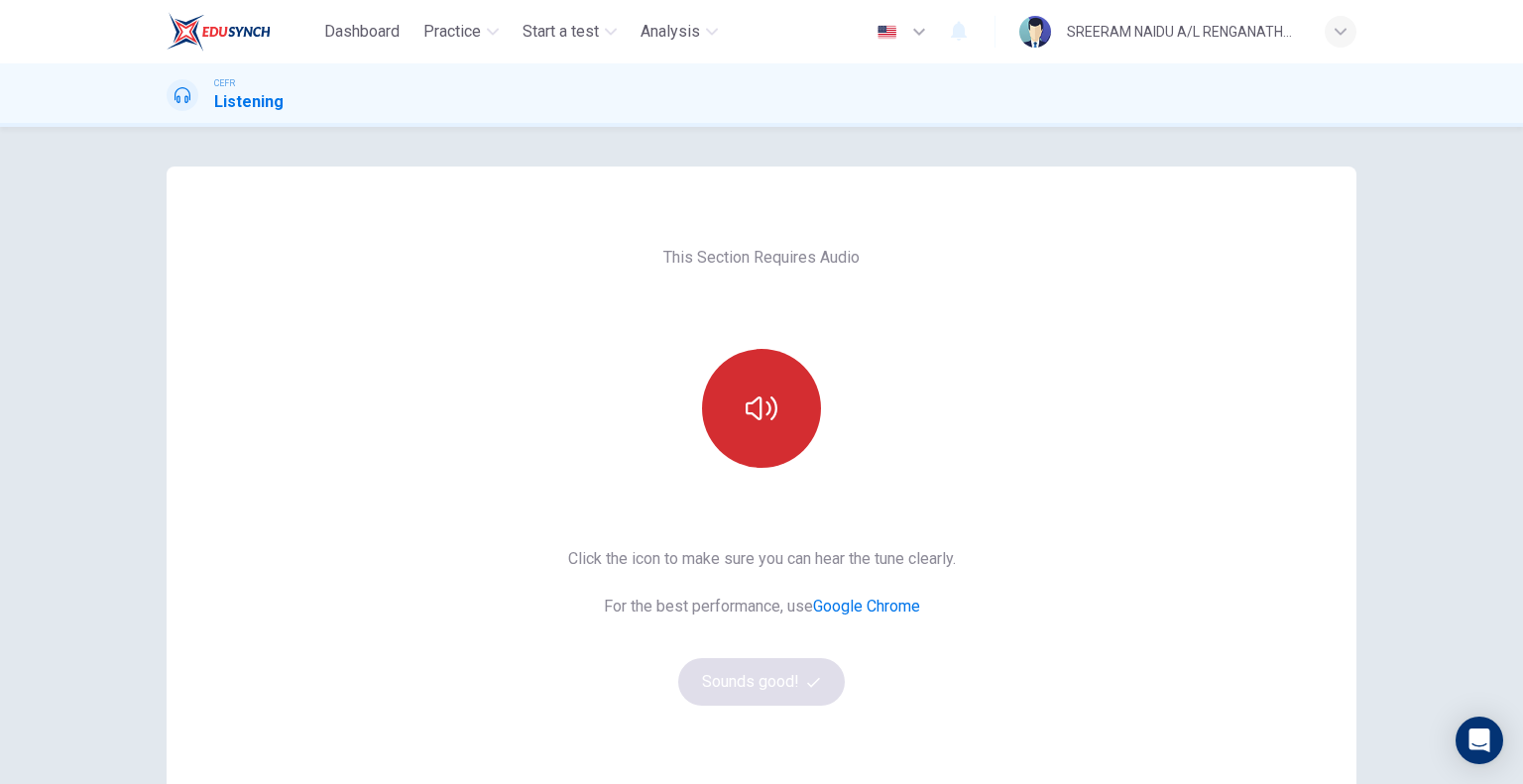 click at bounding box center [762, 408] 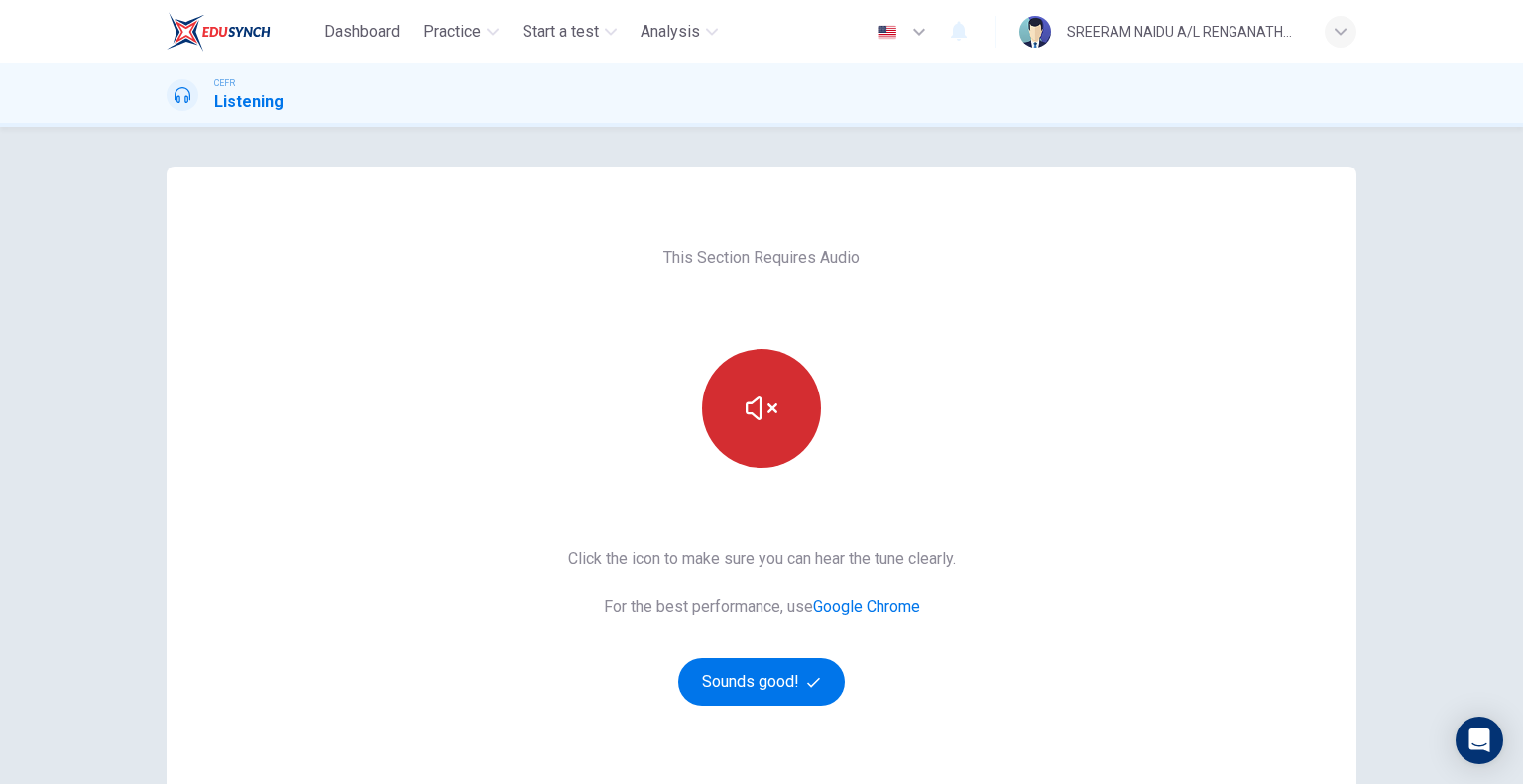 click at bounding box center [762, 408] 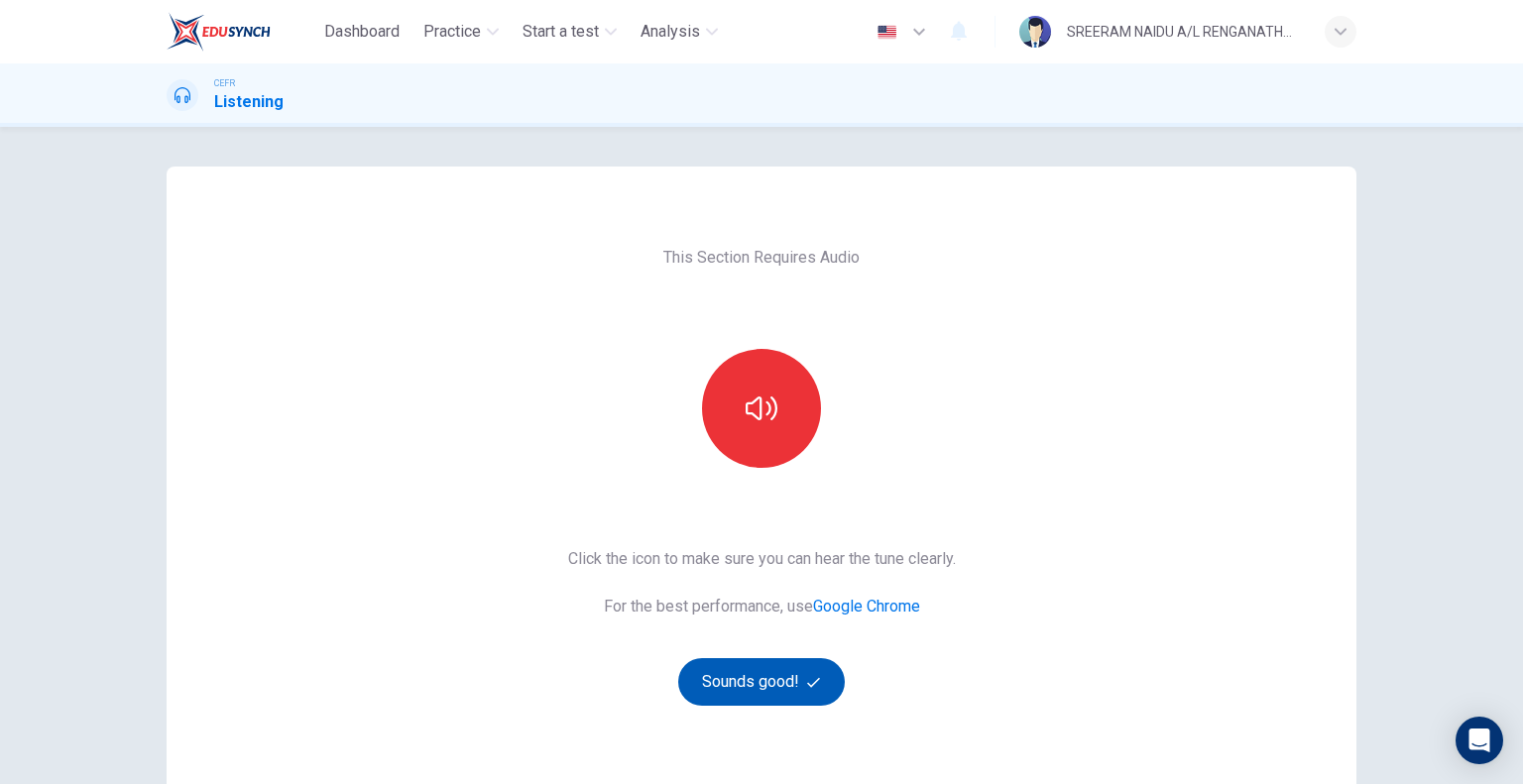 click on "Sounds good!" at bounding box center [762, 682] 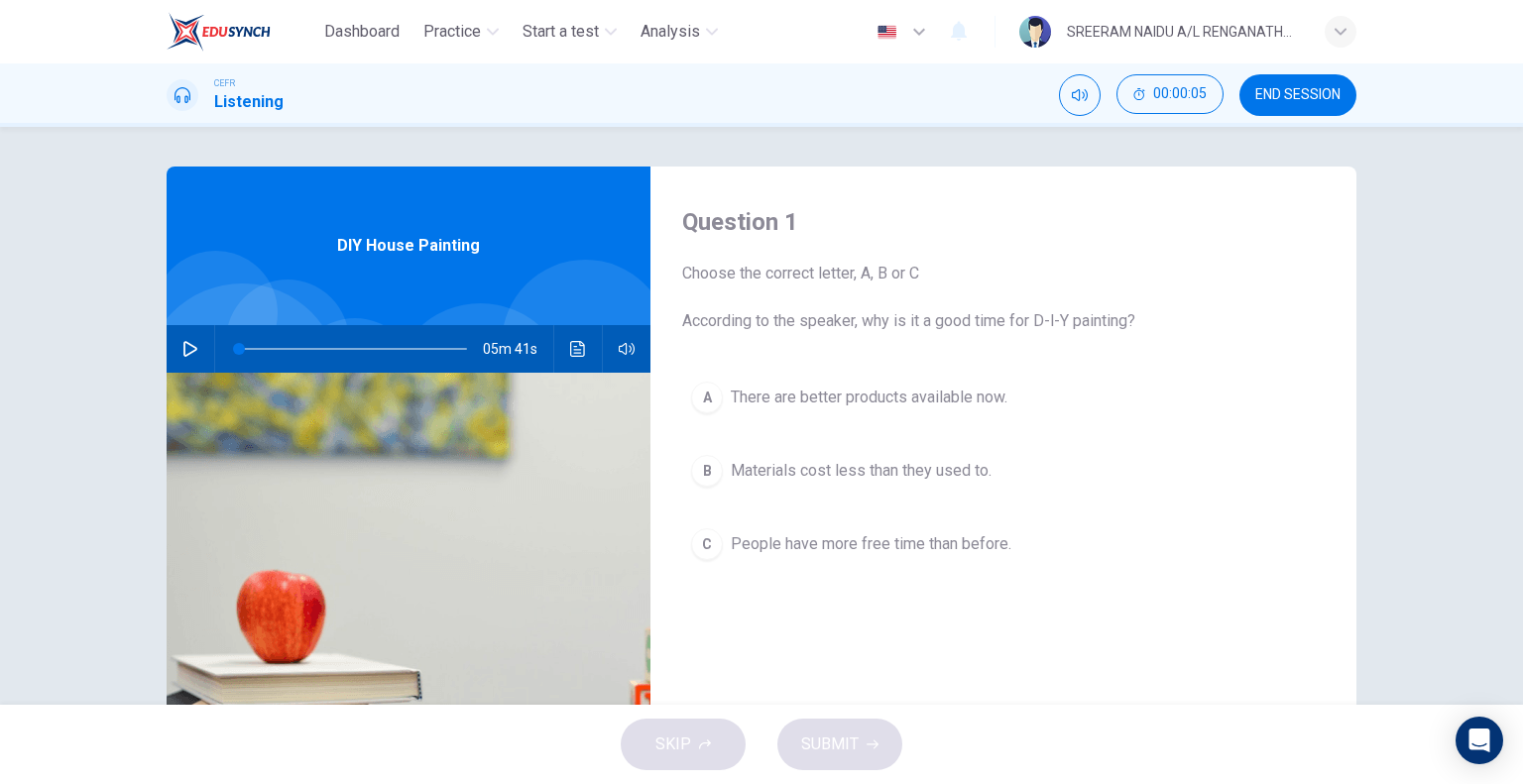 click on "There are better products available now." at bounding box center (869, 397) 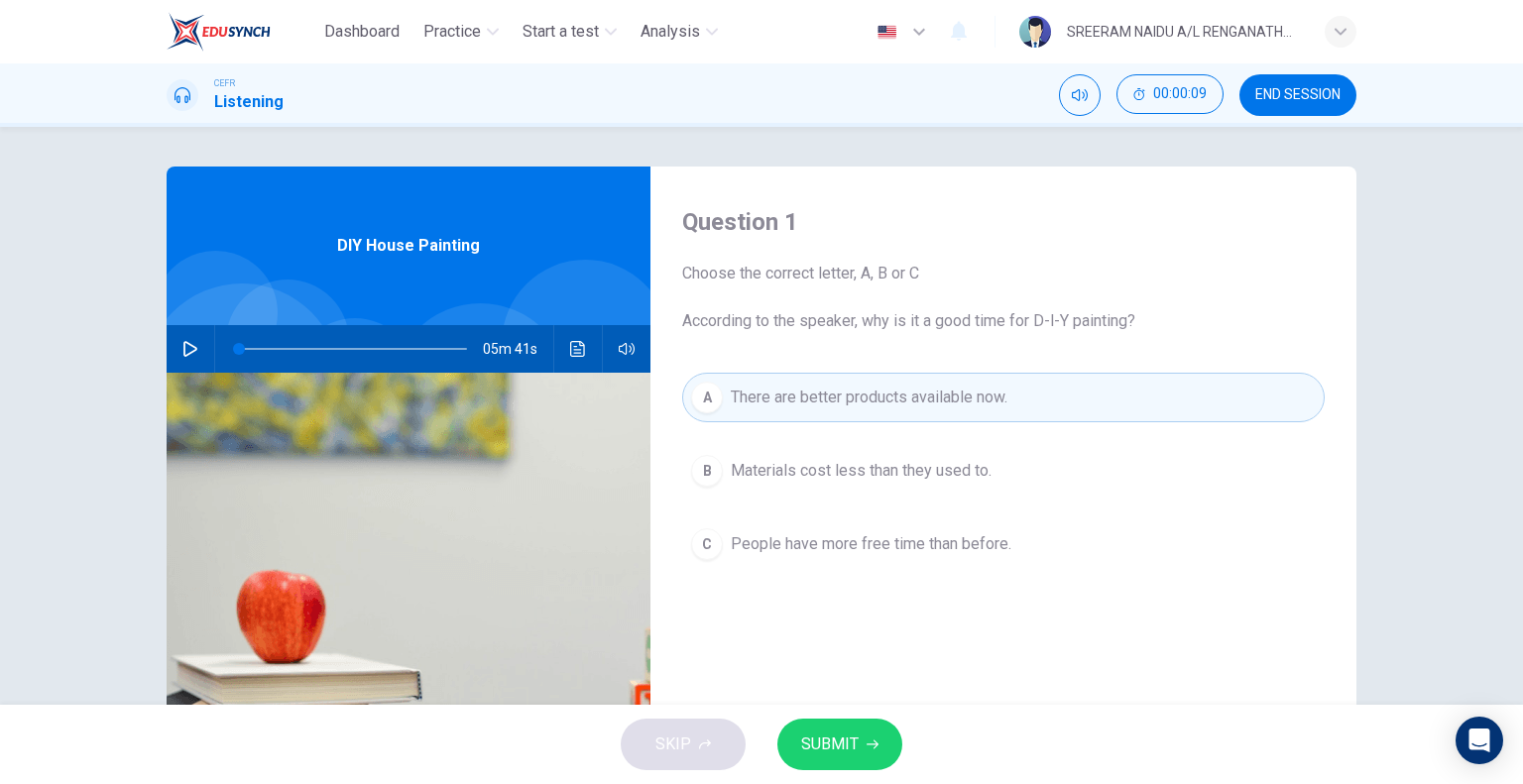 click on "SUBMIT" at bounding box center (830, 744) 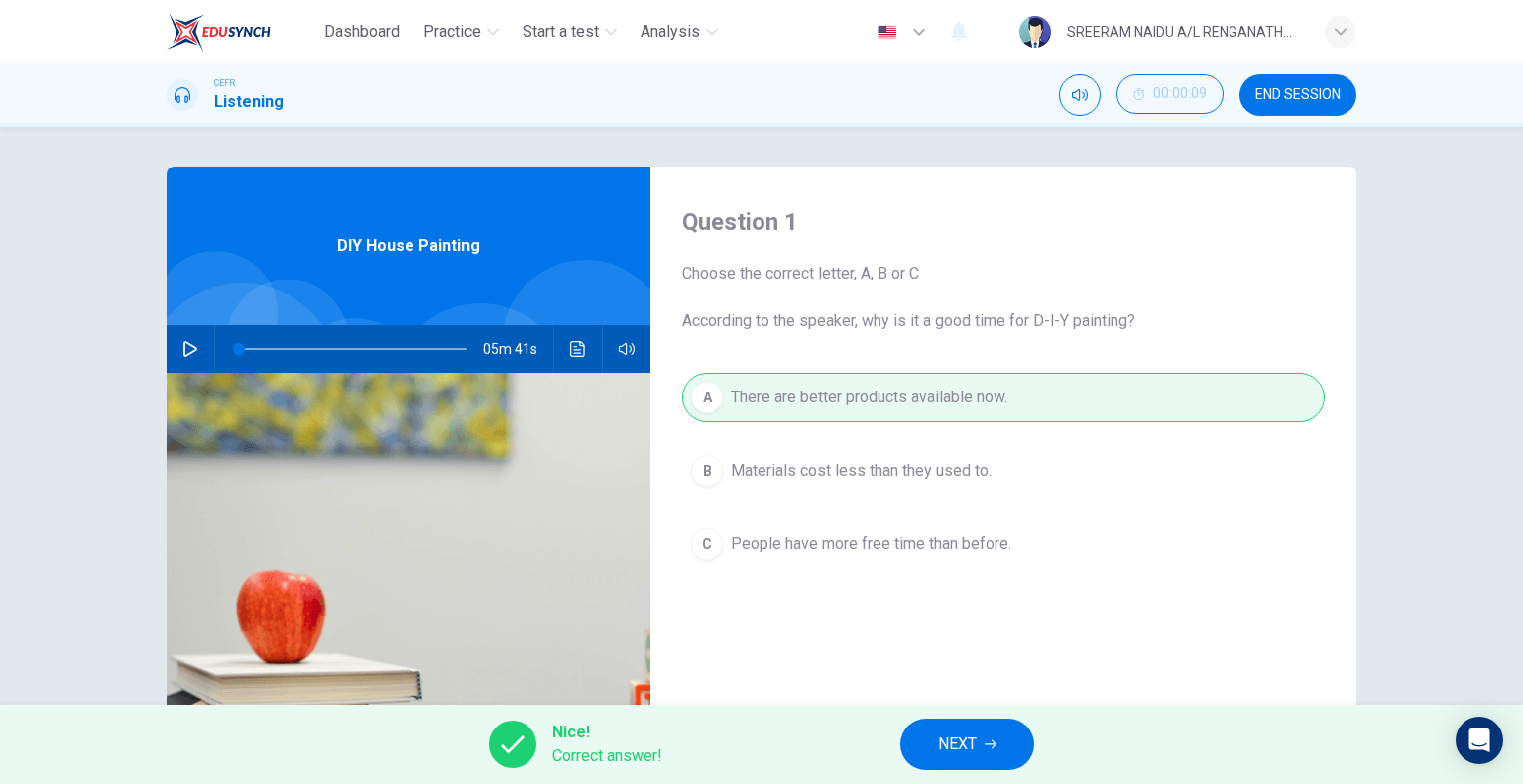 click on "NEXT" at bounding box center [957, 744] 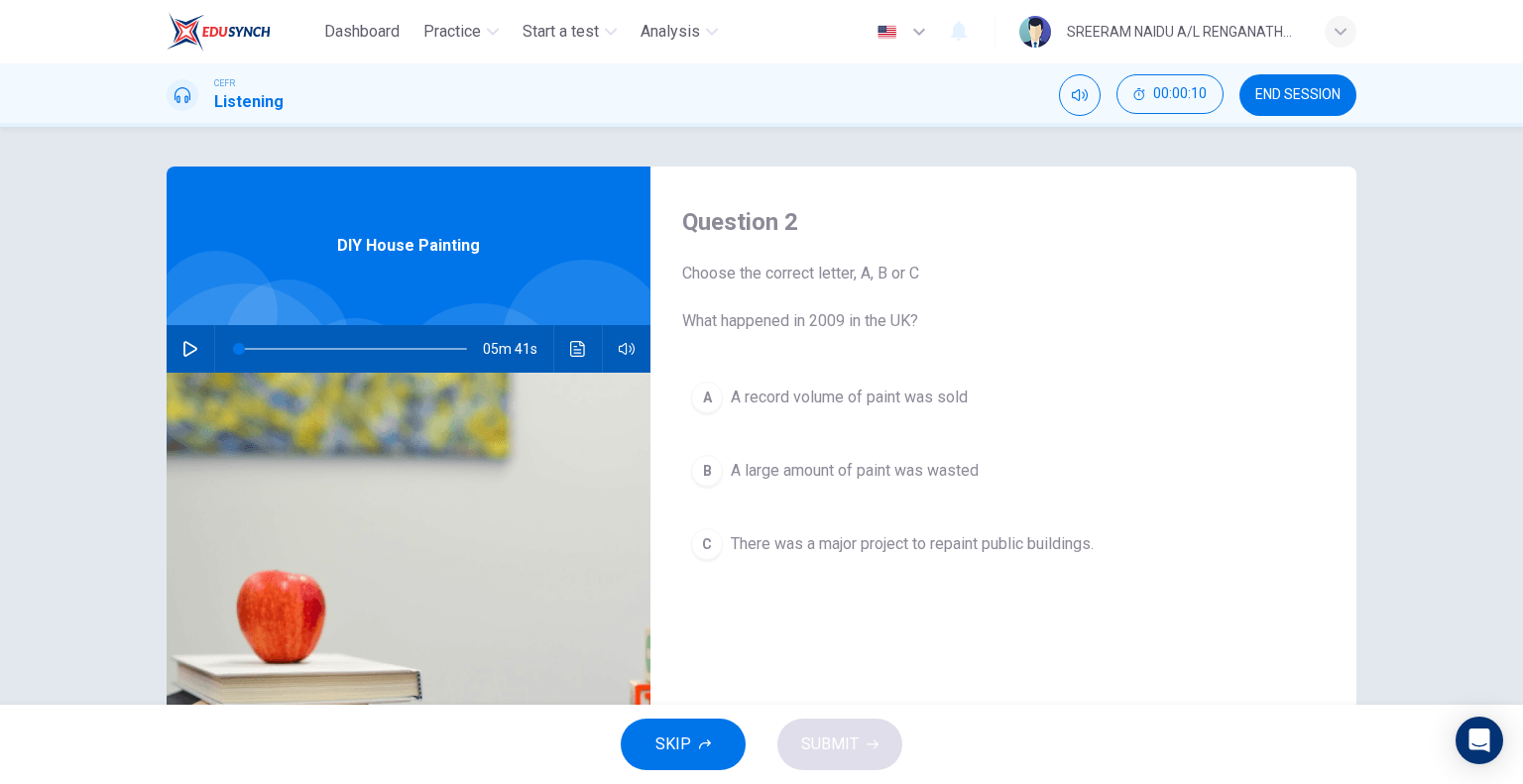 click on "B A large amount of paint was wasted" at bounding box center [1003, 471] 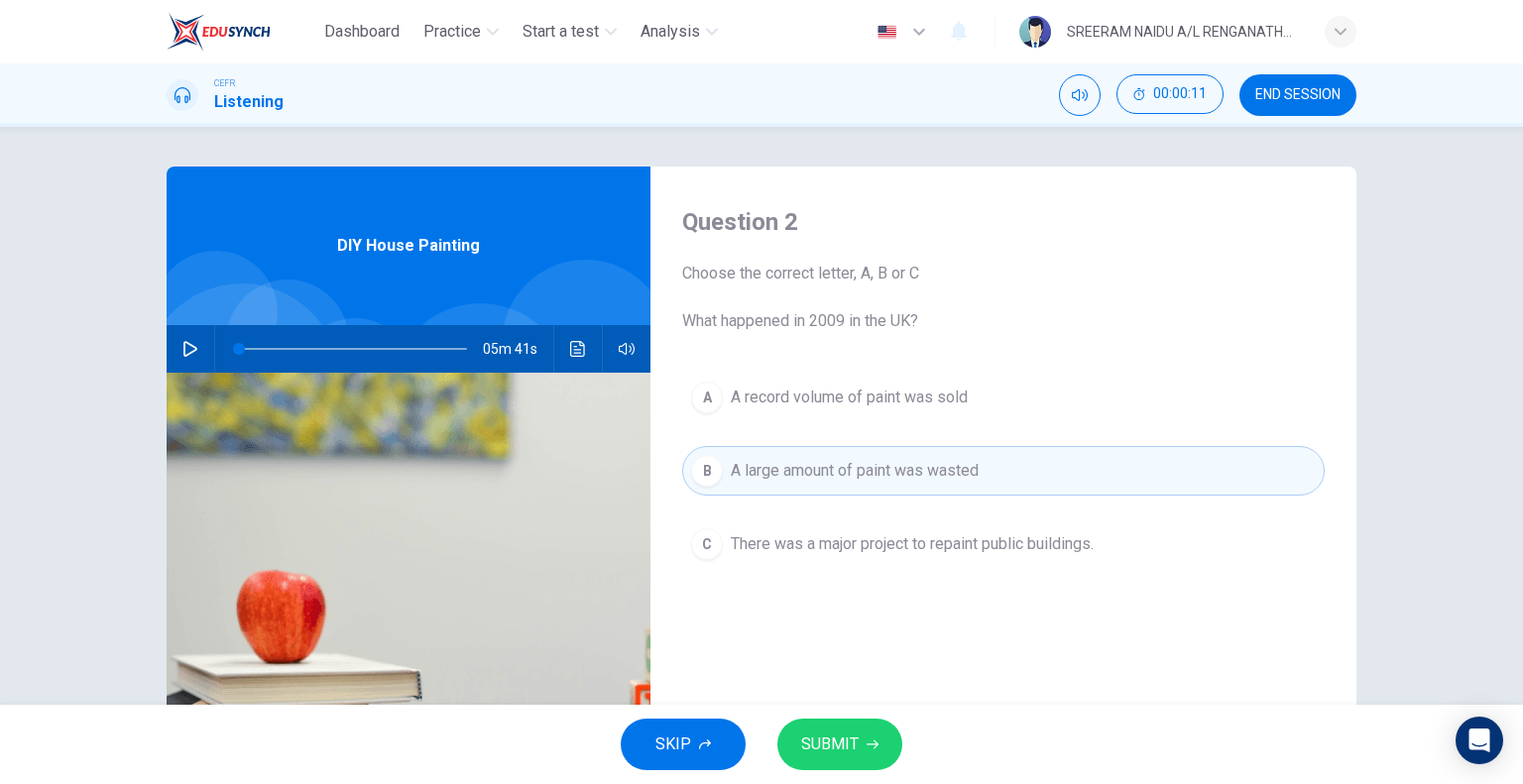 click on "SUBMIT" at bounding box center (840, 744) 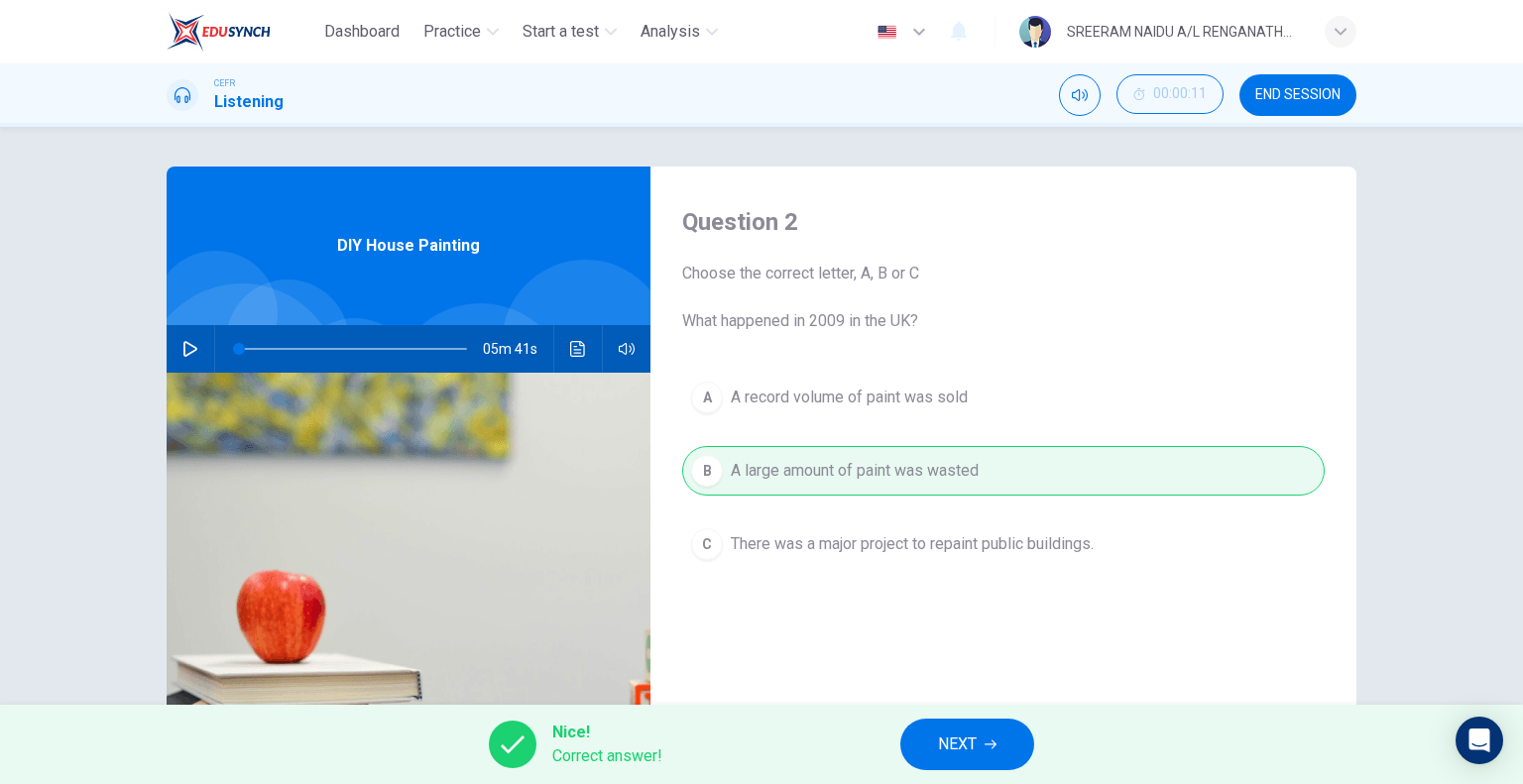 click on "NEXT" at bounding box center (967, 744) 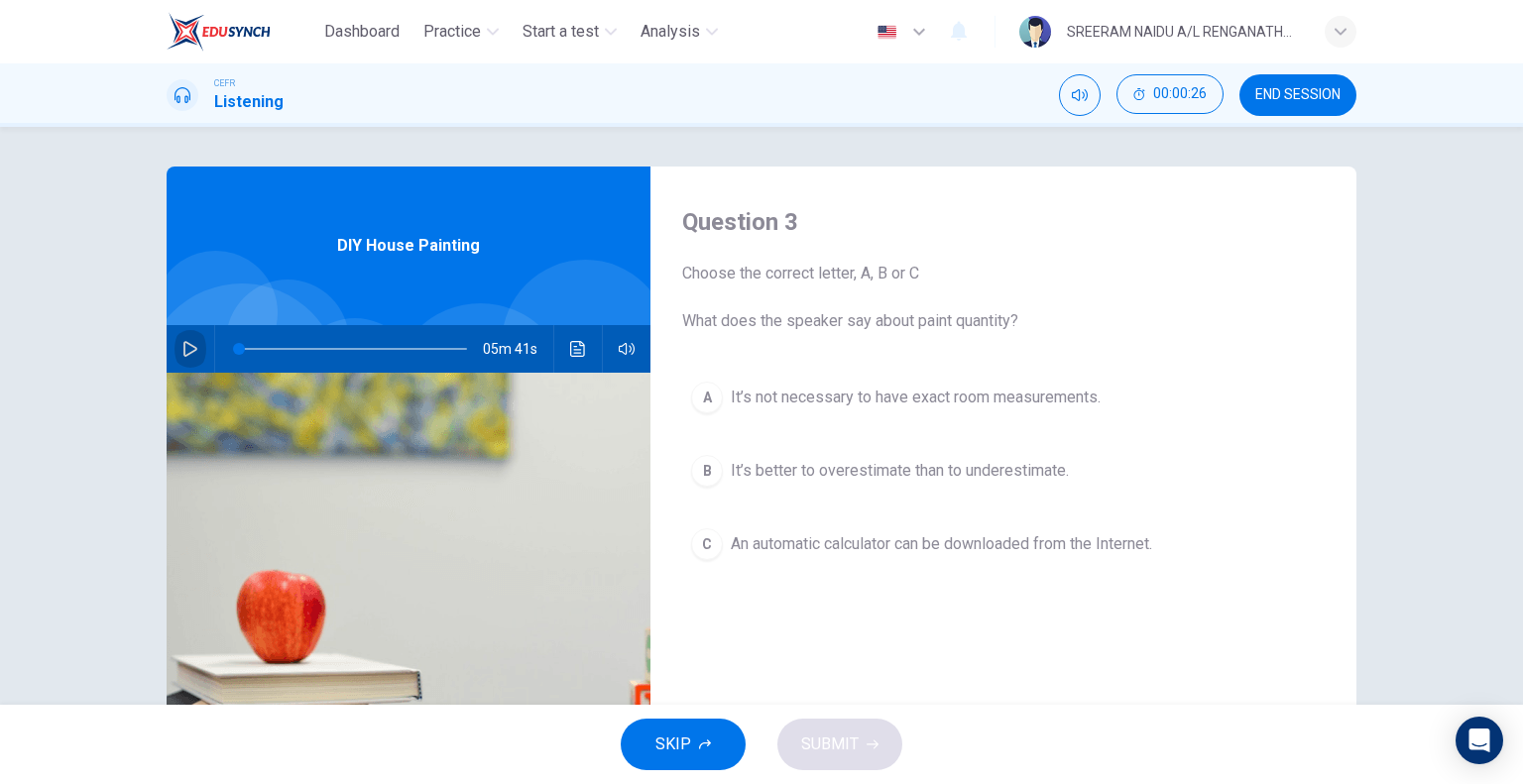 click at bounding box center (190, 349) 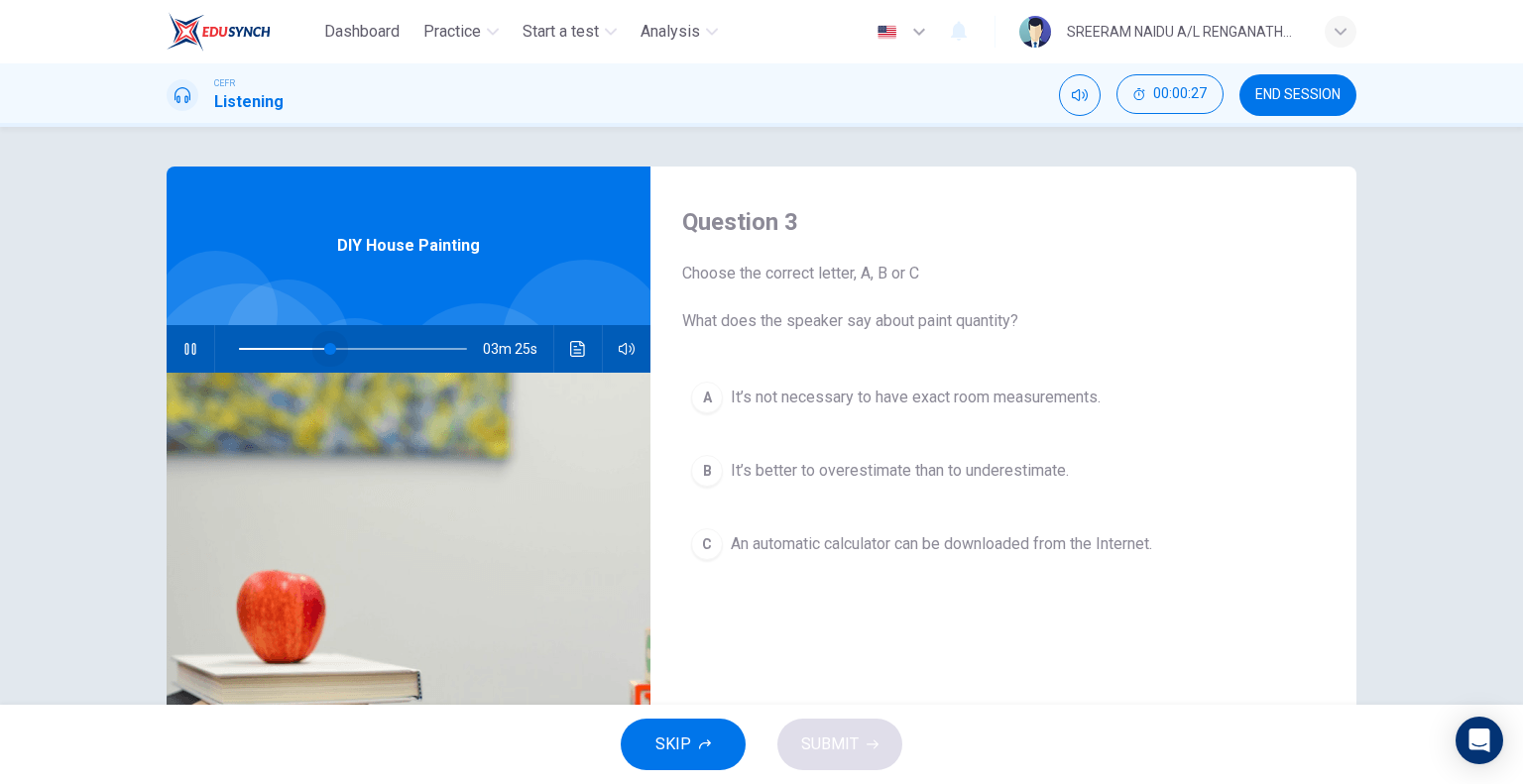 click at bounding box center (353, 349) 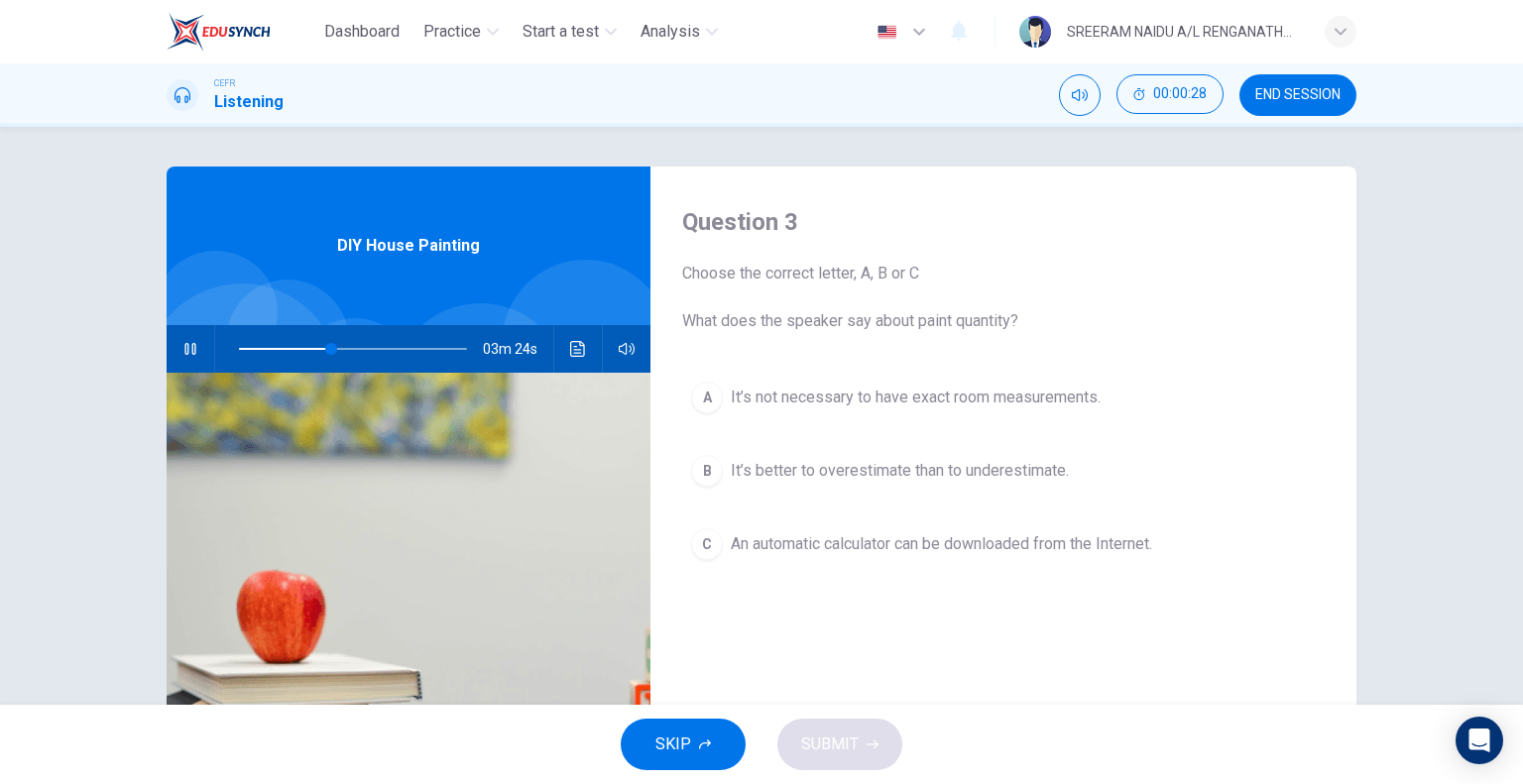 click at bounding box center (353, 349) 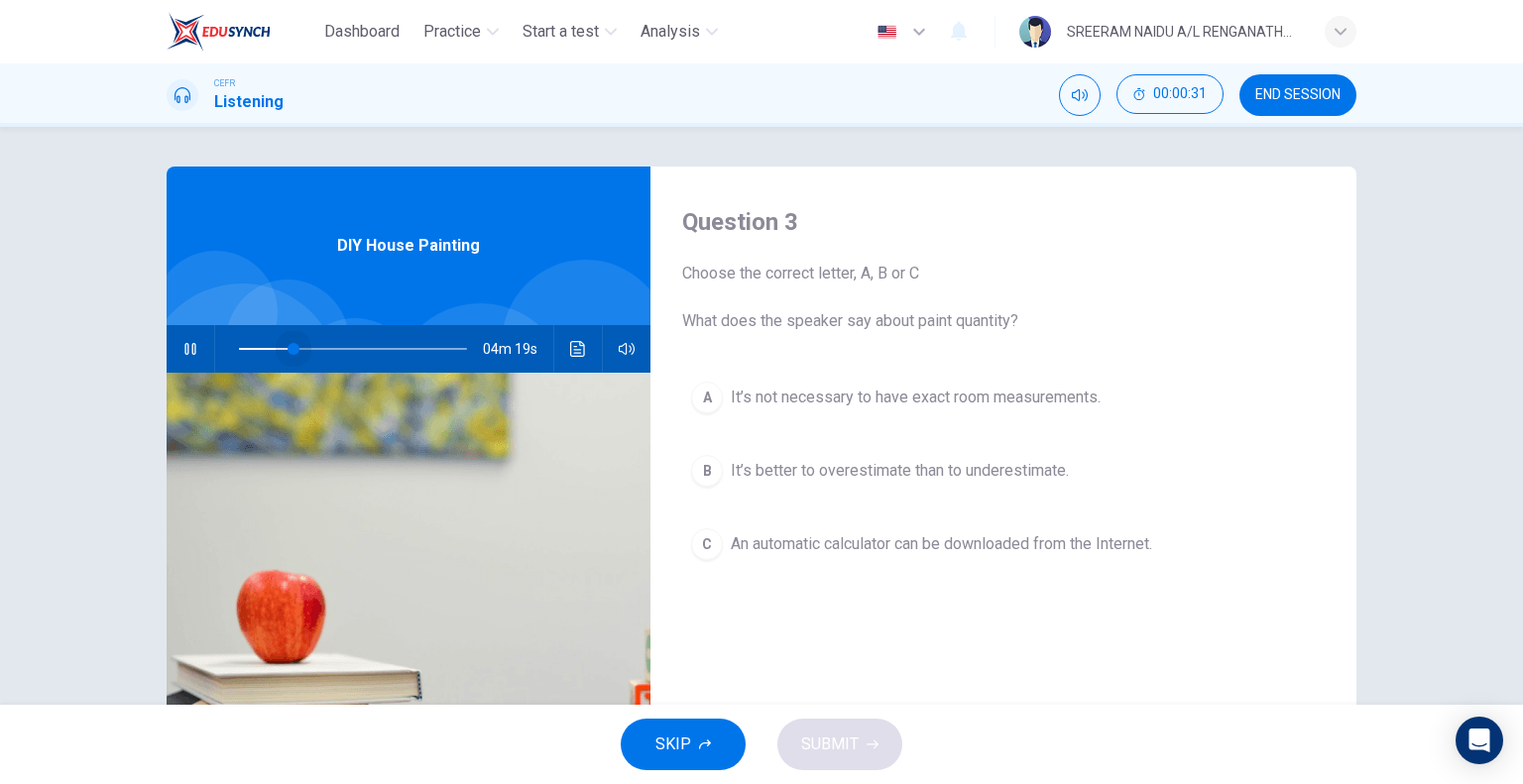 click at bounding box center (293, 349) 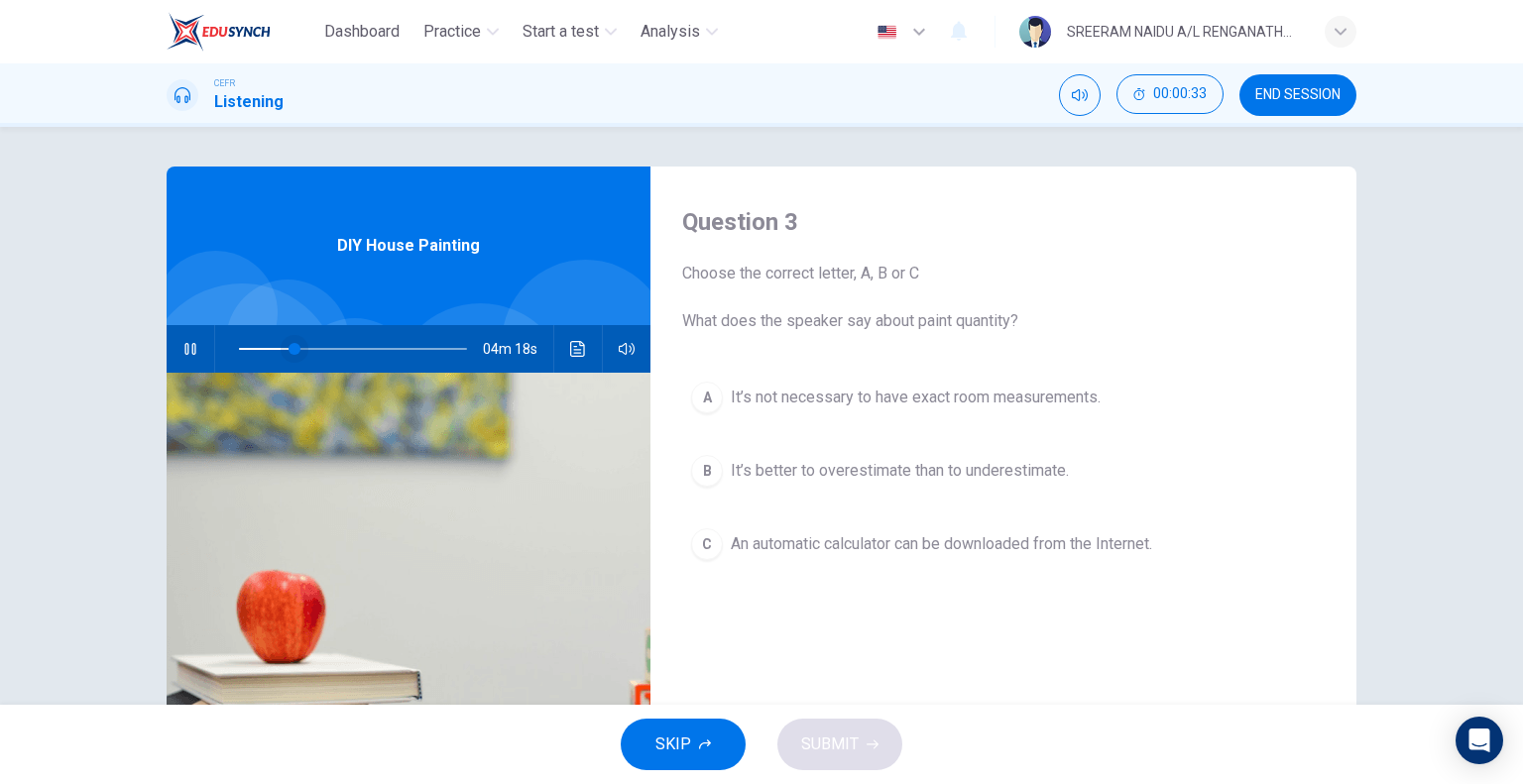 click at bounding box center [294, 349] 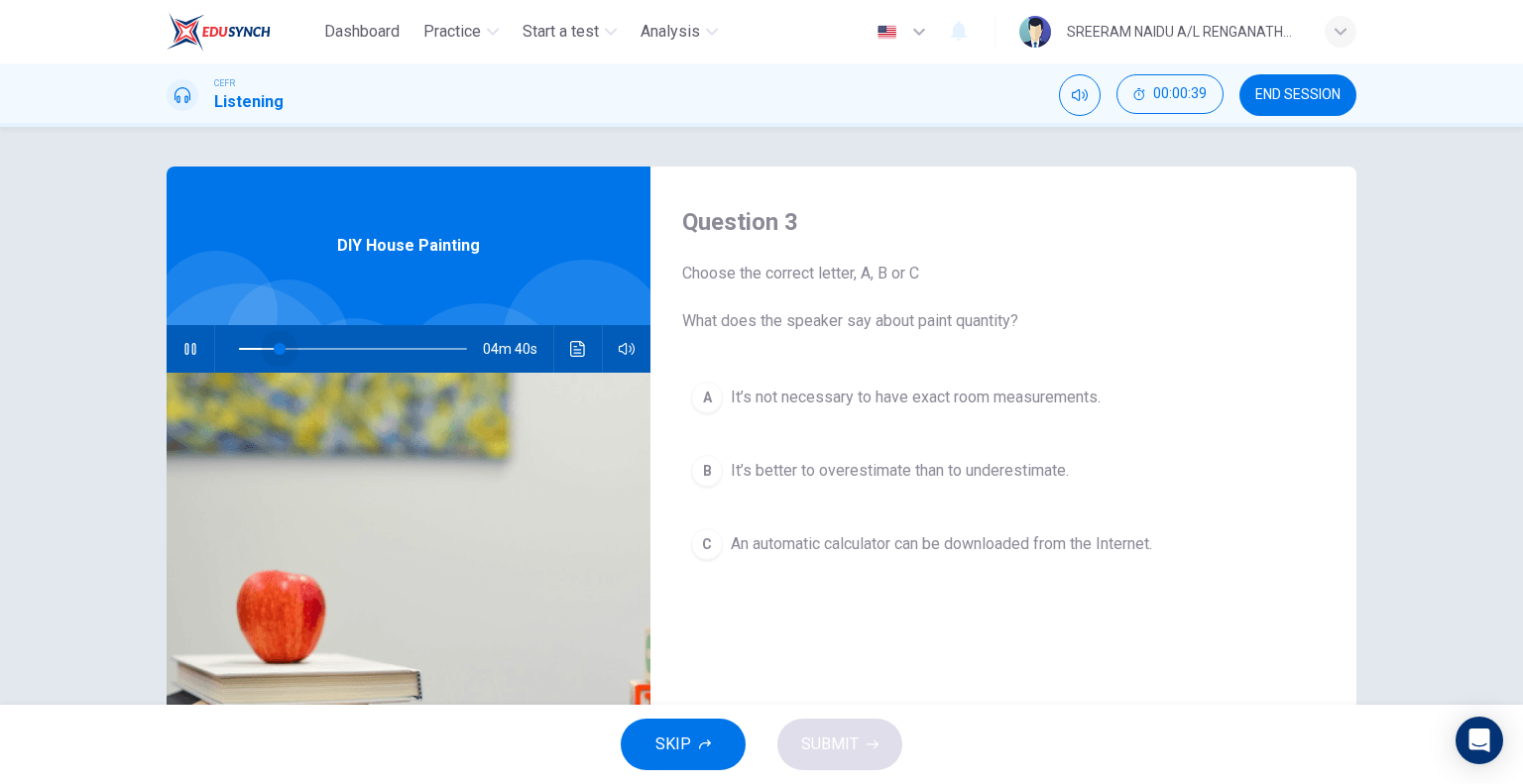 click at bounding box center (280, 349) 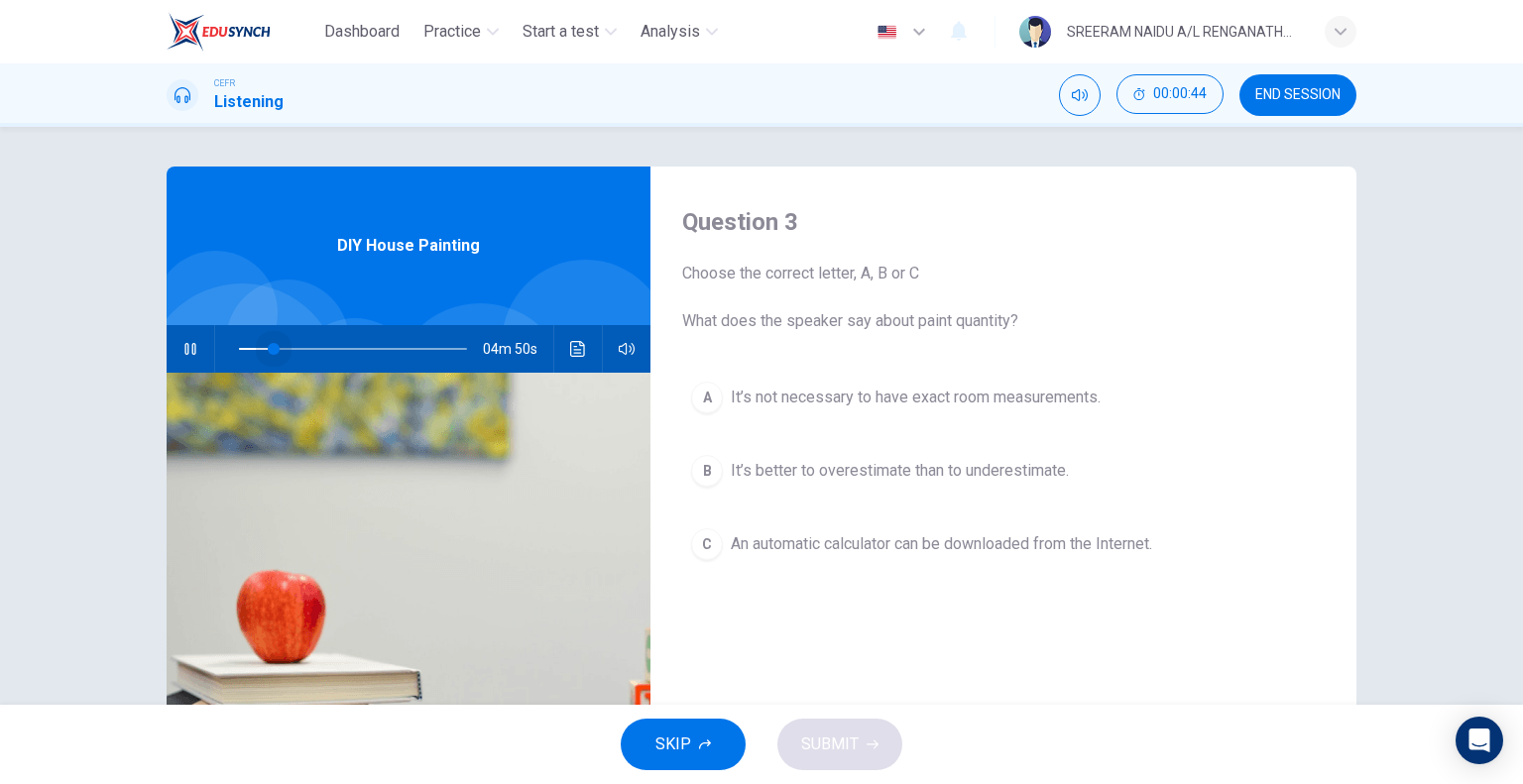 click at bounding box center [274, 349] 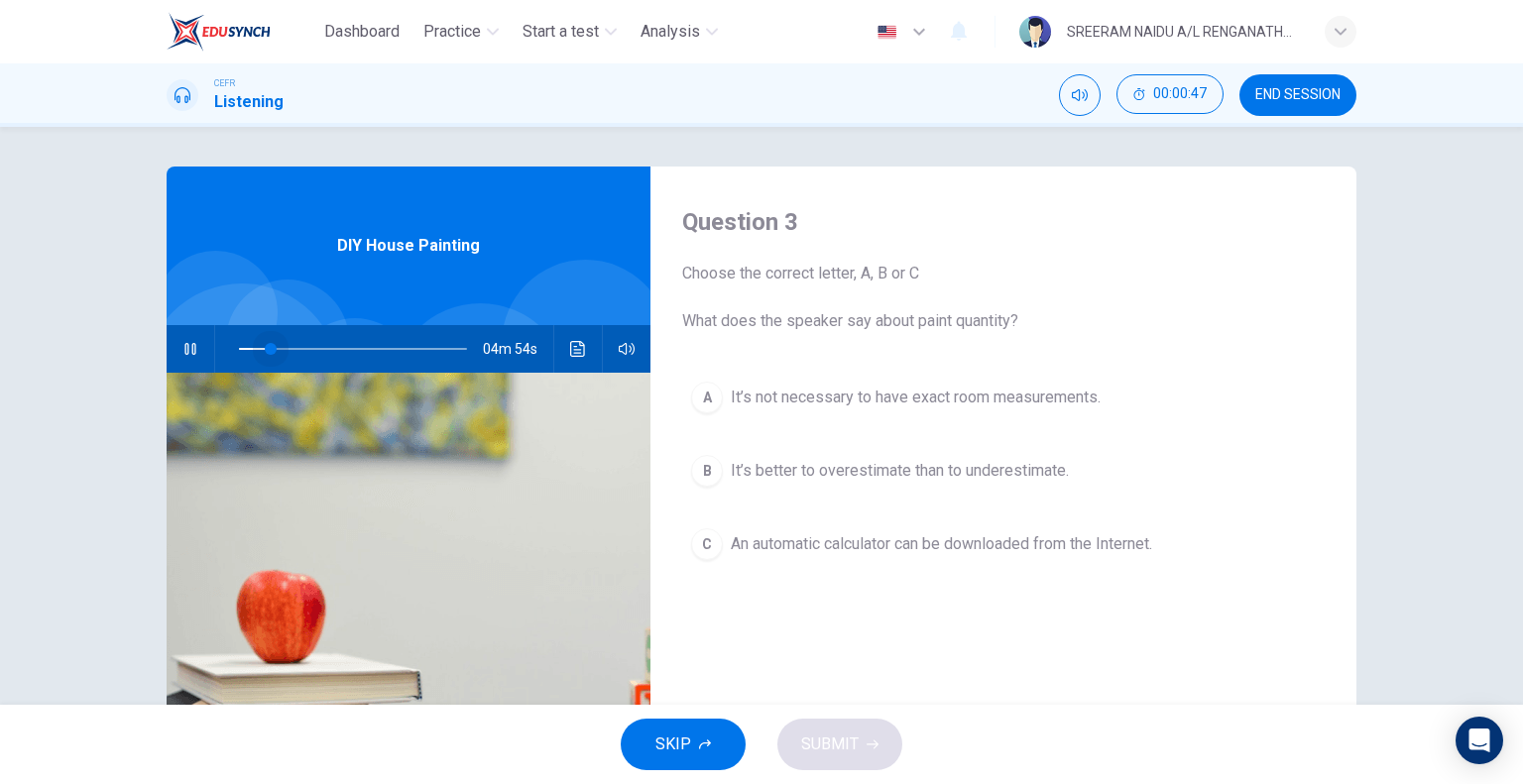 click at bounding box center [271, 349] 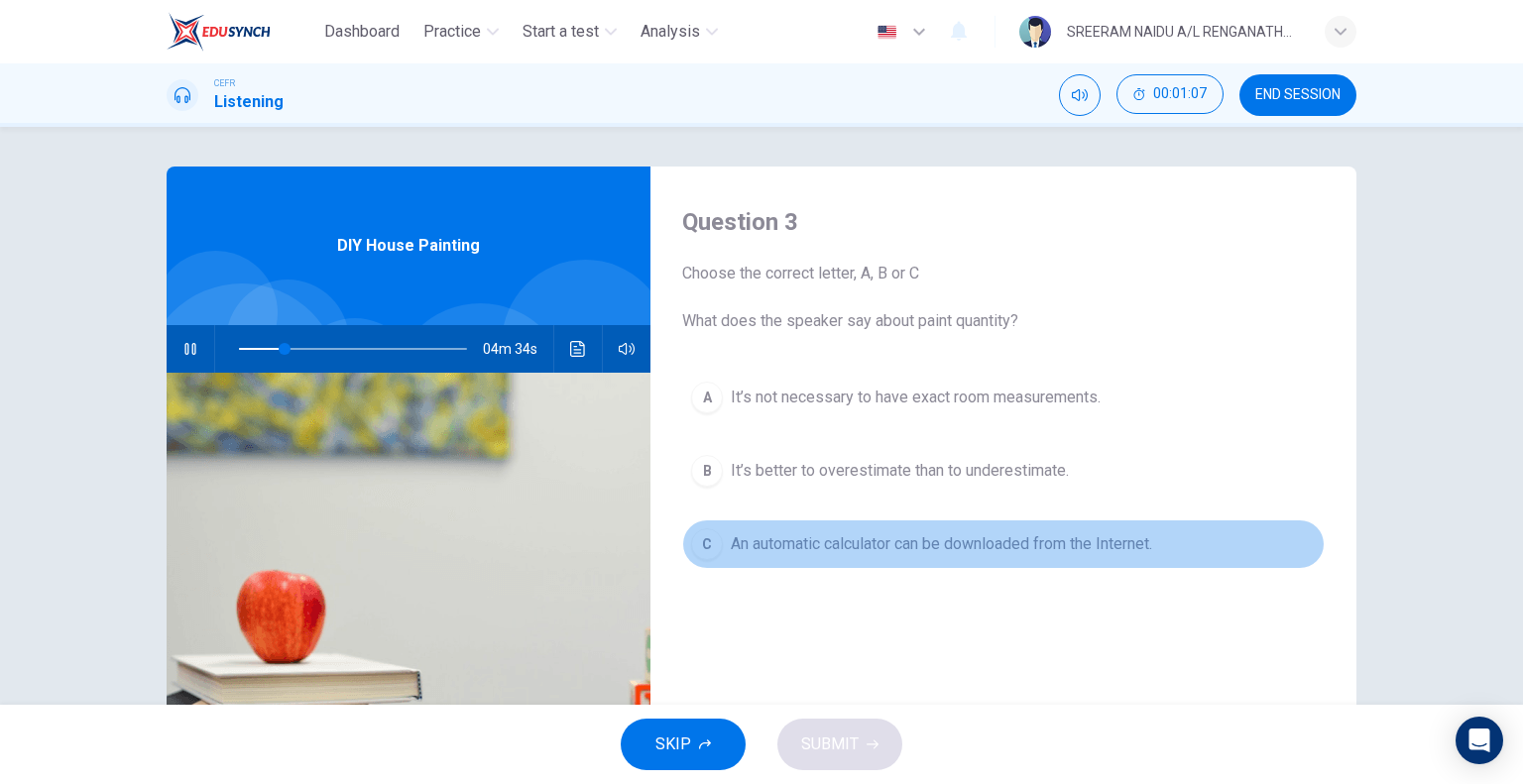 click on "C An automatic calculator can be downloaded from the Internet." at bounding box center (1003, 544) 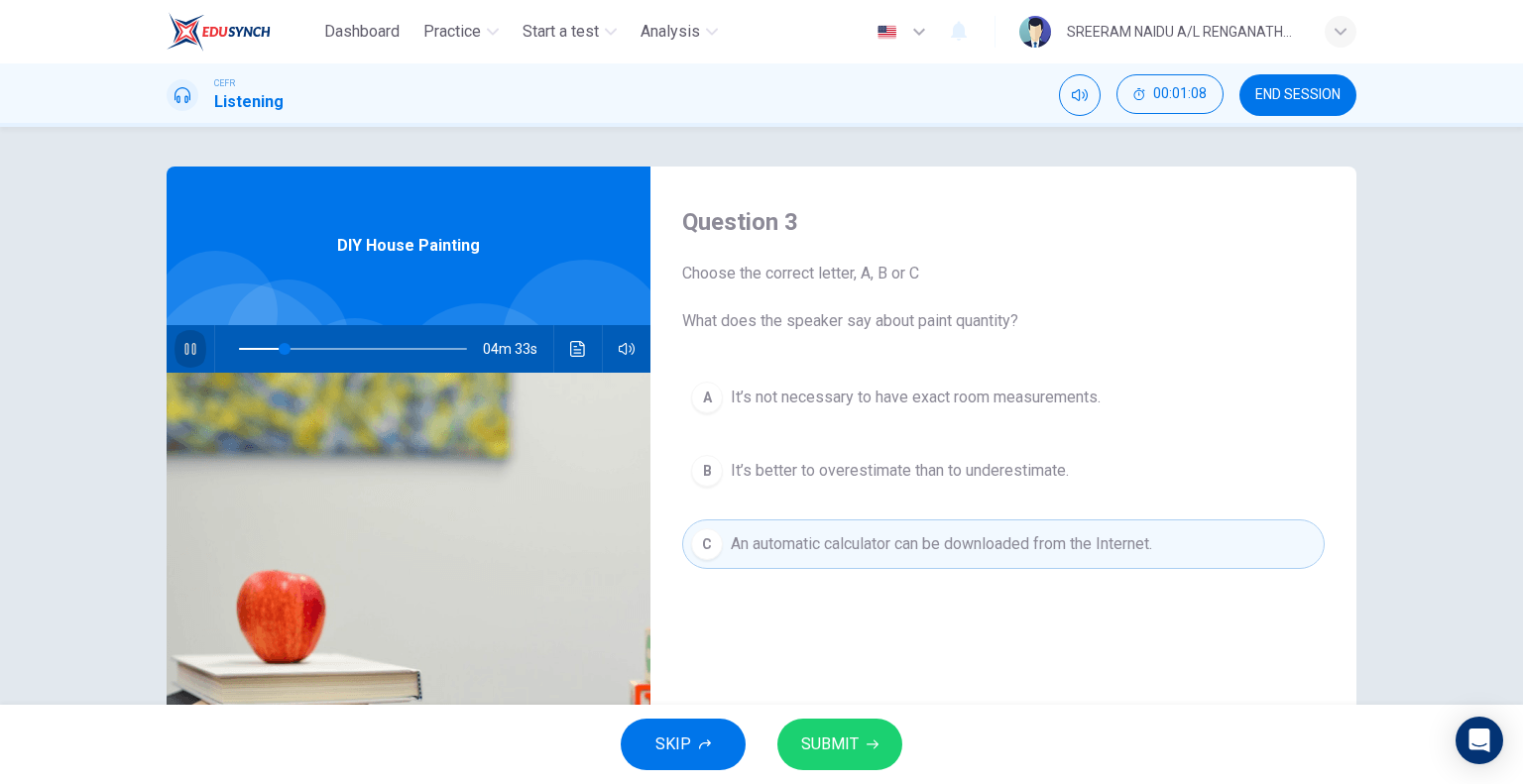 click at bounding box center (189, 349) 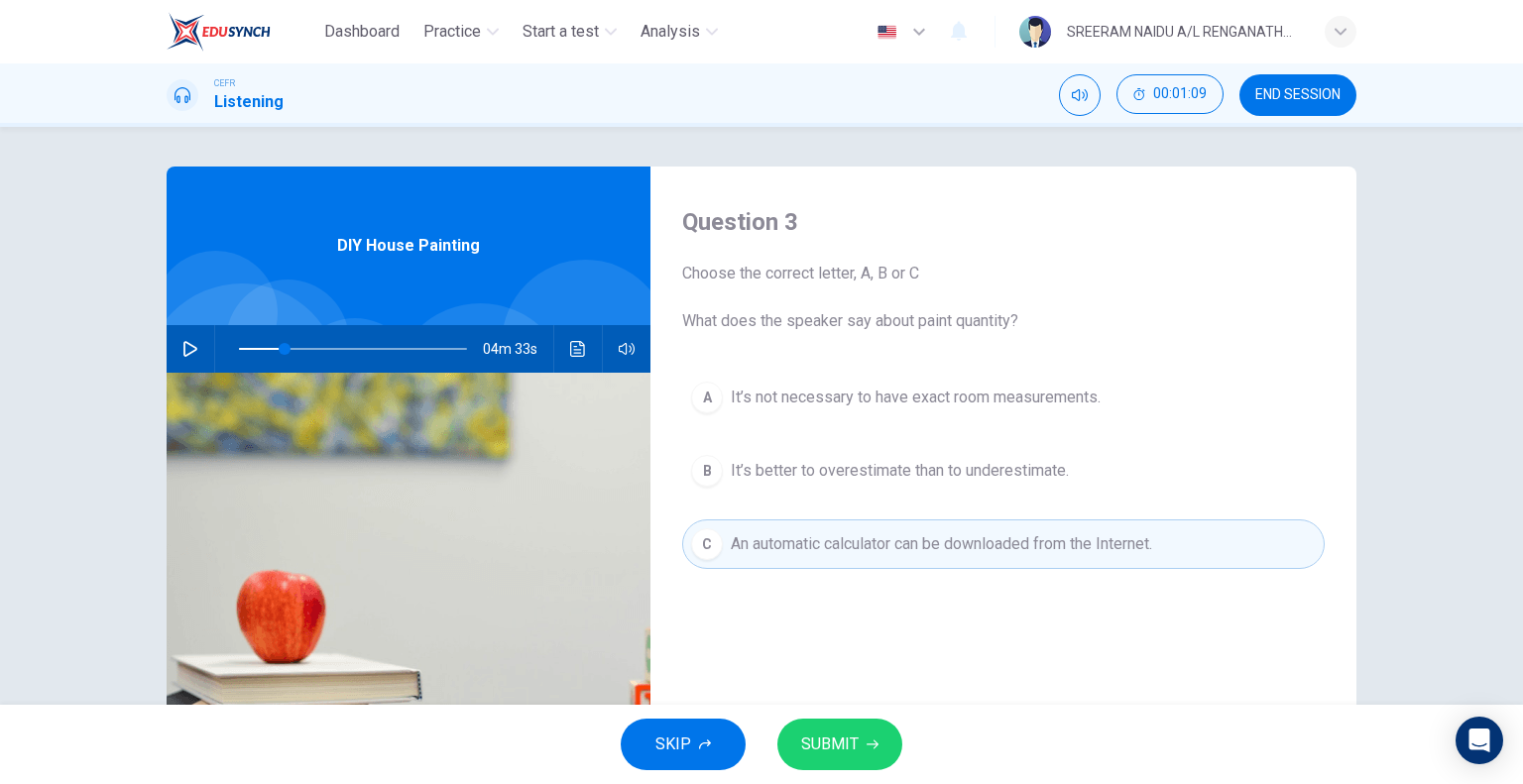 click on "SUBMIT" at bounding box center [840, 744] 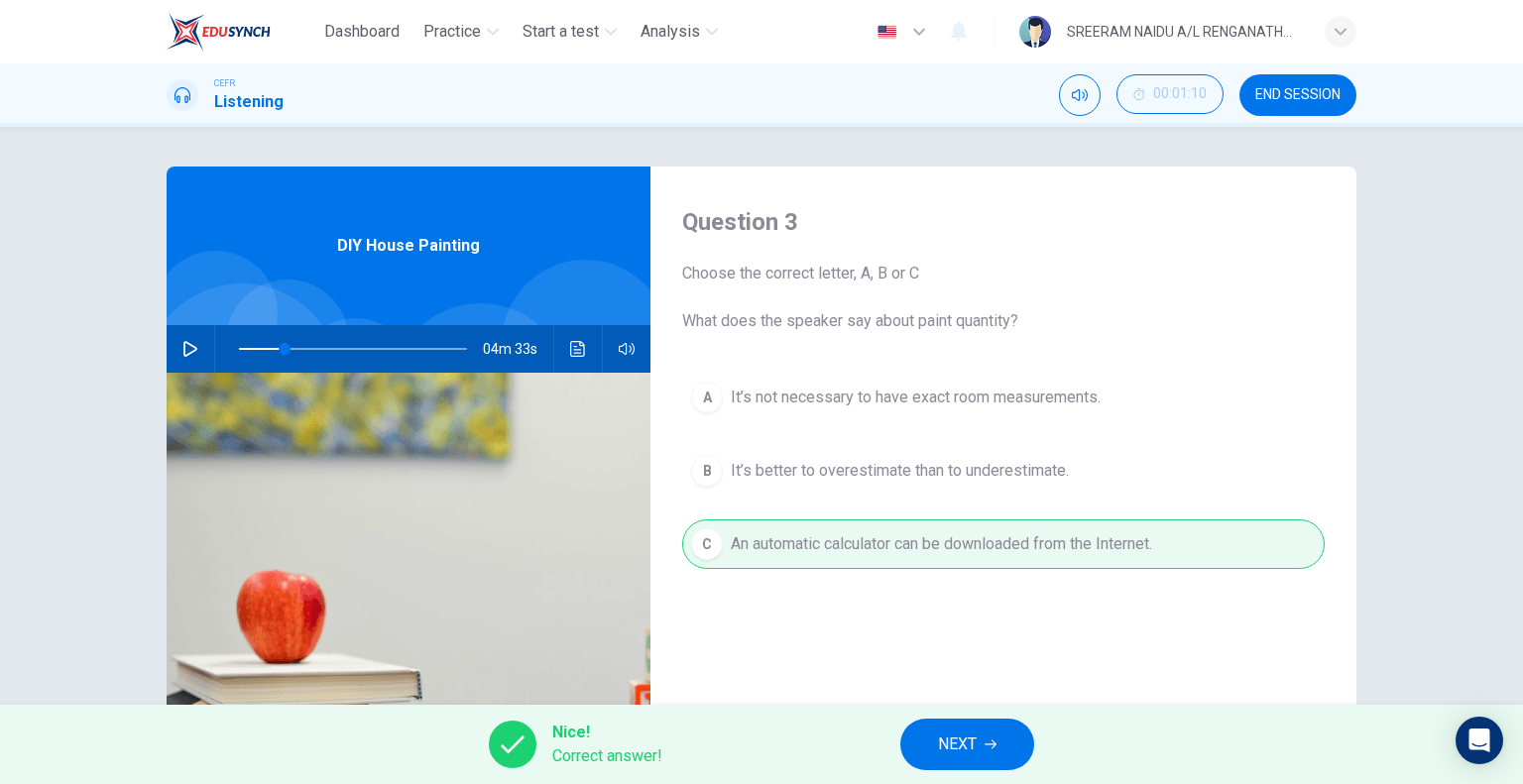 click on "NEXT" at bounding box center [957, 744] 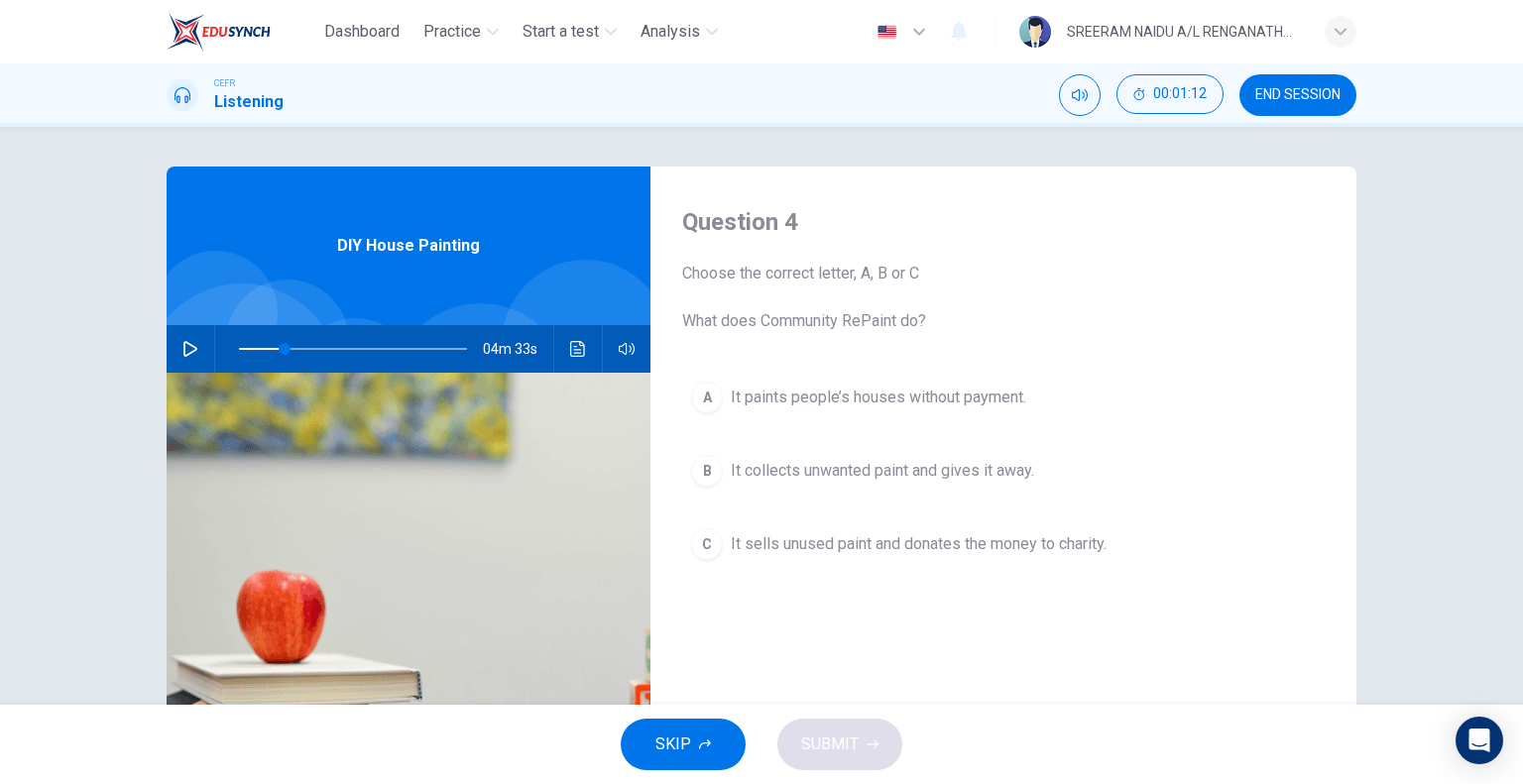 click at bounding box center [190, 349] 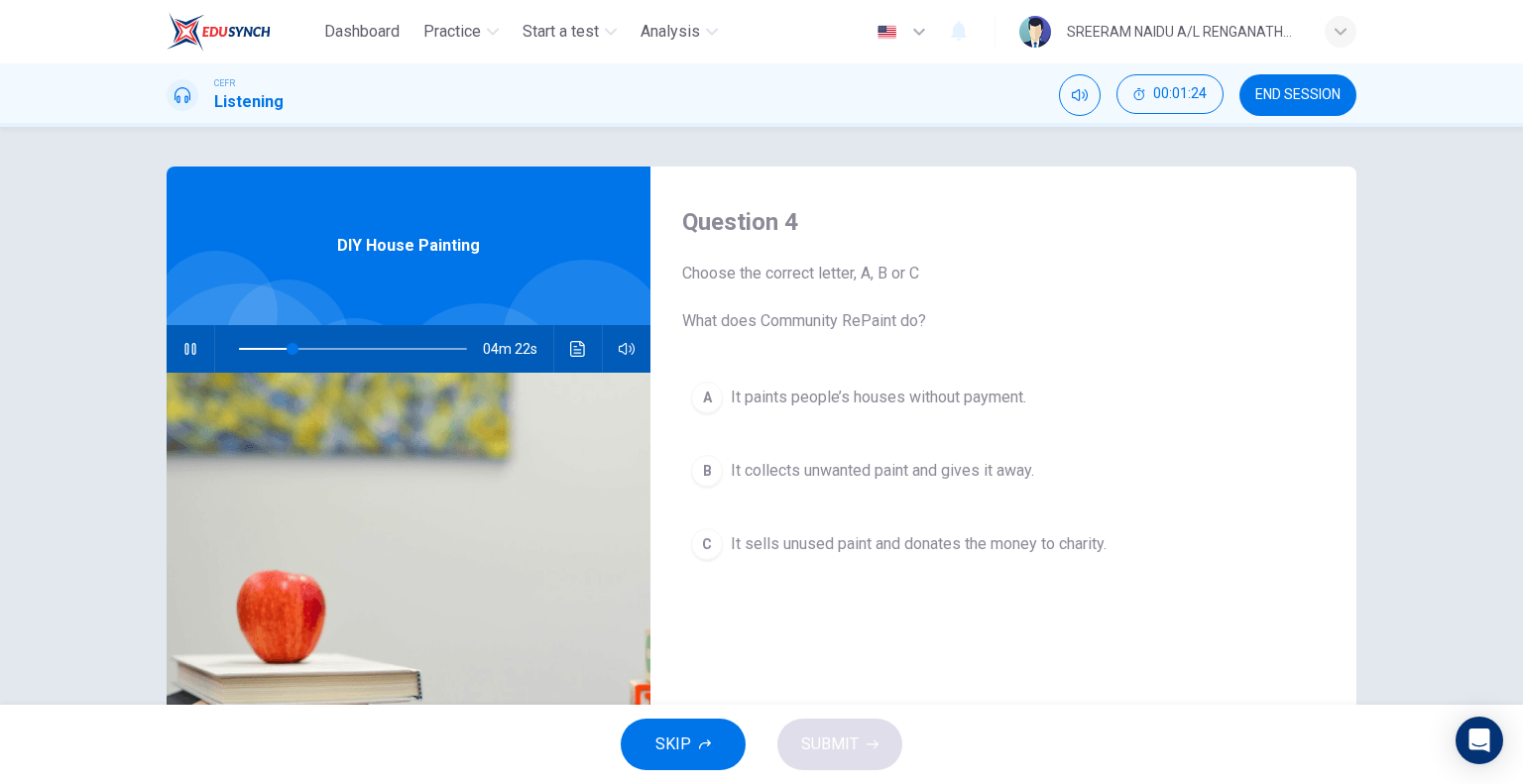 type 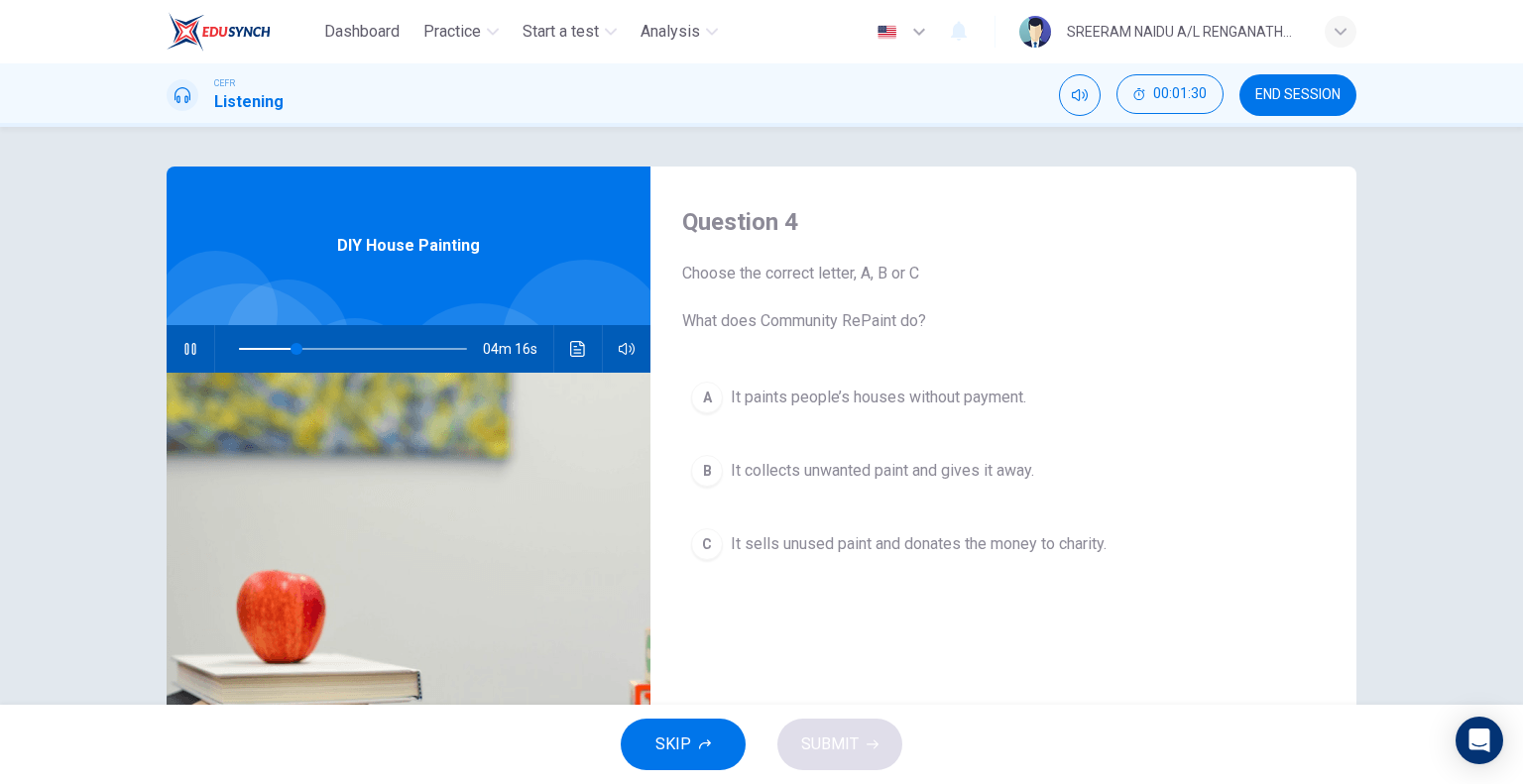 click at bounding box center [190, 349] 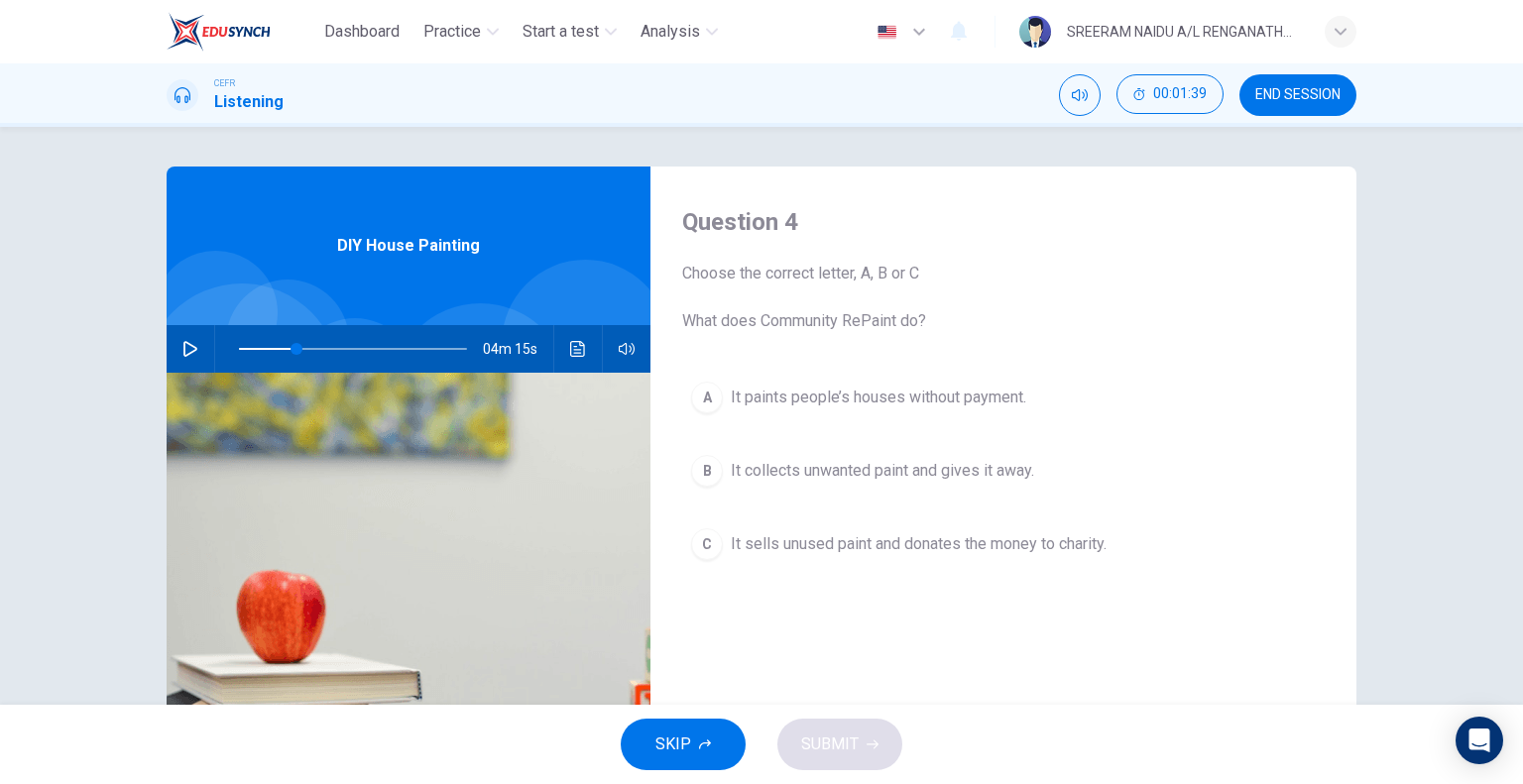 click at bounding box center (190, 349) 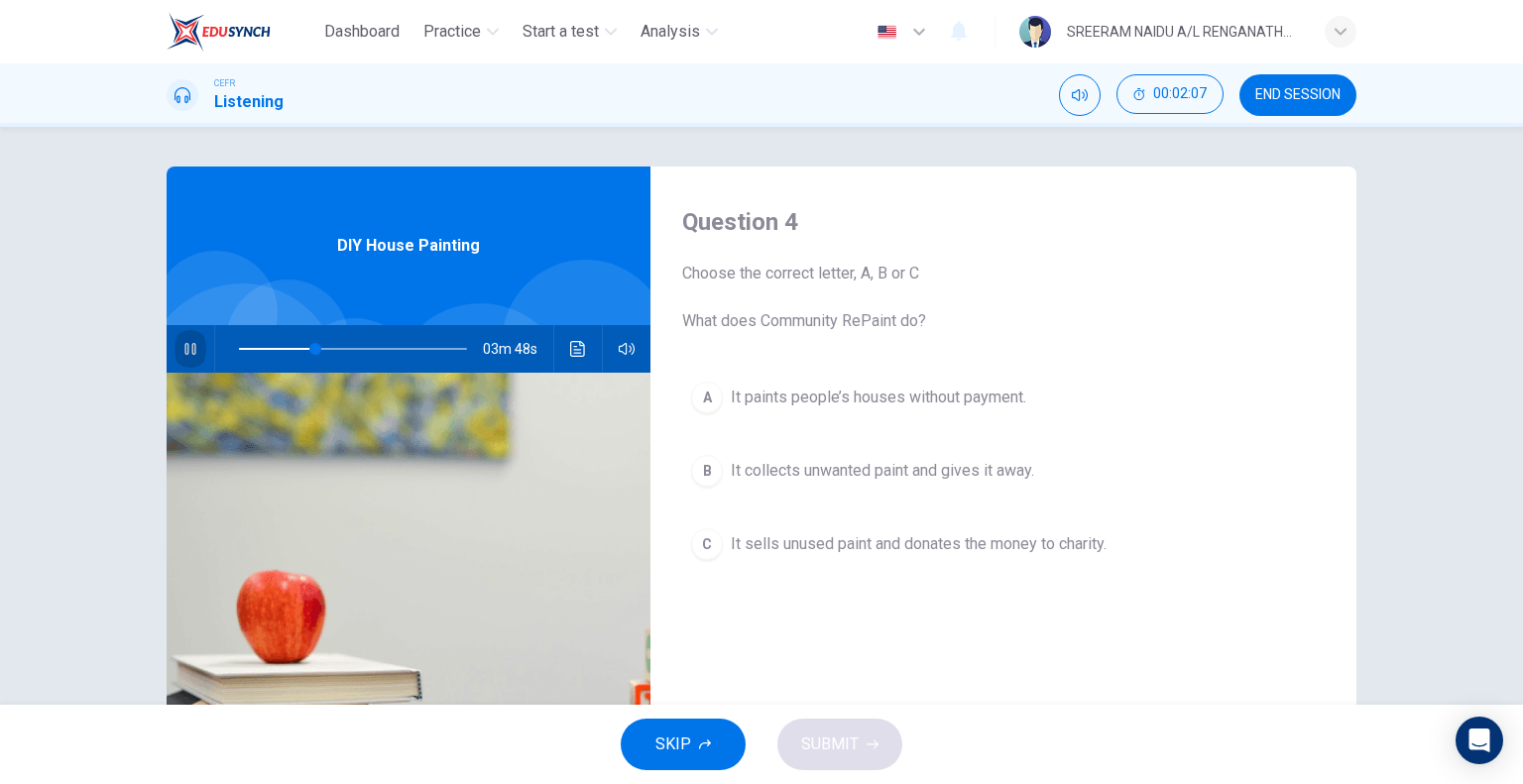 click at bounding box center [189, 349] 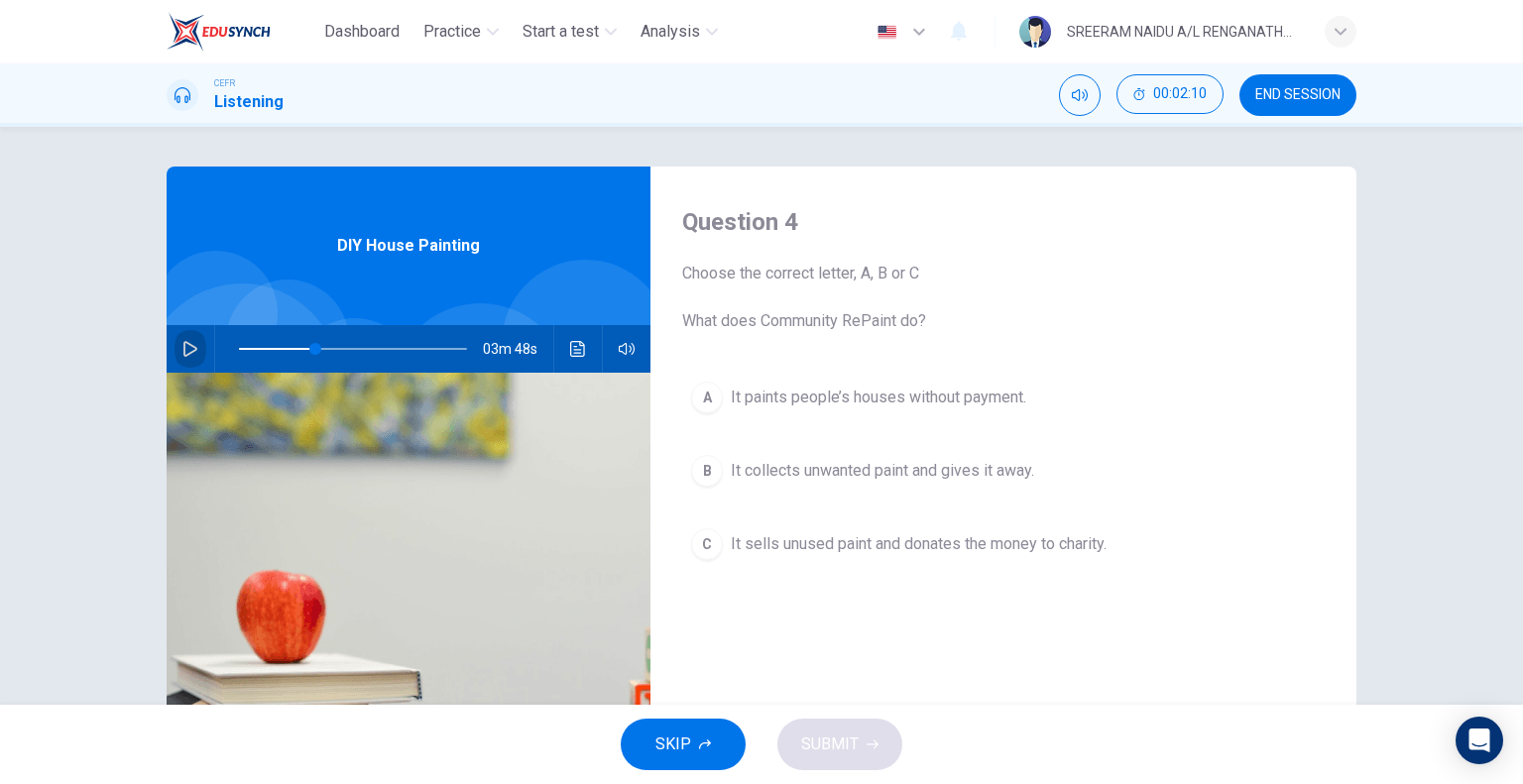 click at bounding box center [190, 349] 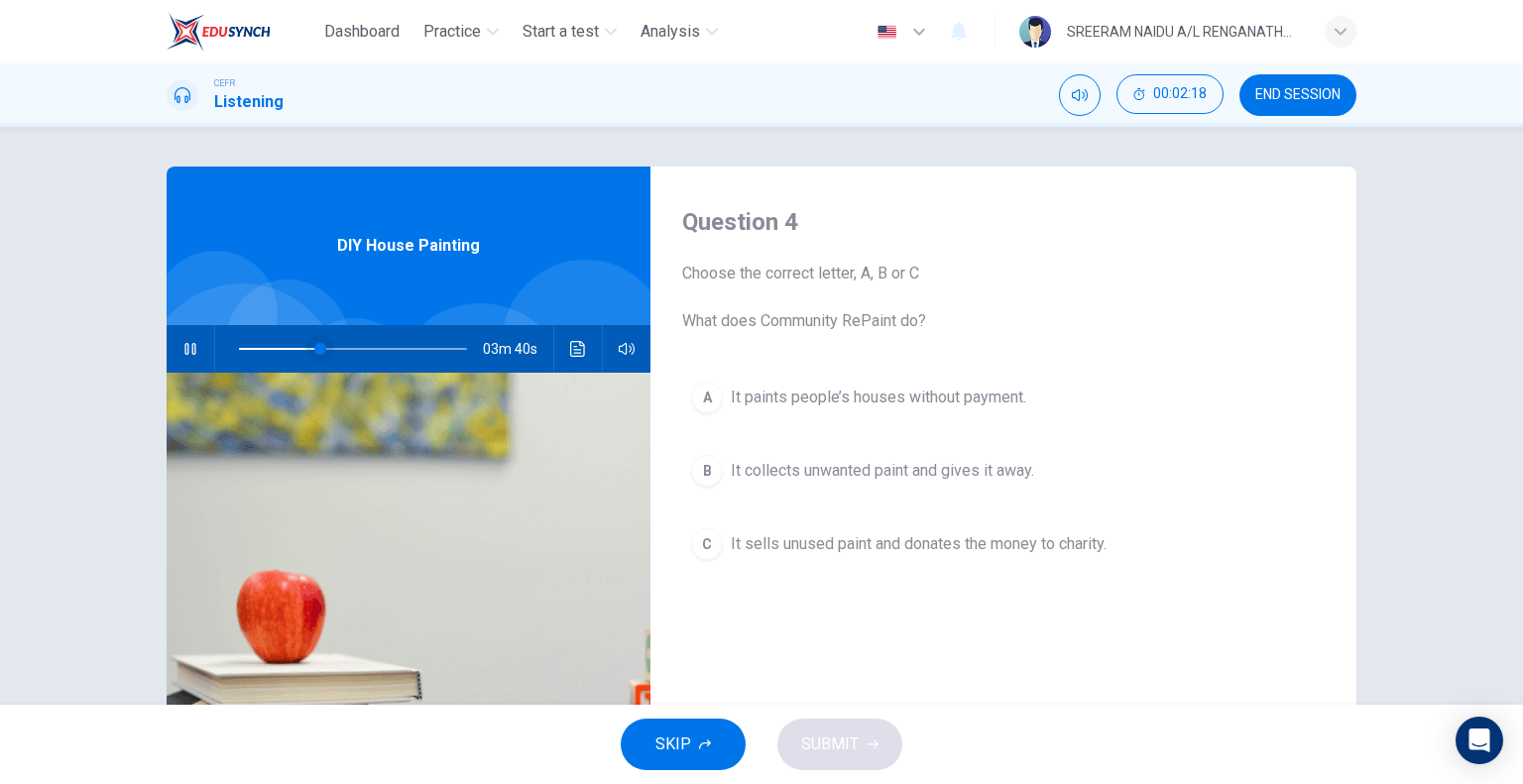 click at bounding box center (320, 349) 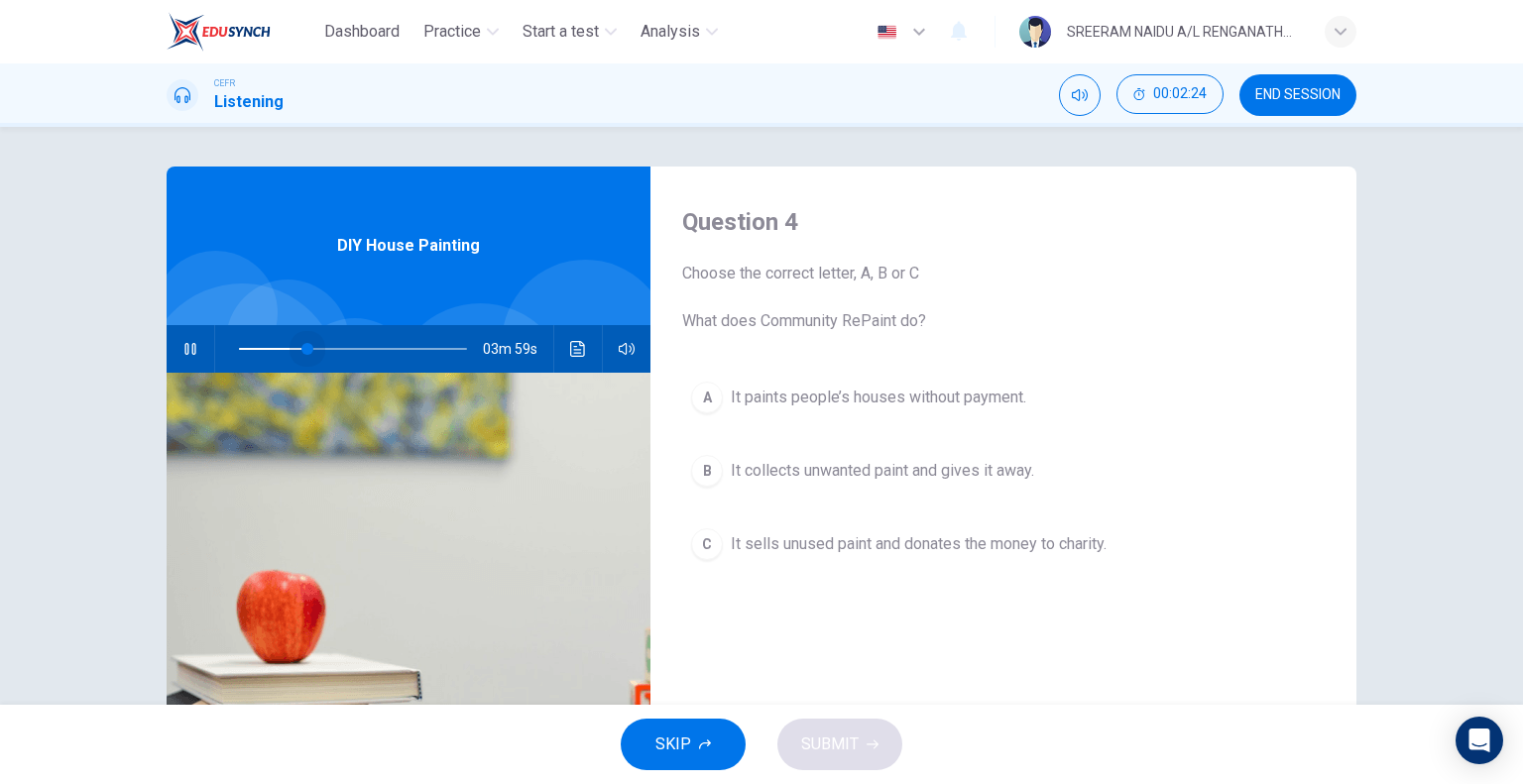 click at bounding box center (307, 349) 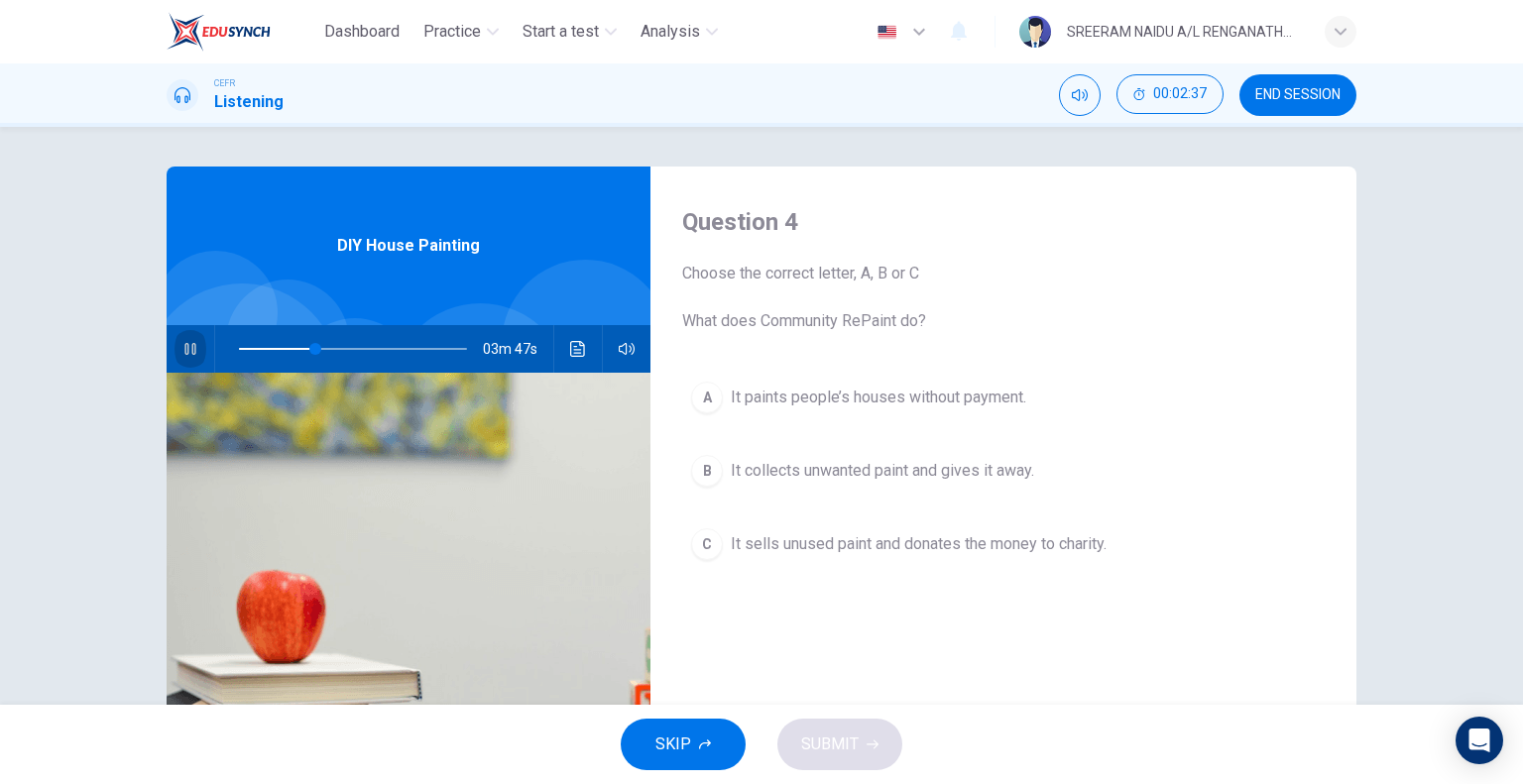 click at bounding box center [190, 349] 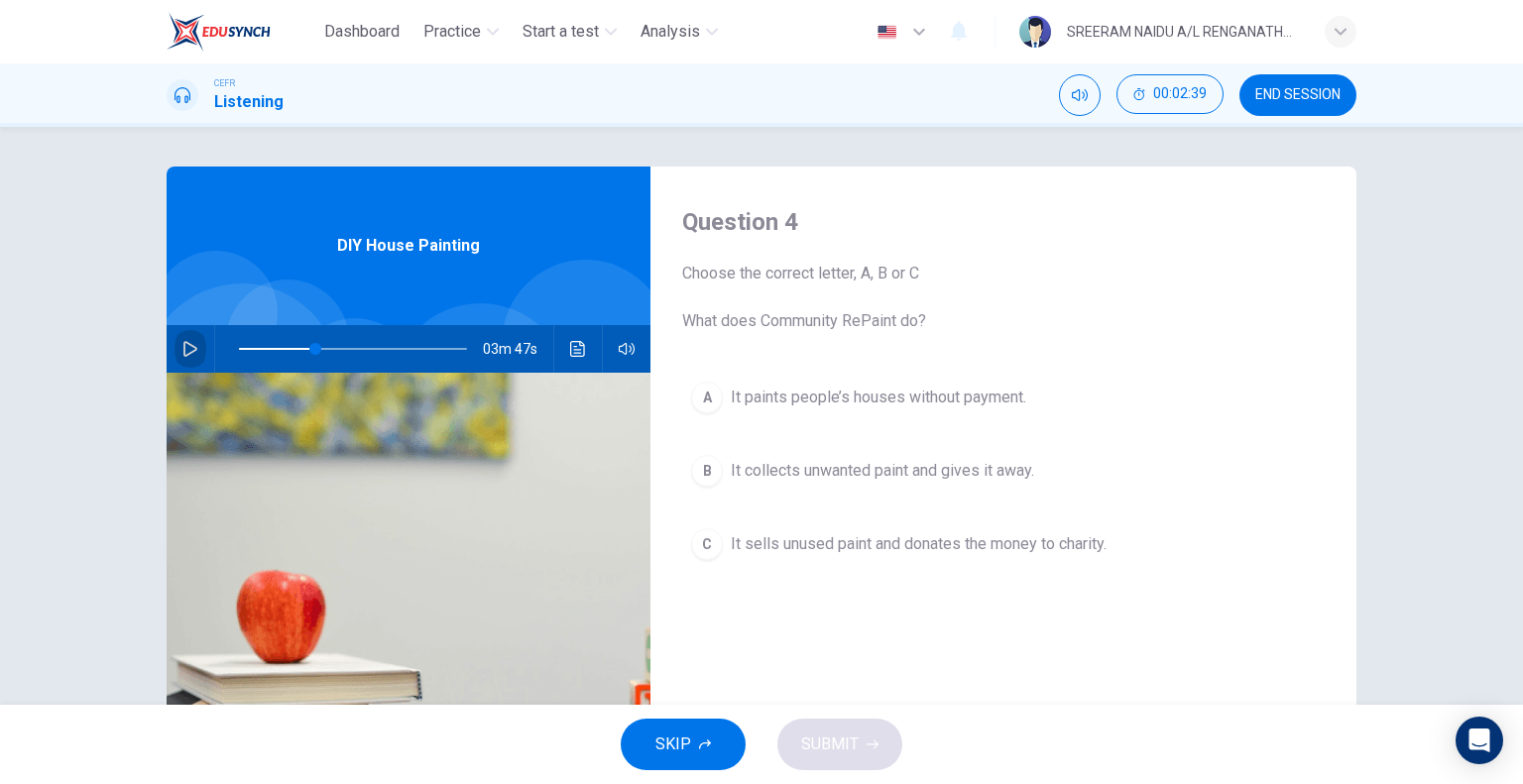 click at bounding box center [190, 349] 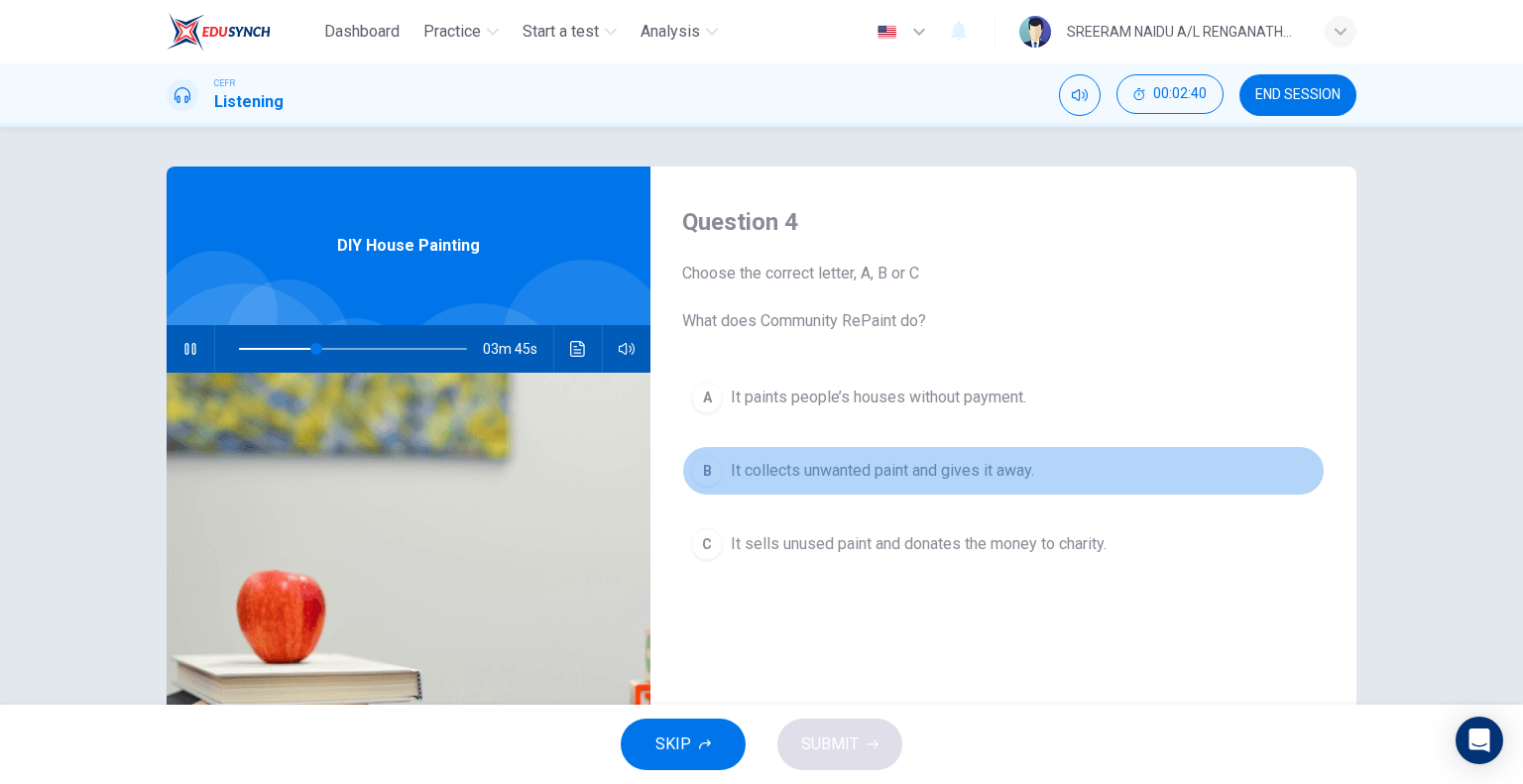 click on "It collects unwanted paint and gives it away." at bounding box center [879, 397] 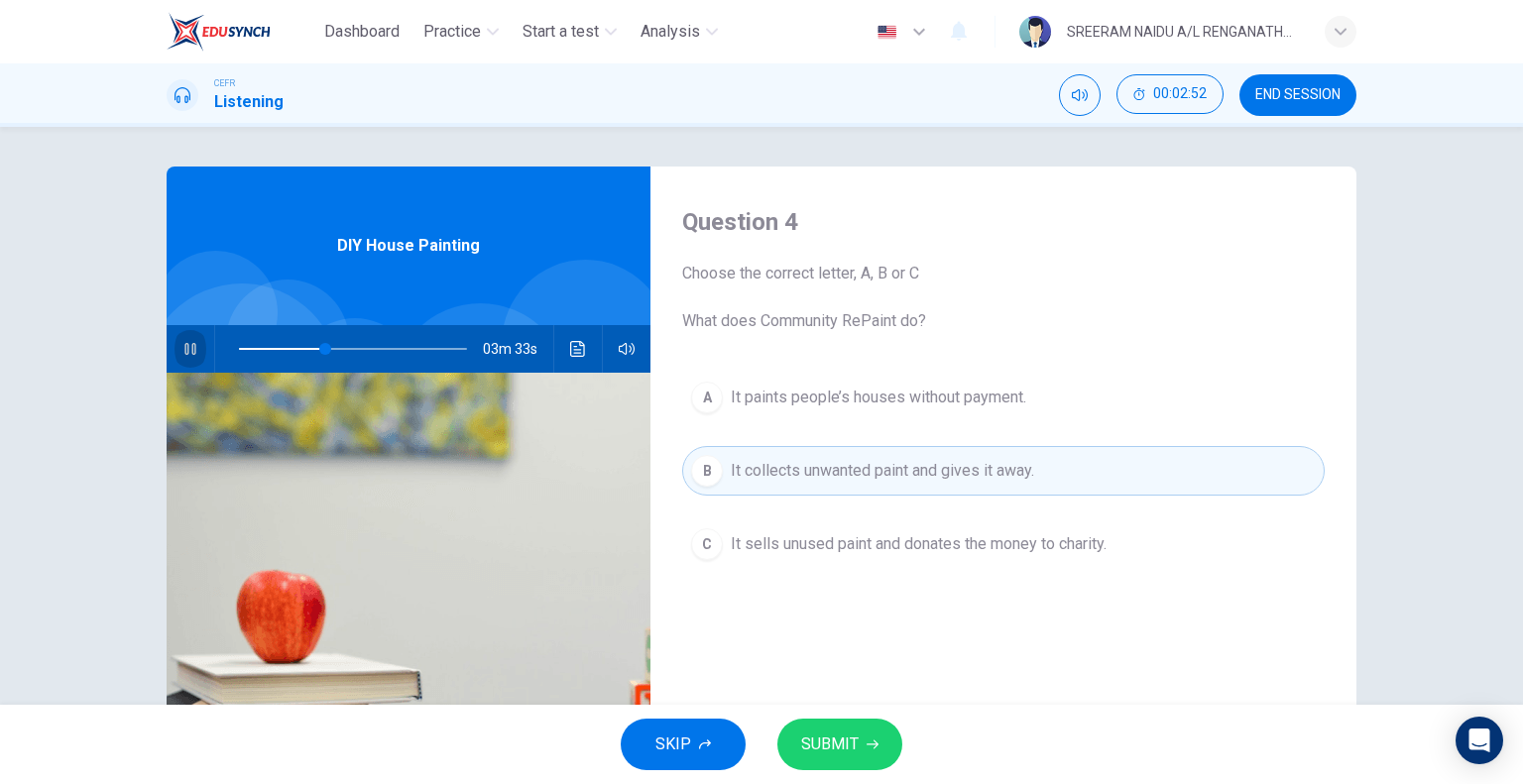 click at bounding box center (189, 349) 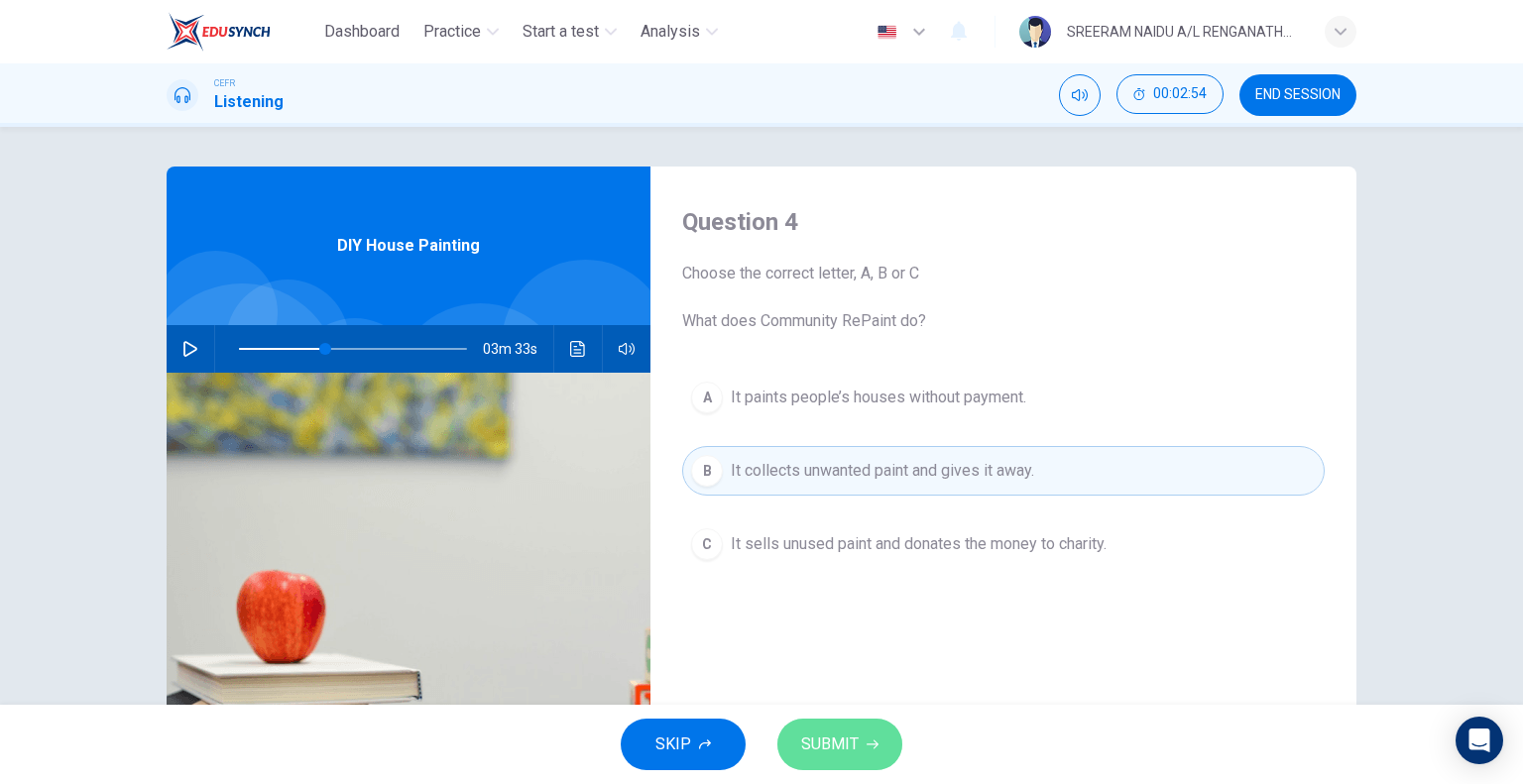 click on "SUBMIT" at bounding box center (830, 744) 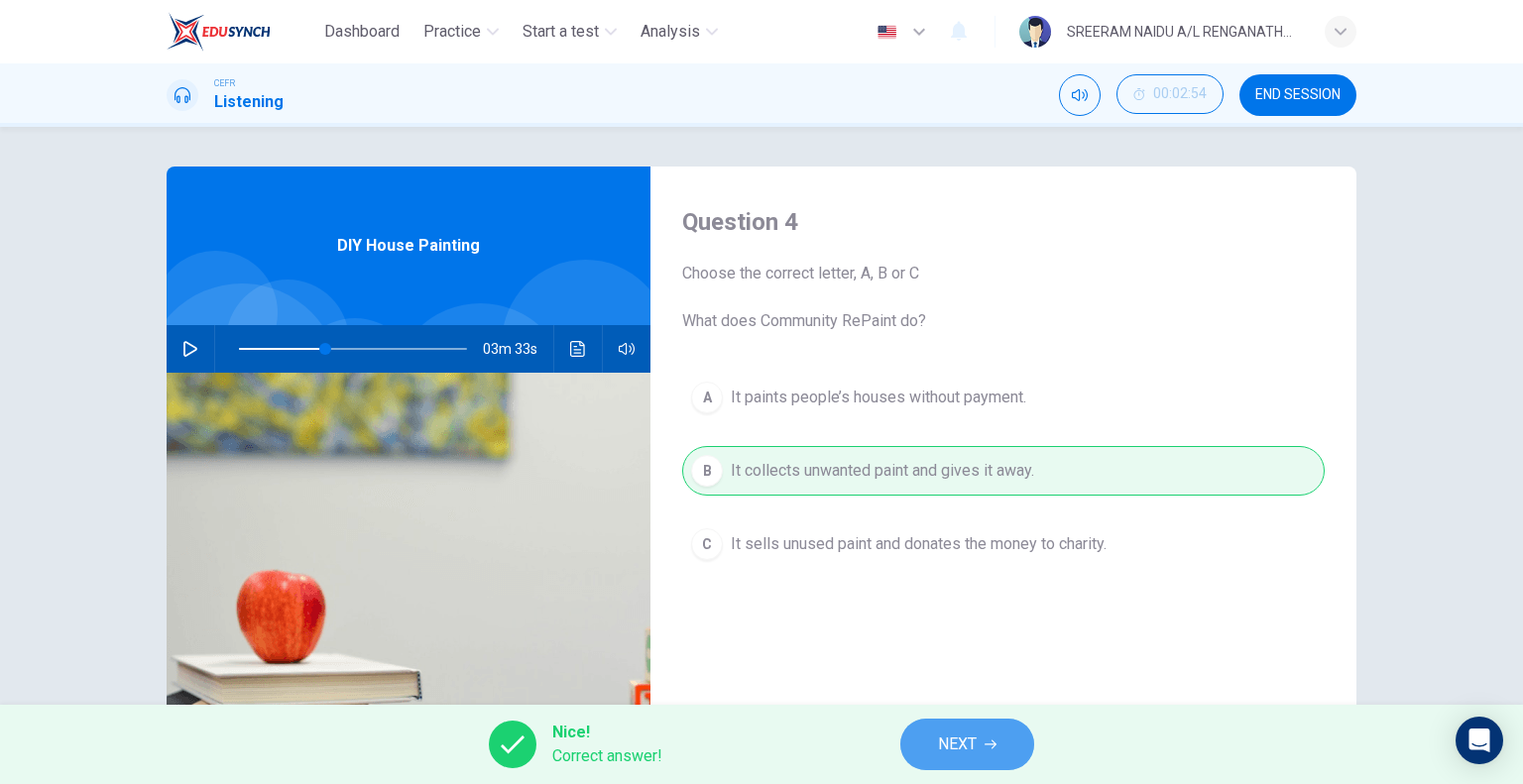 click on "NEXT" at bounding box center (967, 744) 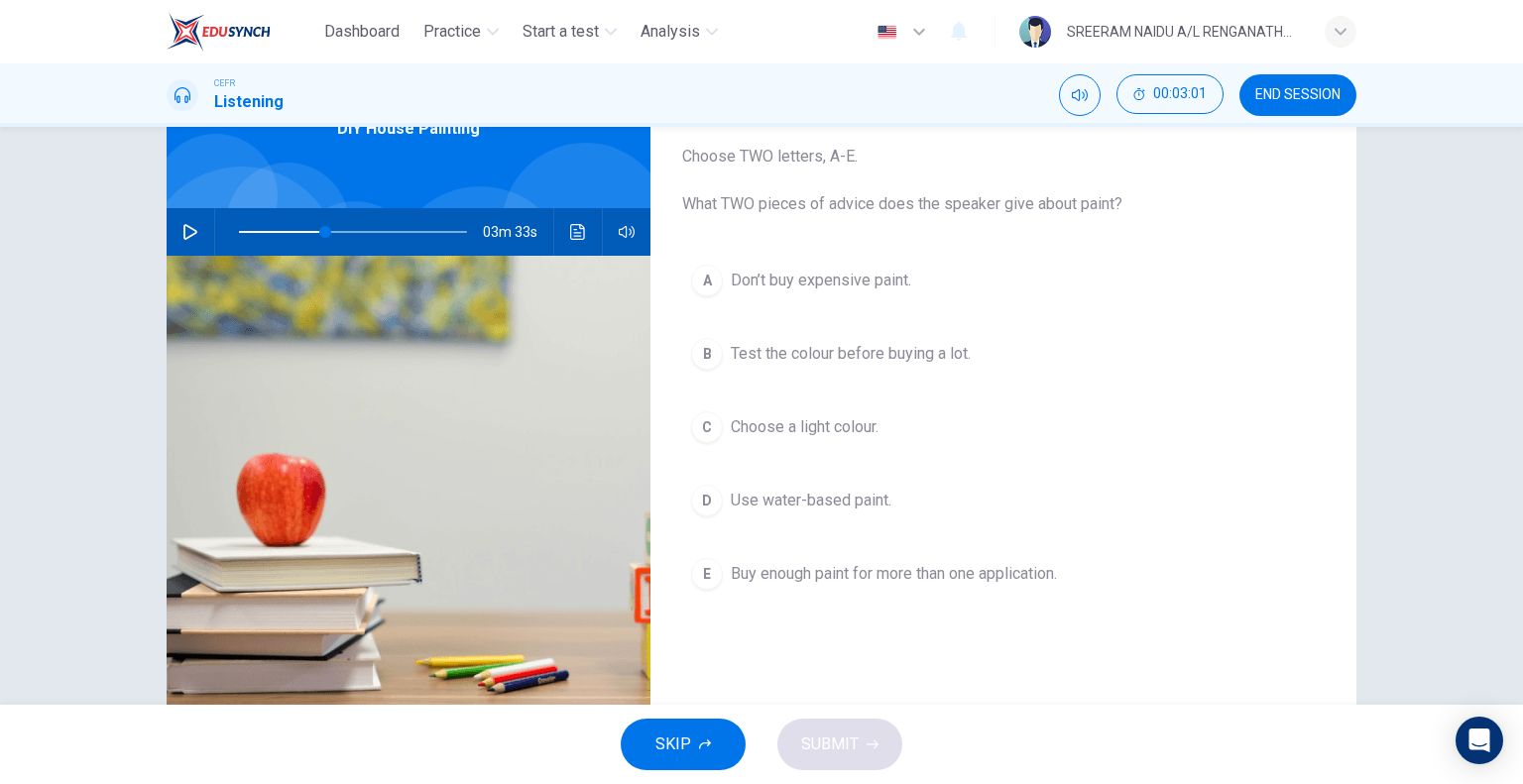 scroll, scrollTop: 115, scrollLeft: 0, axis: vertical 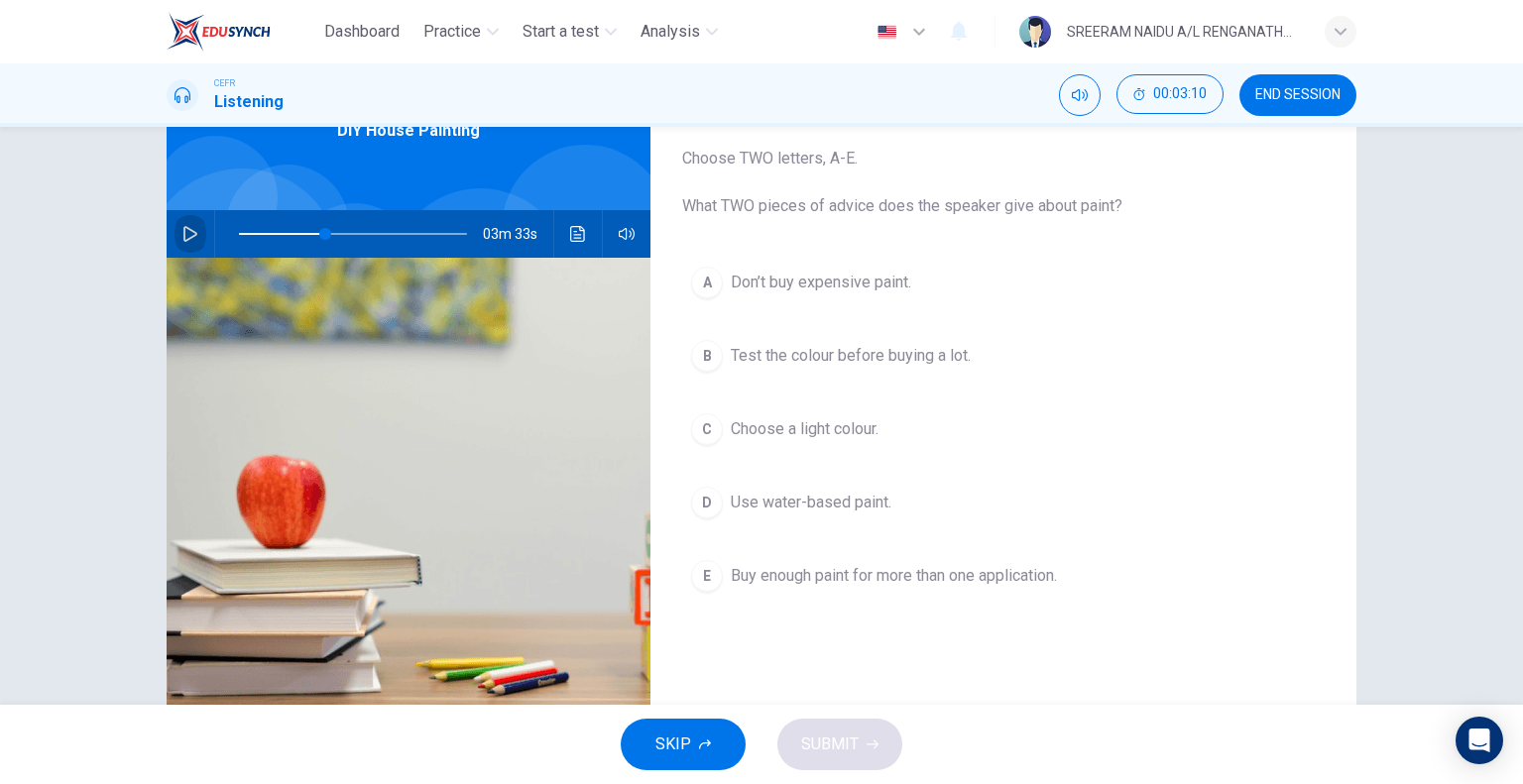 click at bounding box center (190, 234) 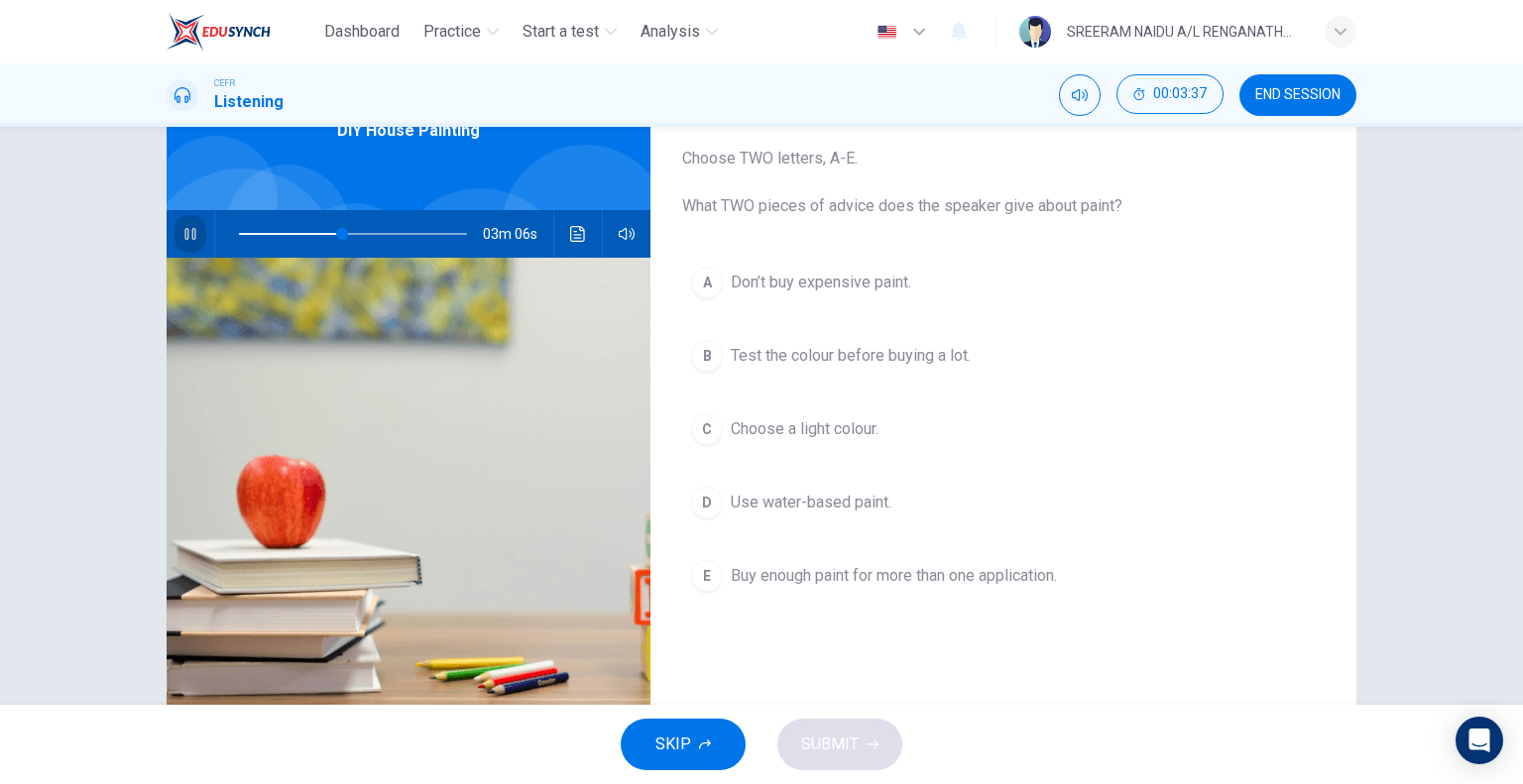 click at bounding box center [189, 234] 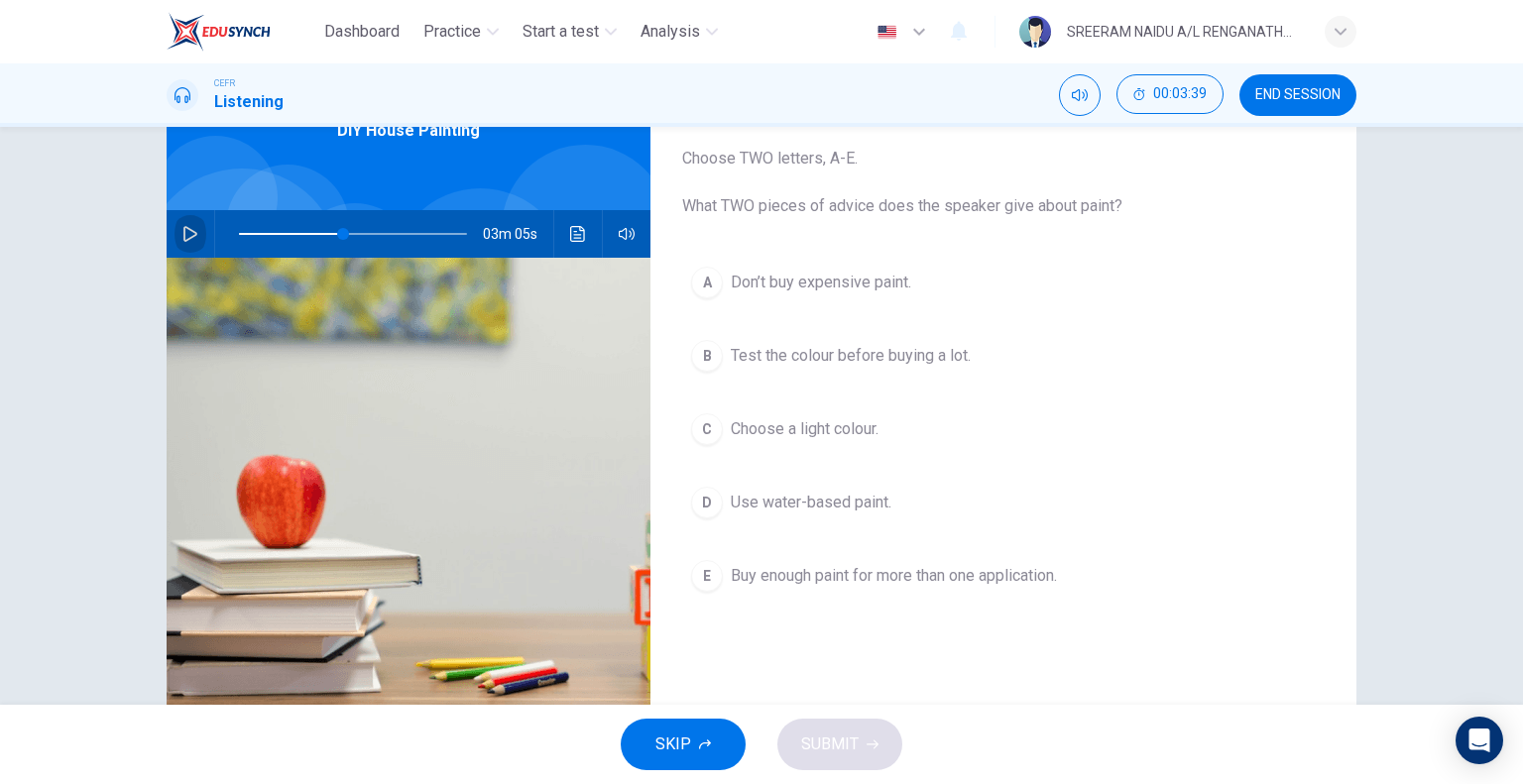 click at bounding box center [190, 234] 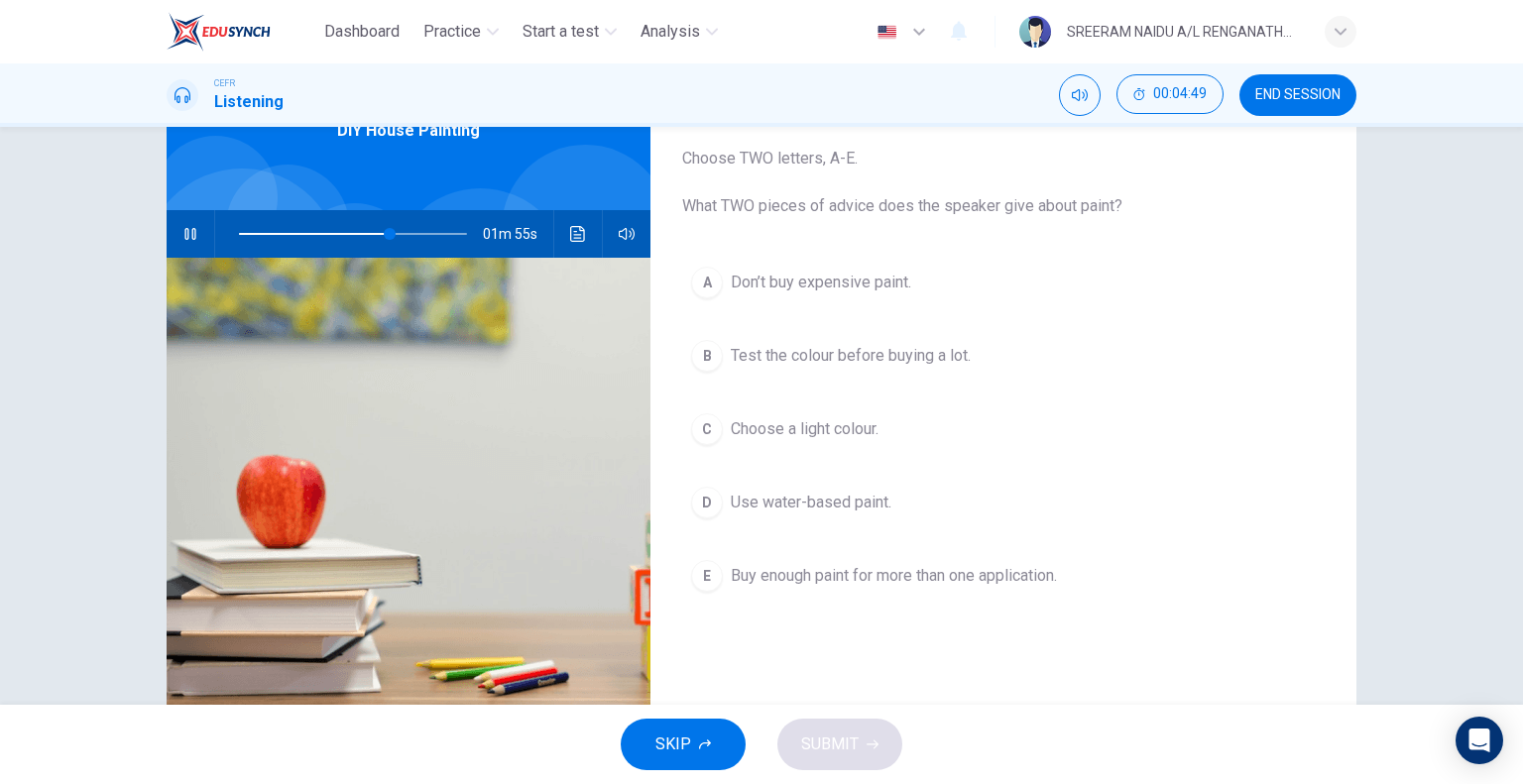 click at bounding box center (189, 234) 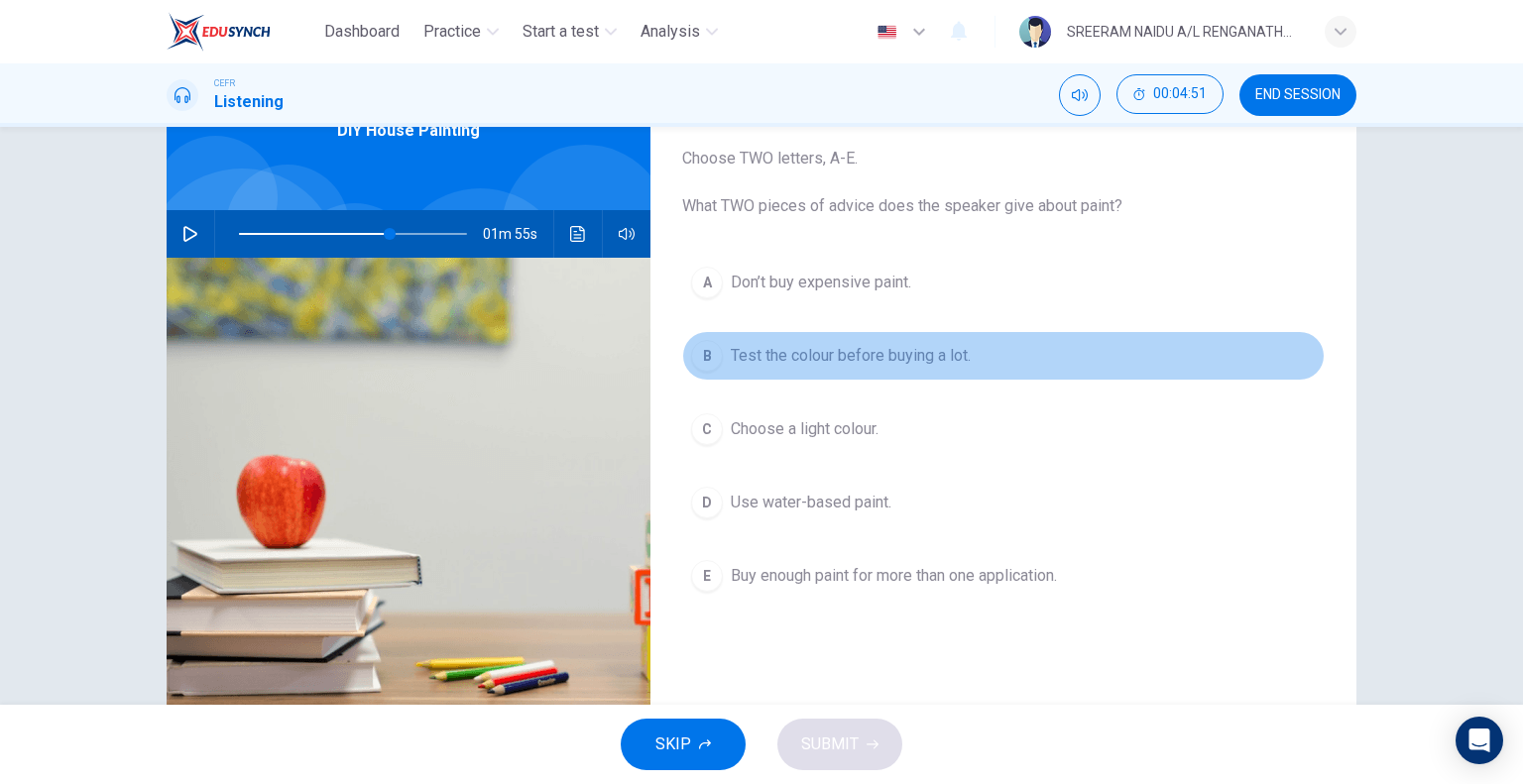 click on "Test the colour before buying a lot." at bounding box center [821, 282] 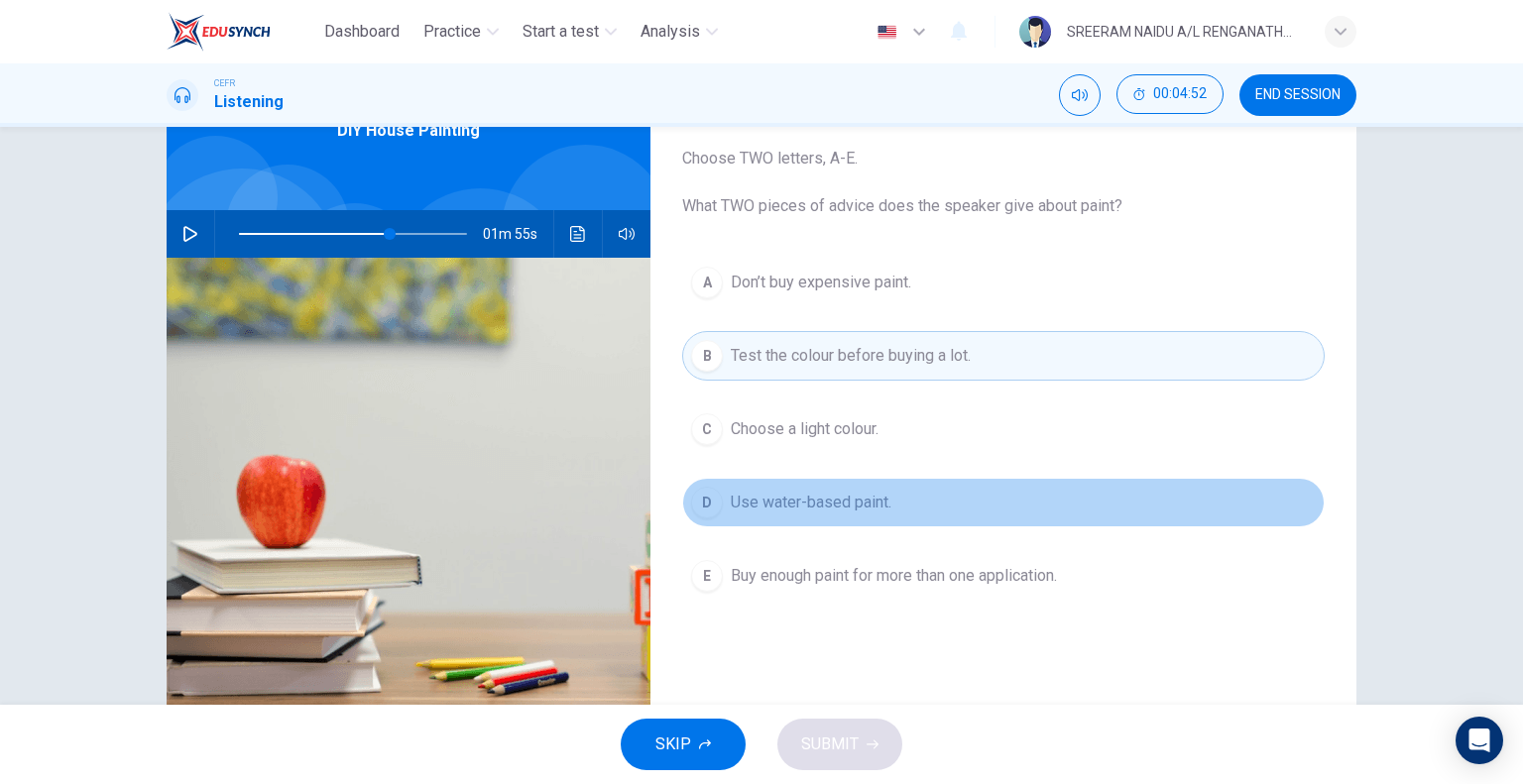 click on "D Use water-based paint." at bounding box center (1003, 503) 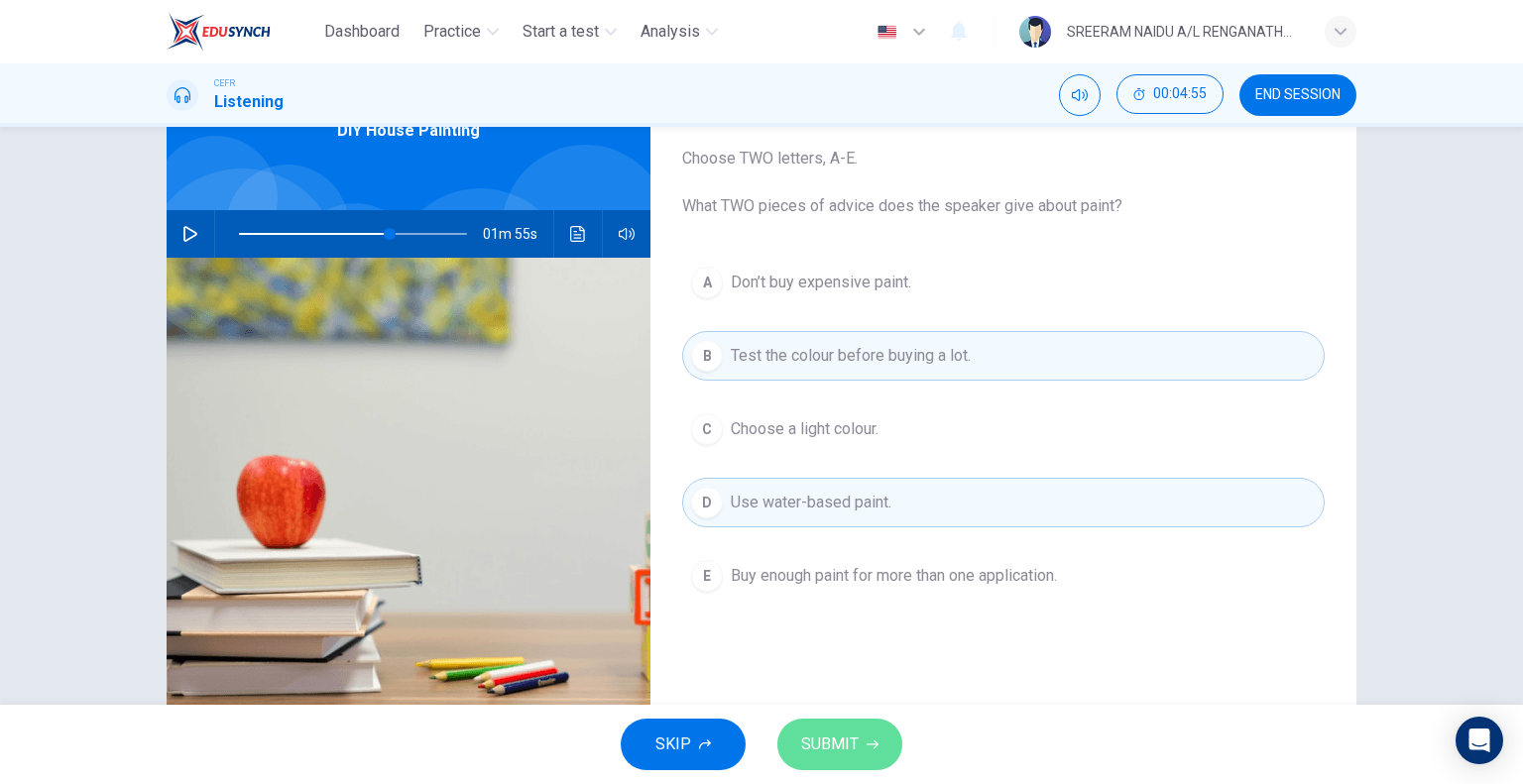 click on "SUBMIT" at bounding box center [840, 744] 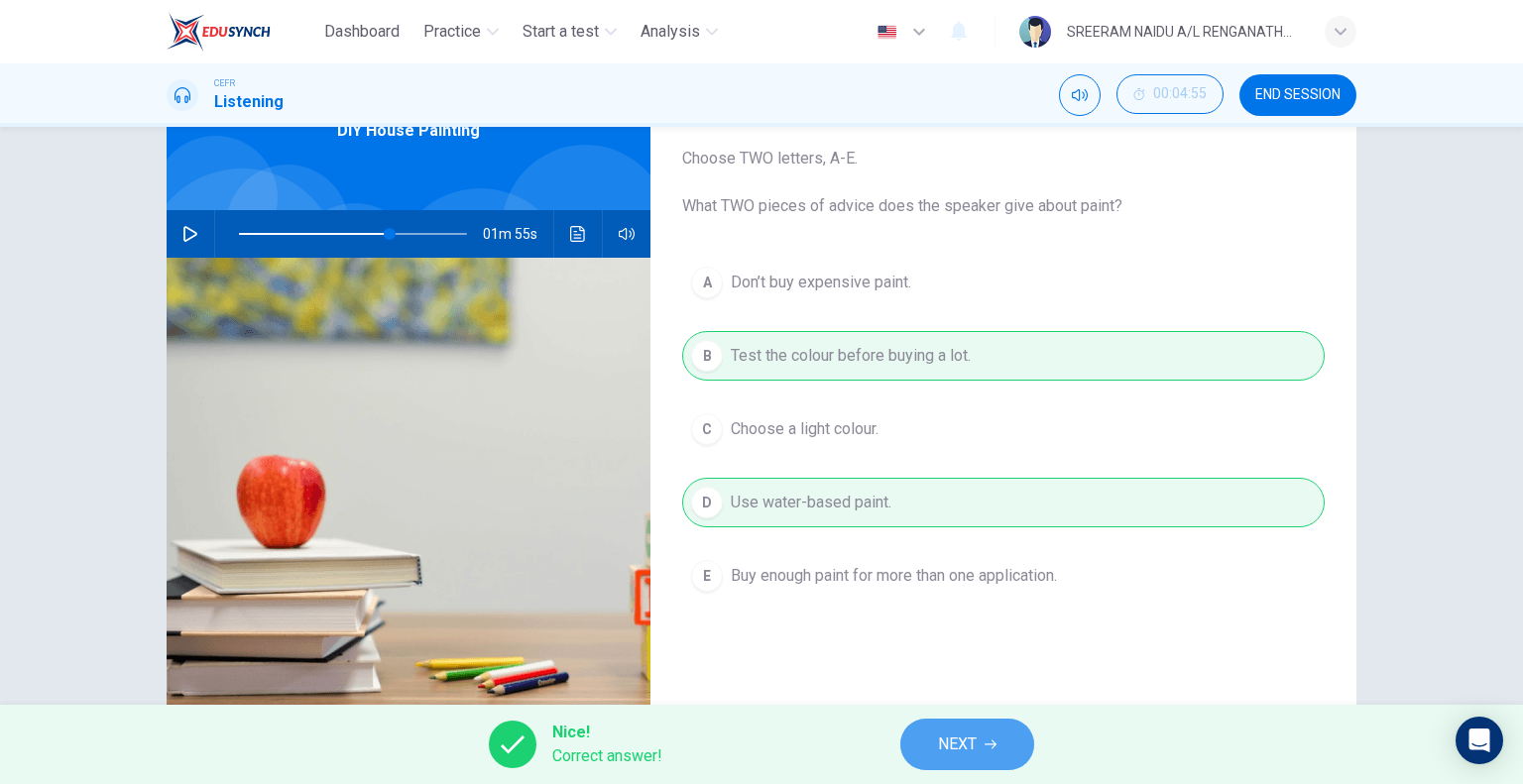 click on "NEXT" at bounding box center [957, 744] 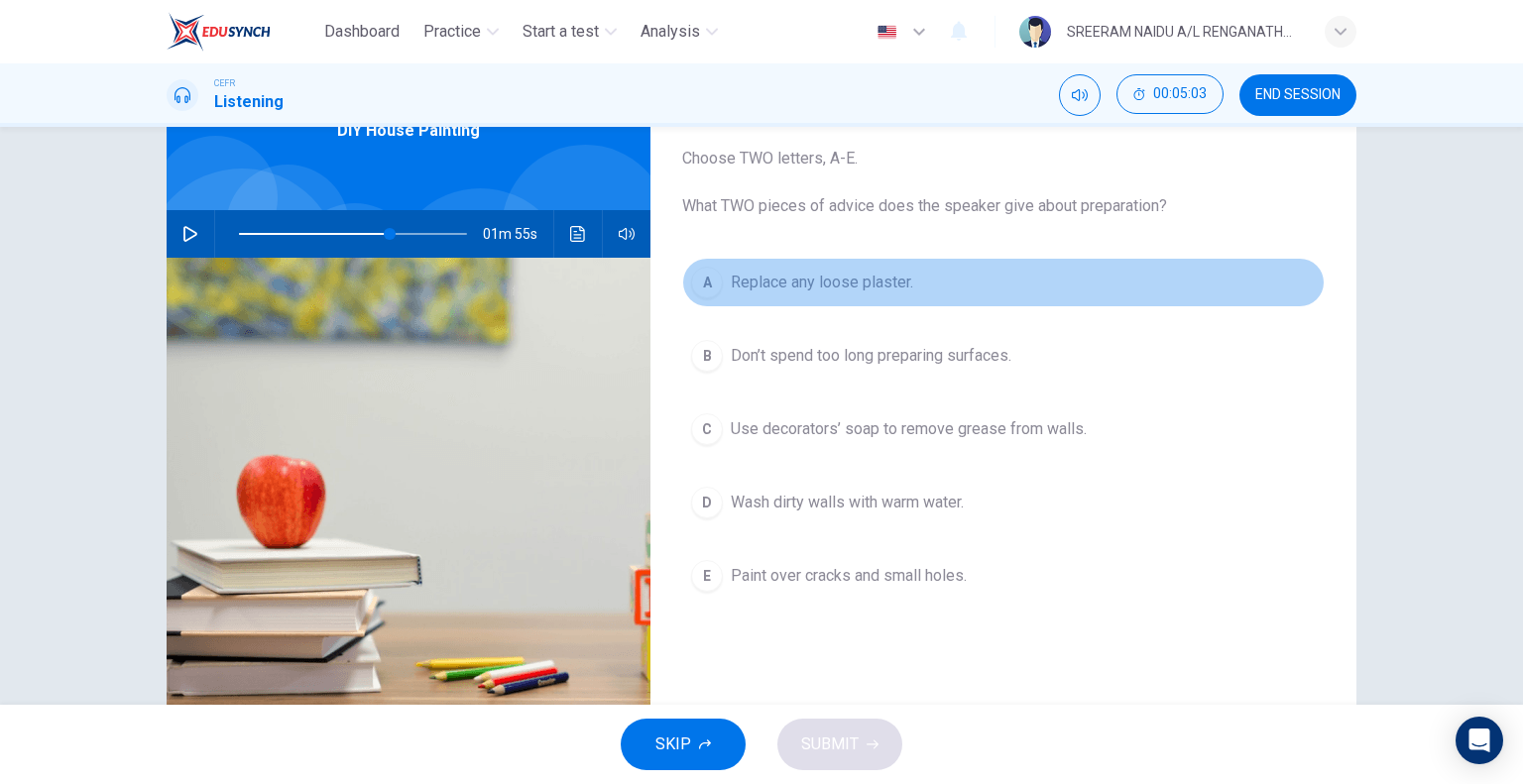 click on "Replace any loose plaster." at bounding box center (822, 282) 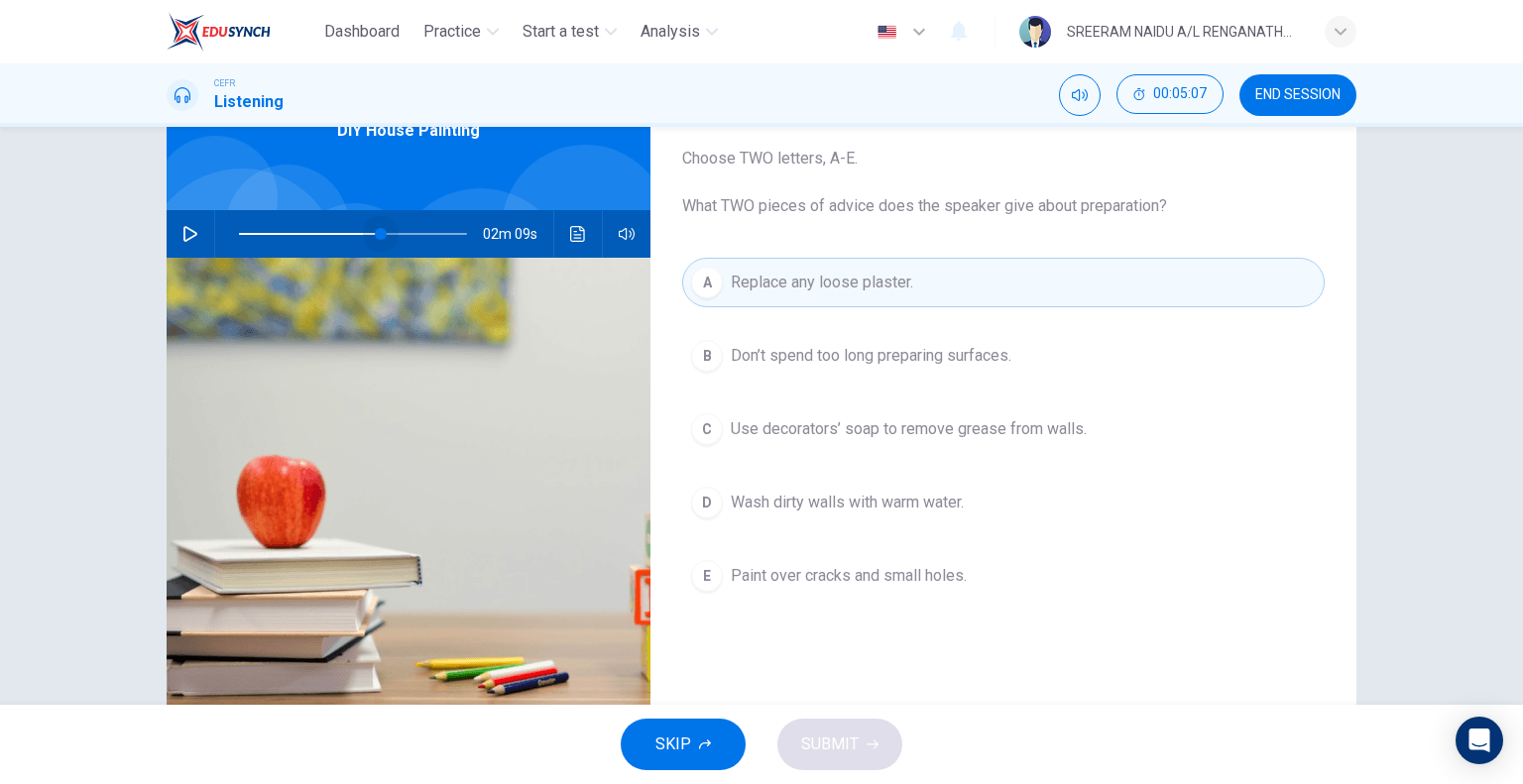 click at bounding box center (381, 234) 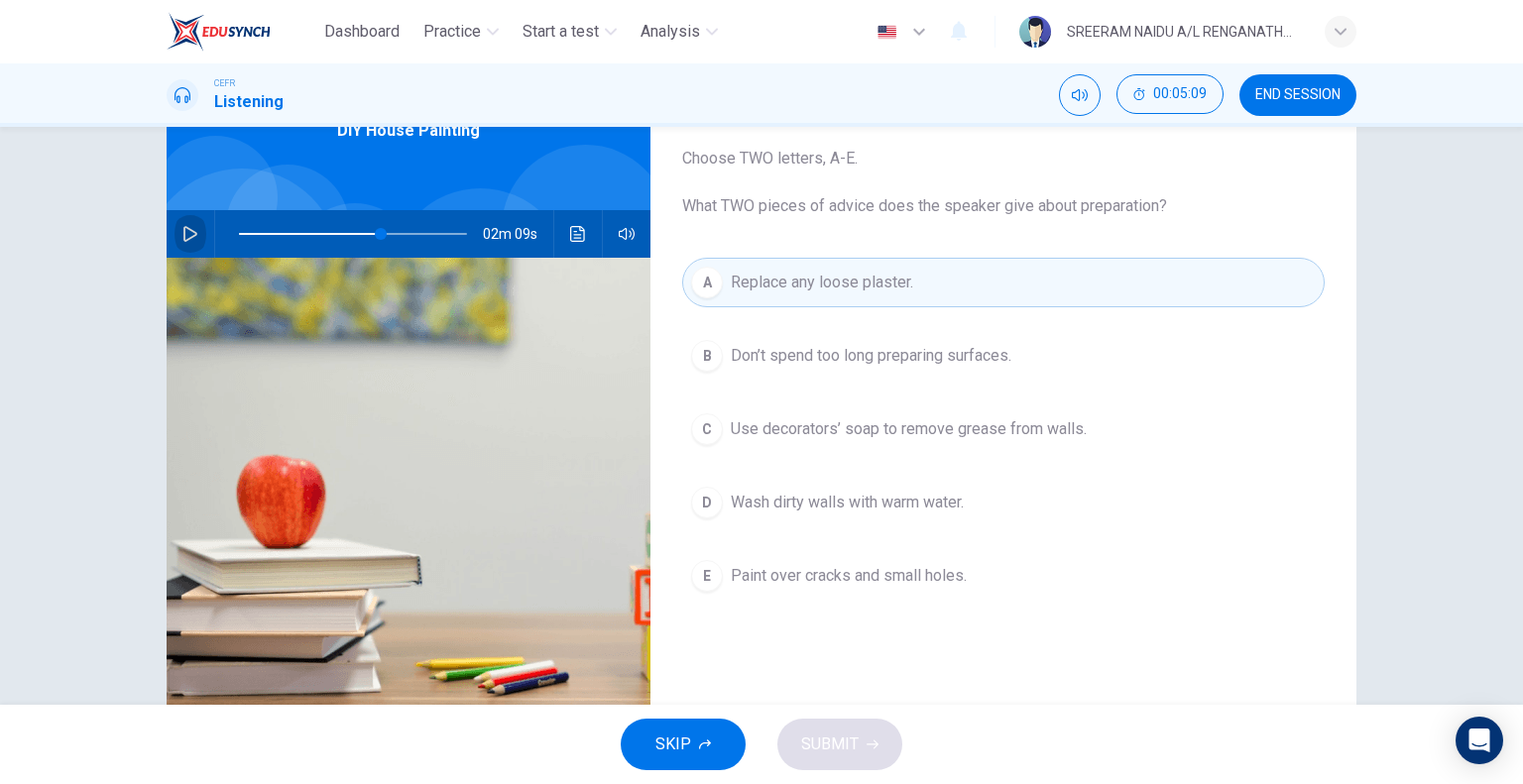 click at bounding box center [190, 234] 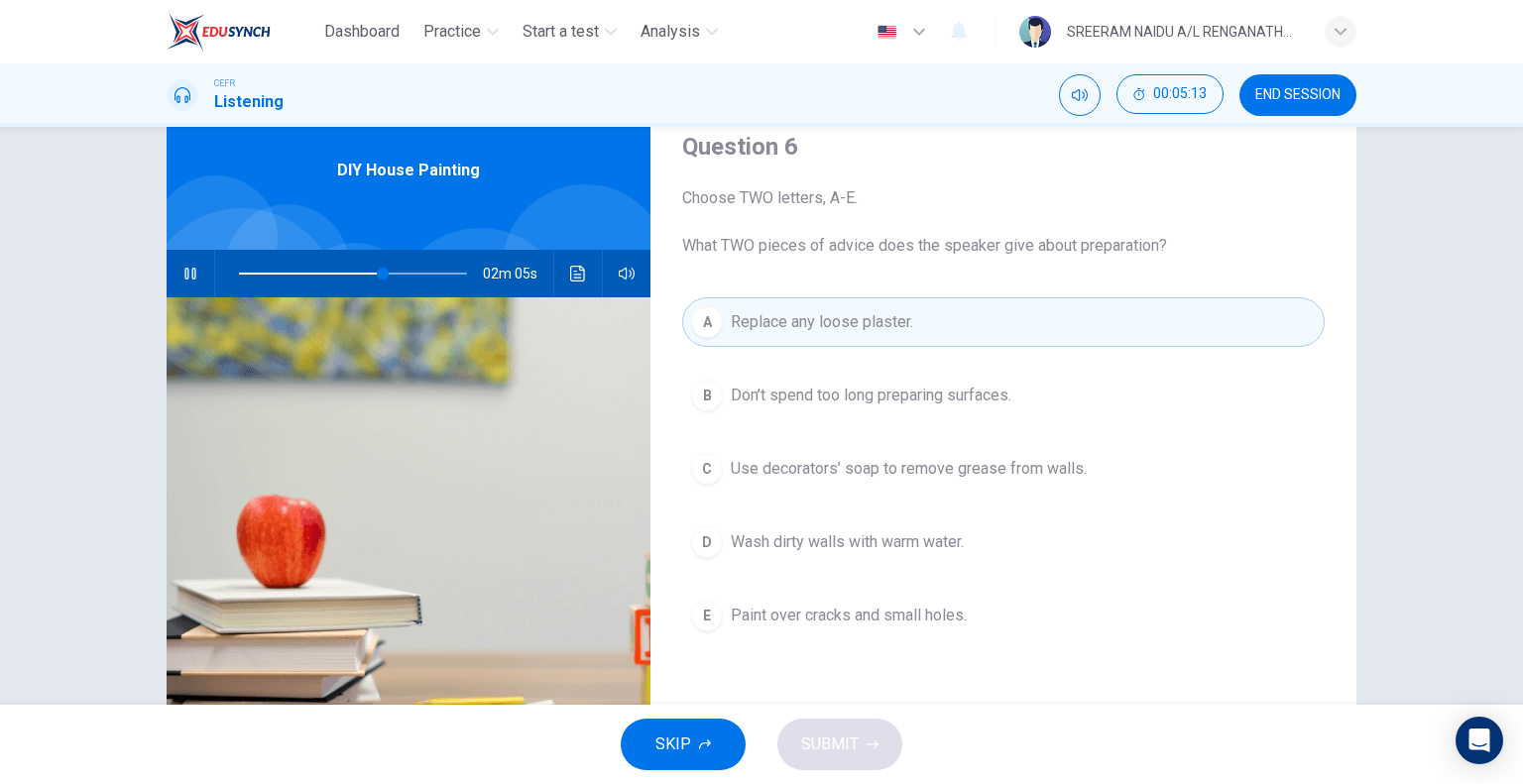scroll, scrollTop: 74, scrollLeft: 0, axis: vertical 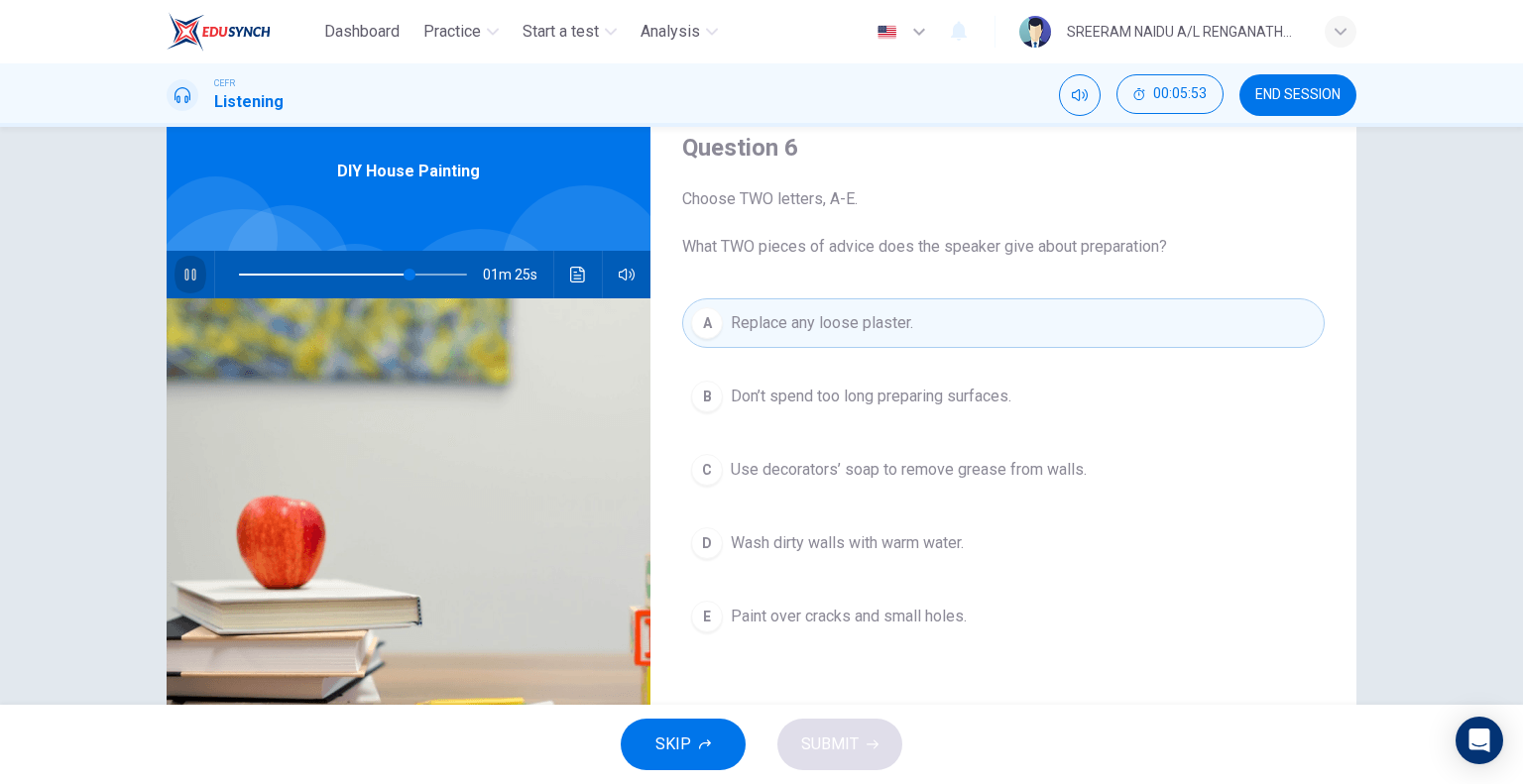 click at bounding box center [190, 275] 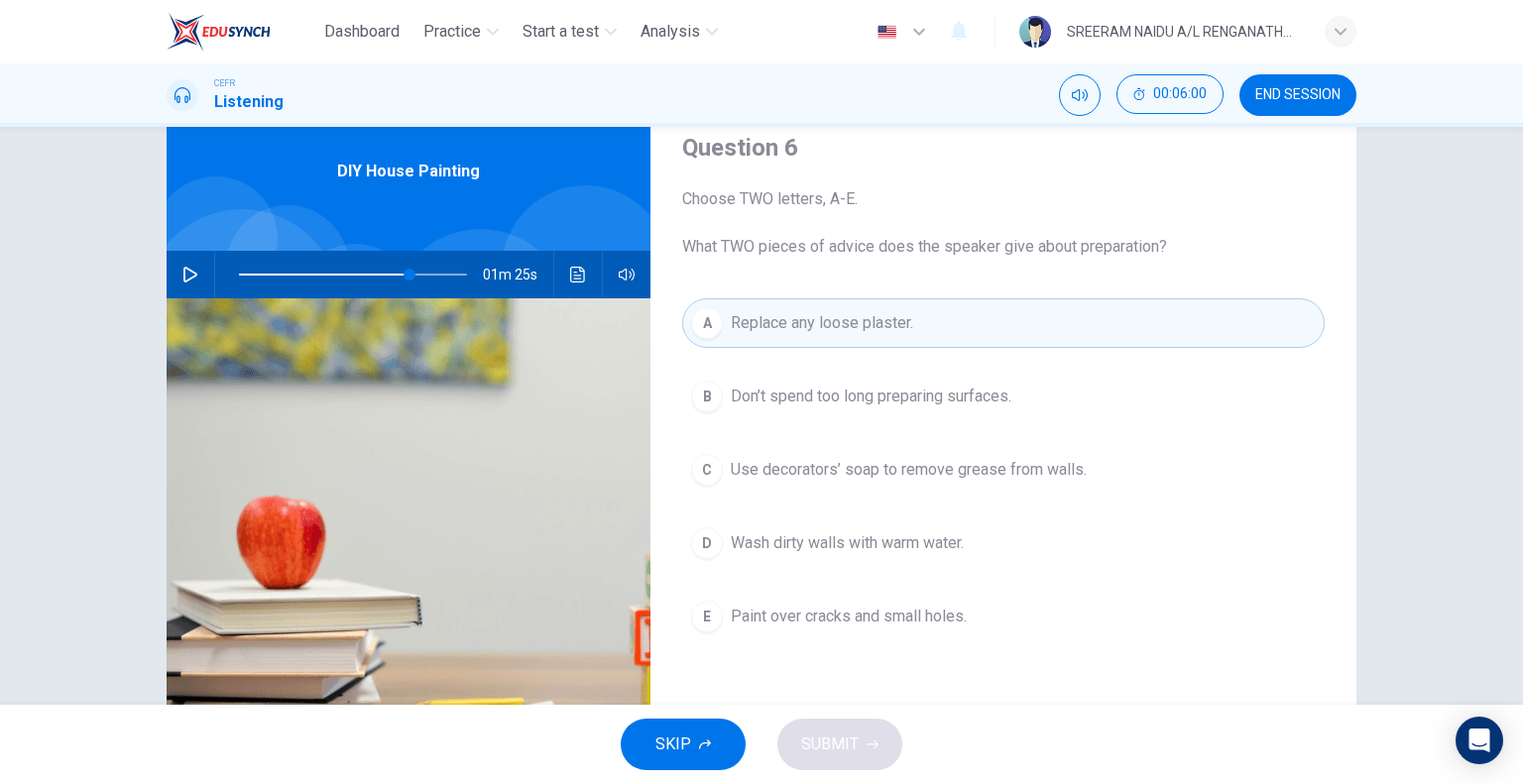 click on "Use decorators’ soap to remove grease from walls." at bounding box center [871, 396] 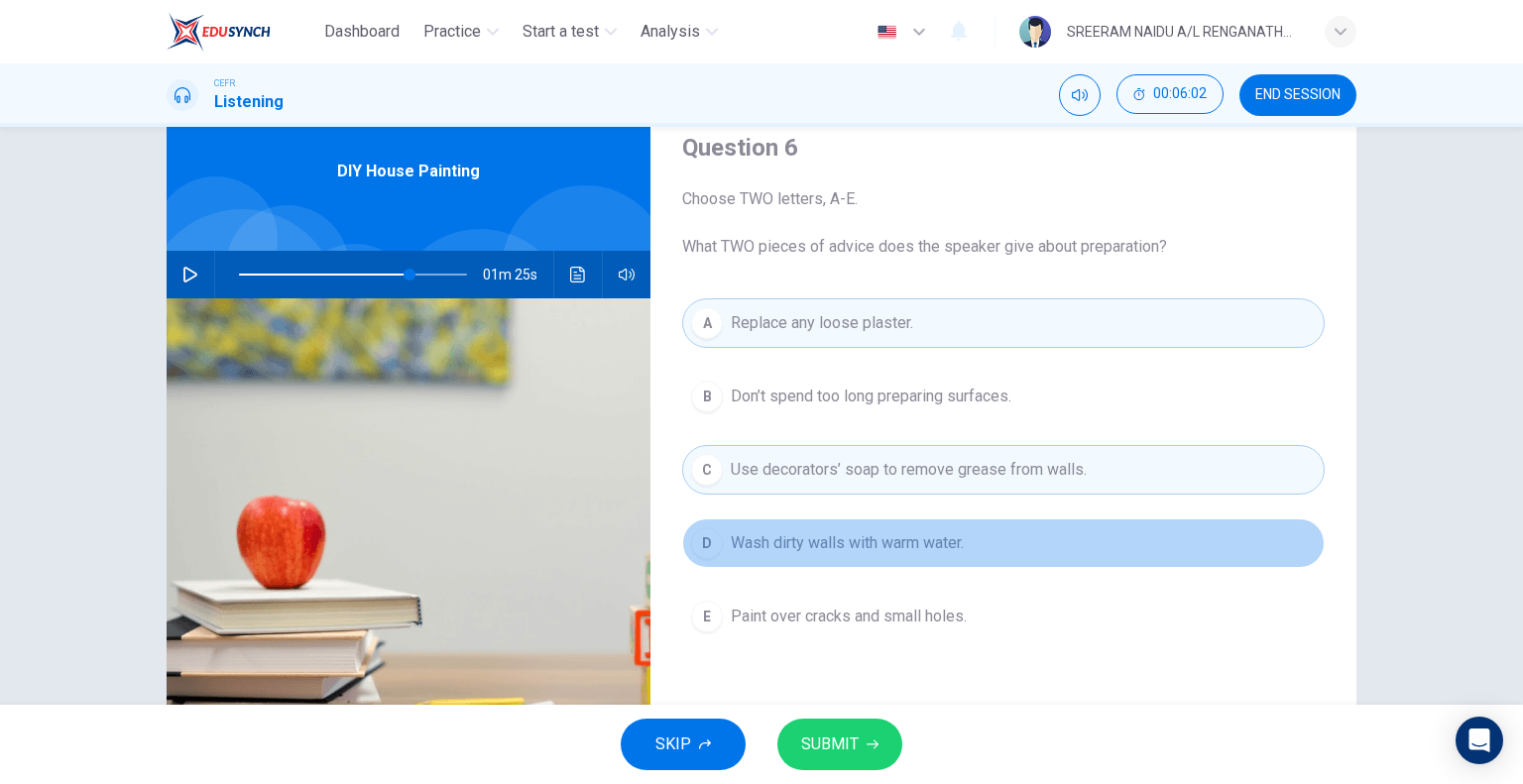 click on "Wash dirty walls with warm water." at bounding box center [871, 396] 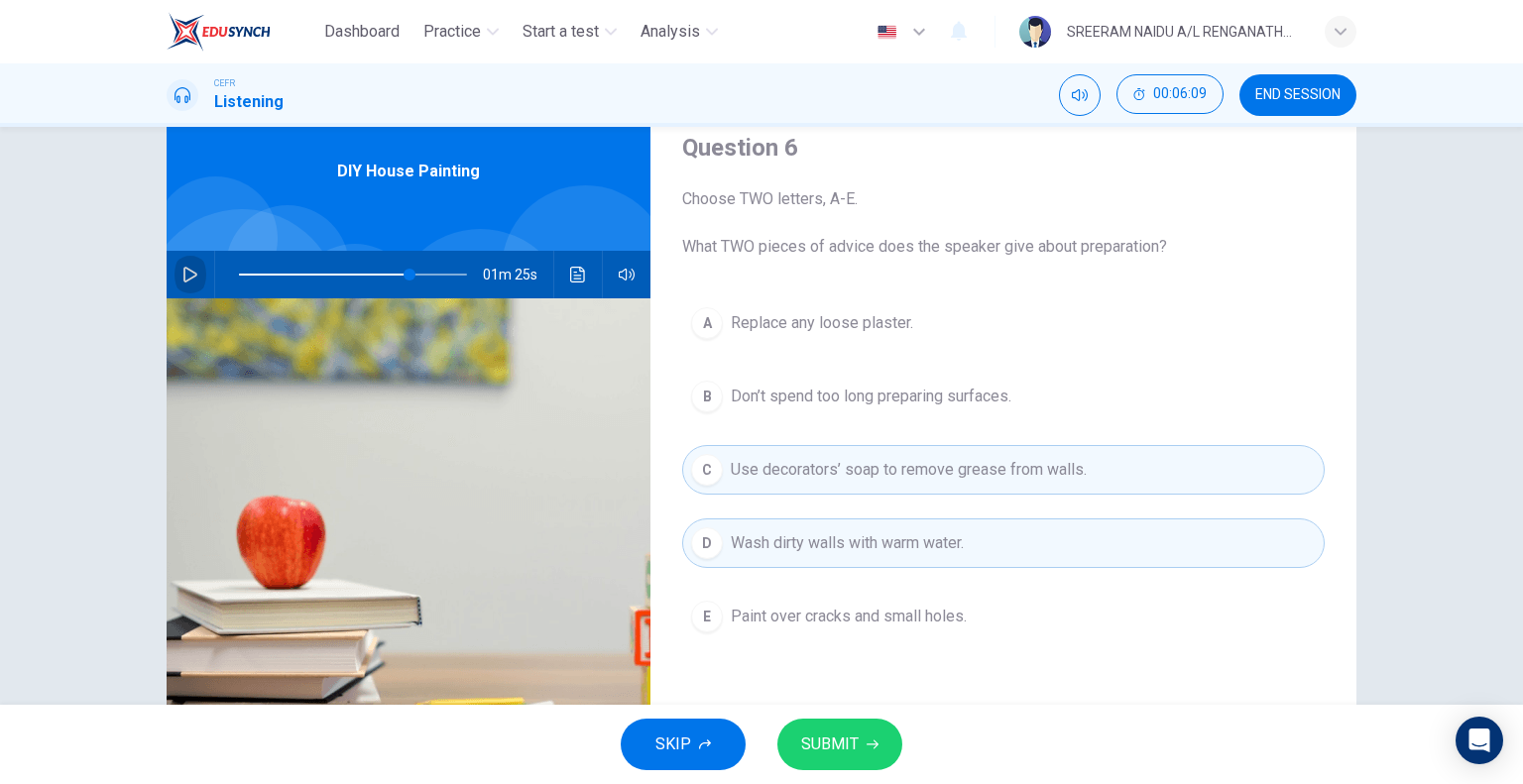 click at bounding box center [190, 275] 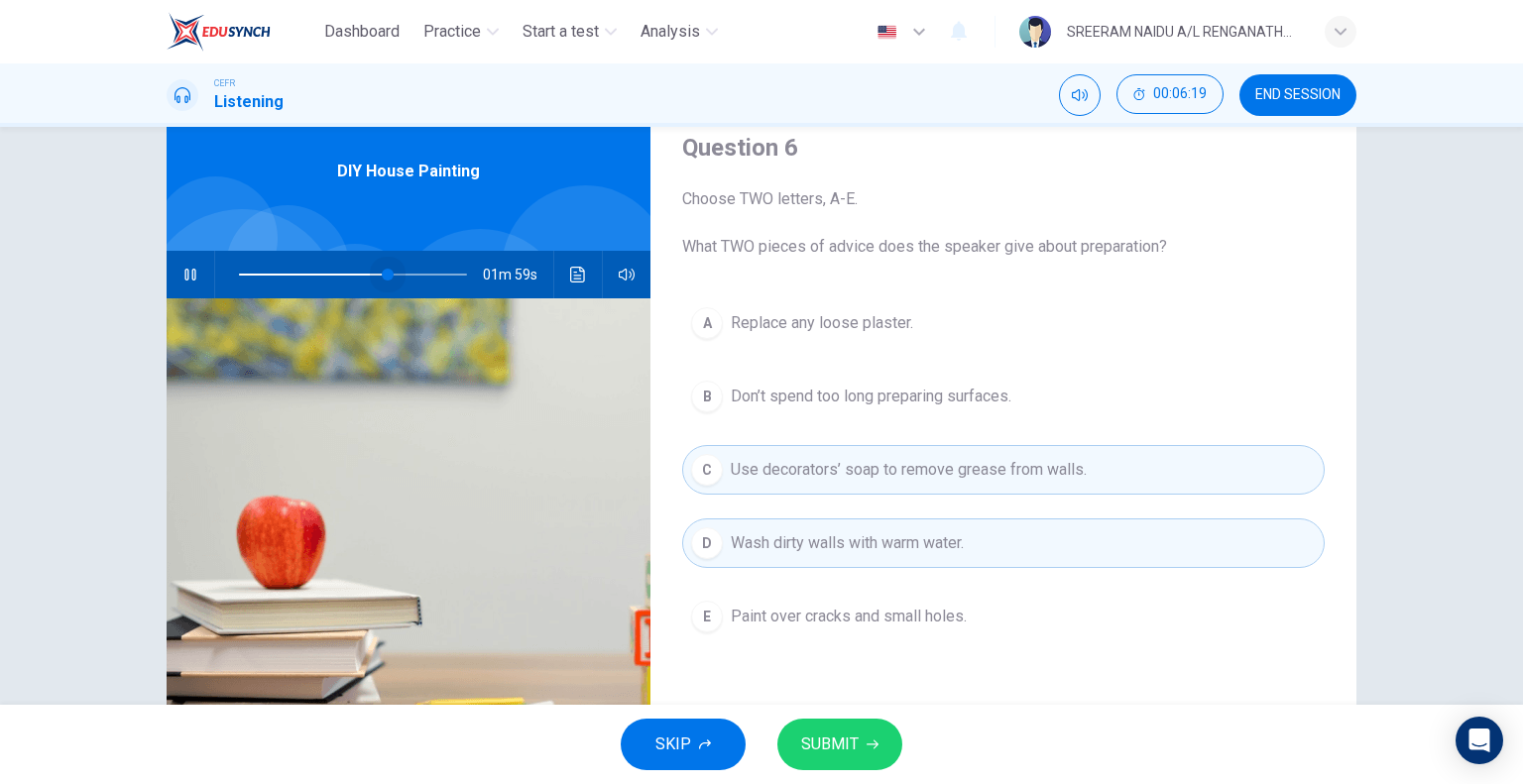 click at bounding box center [353, 275] 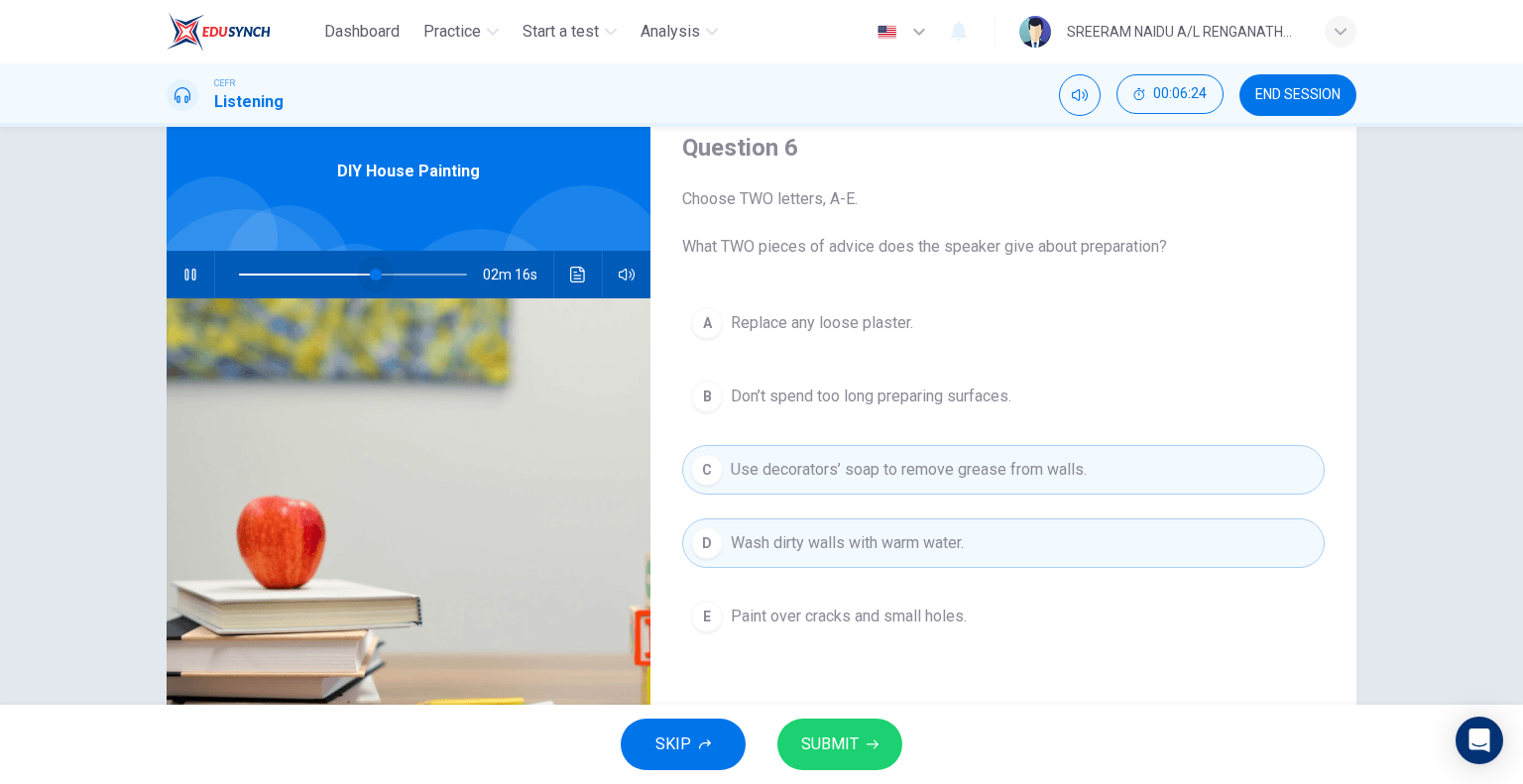 click at bounding box center [376, 275] 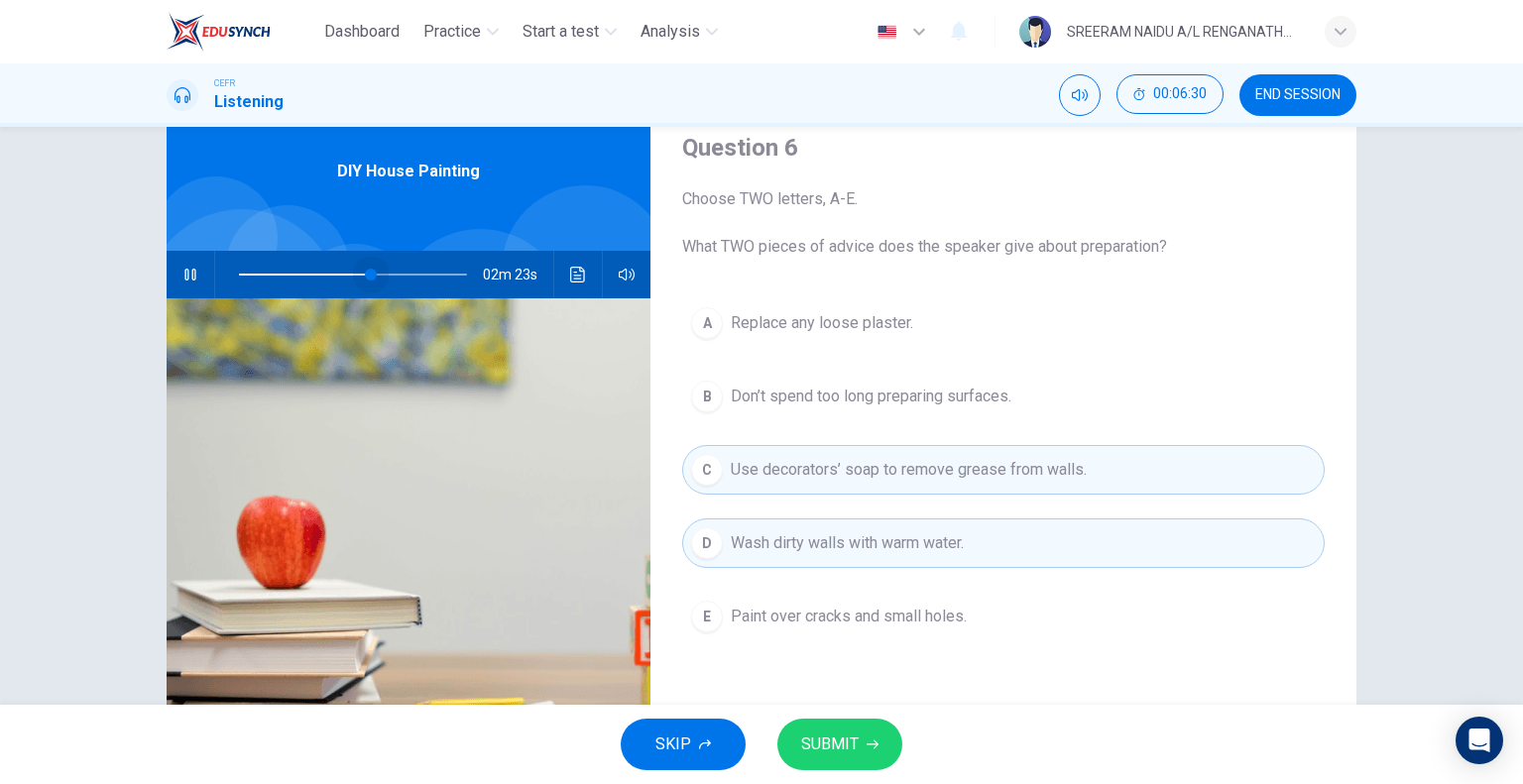 click at bounding box center [371, 275] 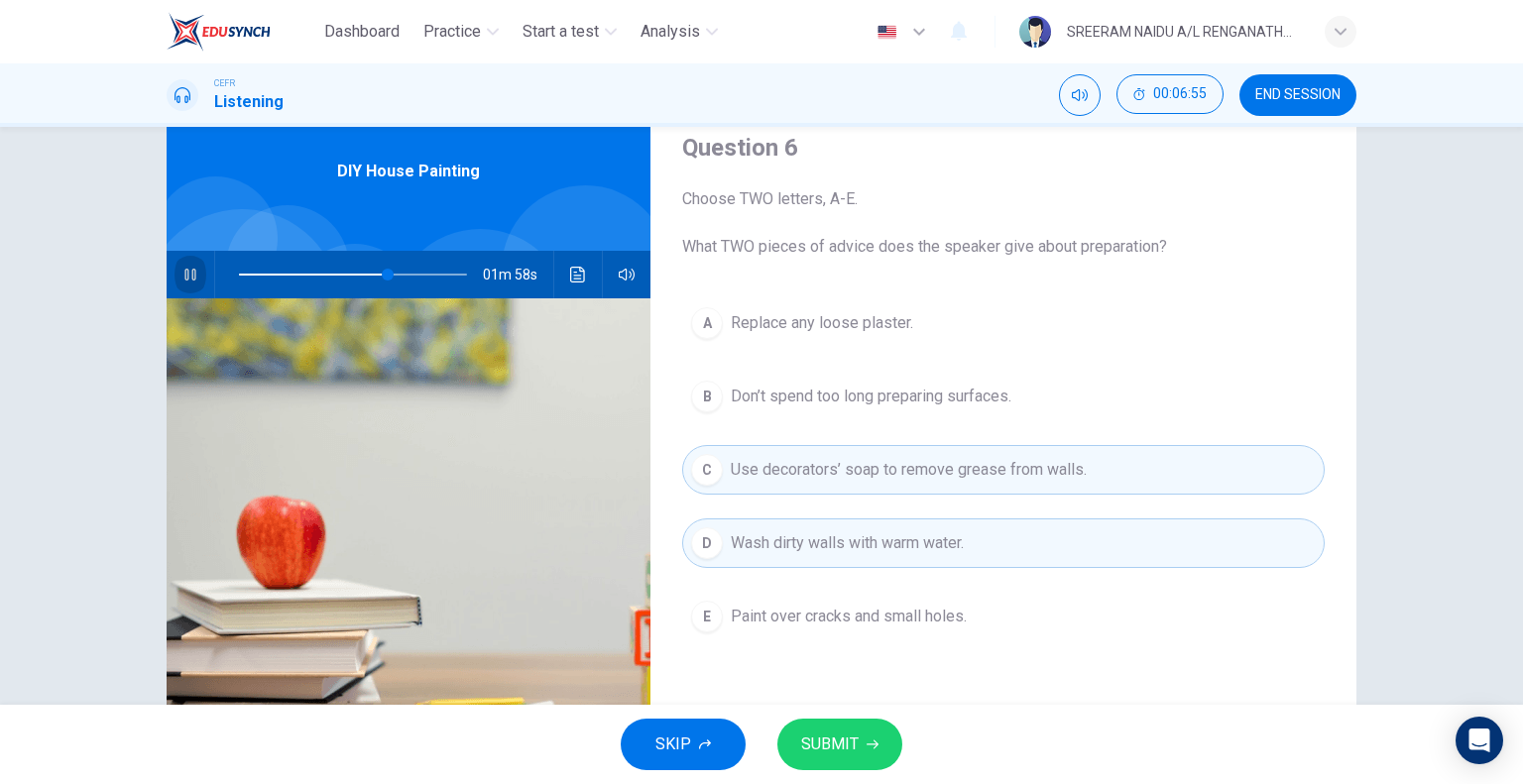click at bounding box center (189, 275) 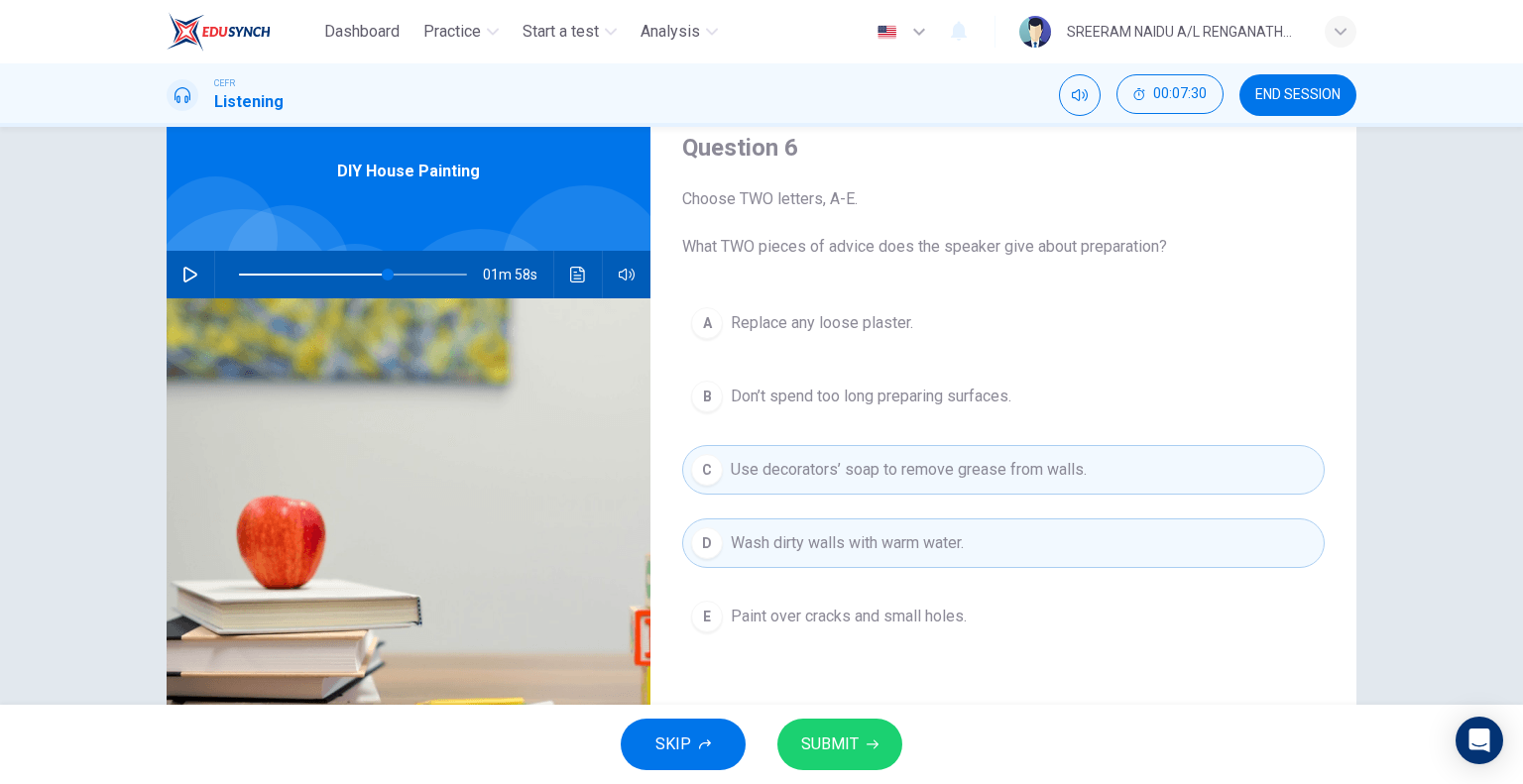 click at bounding box center (190, 275) 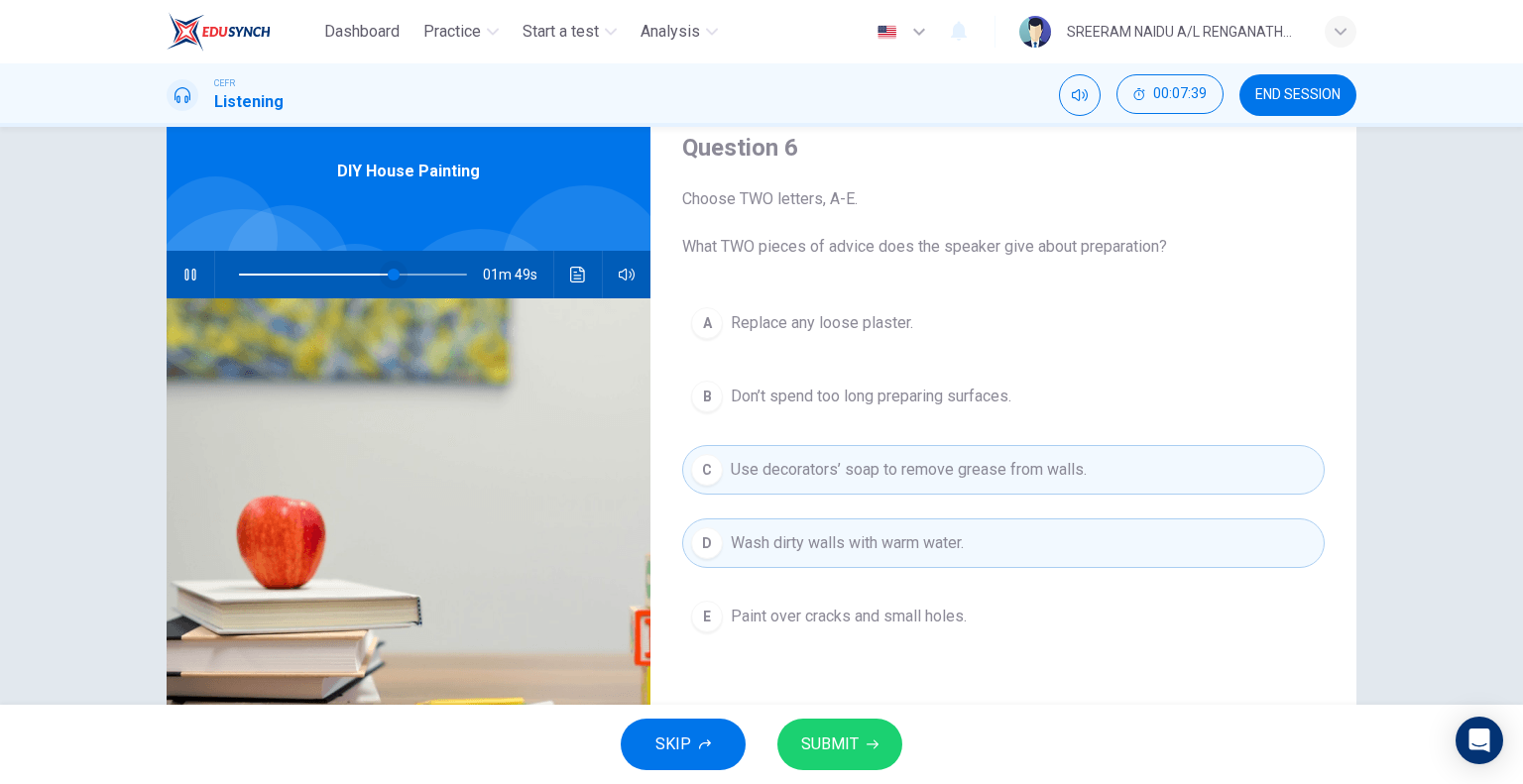 click at bounding box center (394, 275) 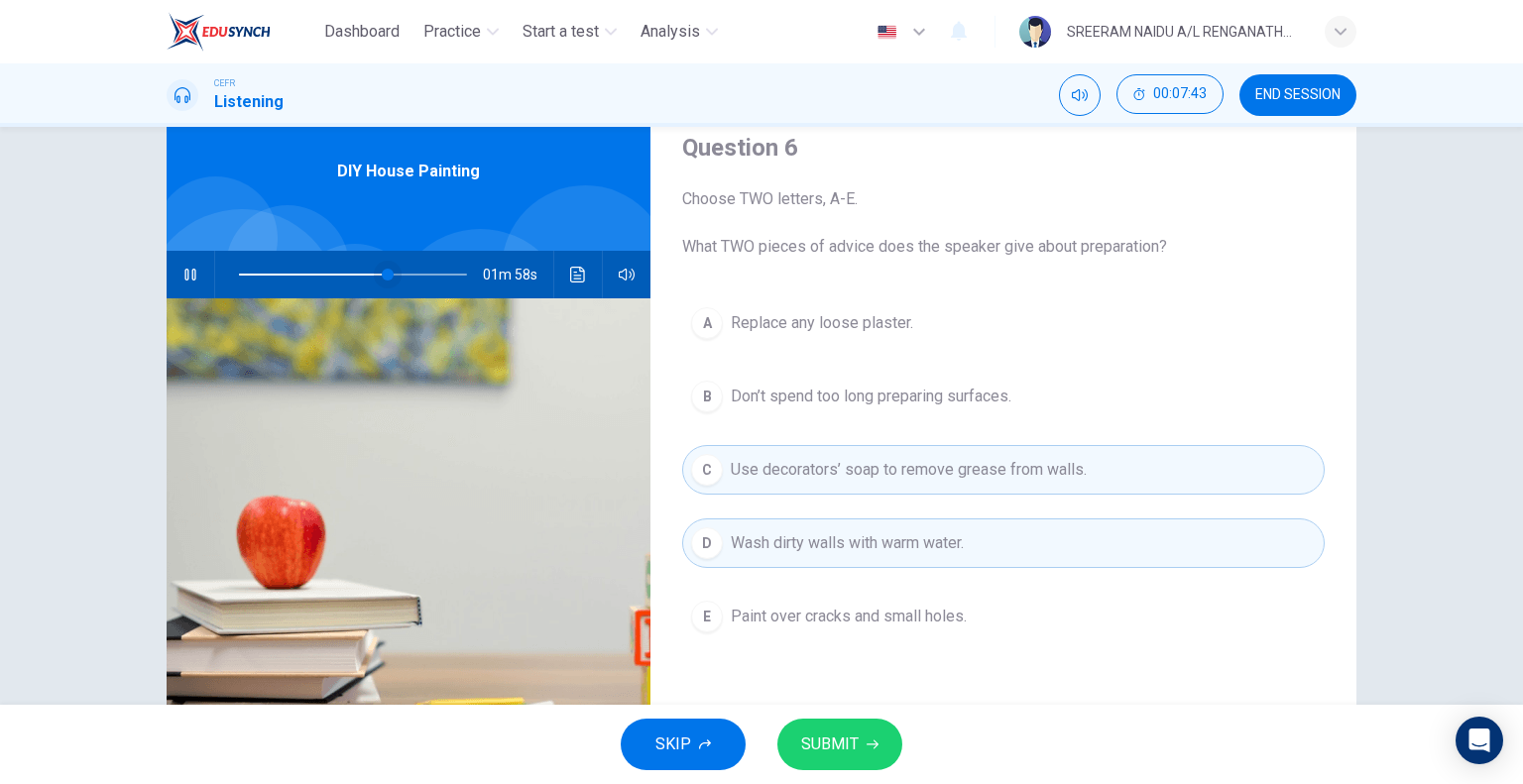 click at bounding box center [388, 275] 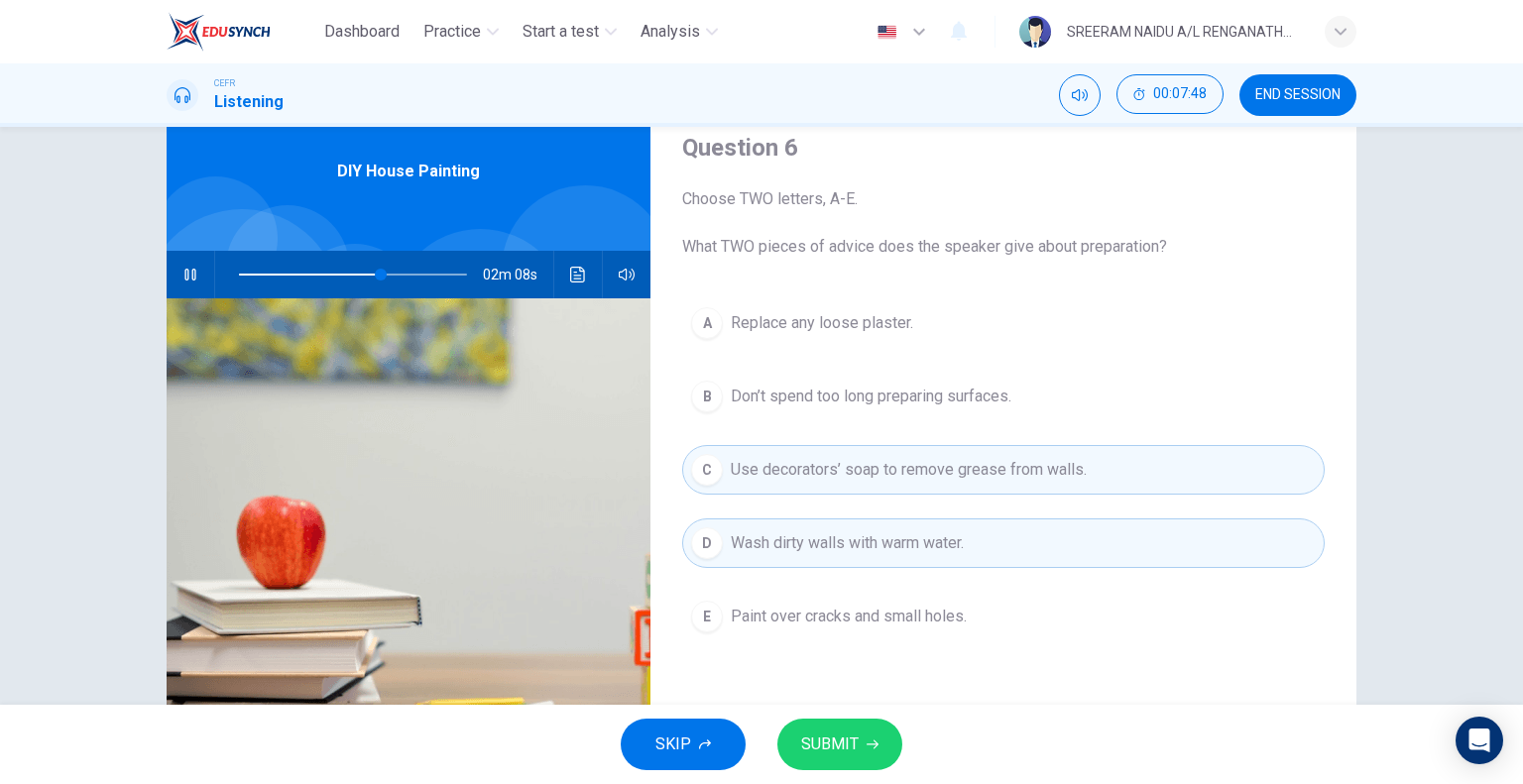 click at bounding box center (189, 275) 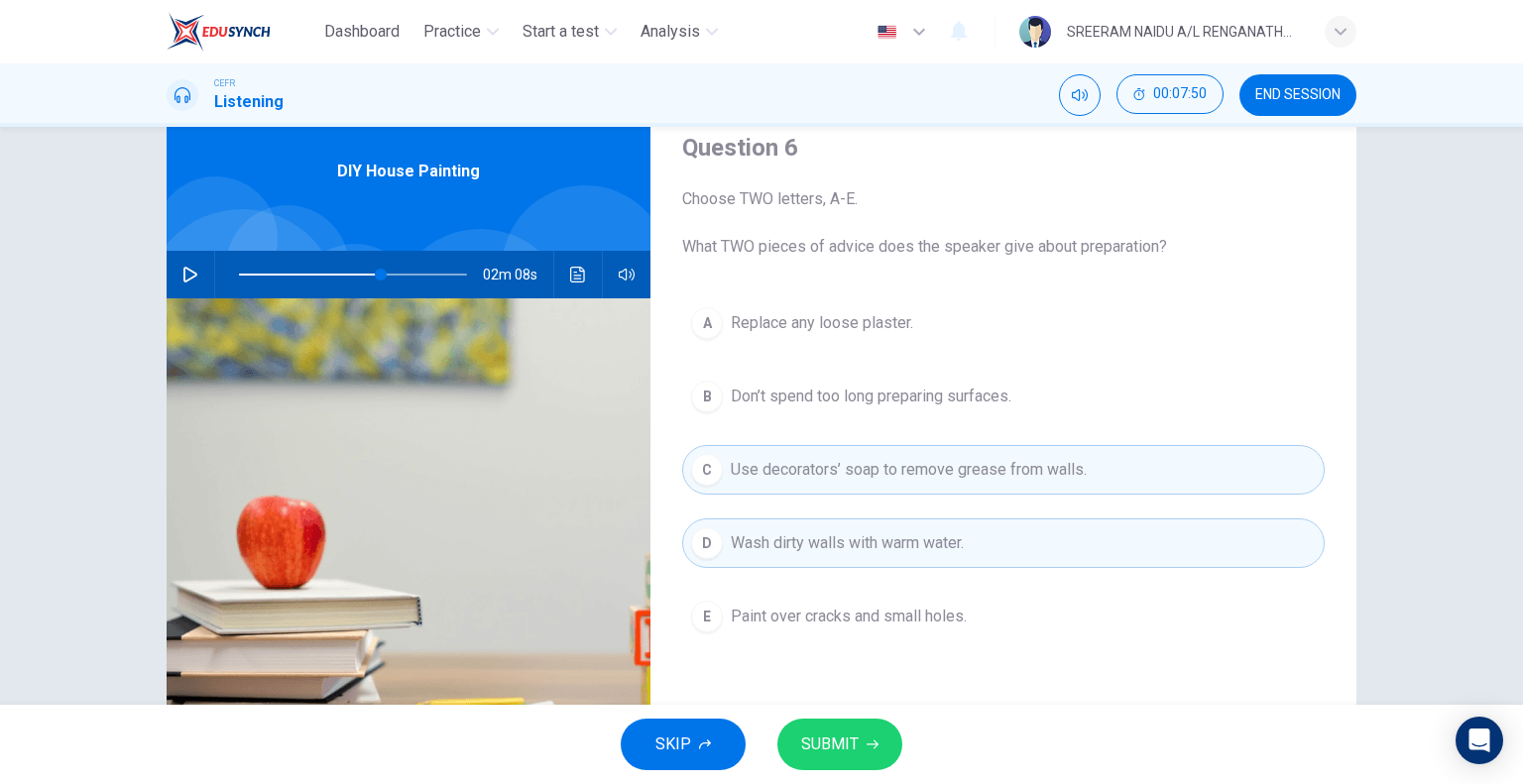 click at bounding box center [190, 275] 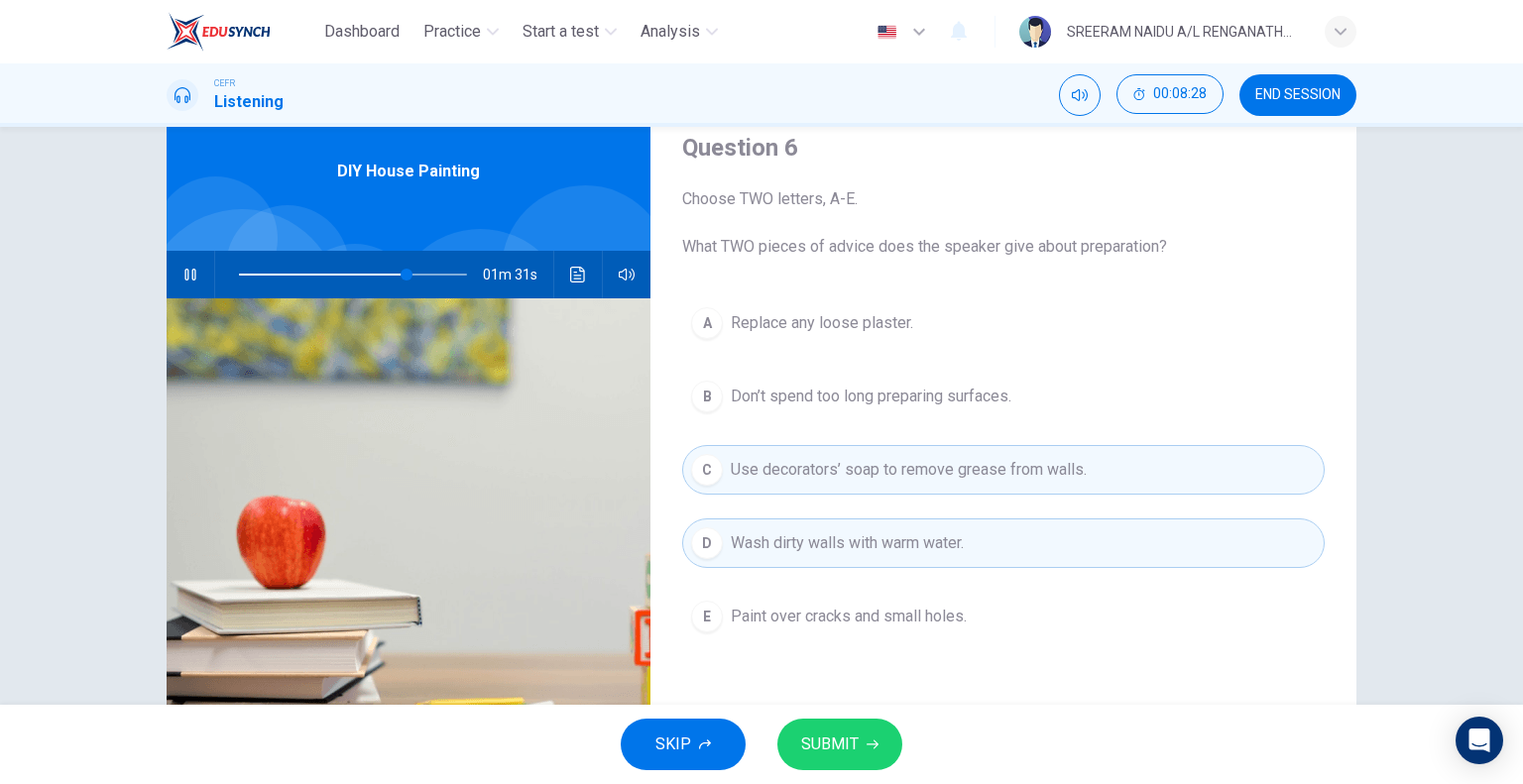 click at bounding box center [190, 275] 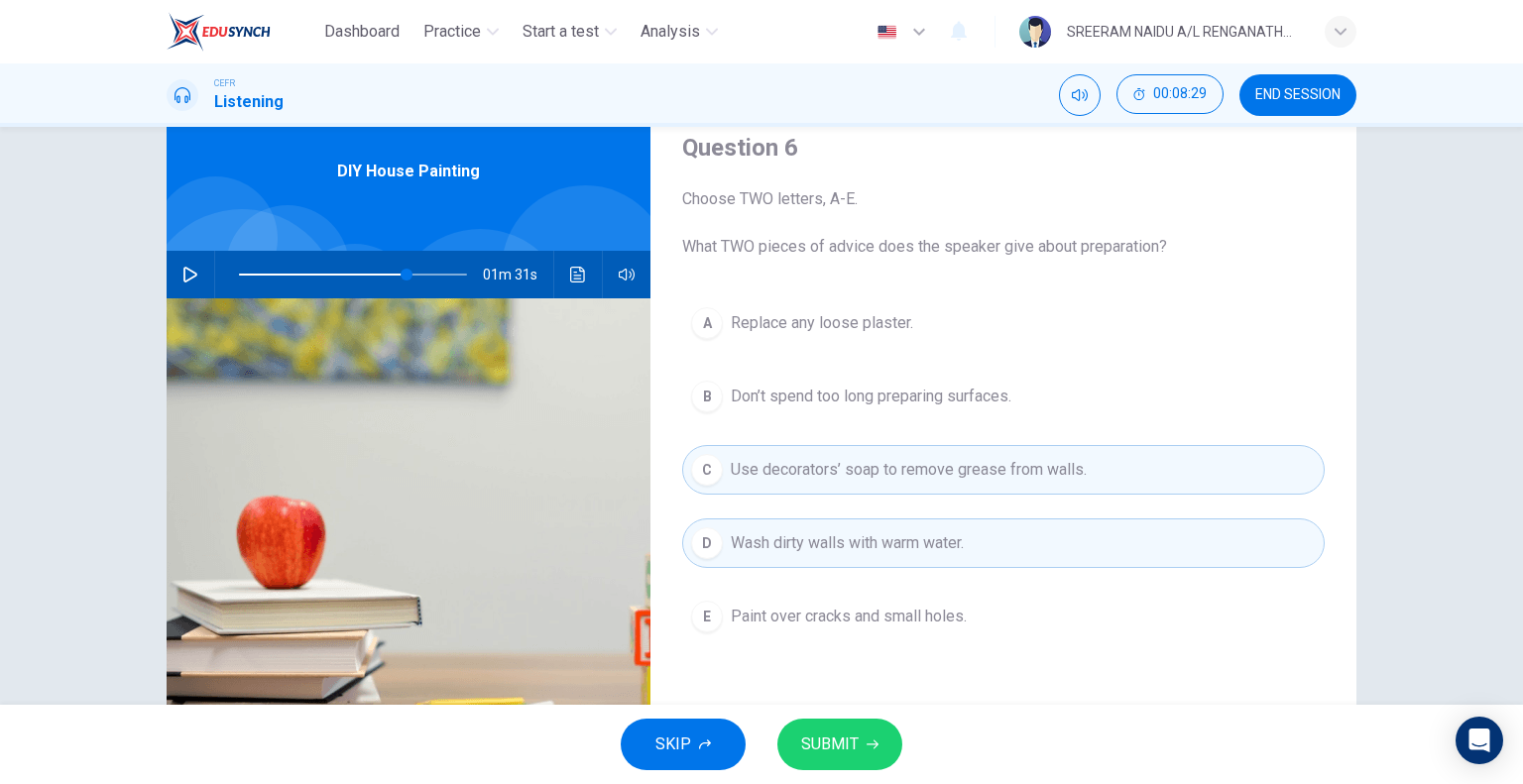 click on "D Wash dirty walls with warm water." at bounding box center [1003, 543] 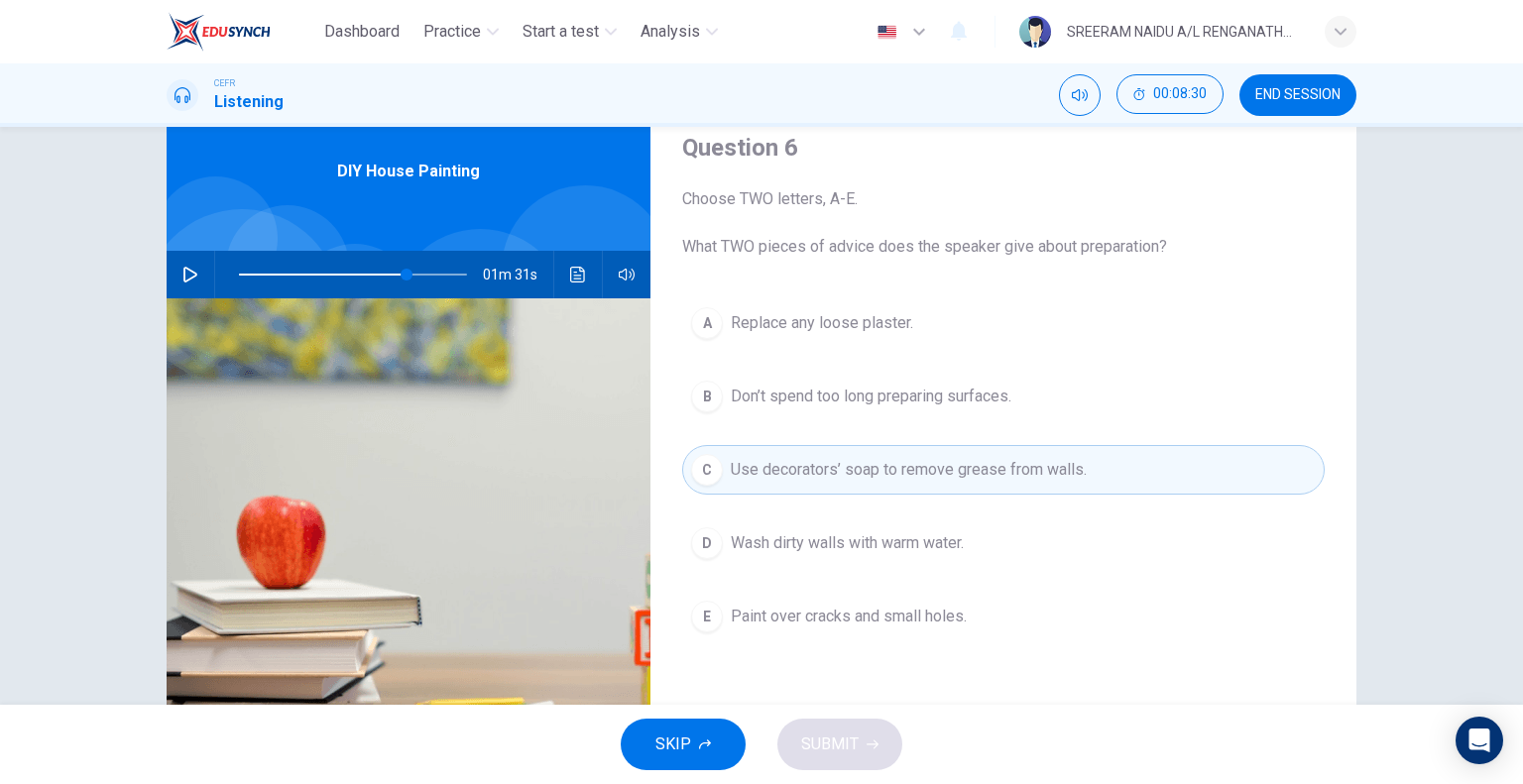 click on "Replace any loose plaster." at bounding box center [822, 323] 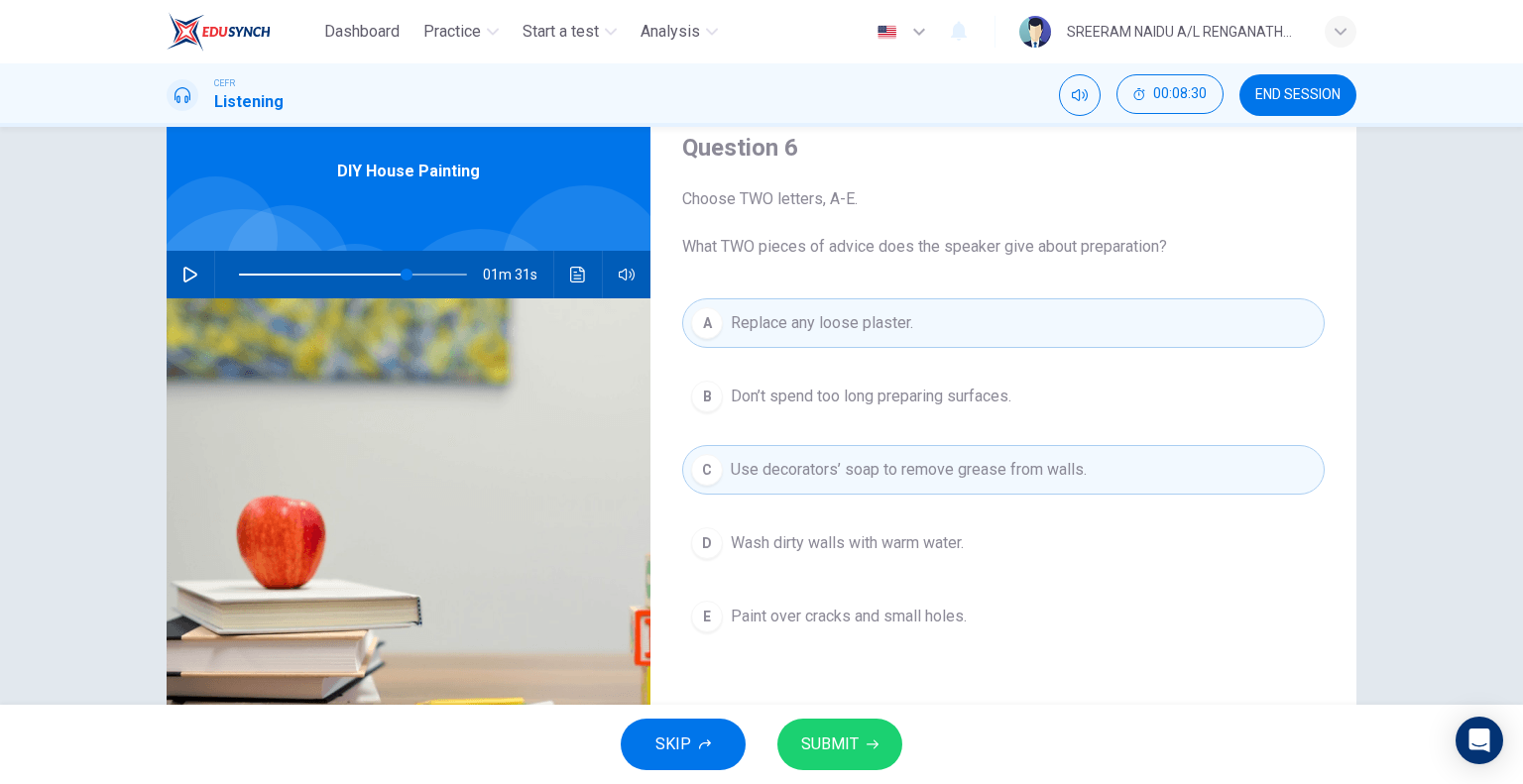 click on "SUBMIT" at bounding box center [830, 744] 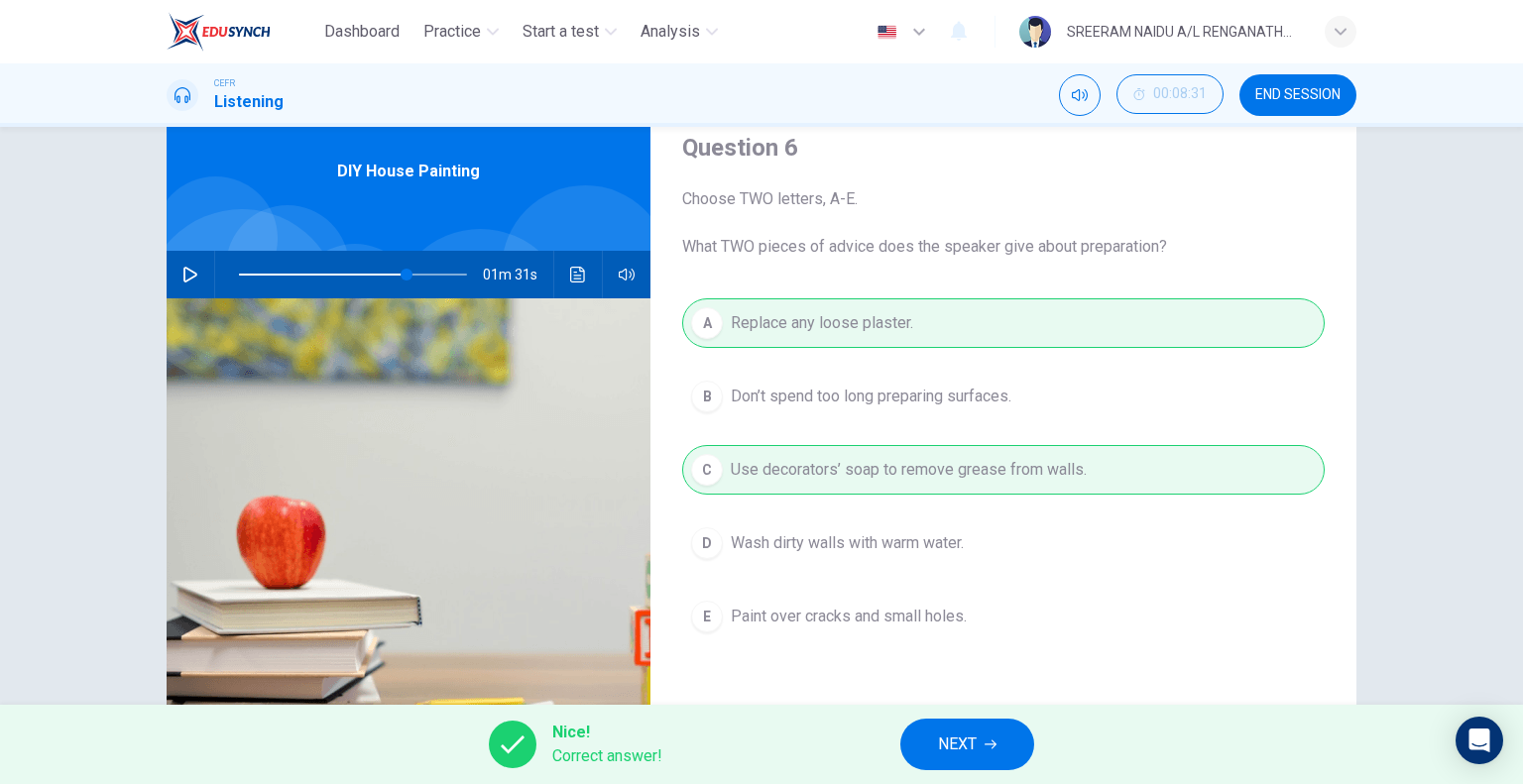 click at bounding box center [991, 744] 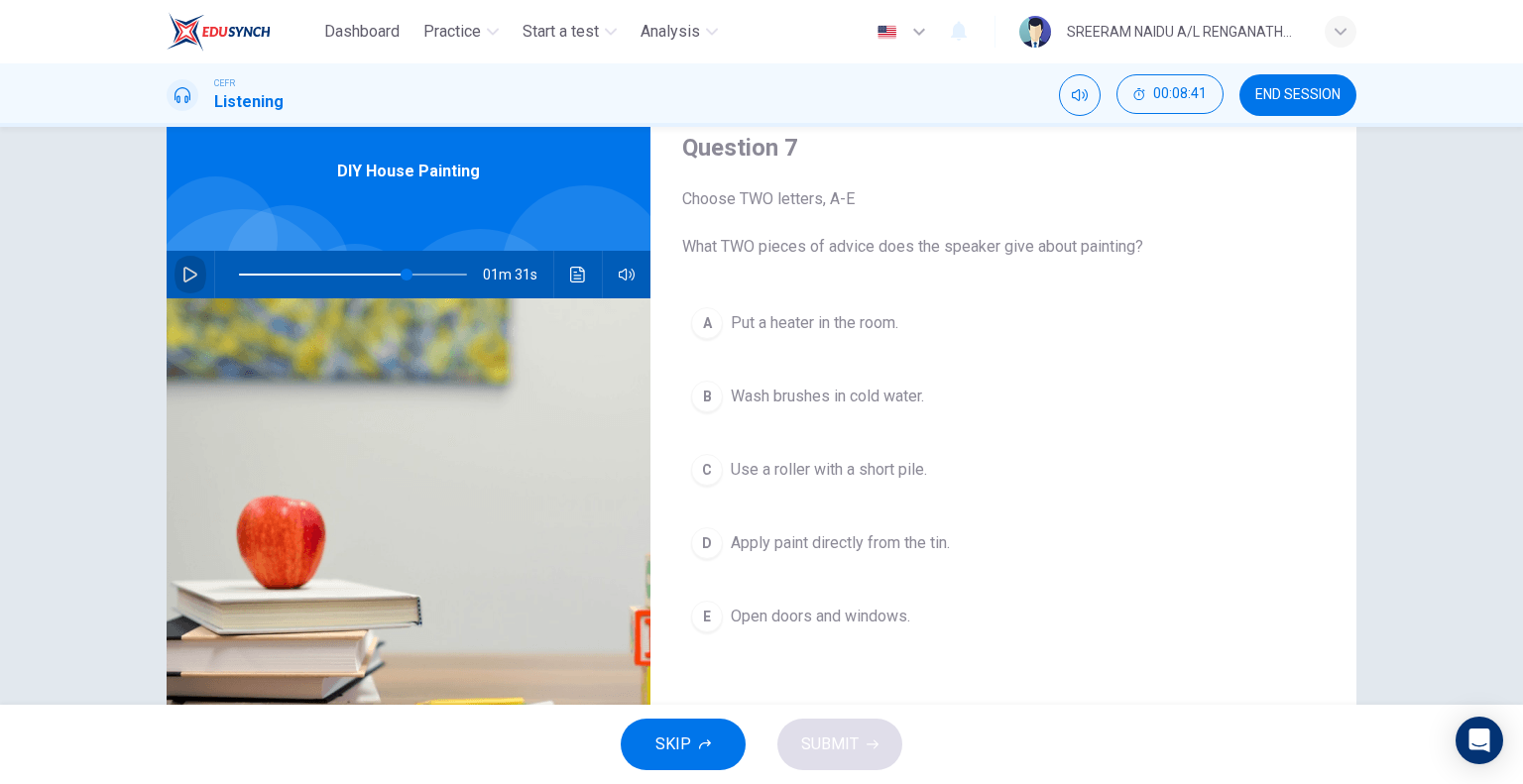 click at bounding box center [190, 275] 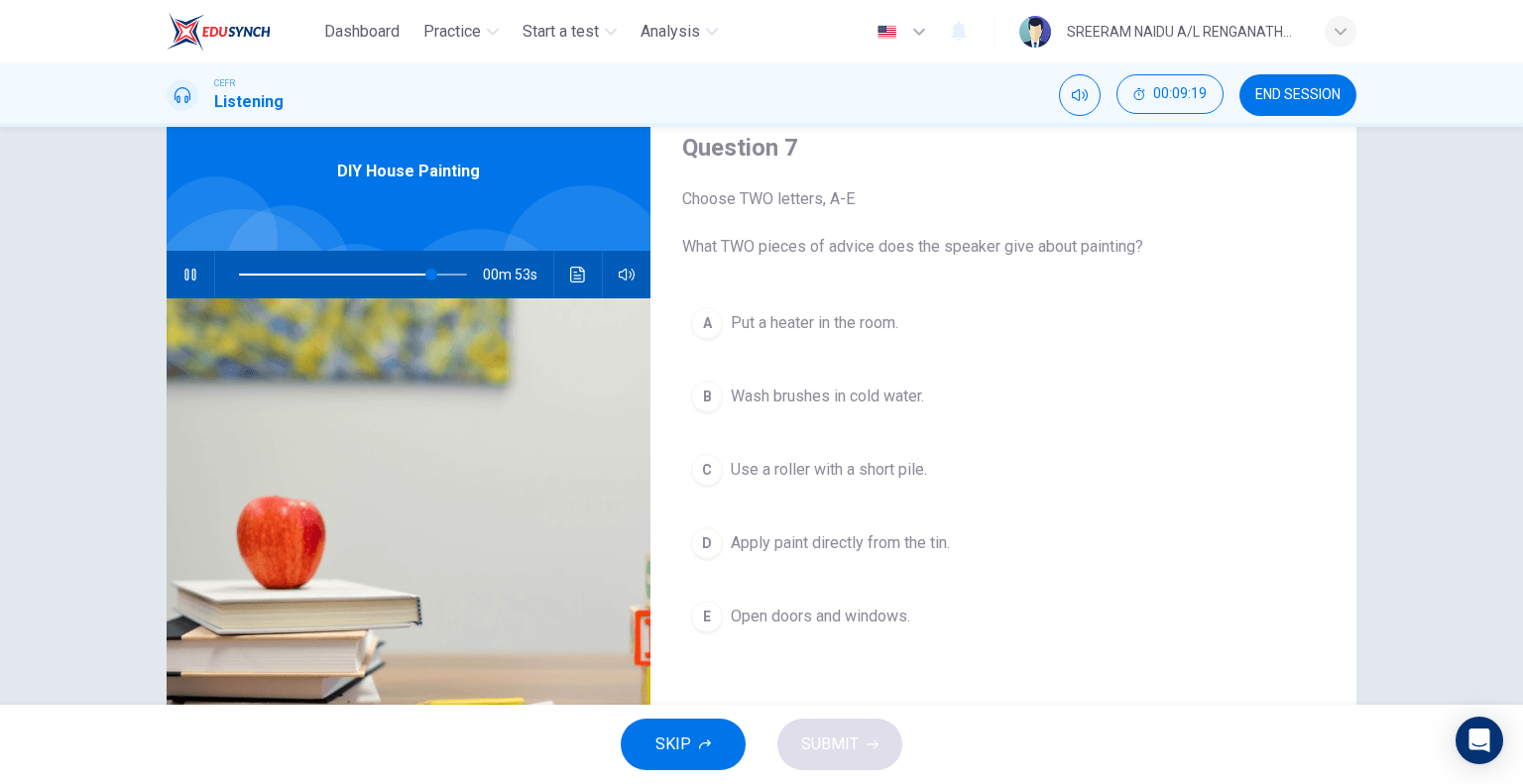 click on "Wash brushes in cold water." at bounding box center [814, 323] 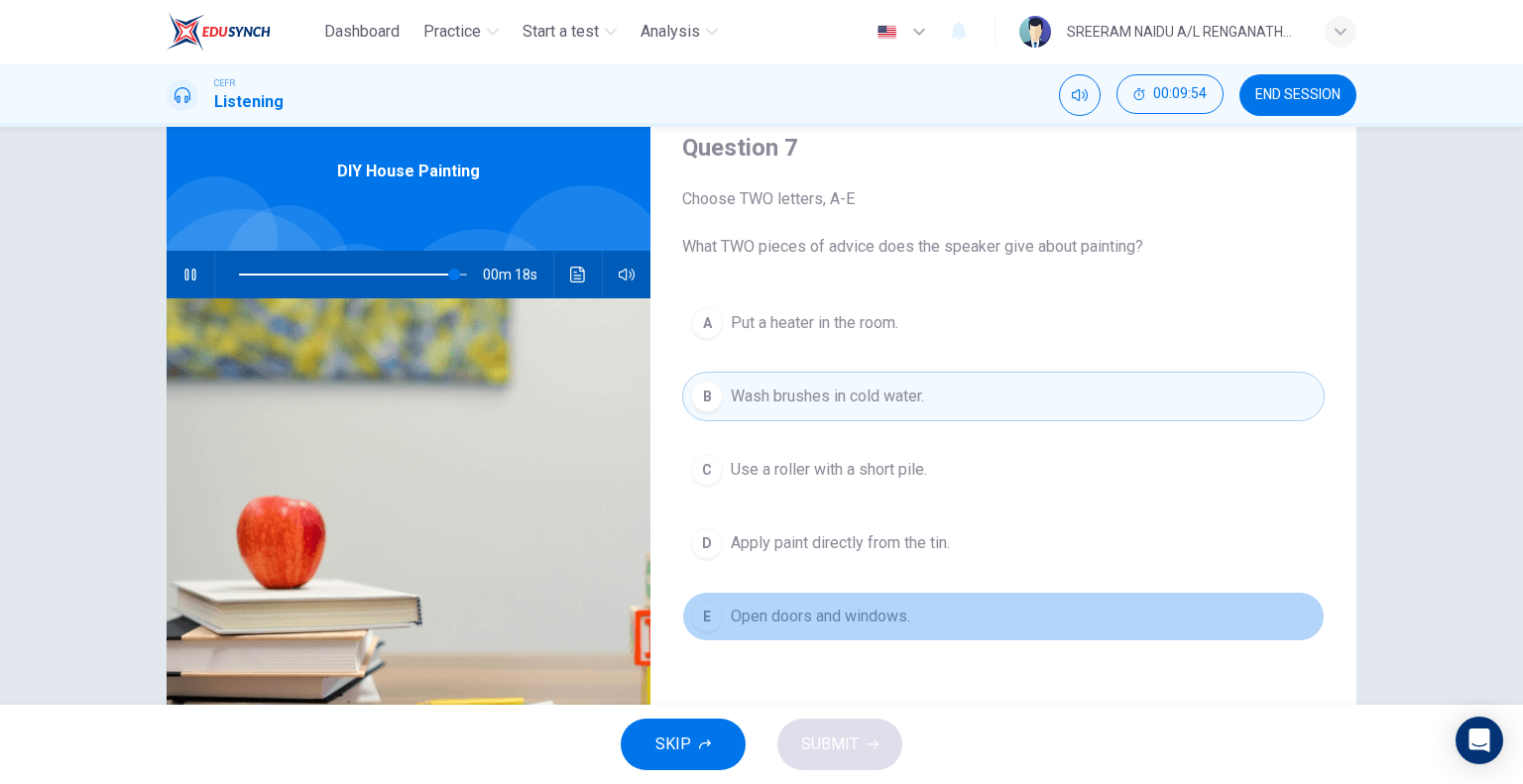click on "Open doors and windows." at bounding box center (814, 323) 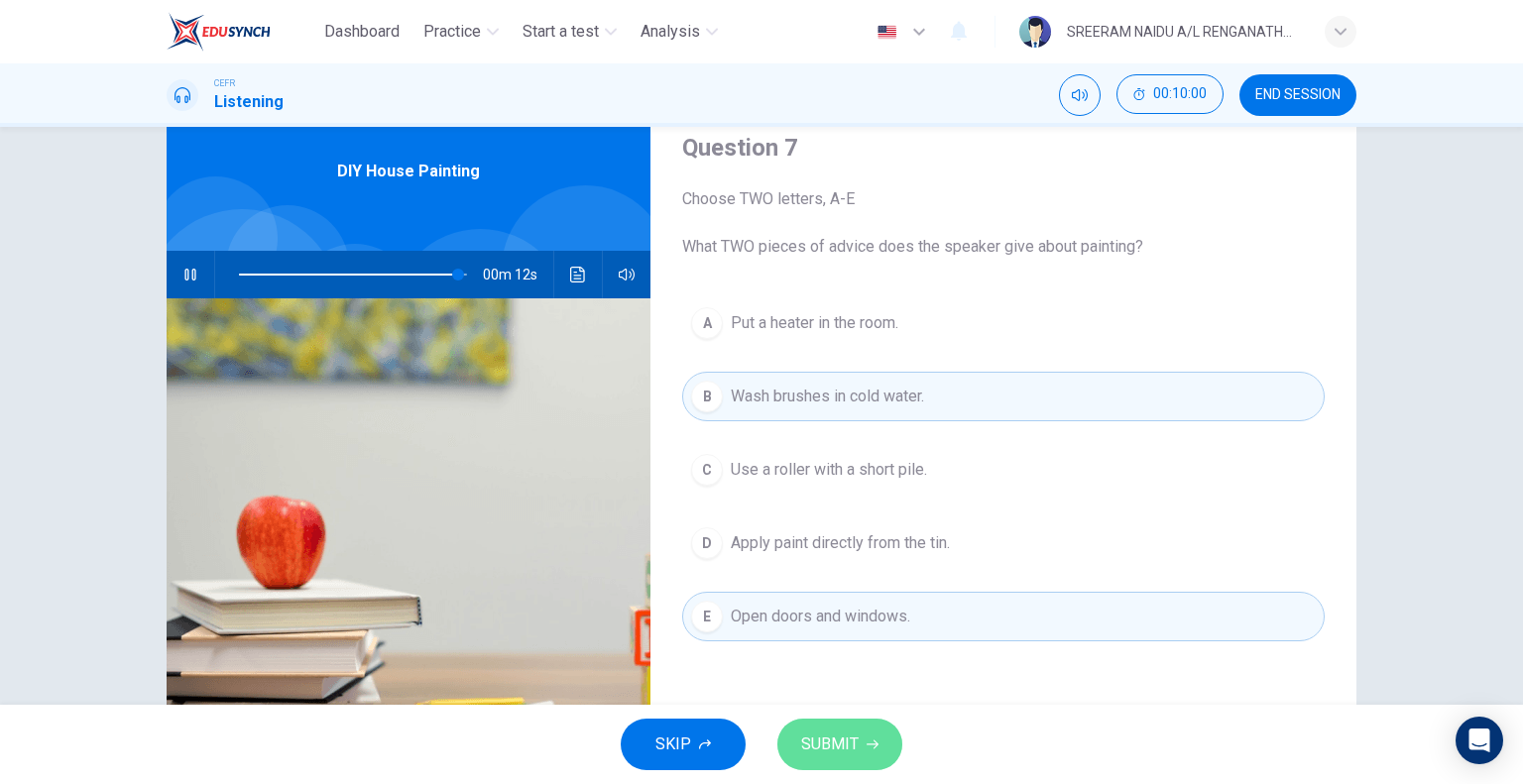 click on "SUBMIT" at bounding box center [830, 744] 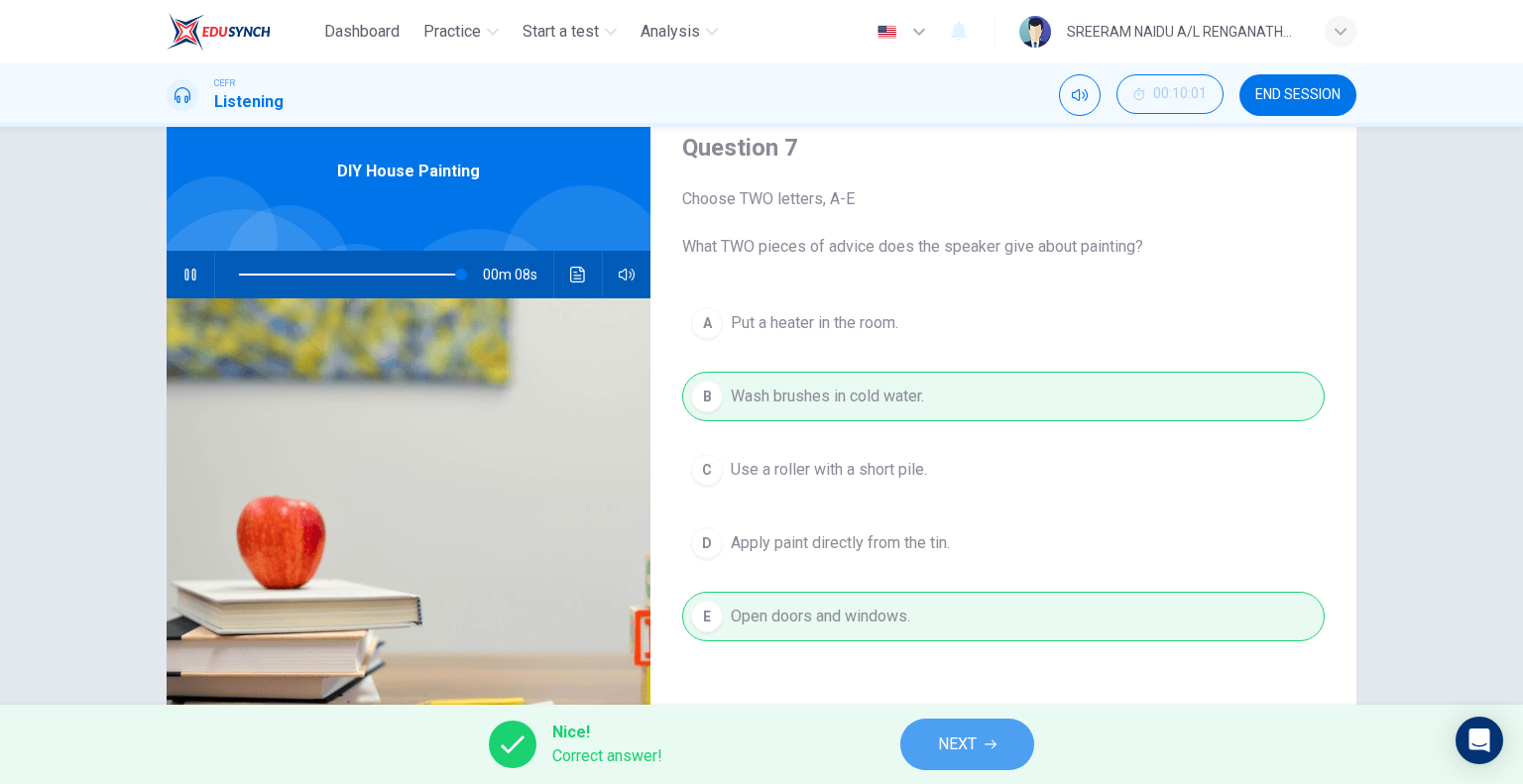 click on "NEXT" at bounding box center [957, 744] 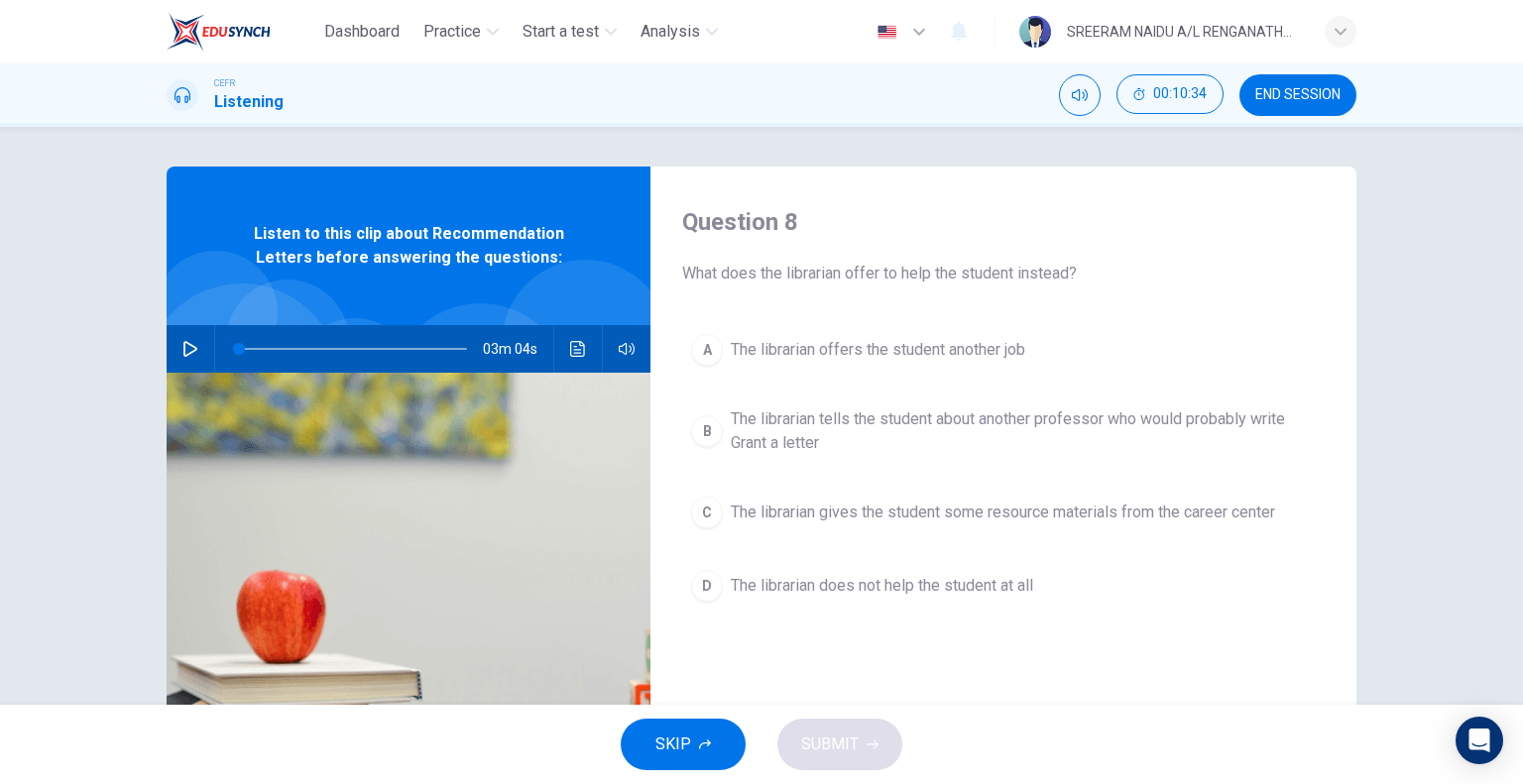 click at bounding box center [190, 349] 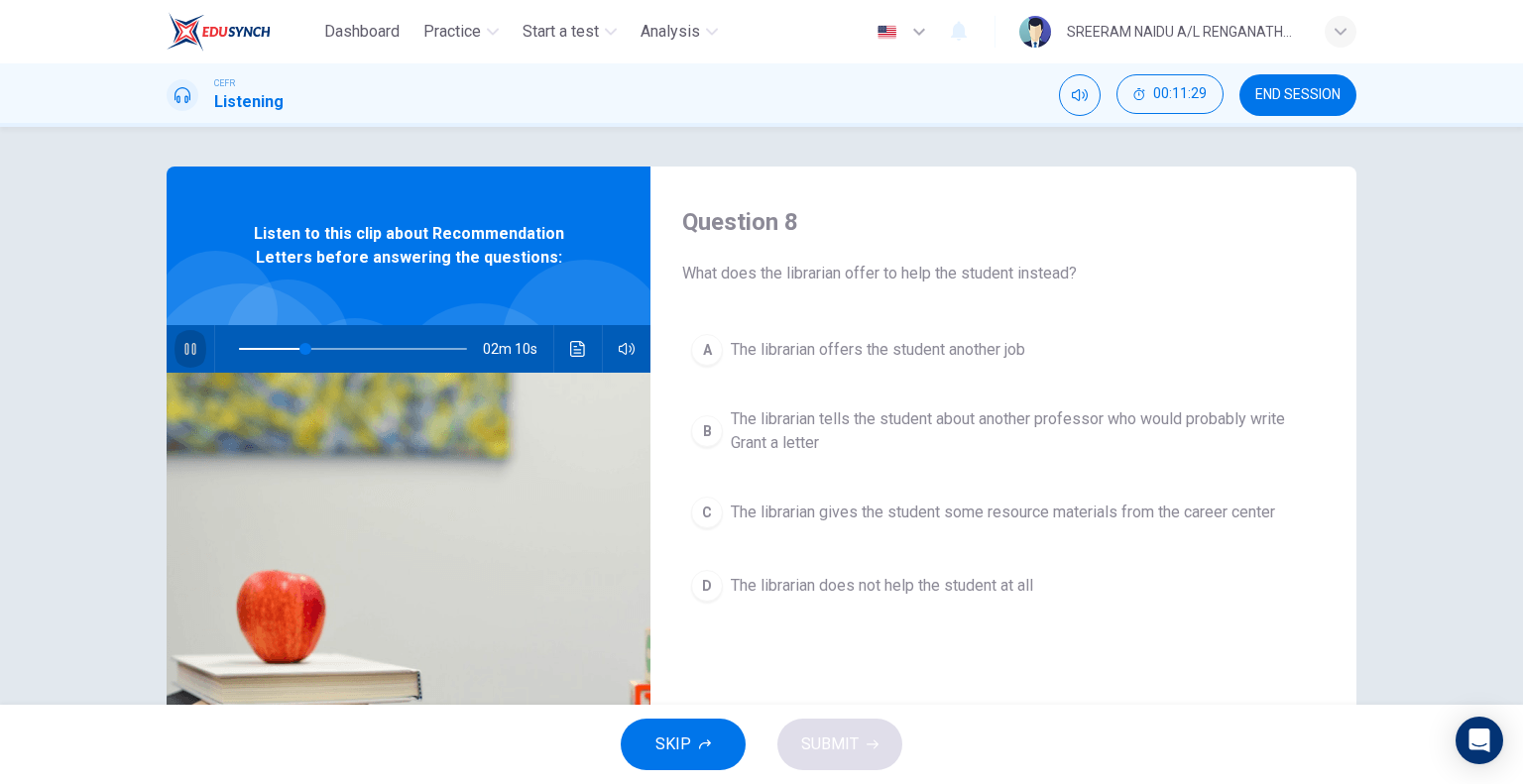 click at bounding box center (190, 349) 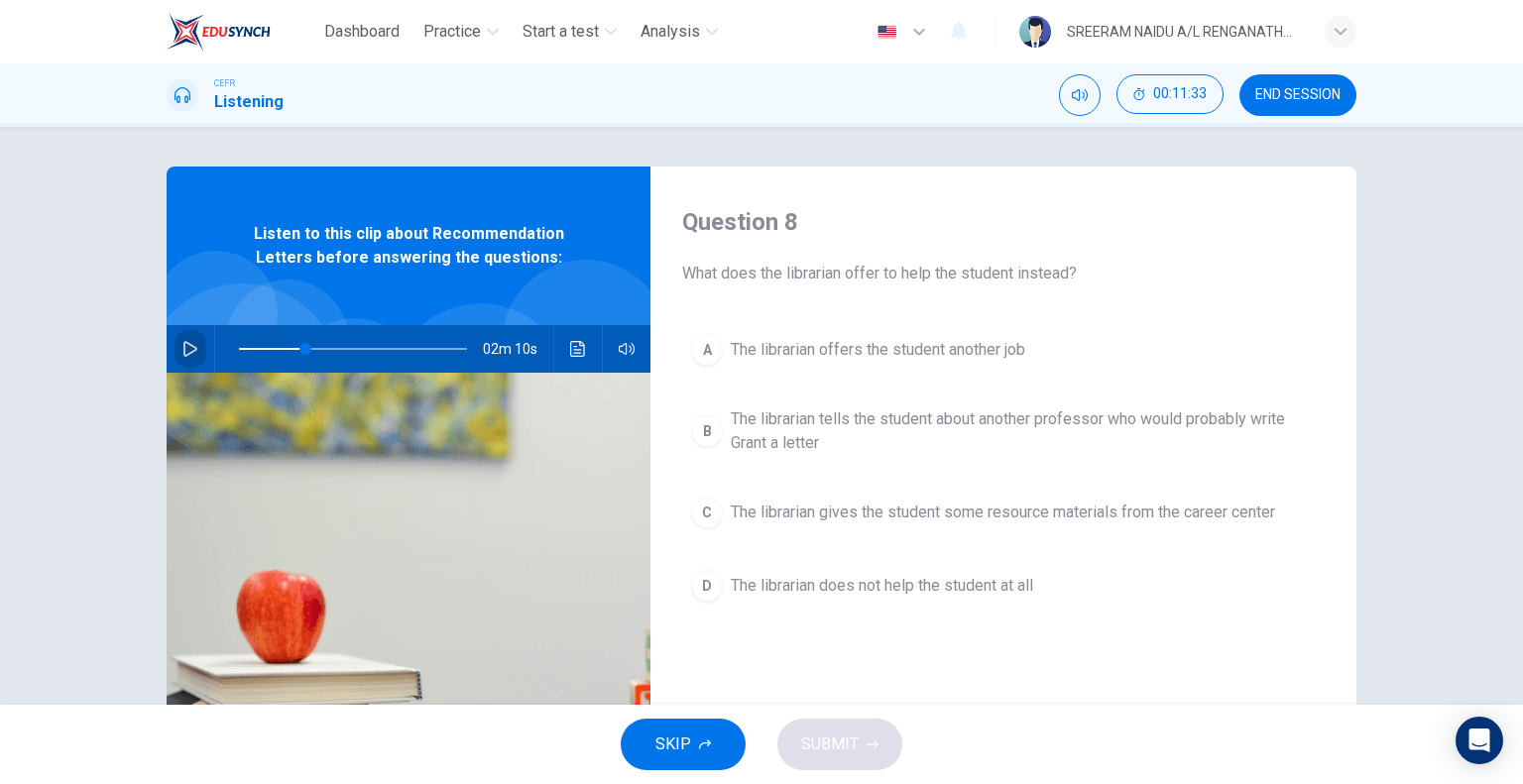 click at bounding box center (190, 349) 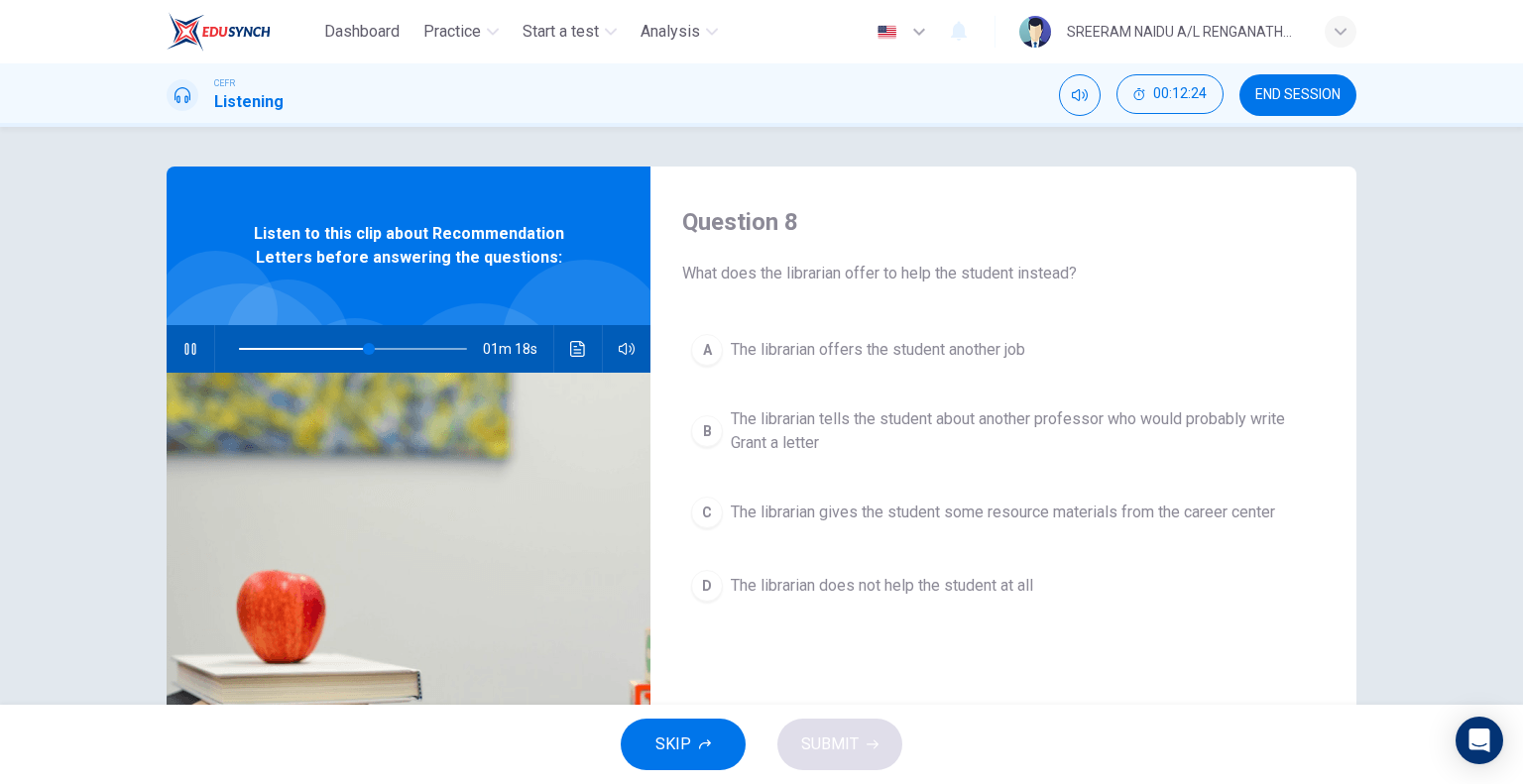 click at bounding box center (190, 349) 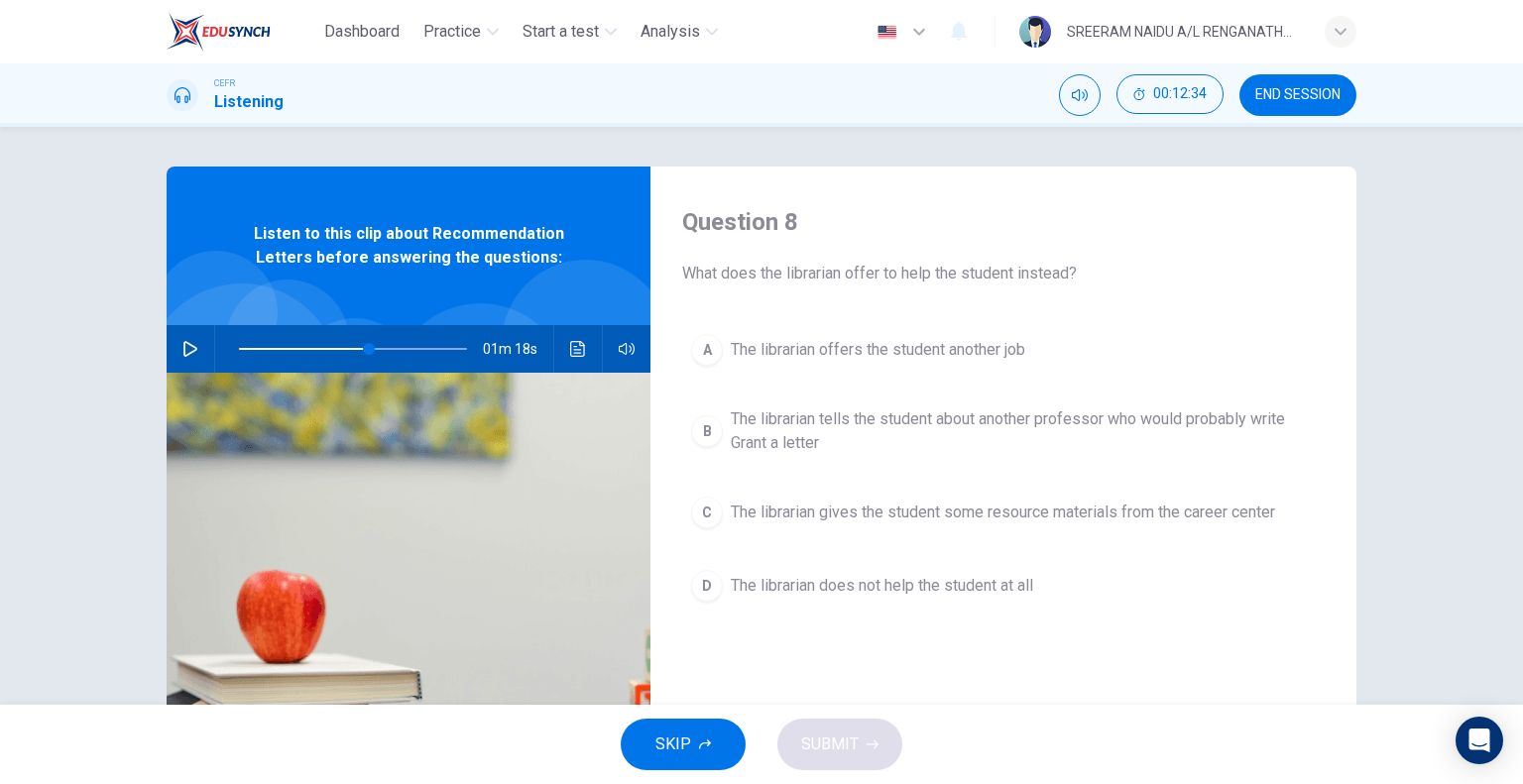 click at bounding box center (190, 349) 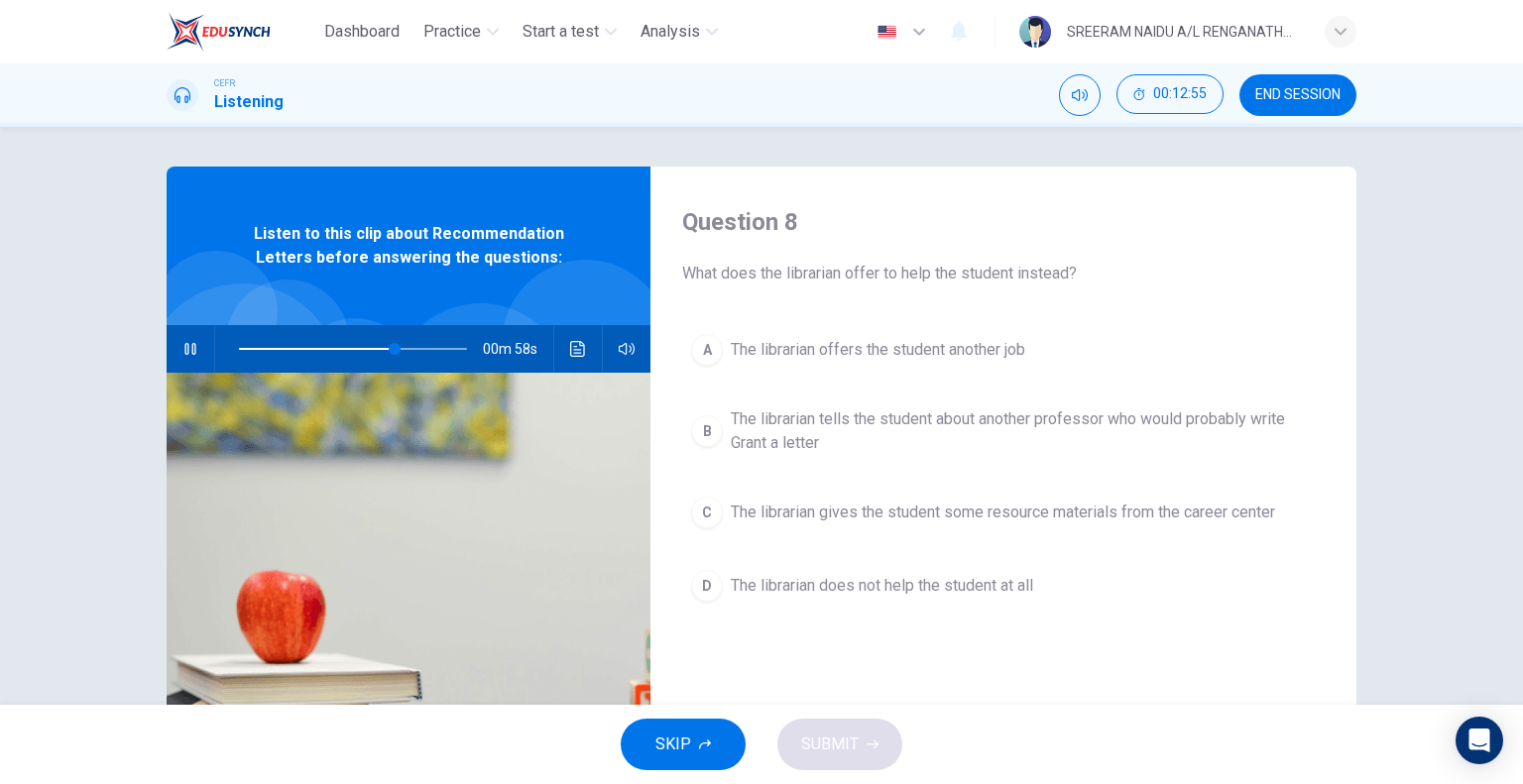 click at bounding box center [190, 349] 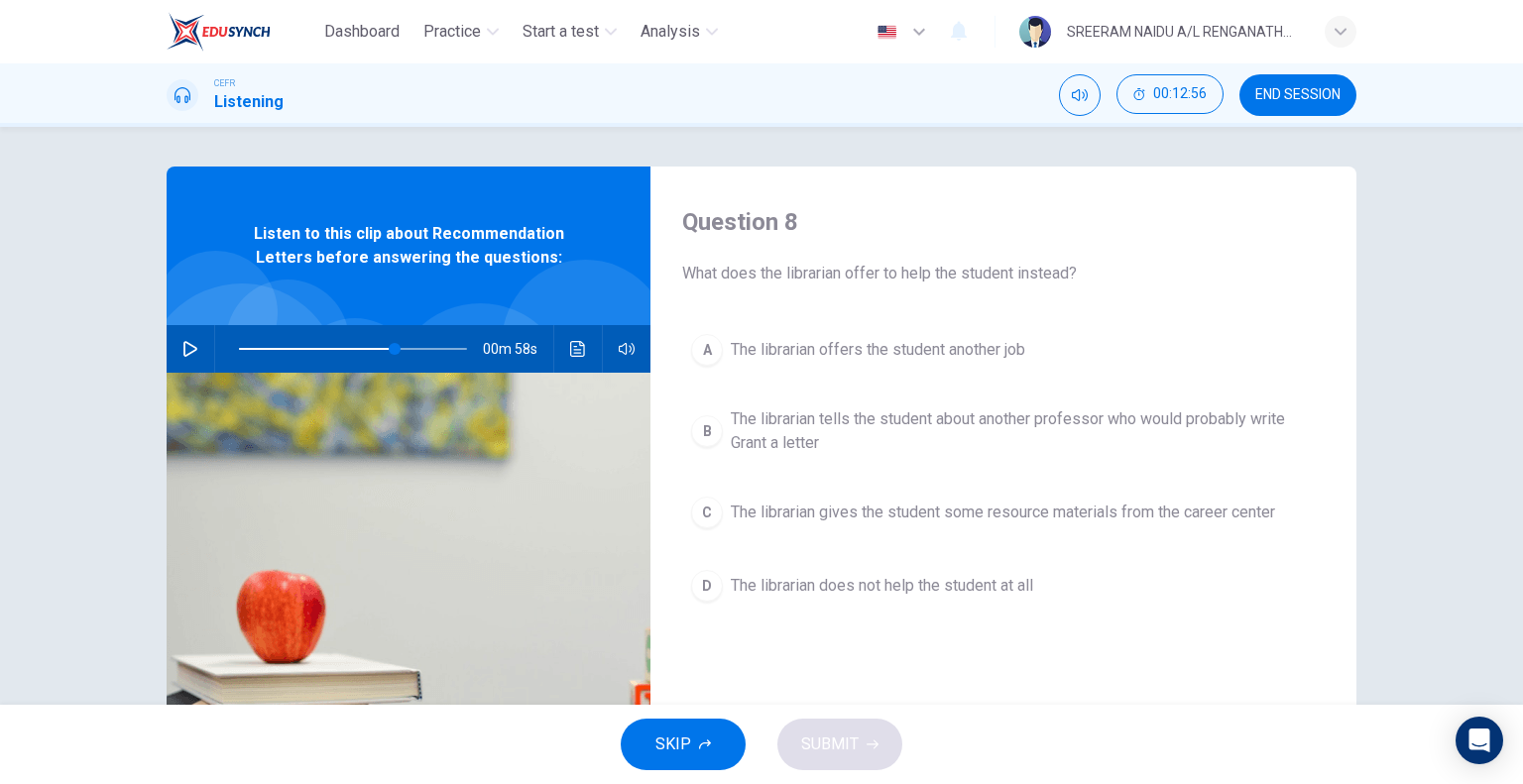 click on "00m 58s" at bounding box center (409, 349) 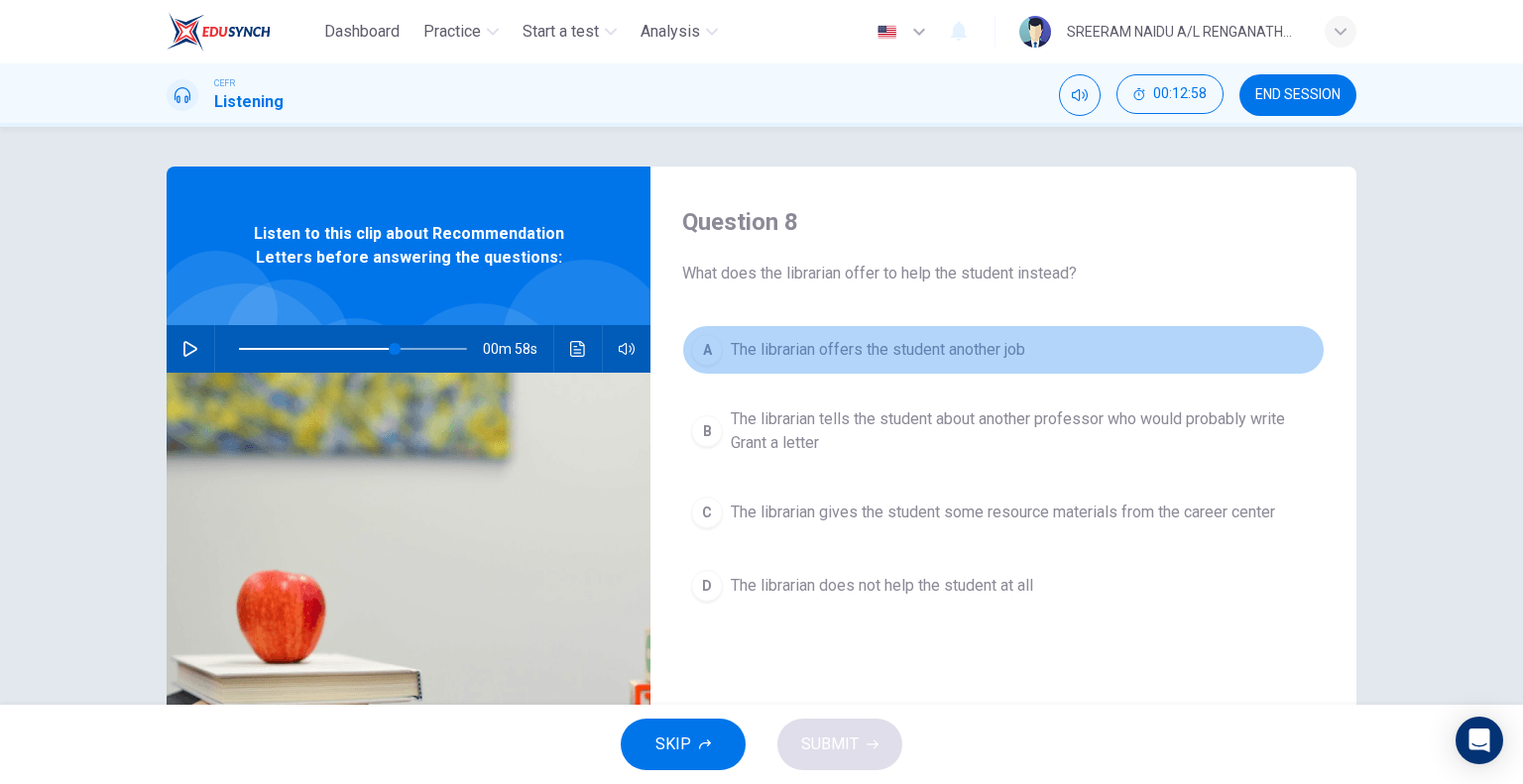 click on "The librarian offers the student another job" at bounding box center (878, 350) 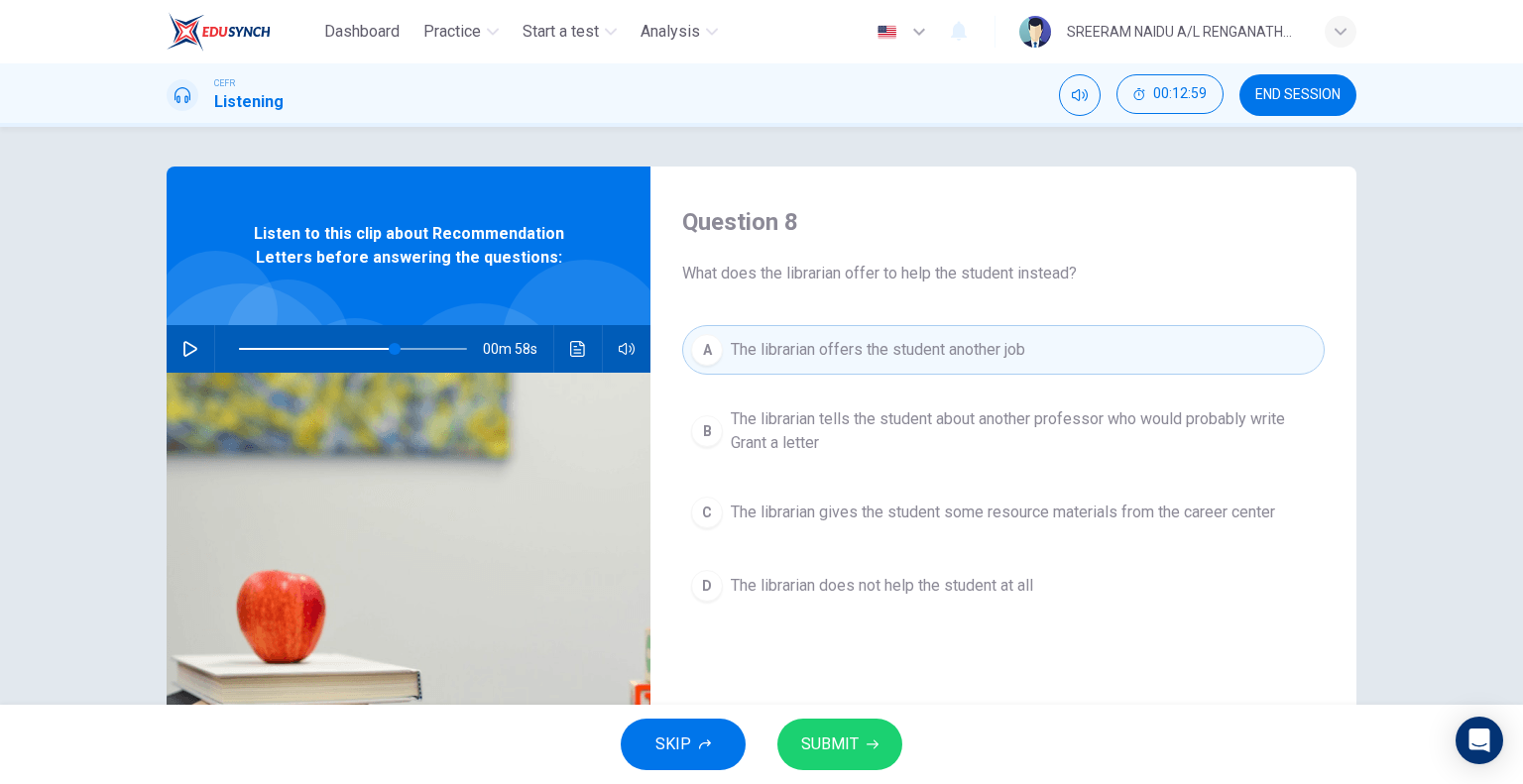 click on "SUBMIT" at bounding box center (830, 744) 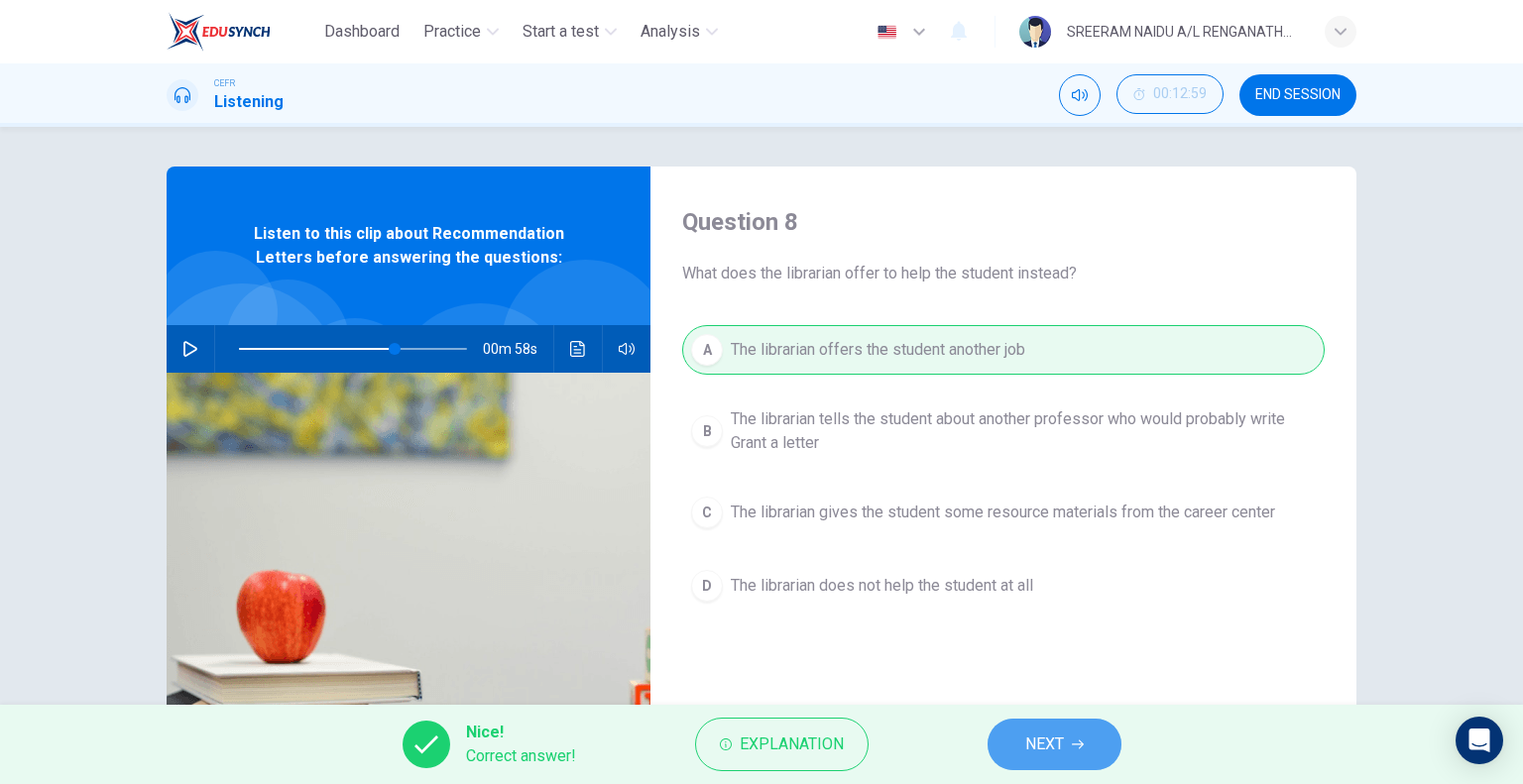 click on "NEXT" at bounding box center [1044, 744] 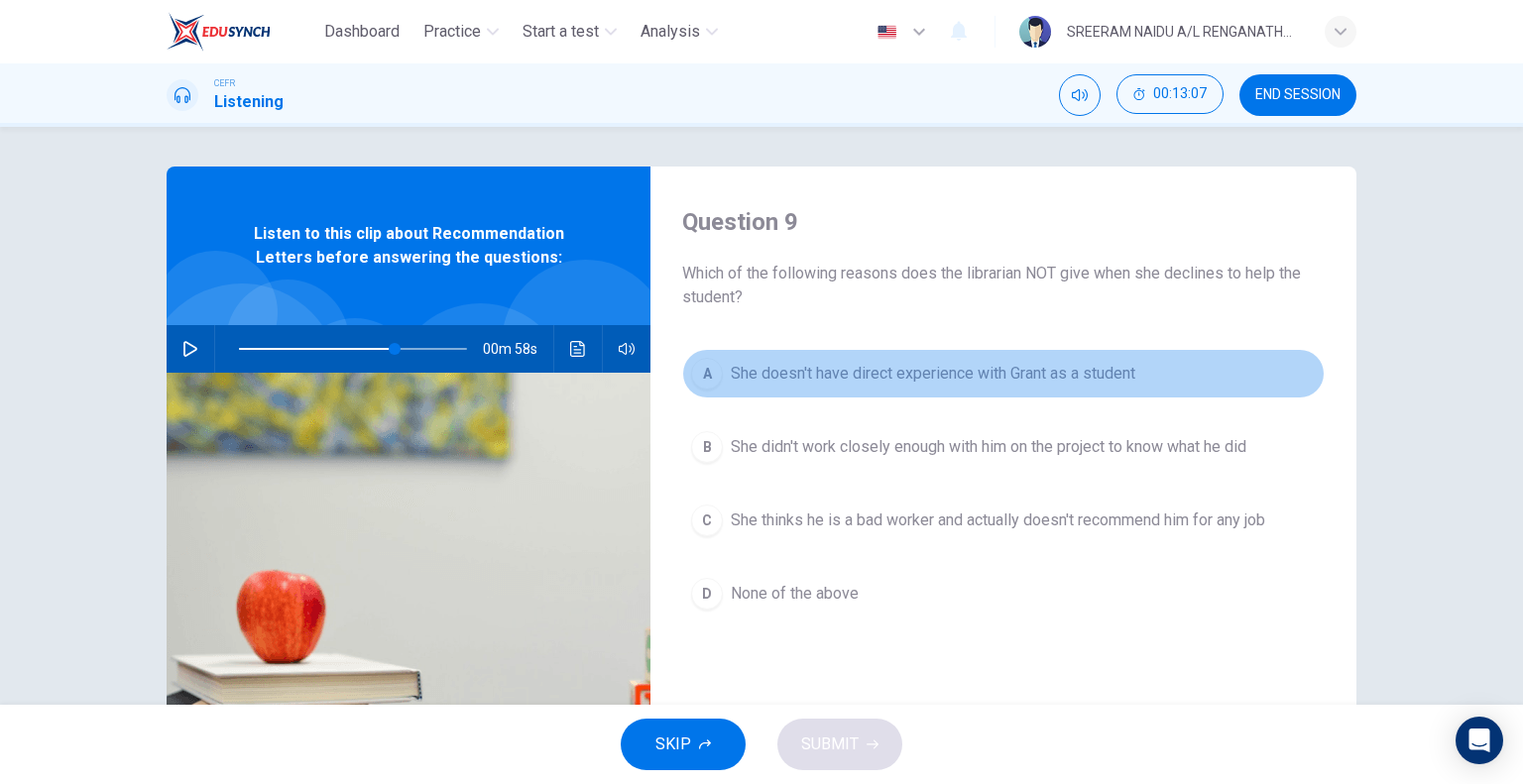 click on "She doesn't have direct experience with Grant as a student" at bounding box center (933, 374) 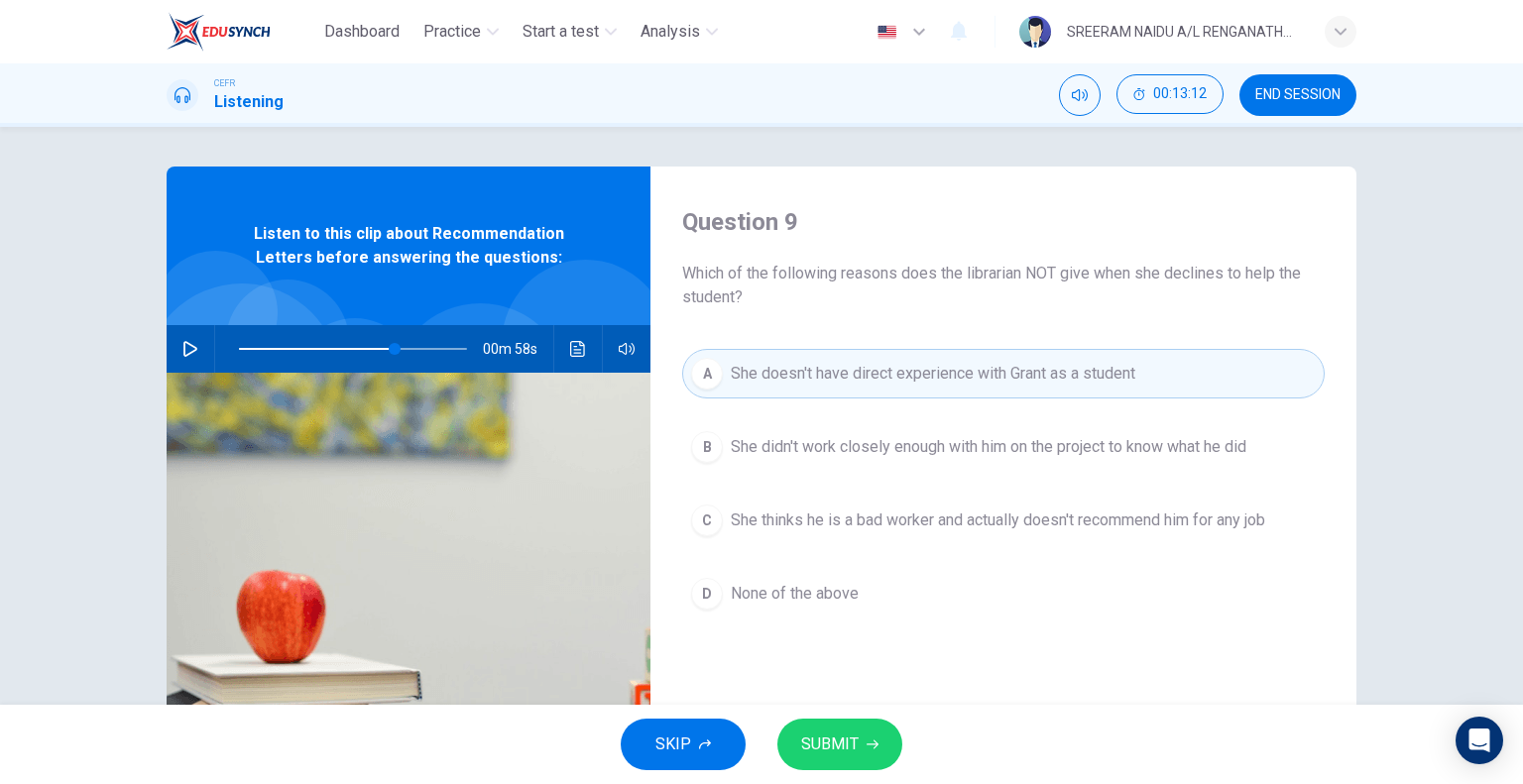 click on "B She didn't work closely enough with [PERSON] on the project to know what [PERSON] did" at bounding box center (1003, 447) 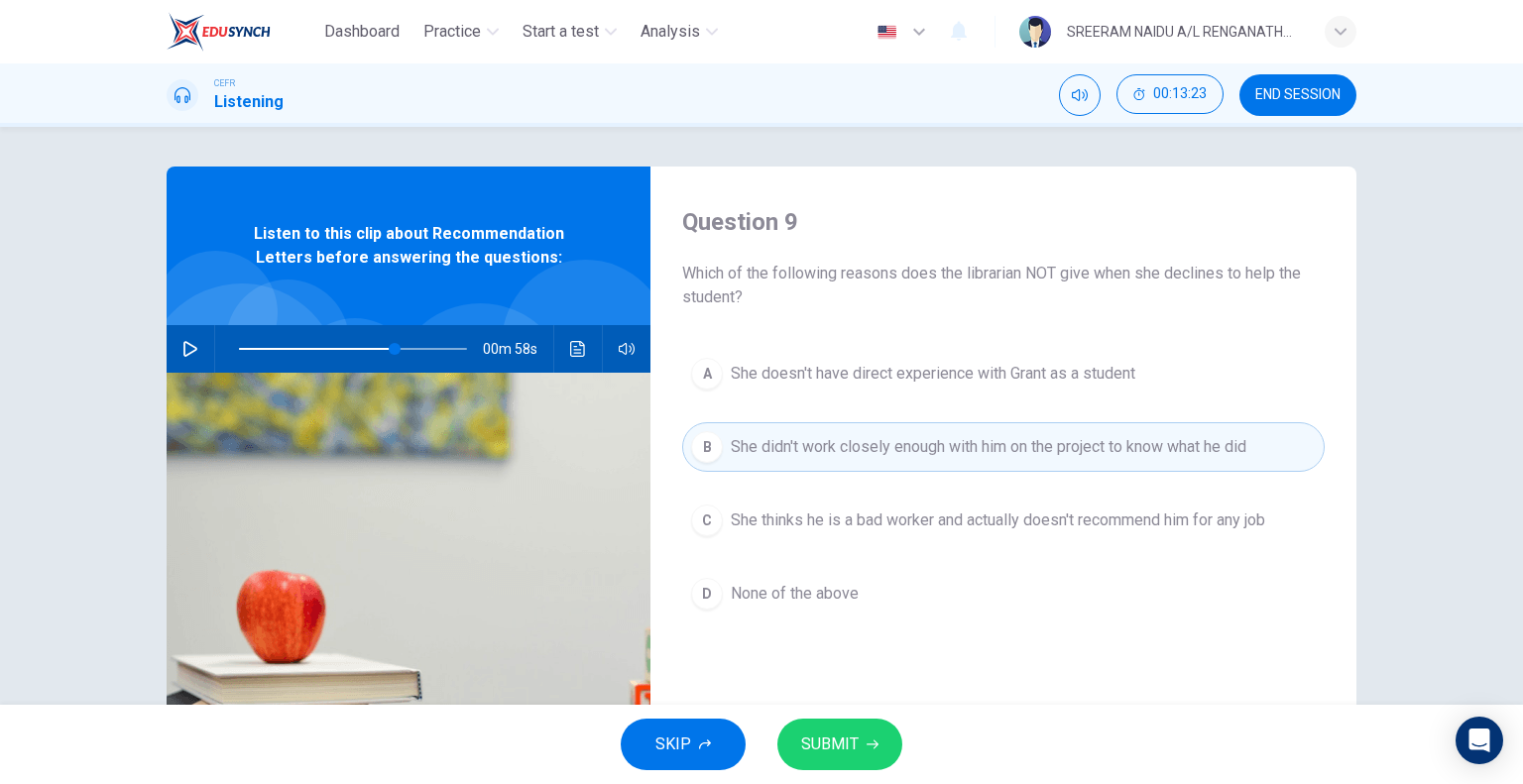 click at bounding box center [316, 349] 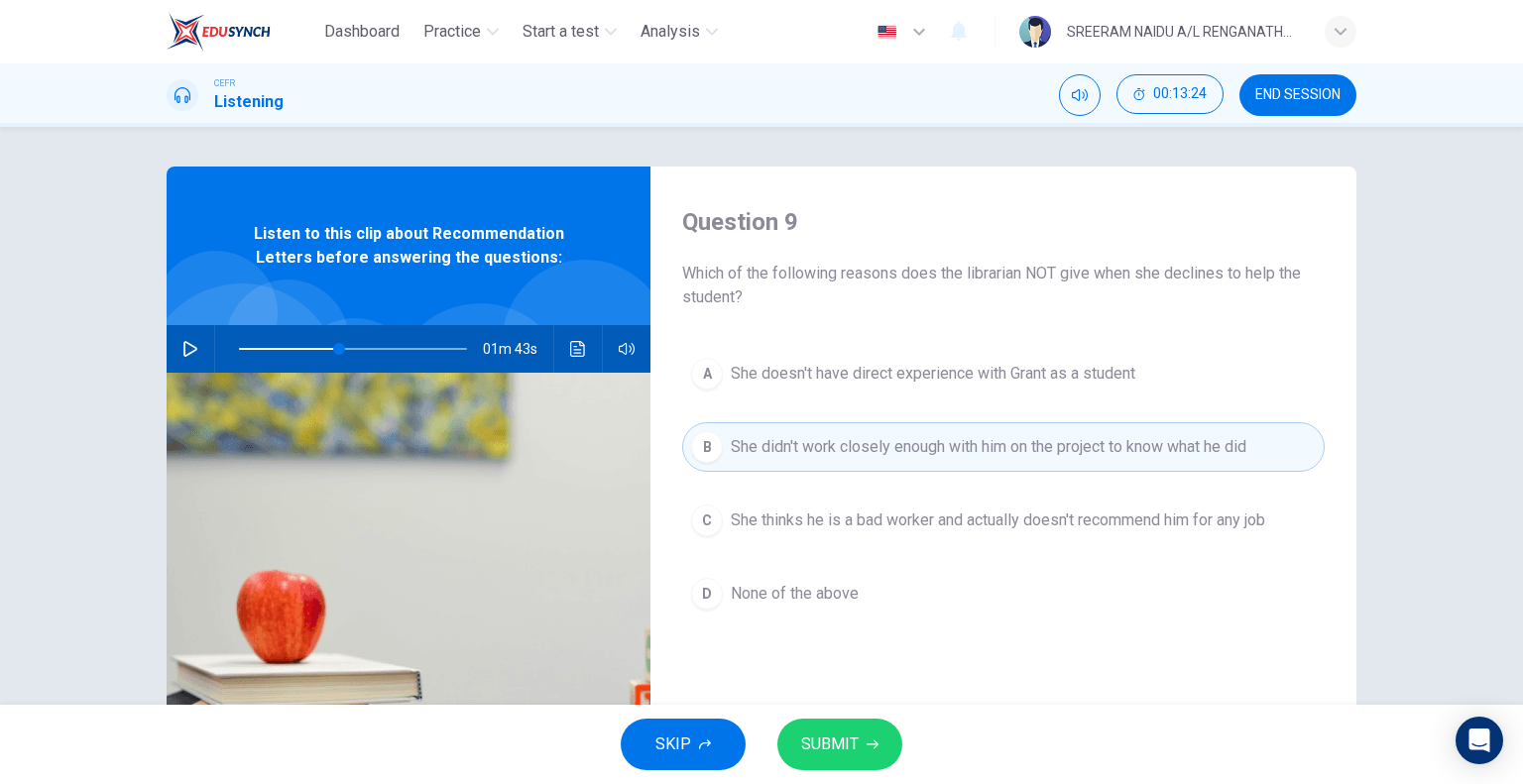 click on "01m 43s" at bounding box center (409, 349) 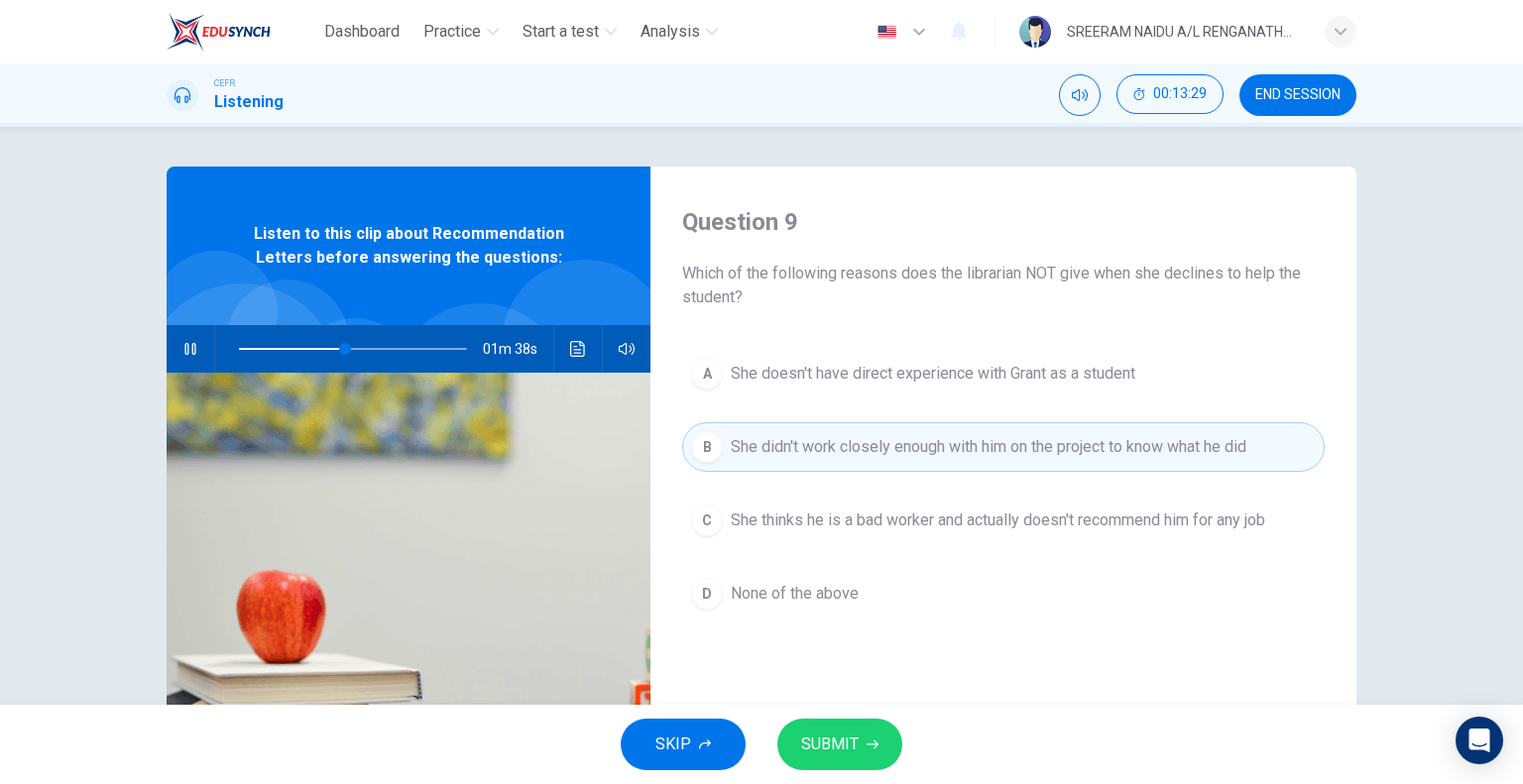 click at bounding box center [190, 349] 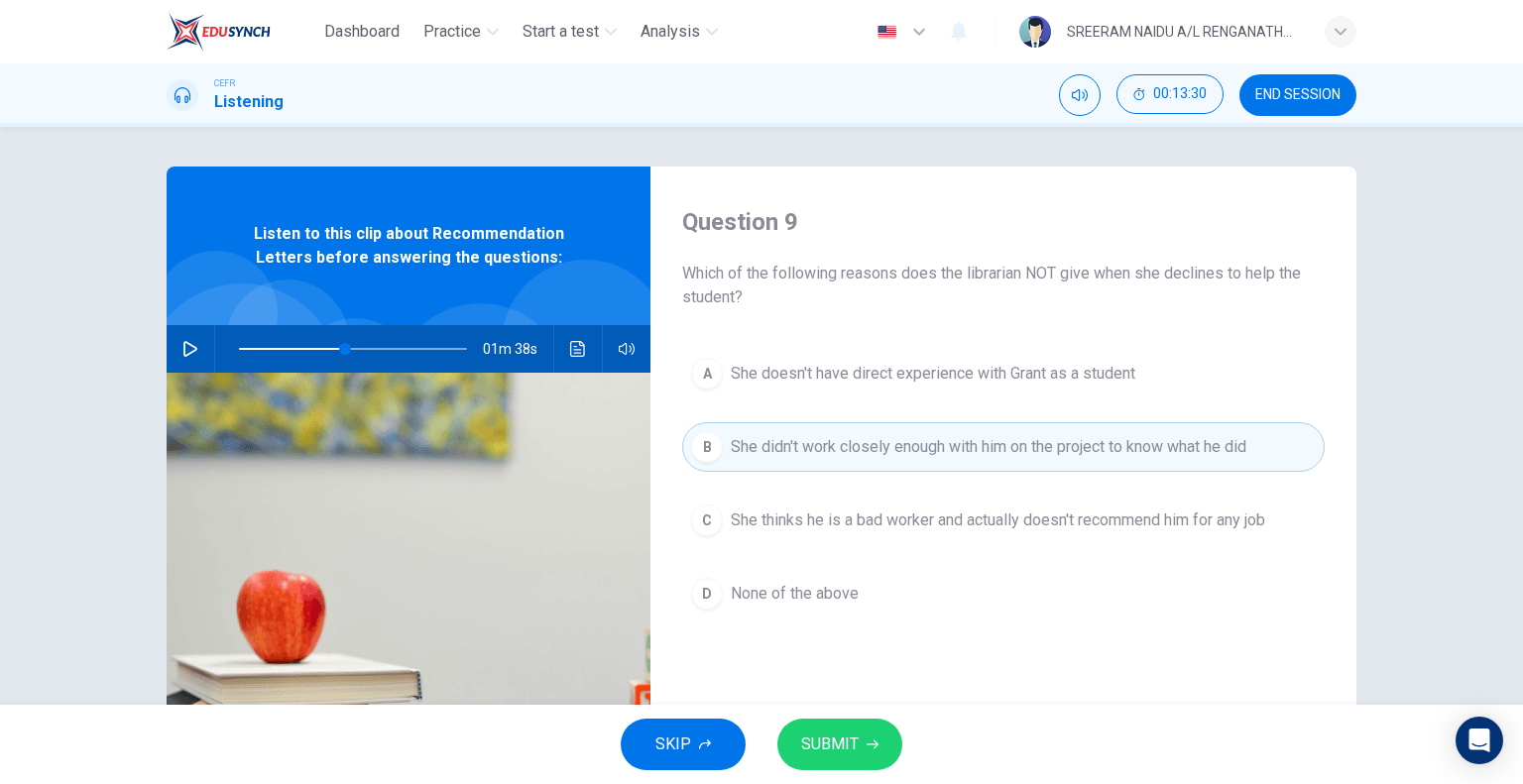 click on "She doesn't have direct experience with Grant as a student" at bounding box center (933, 374) 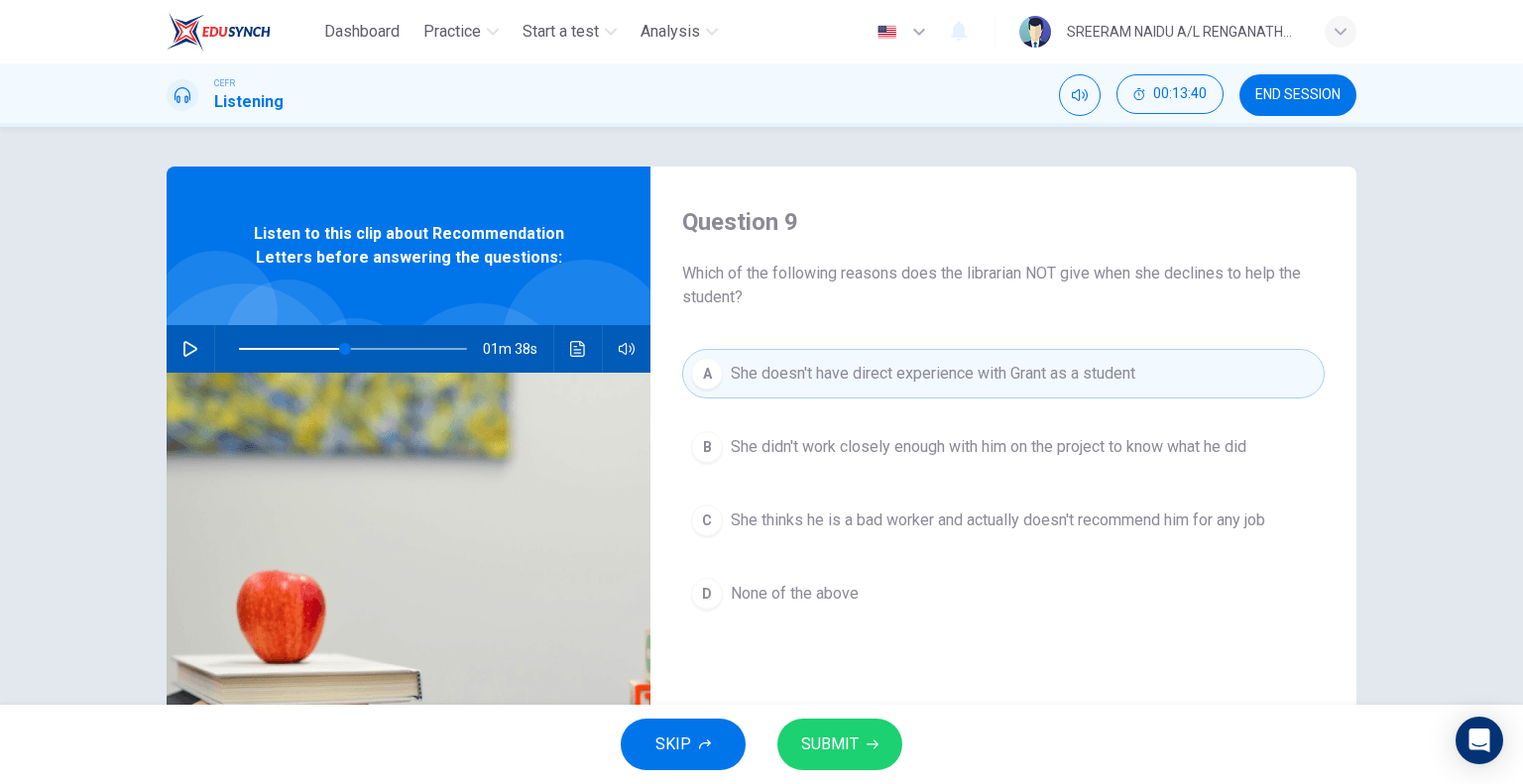 click on "She thinks he is a bad worker and actually doesn't recommend him for any job" at bounding box center (989, 447) 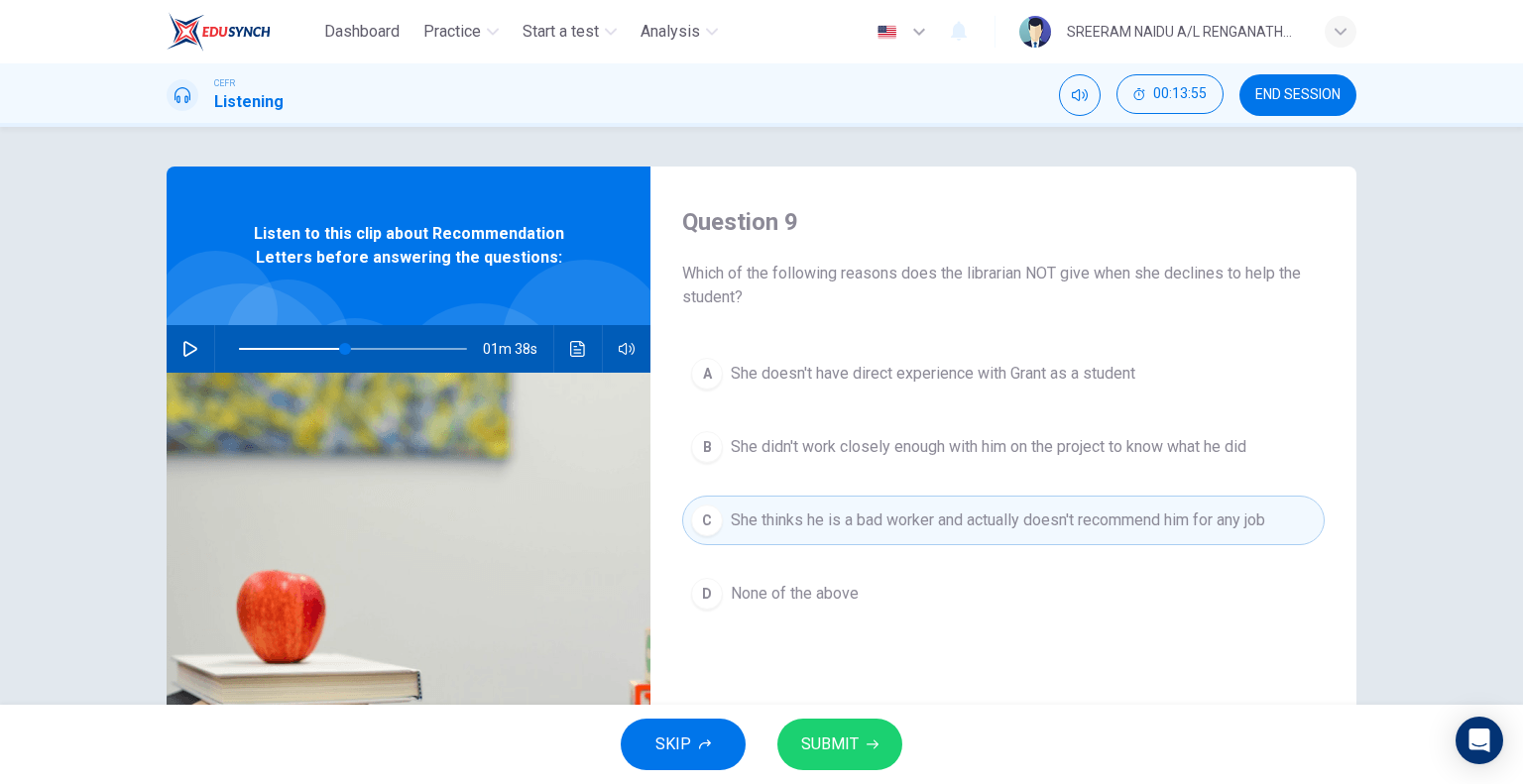 click on "SUBMIT" at bounding box center (830, 744) 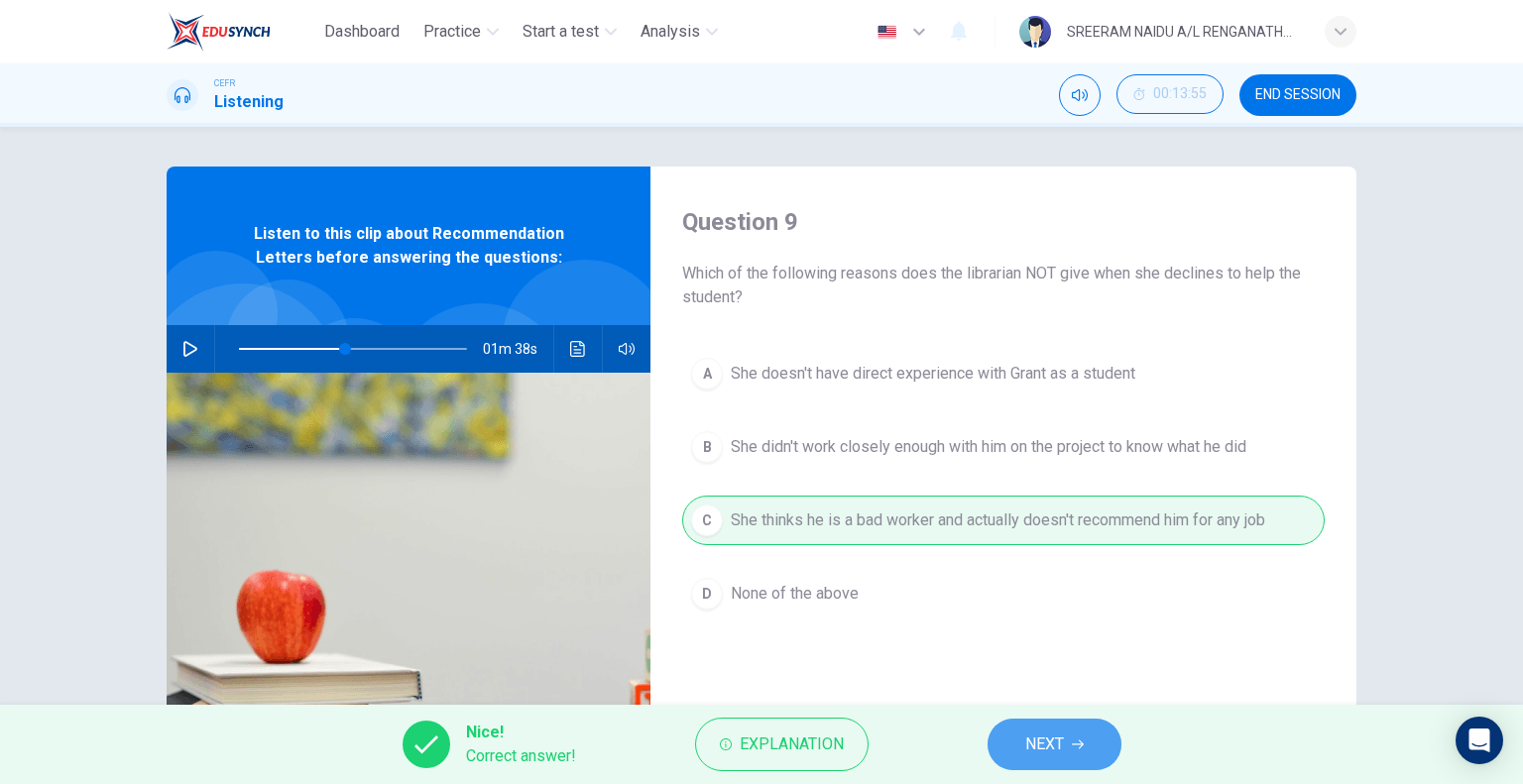 click on "NEXT" at bounding box center [1054, 744] 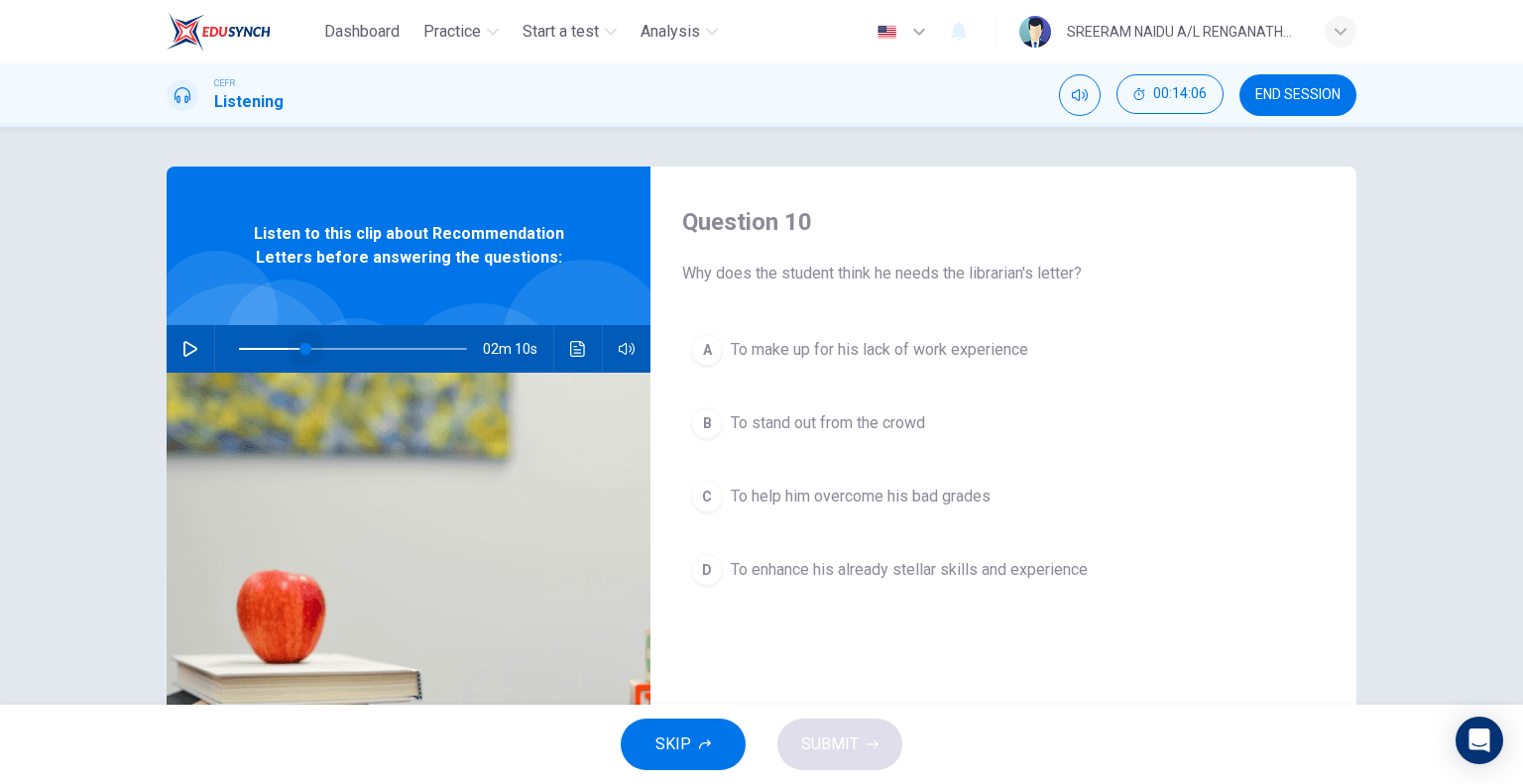 click at bounding box center [353, 349] 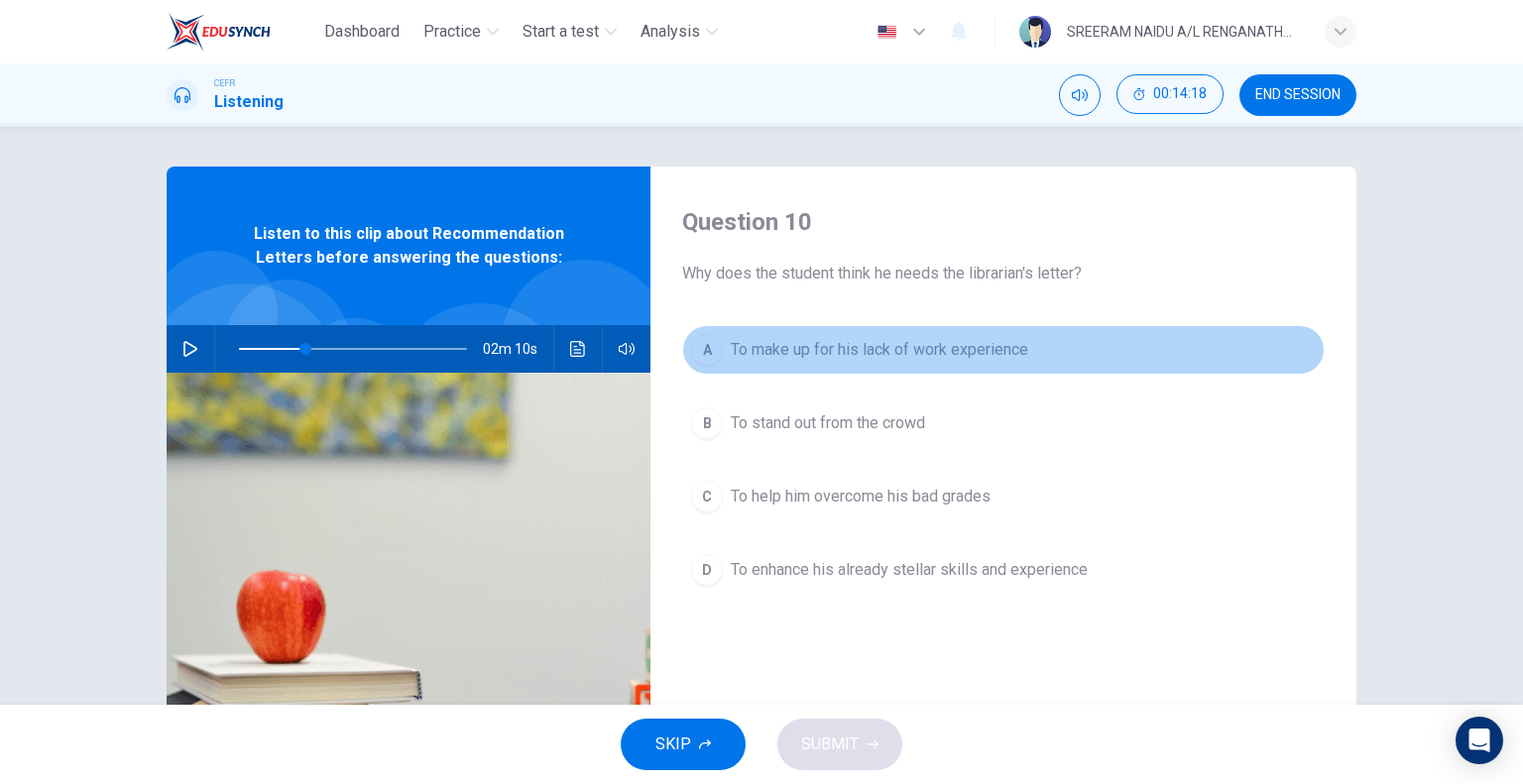 click on "To make up for his lack of work experience" at bounding box center [879, 350] 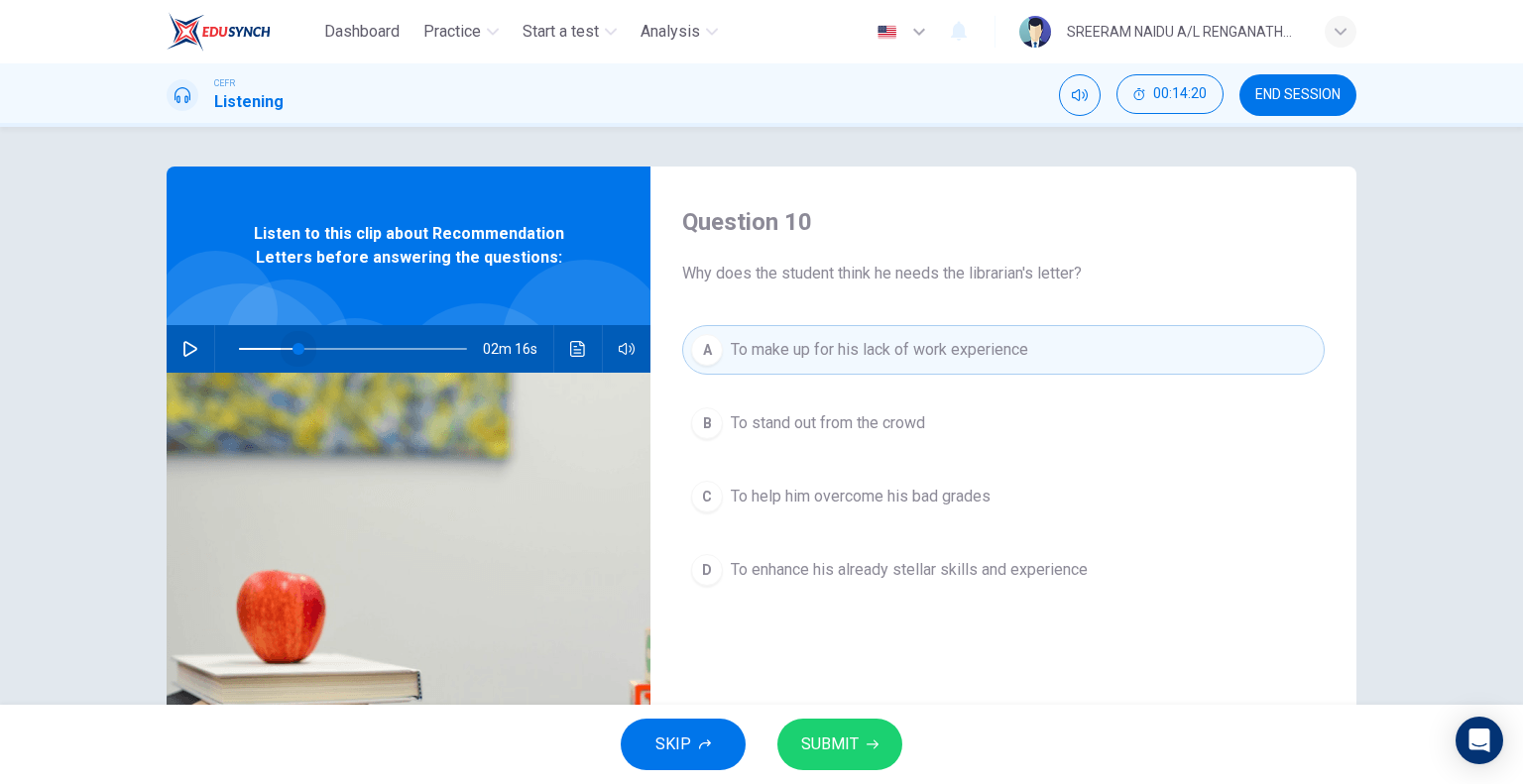 click at bounding box center (298, 349) 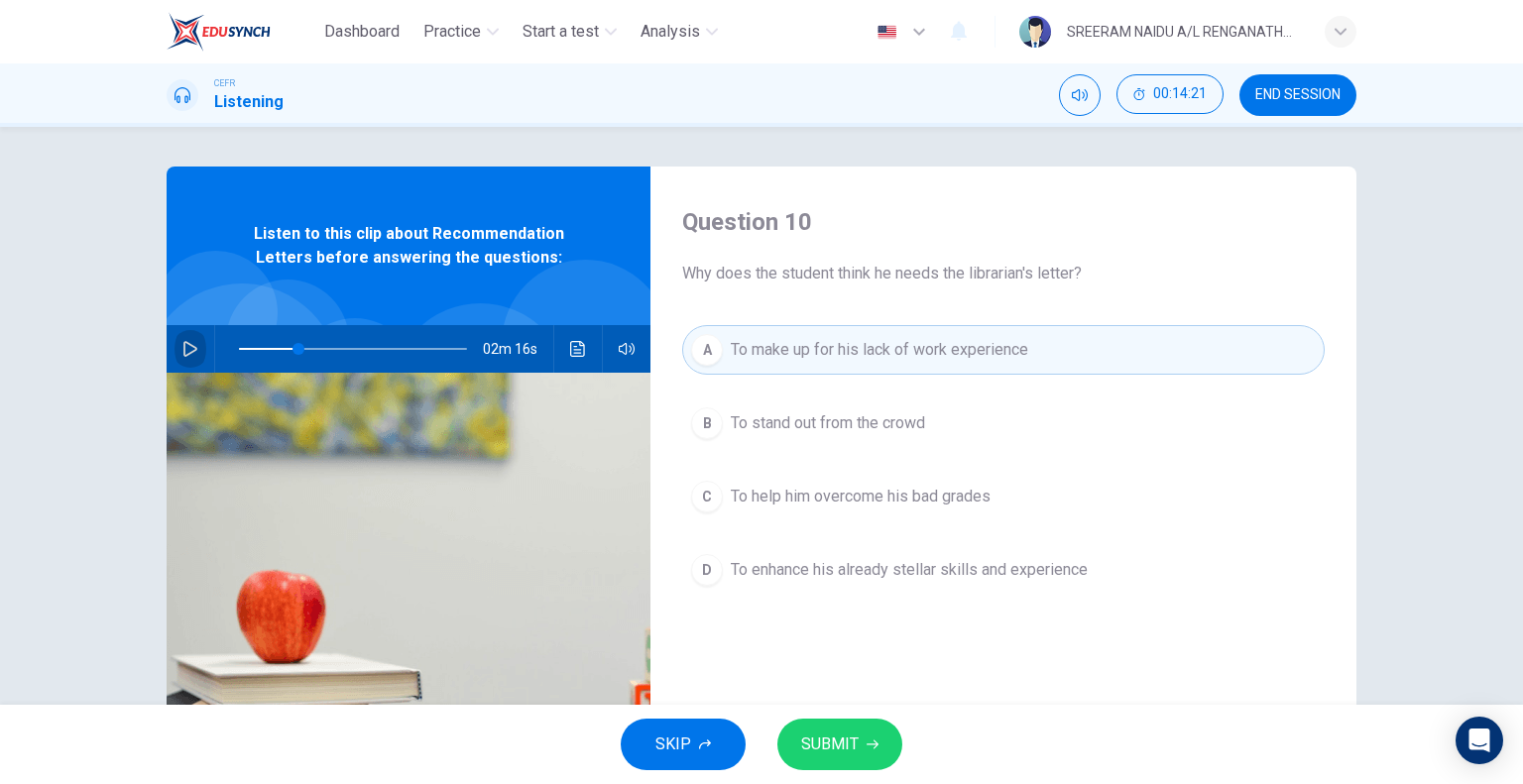 click at bounding box center (190, 349) 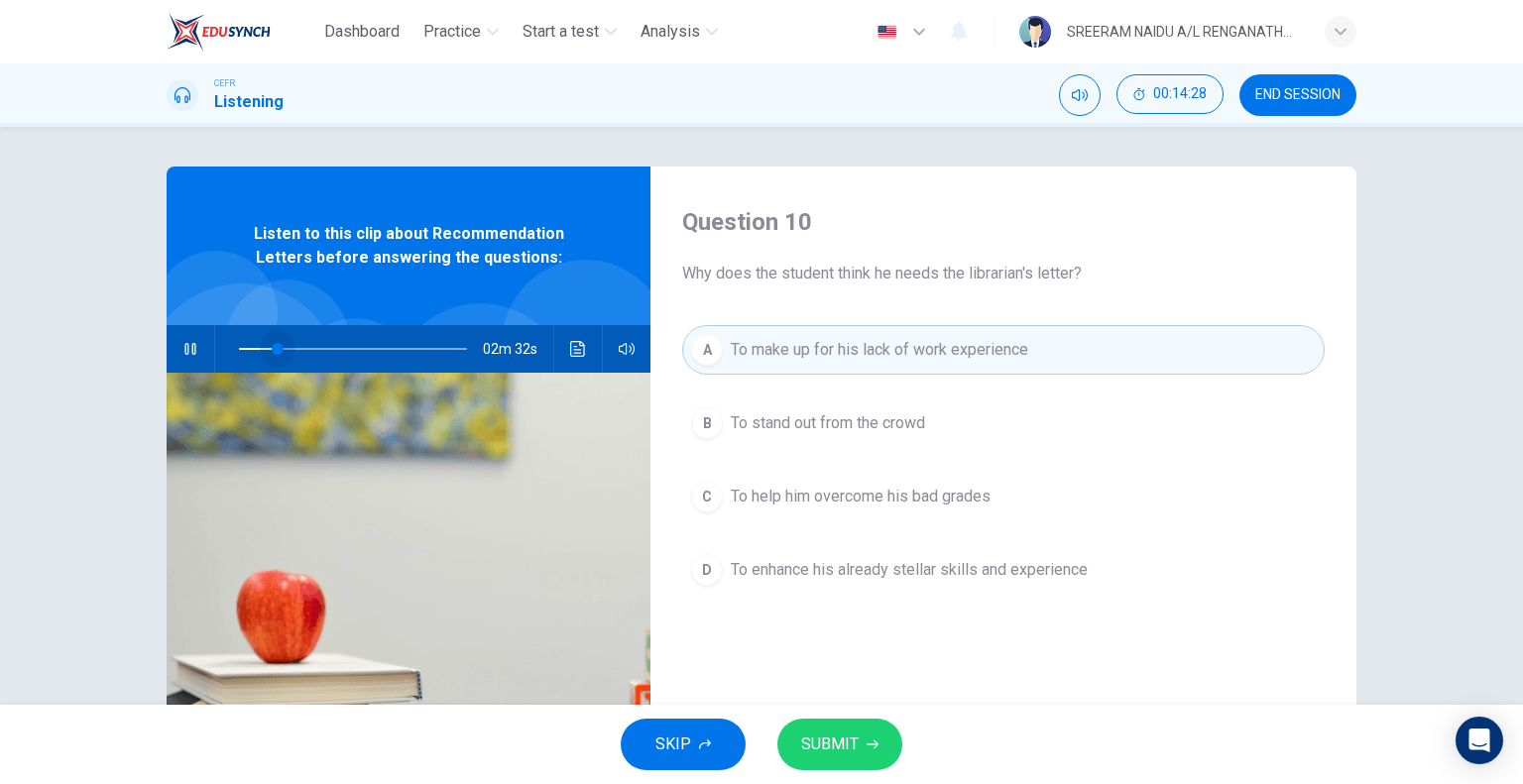 click at bounding box center (353, 349) 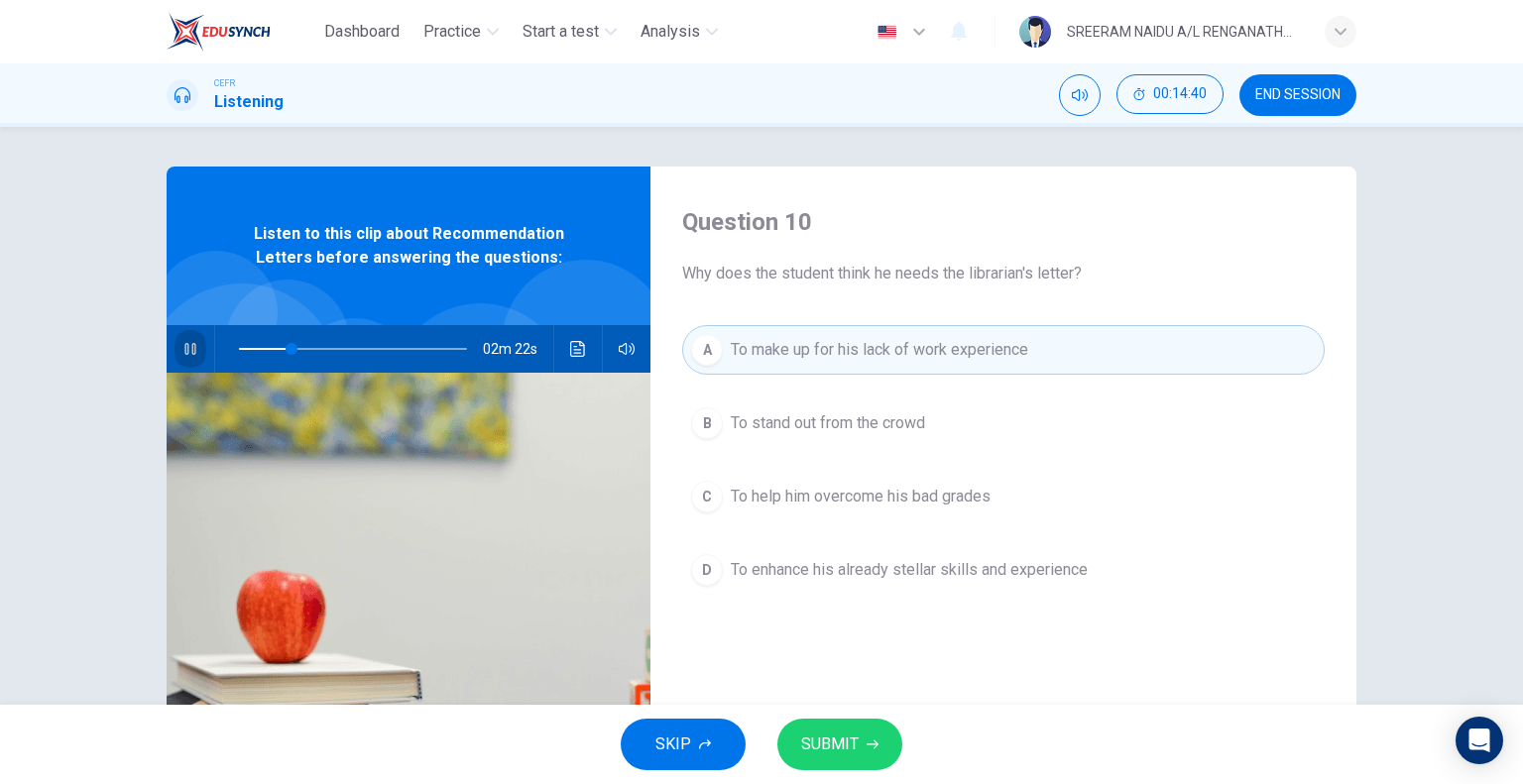 click at bounding box center [190, 349] 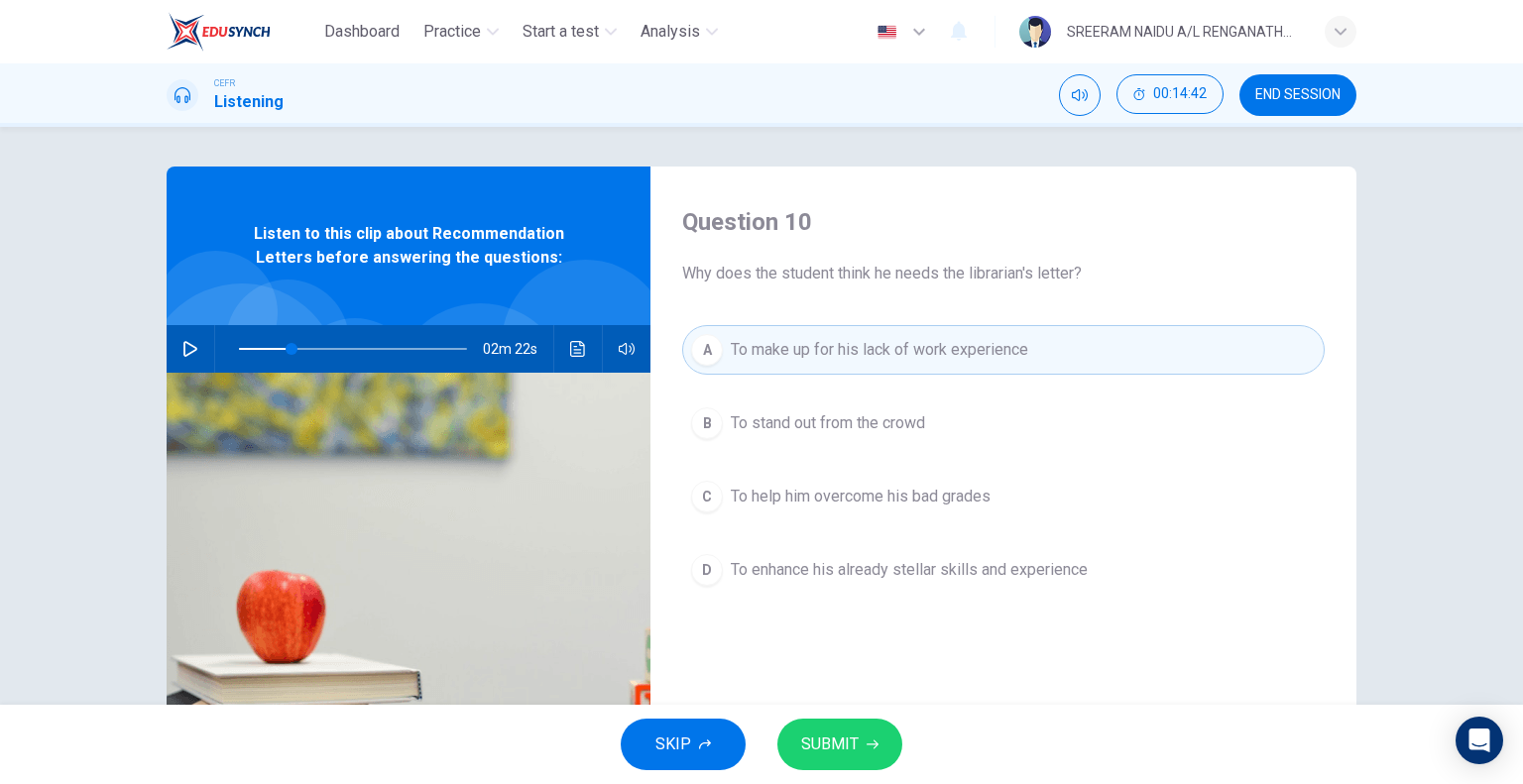 click at bounding box center (190, 349) 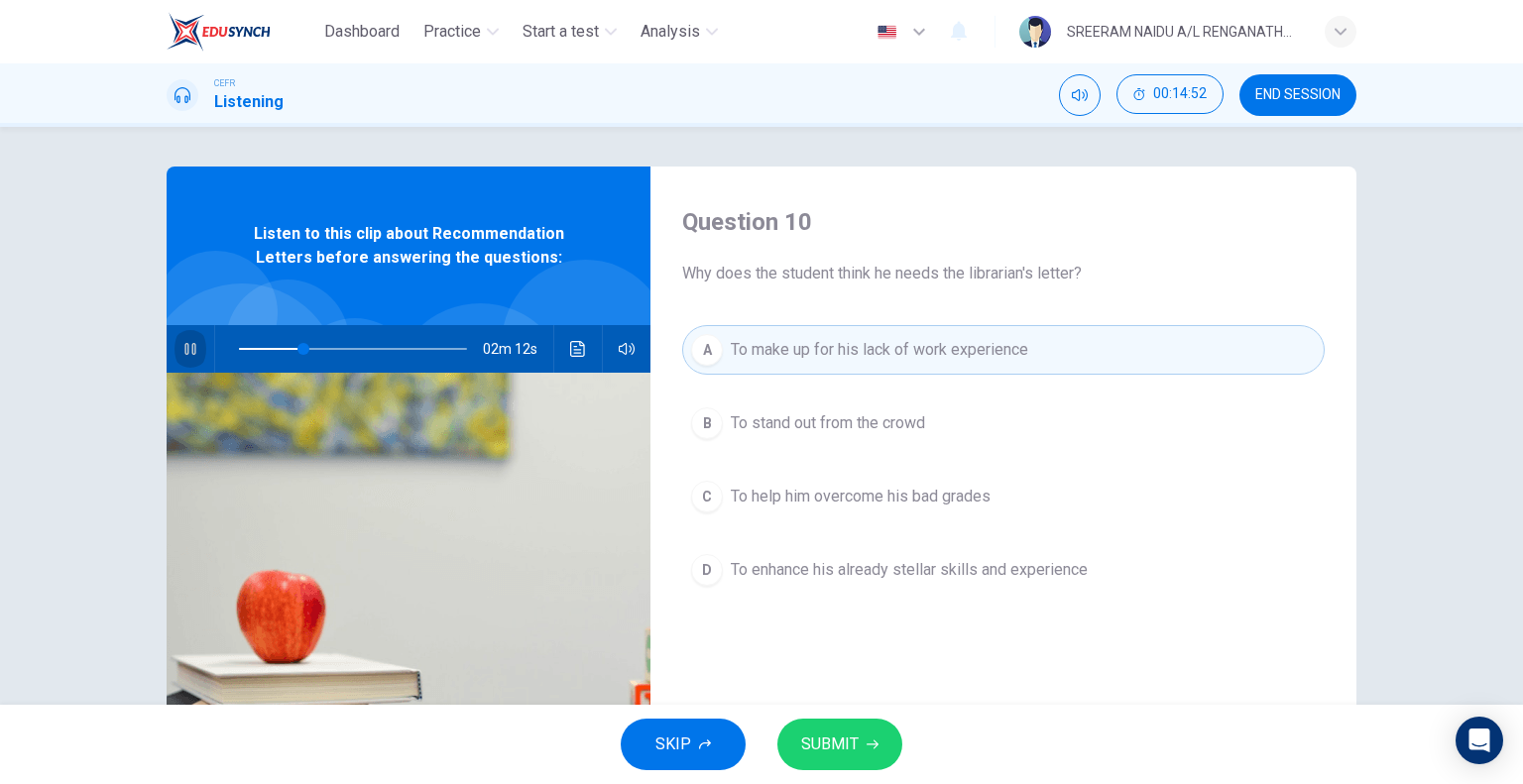 click at bounding box center (190, 349) 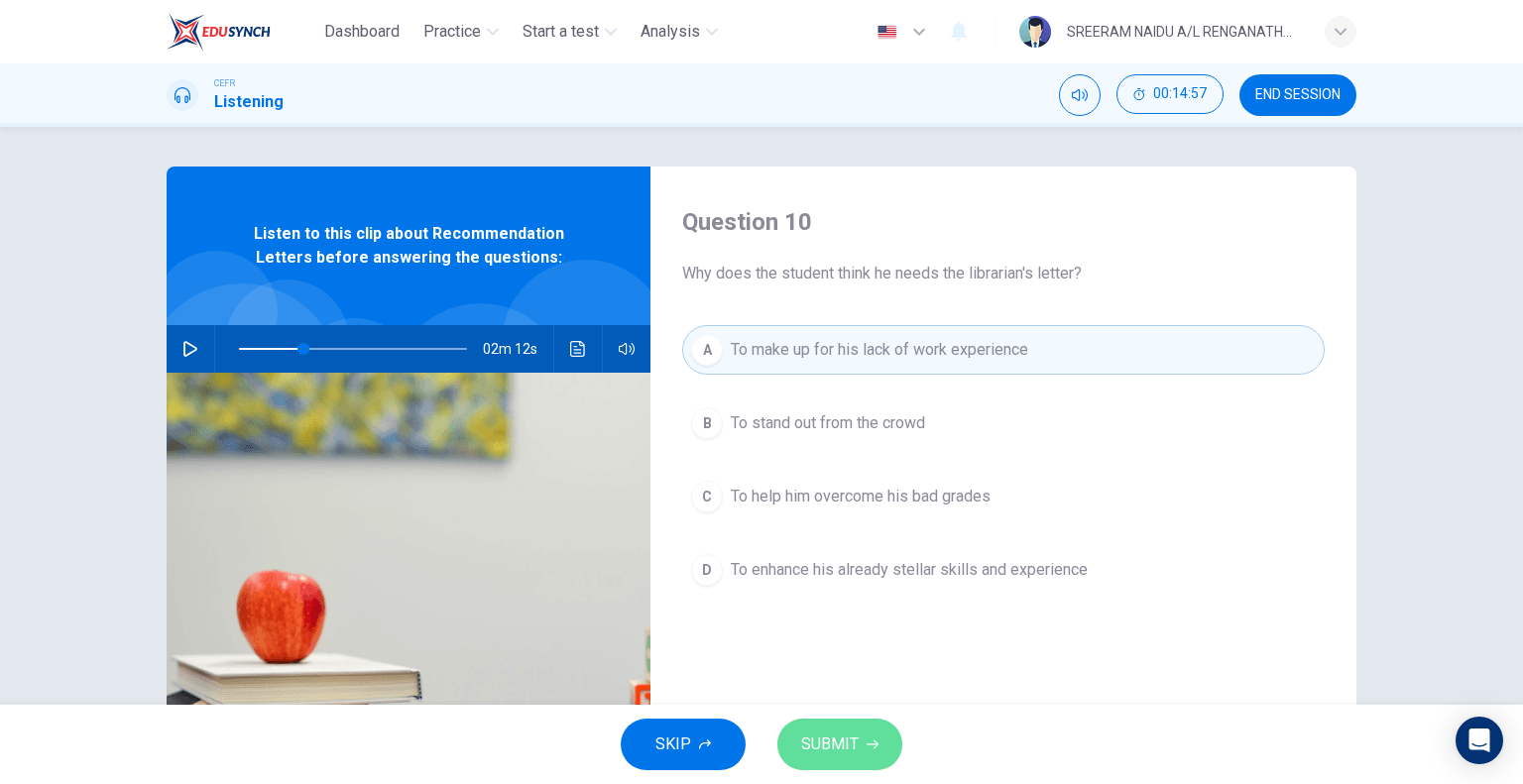 click on "SUBMIT" at bounding box center (840, 744) 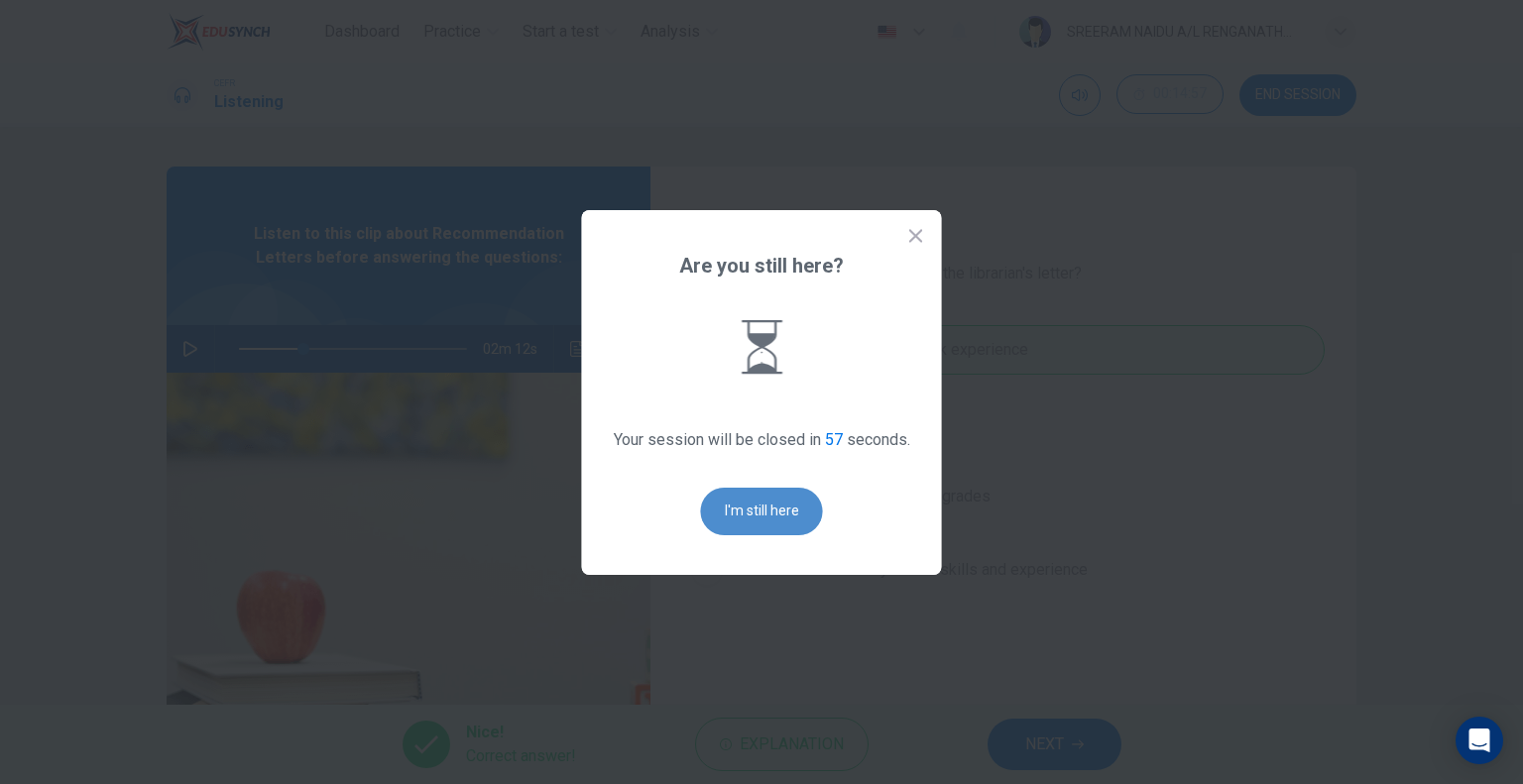 click on "I'm still here" at bounding box center (762, 511) 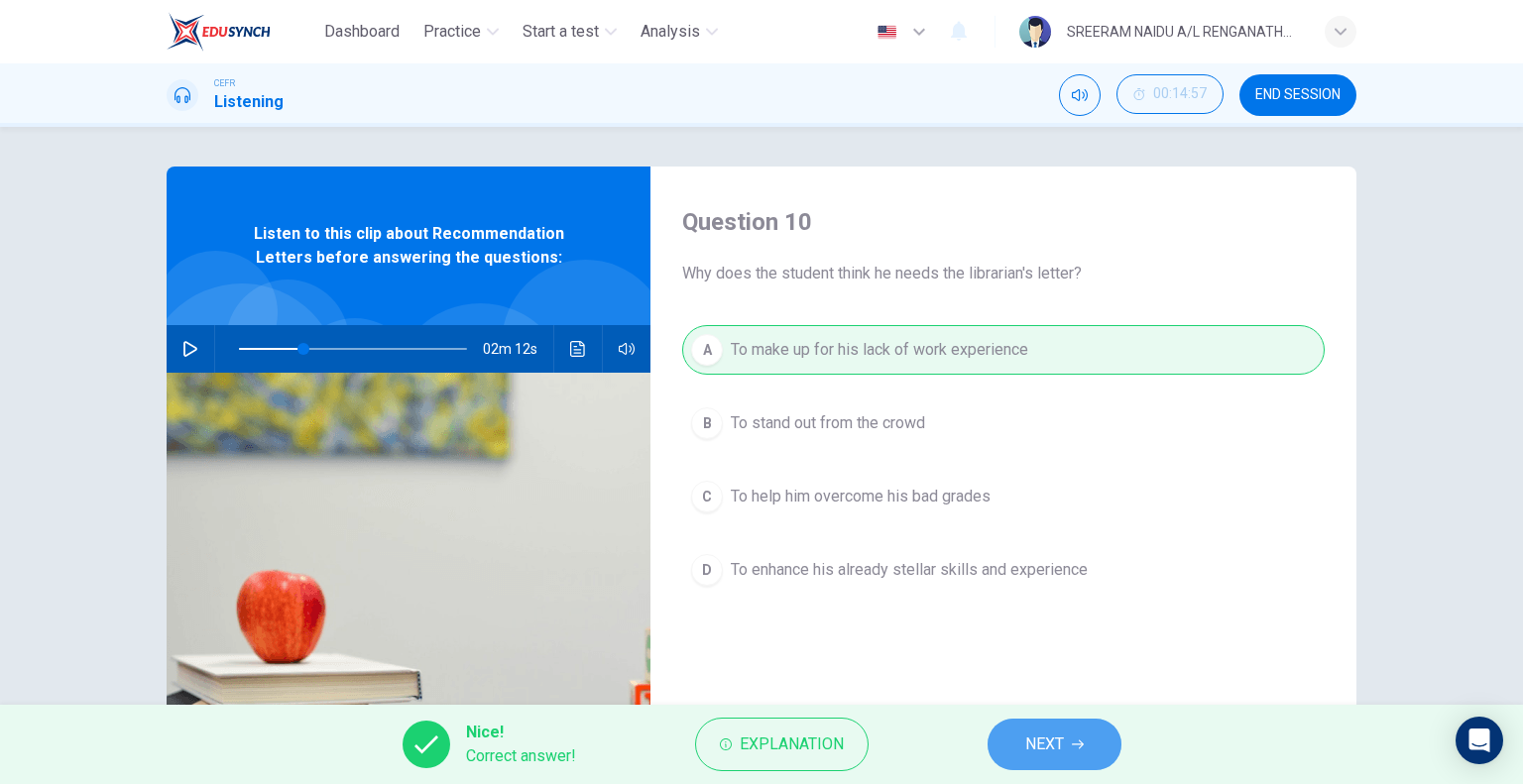 click on "NEXT" at bounding box center [1044, 744] 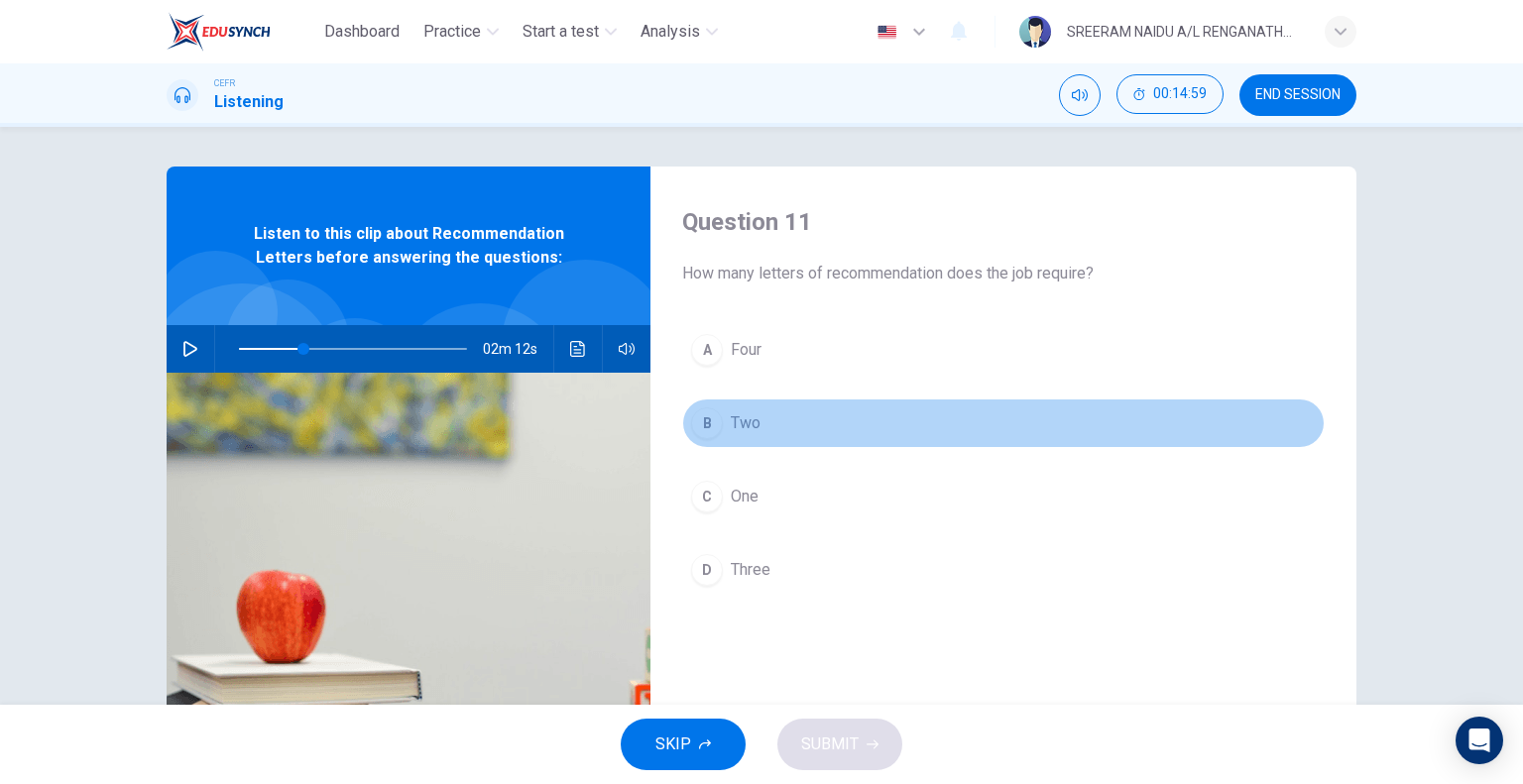 click on "B" at bounding box center (707, 350) 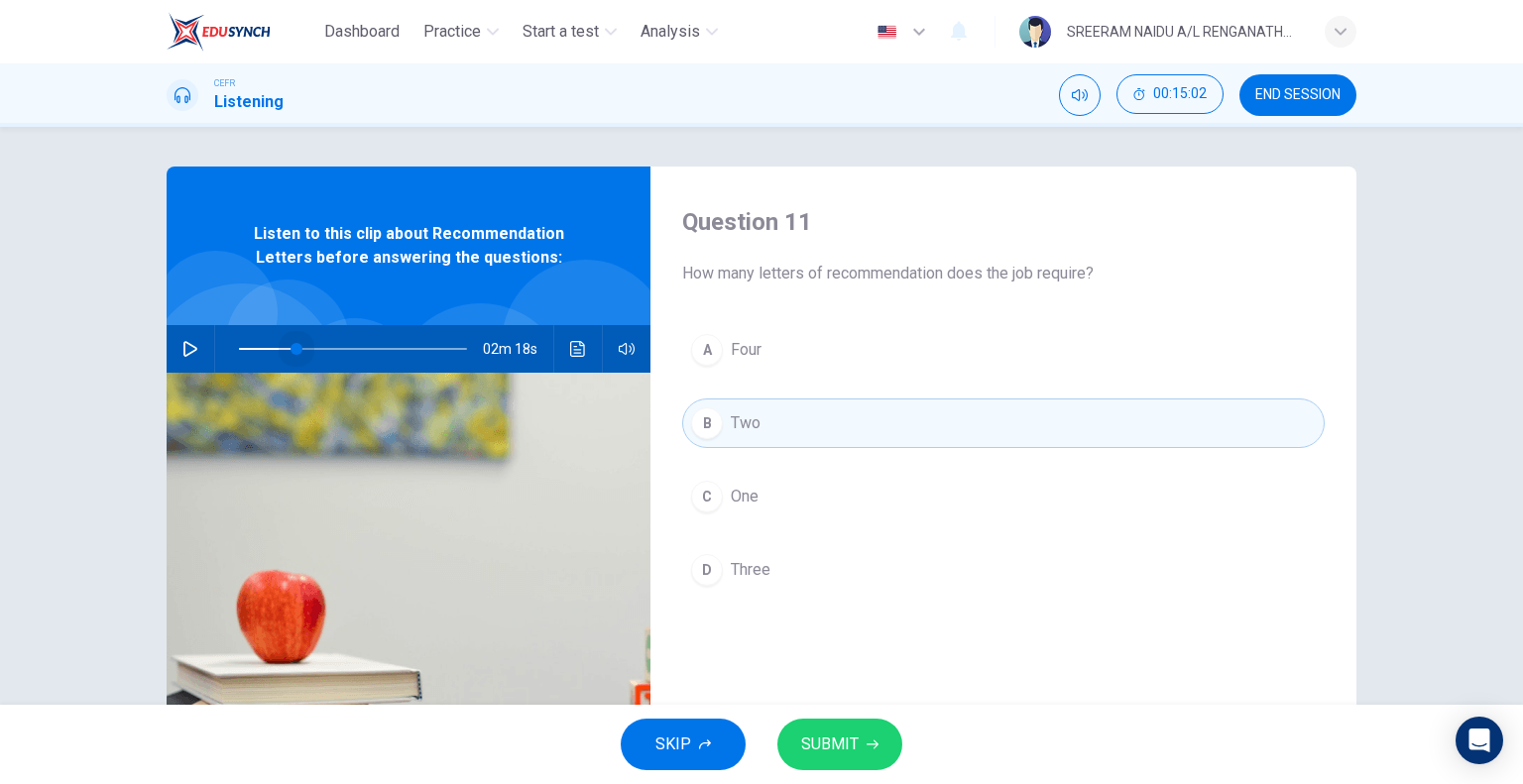 click at bounding box center (296, 349) 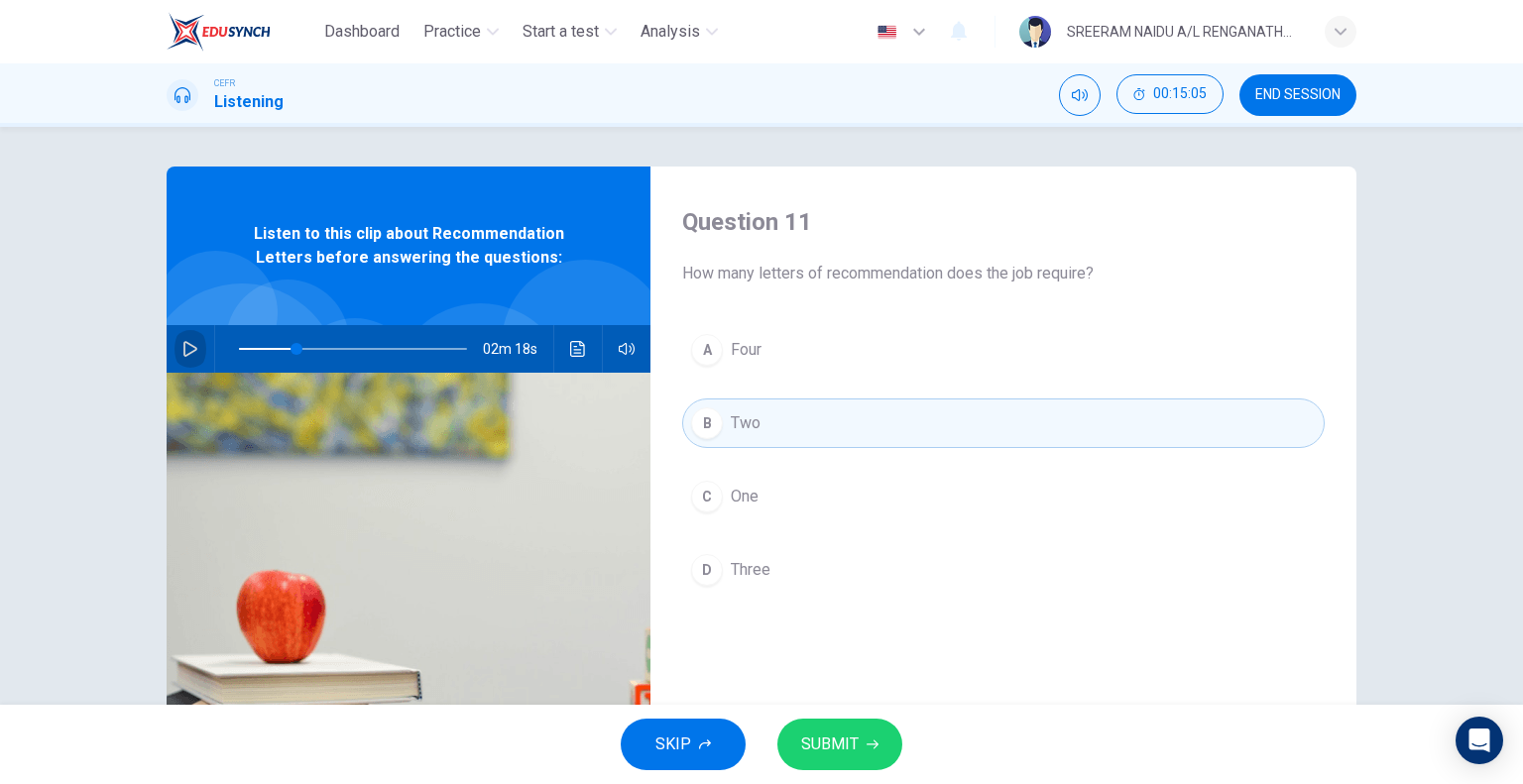 click at bounding box center (190, 349) 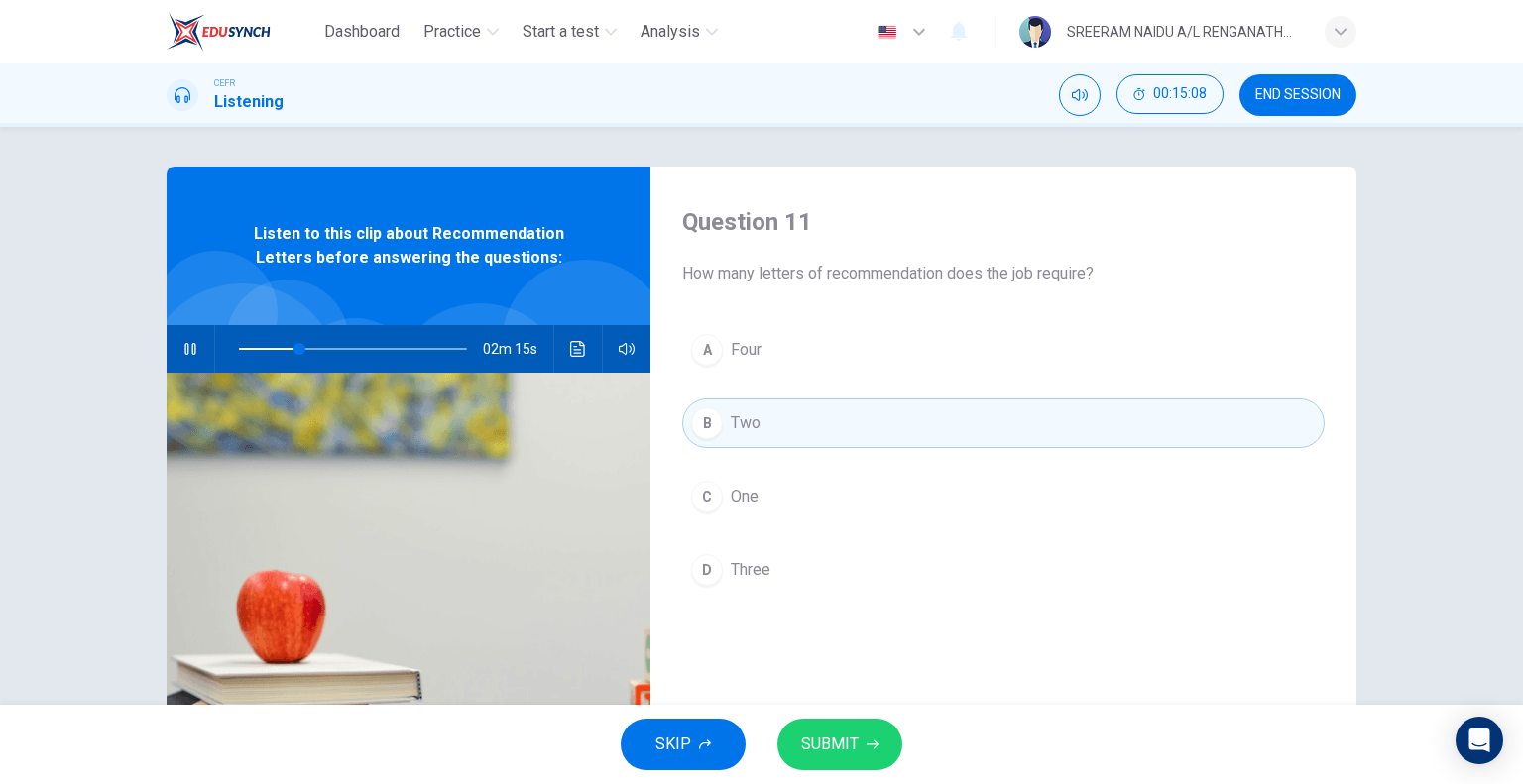 click on "Three" at bounding box center [746, 350] 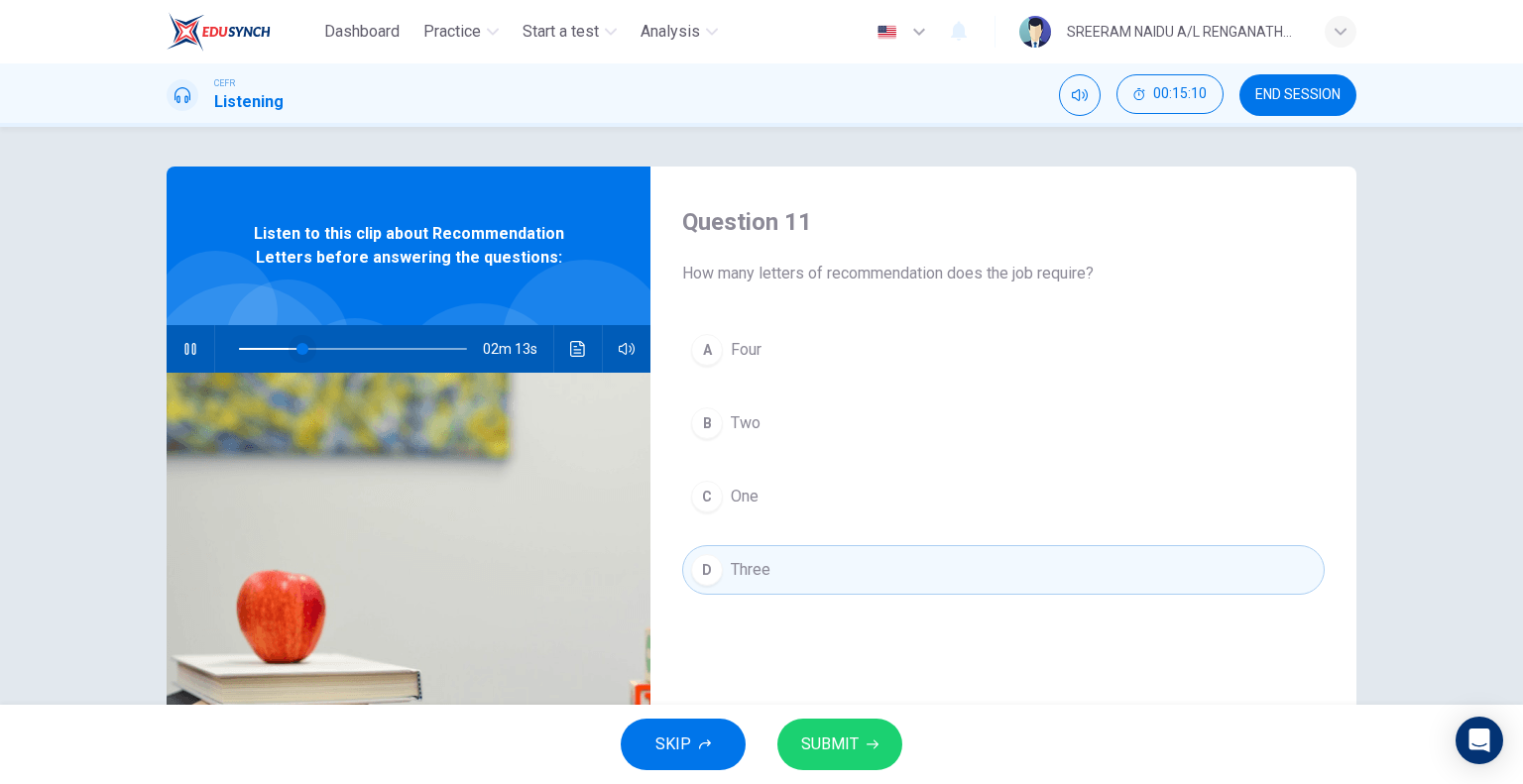 click at bounding box center (302, 349) 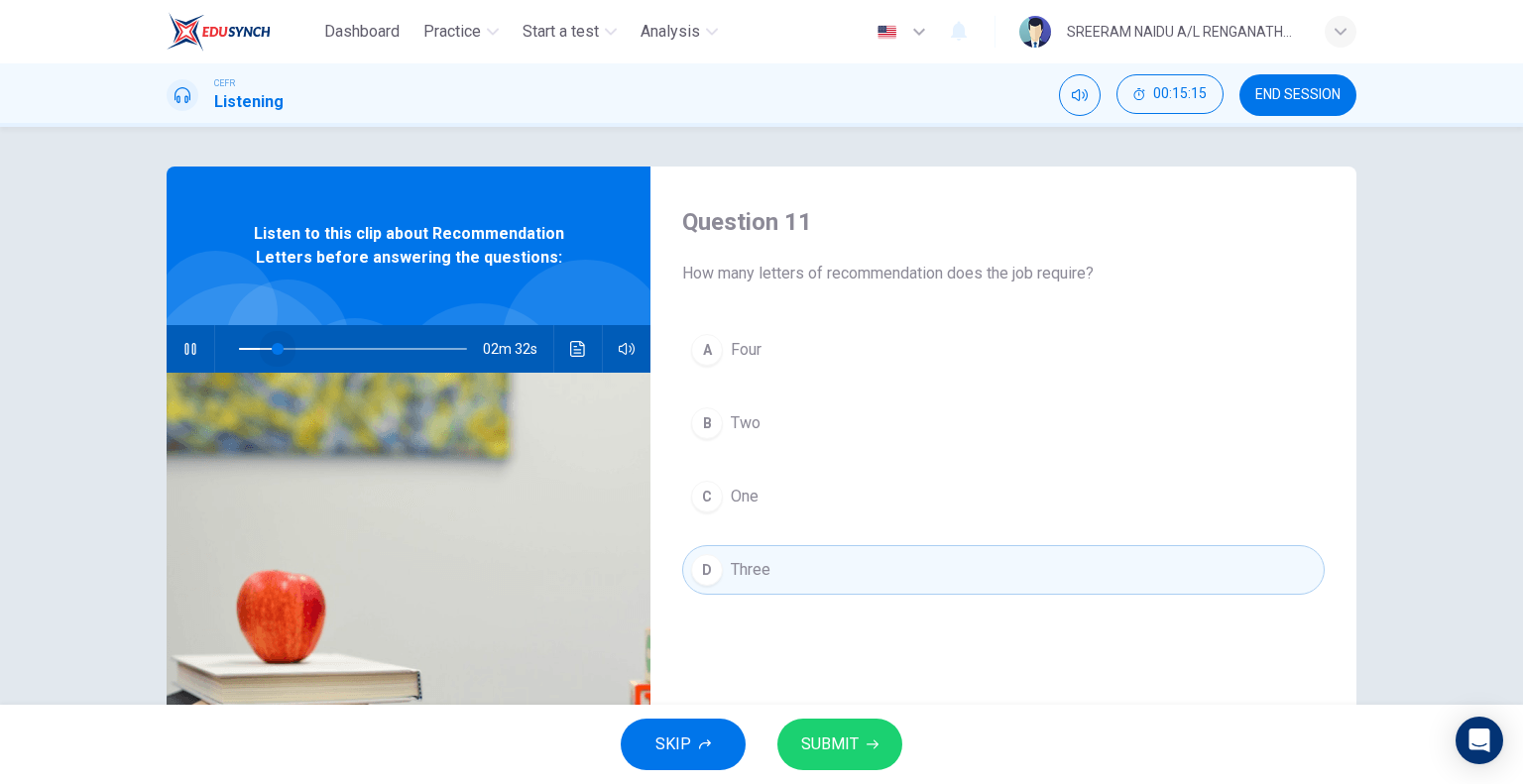 click at bounding box center (278, 349) 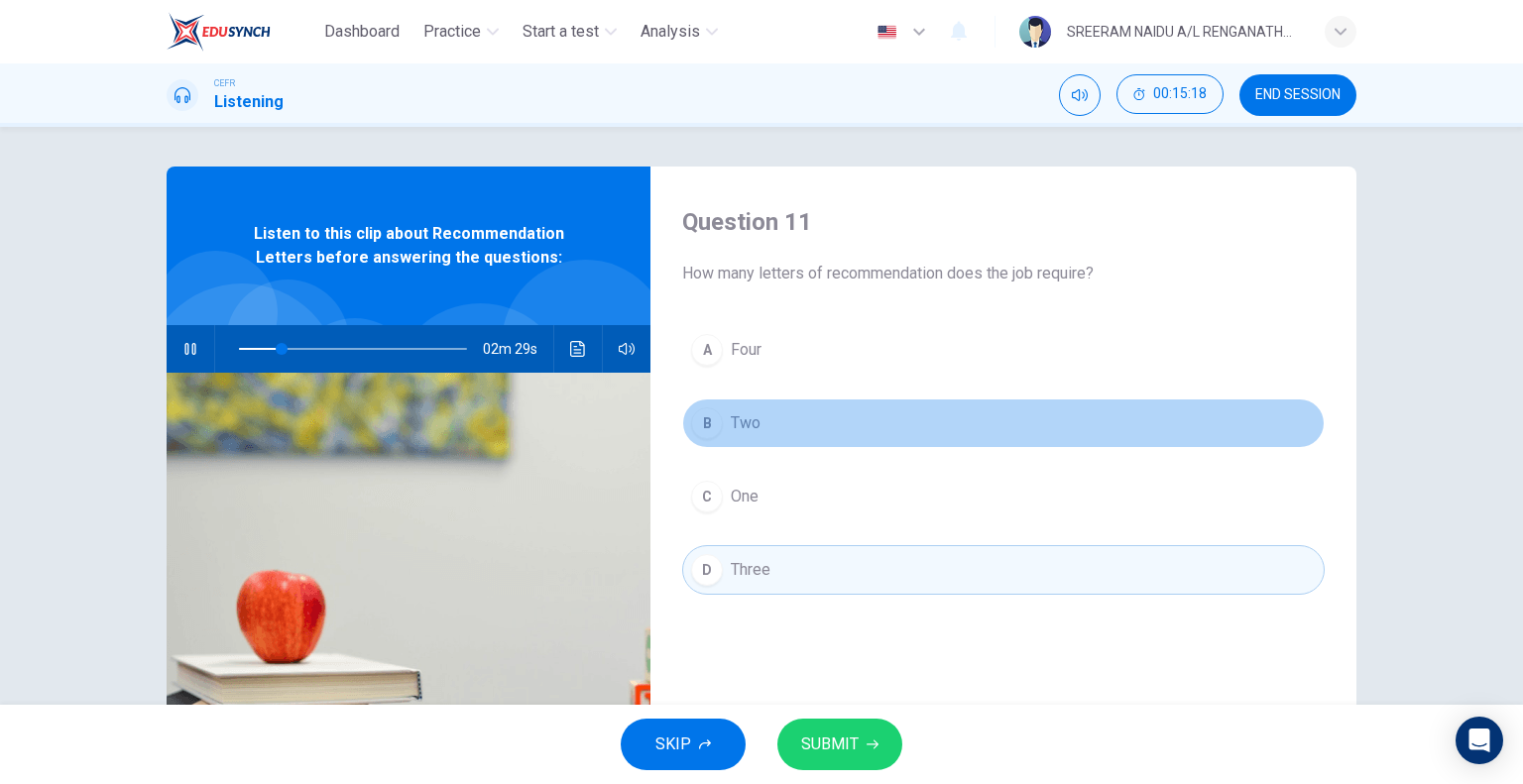 click on "B Two" at bounding box center (1003, 423) 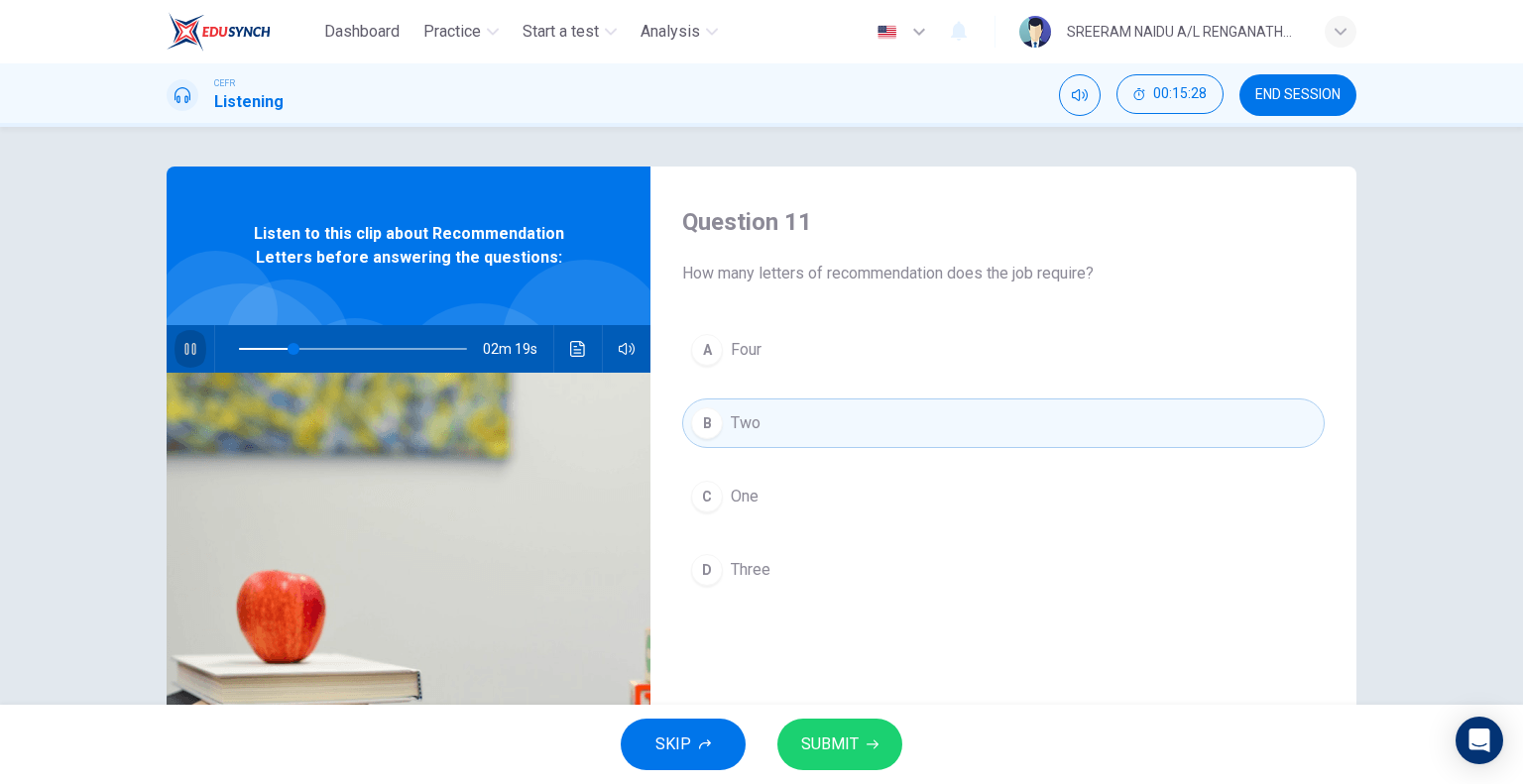 click at bounding box center [190, 349] 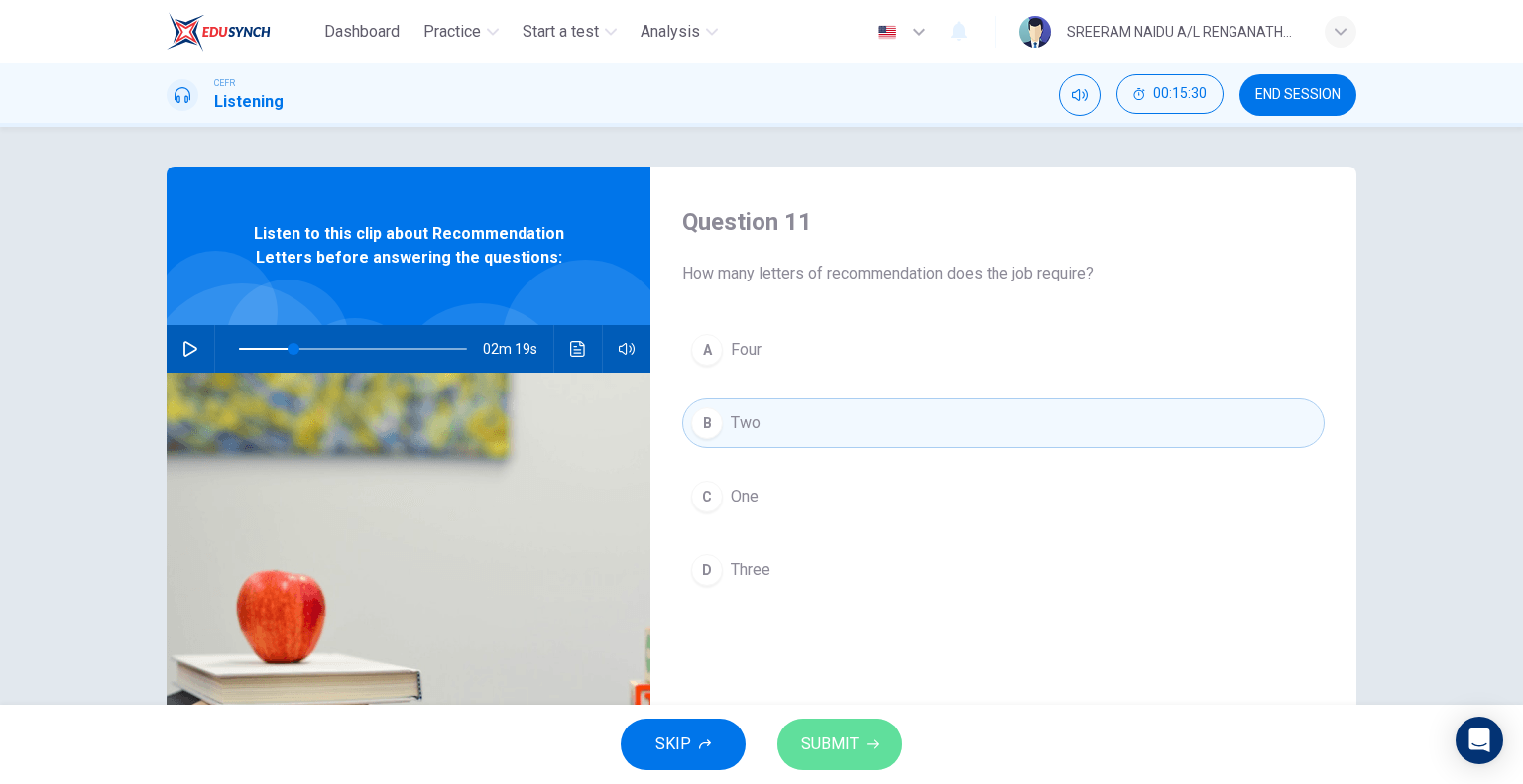 click on "SUBMIT" at bounding box center (830, 744) 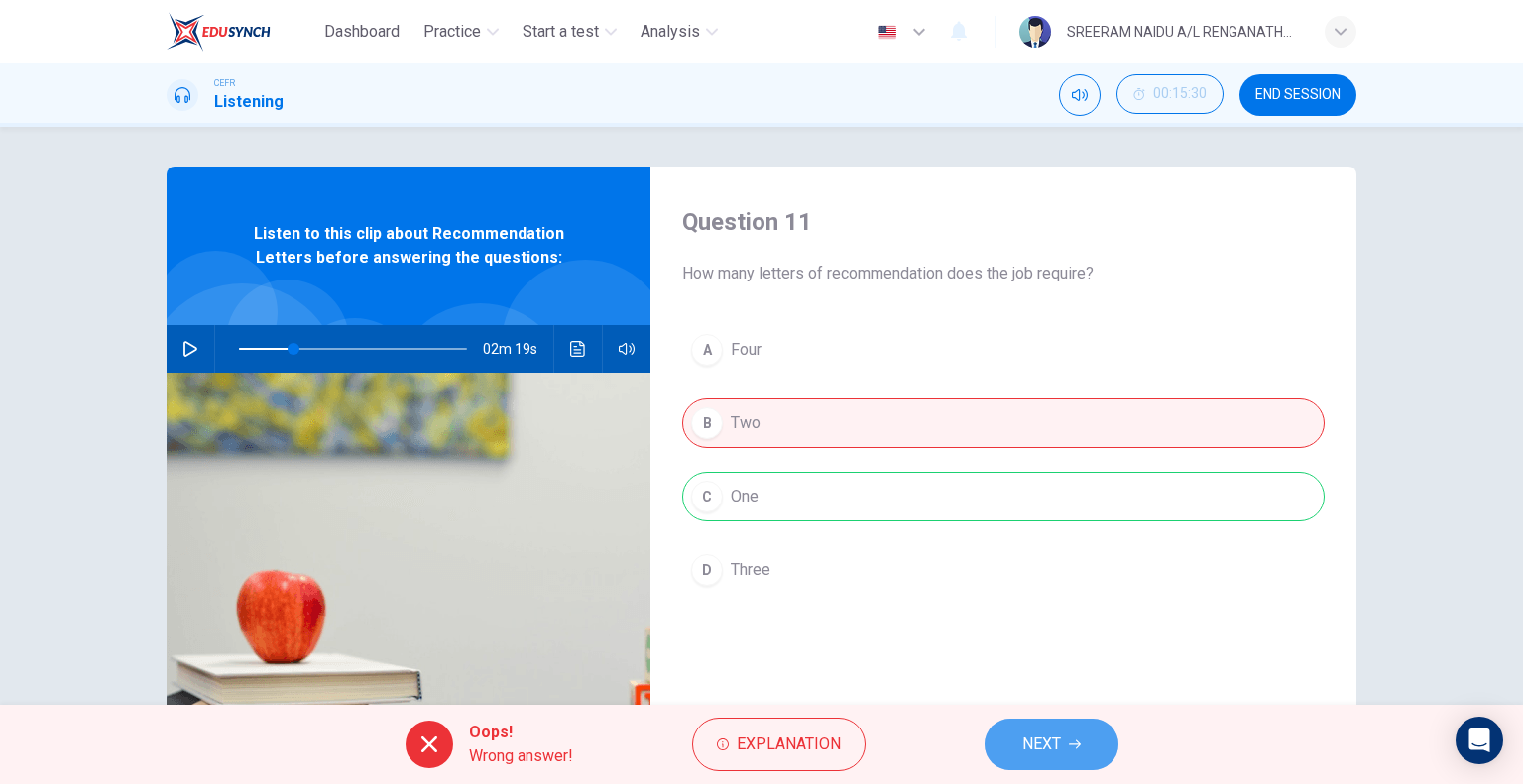 click on "NEXT" at bounding box center [1041, 744] 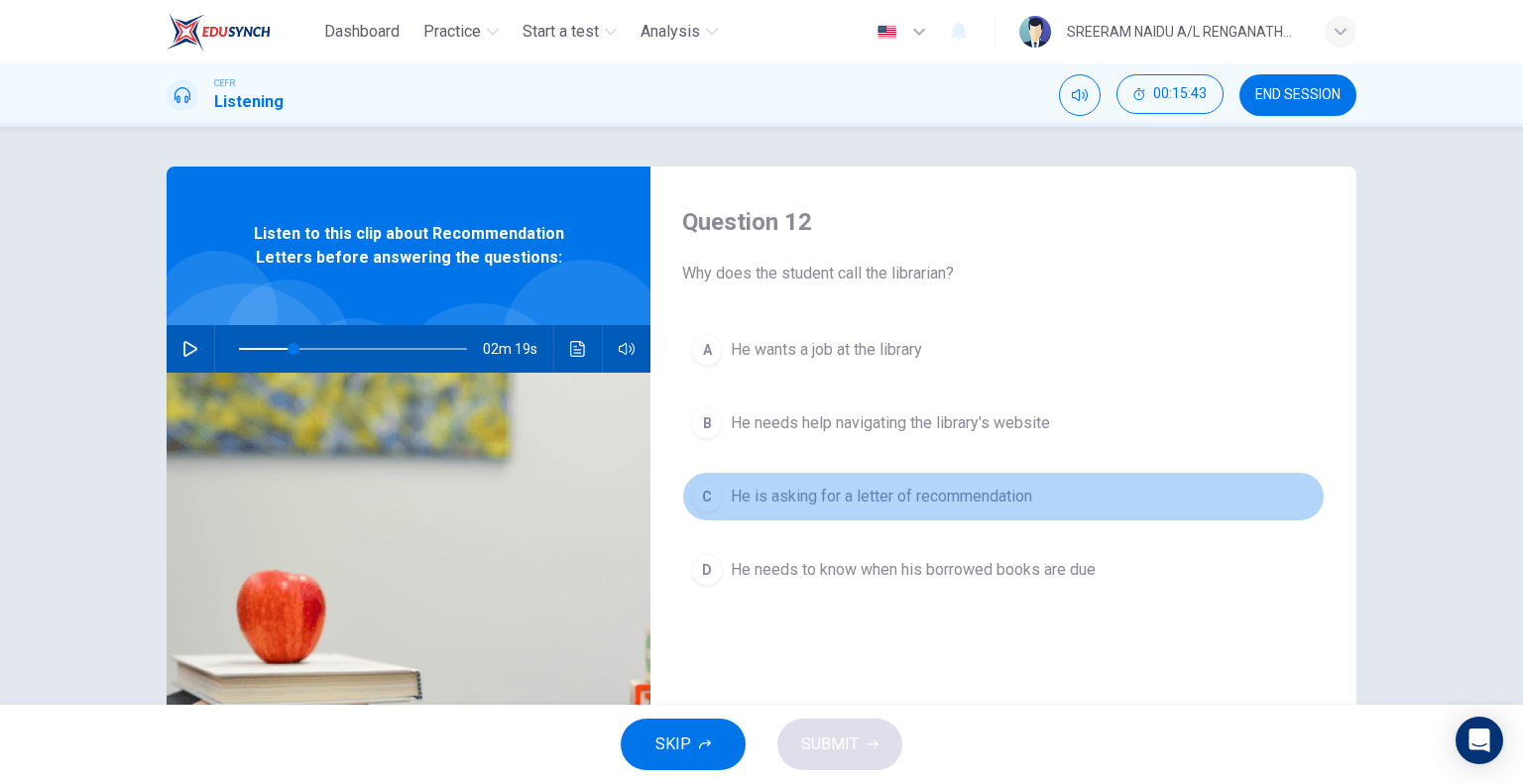 click on "He is asking for a letter of recommendation" at bounding box center (826, 350) 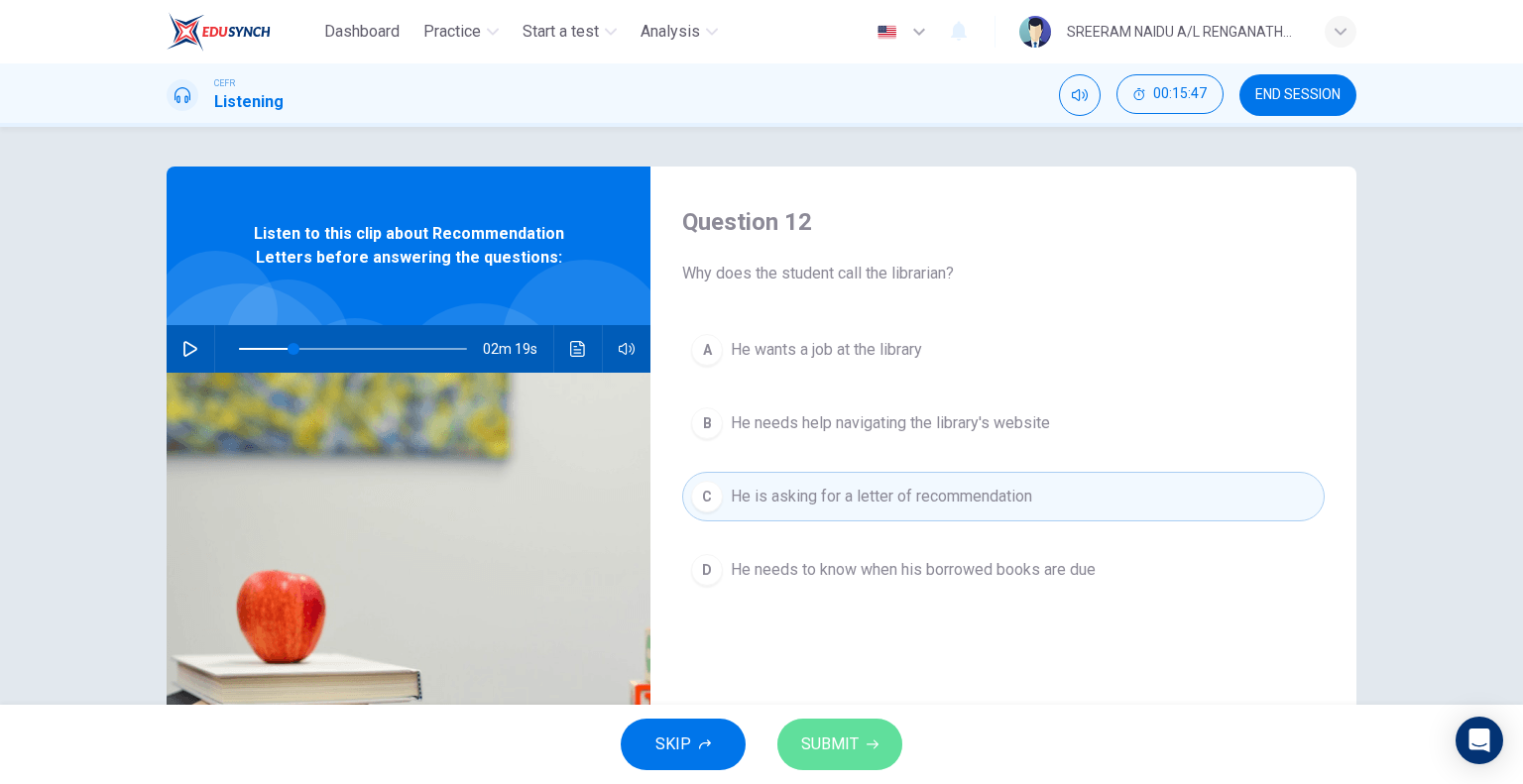 click on "SUBMIT" at bounding box center (840, 744) 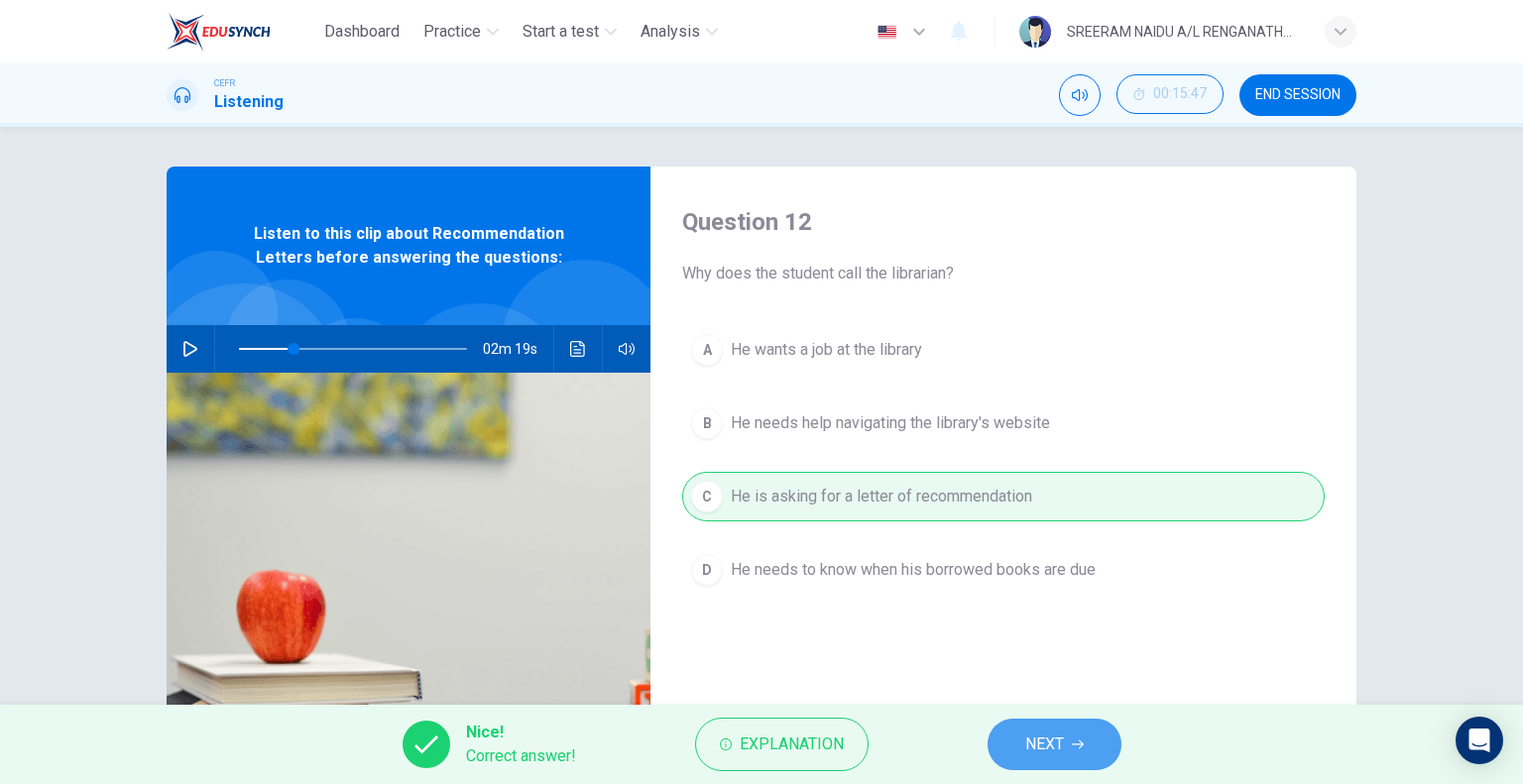 click on "NEXT" at bounding box center [1044, 744] 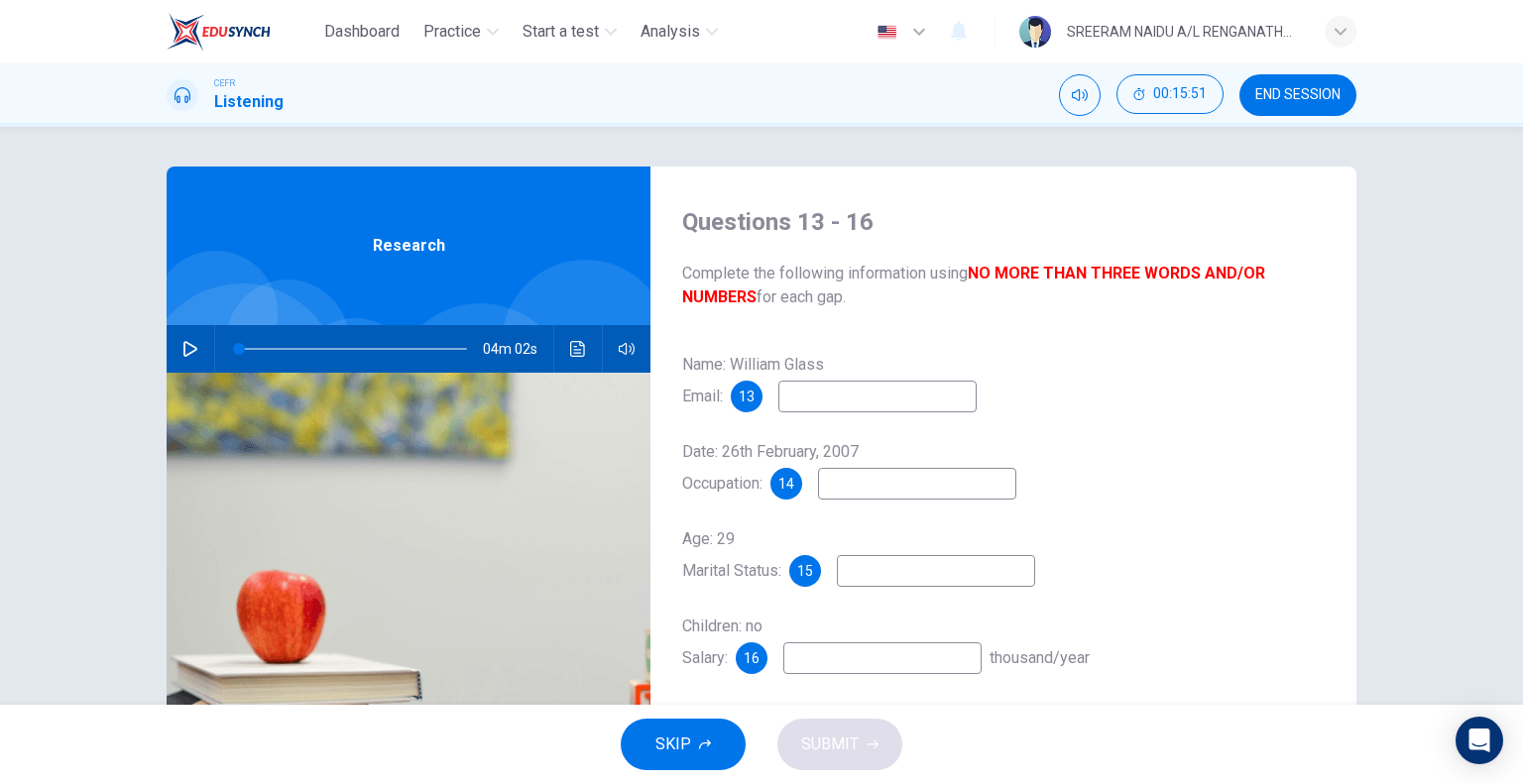 click at bounding box center (878, 396) 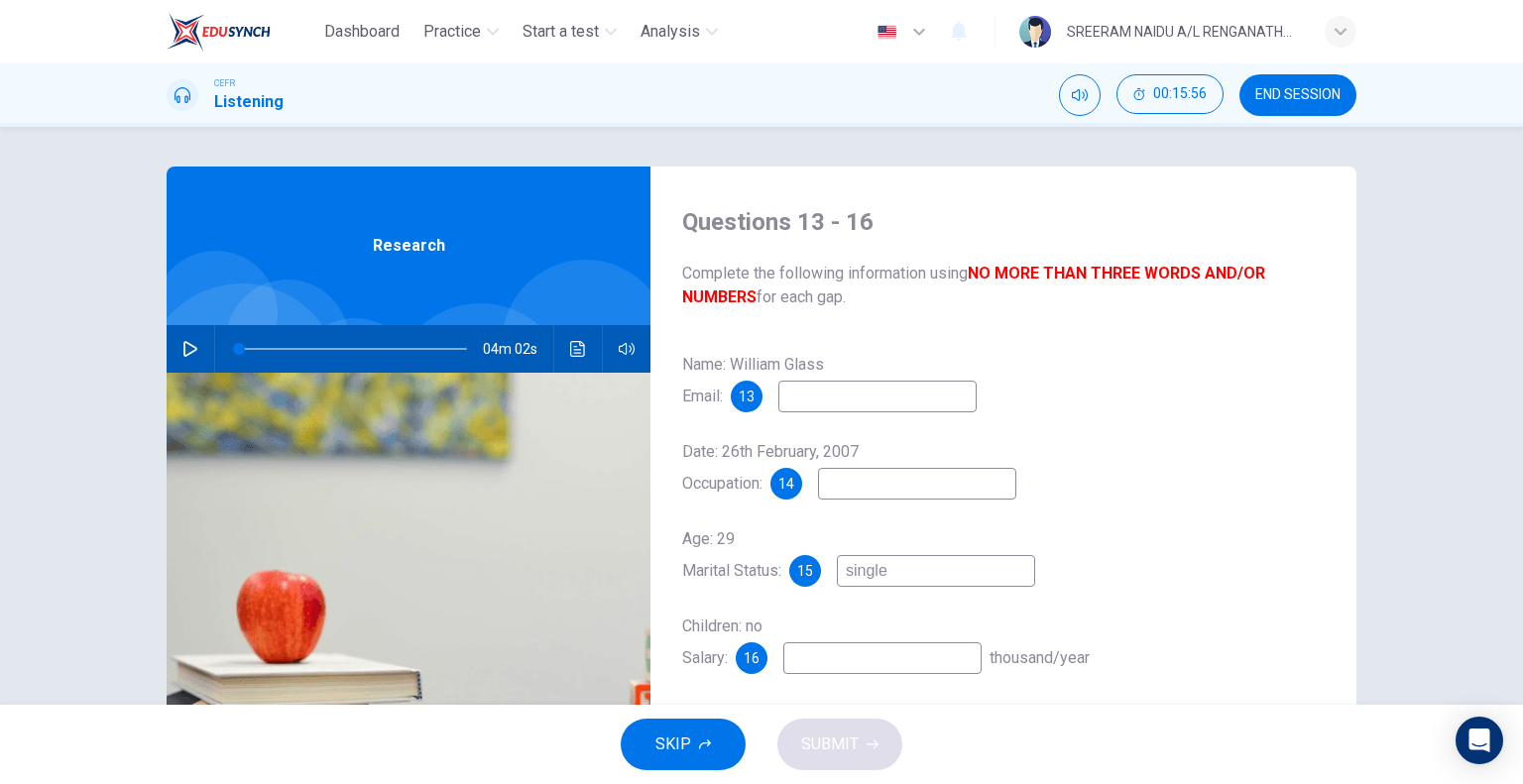 type on "single" 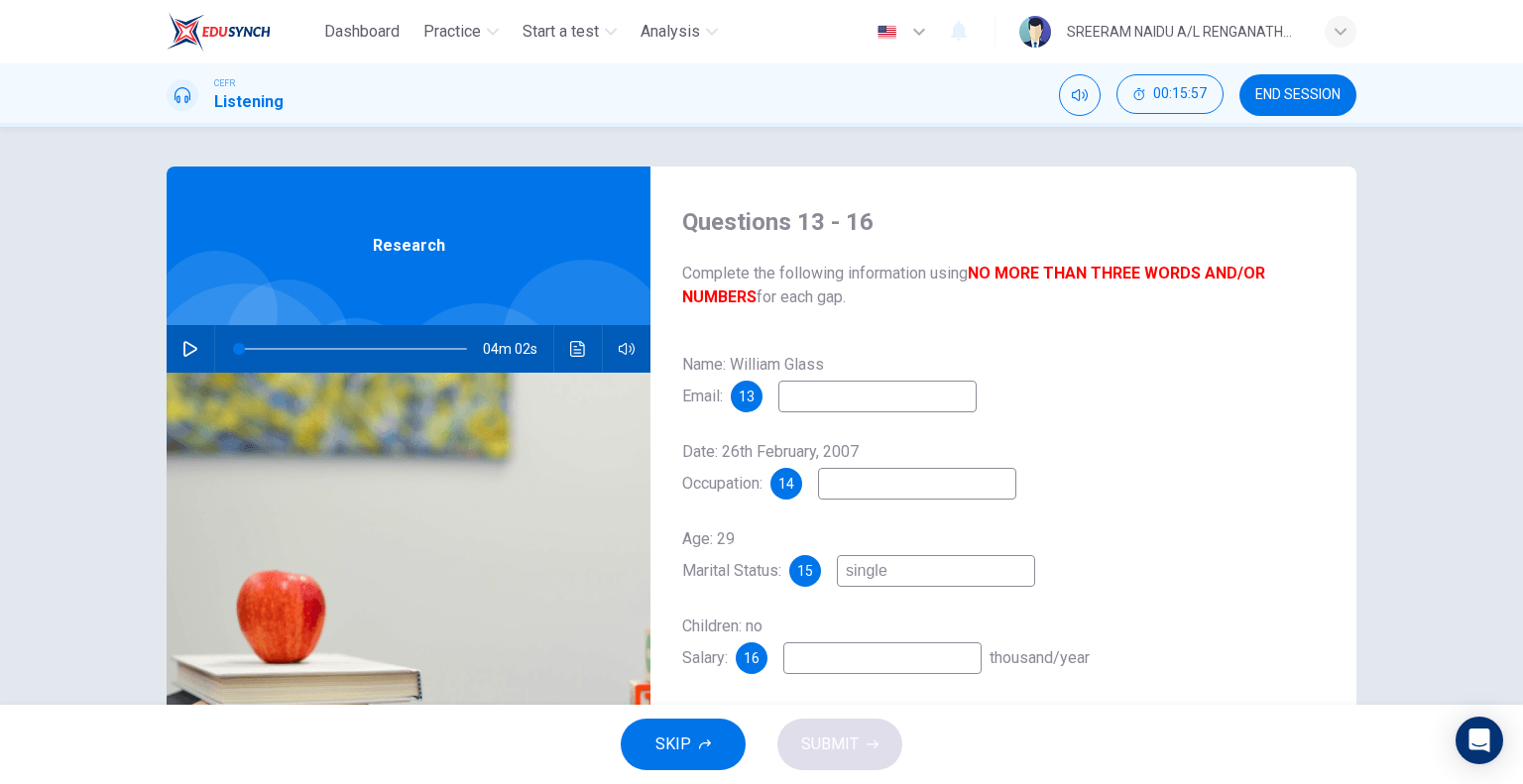 click at bounding box center (878, 396) 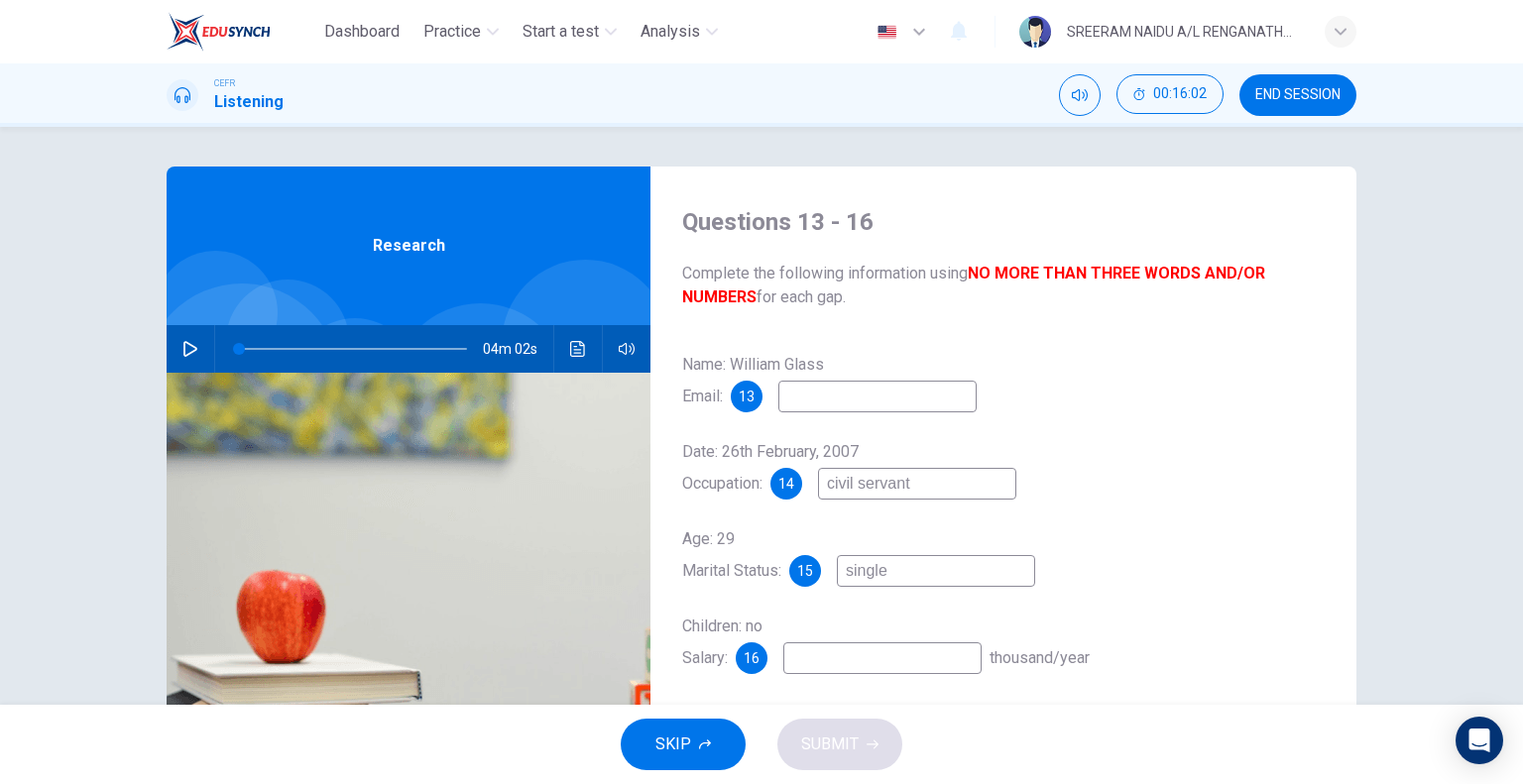type on "civil servant" 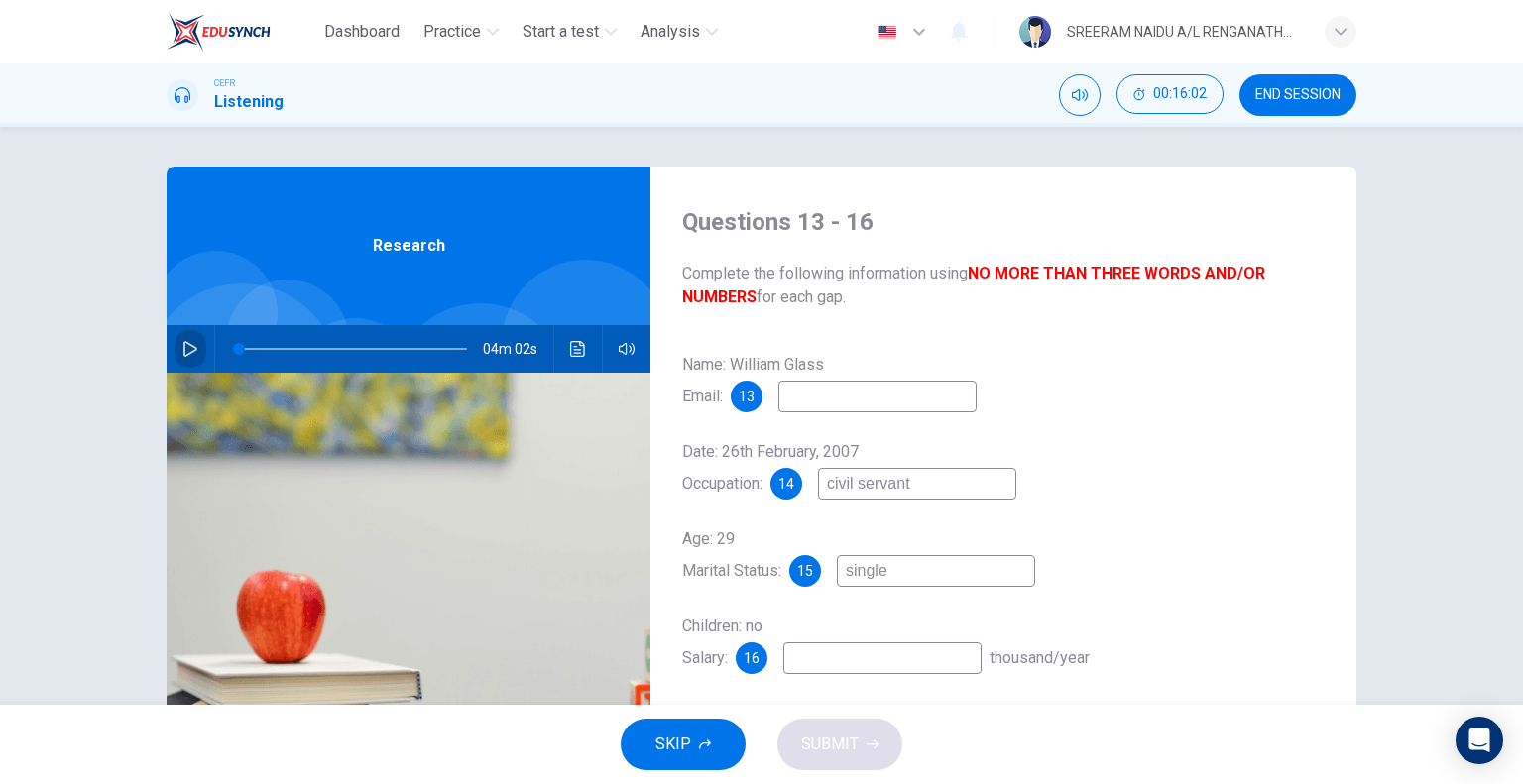 click at bounding box center (190, 349) 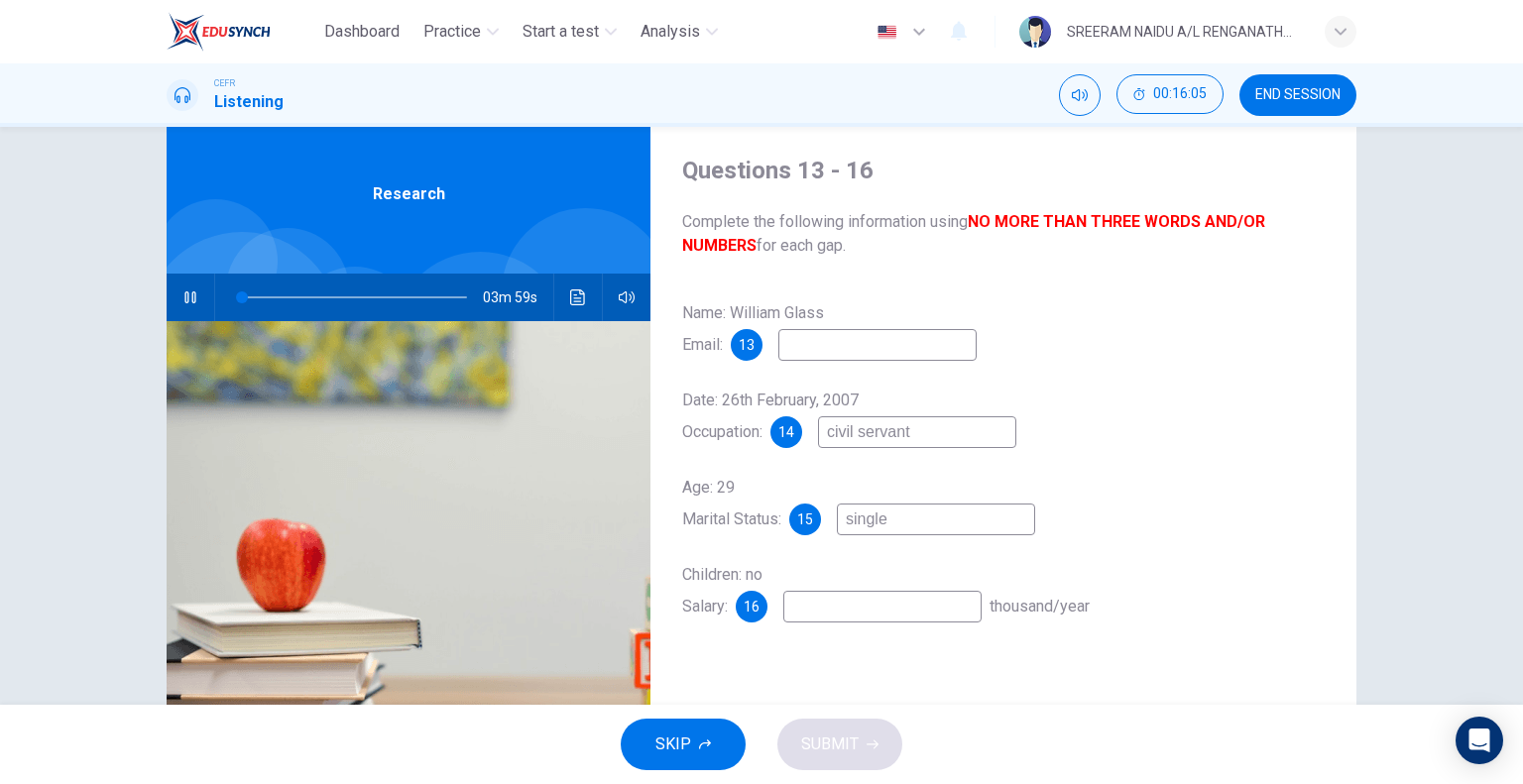 scroll, scrollTop: 55, scrollLeft: 0, axis: vertical 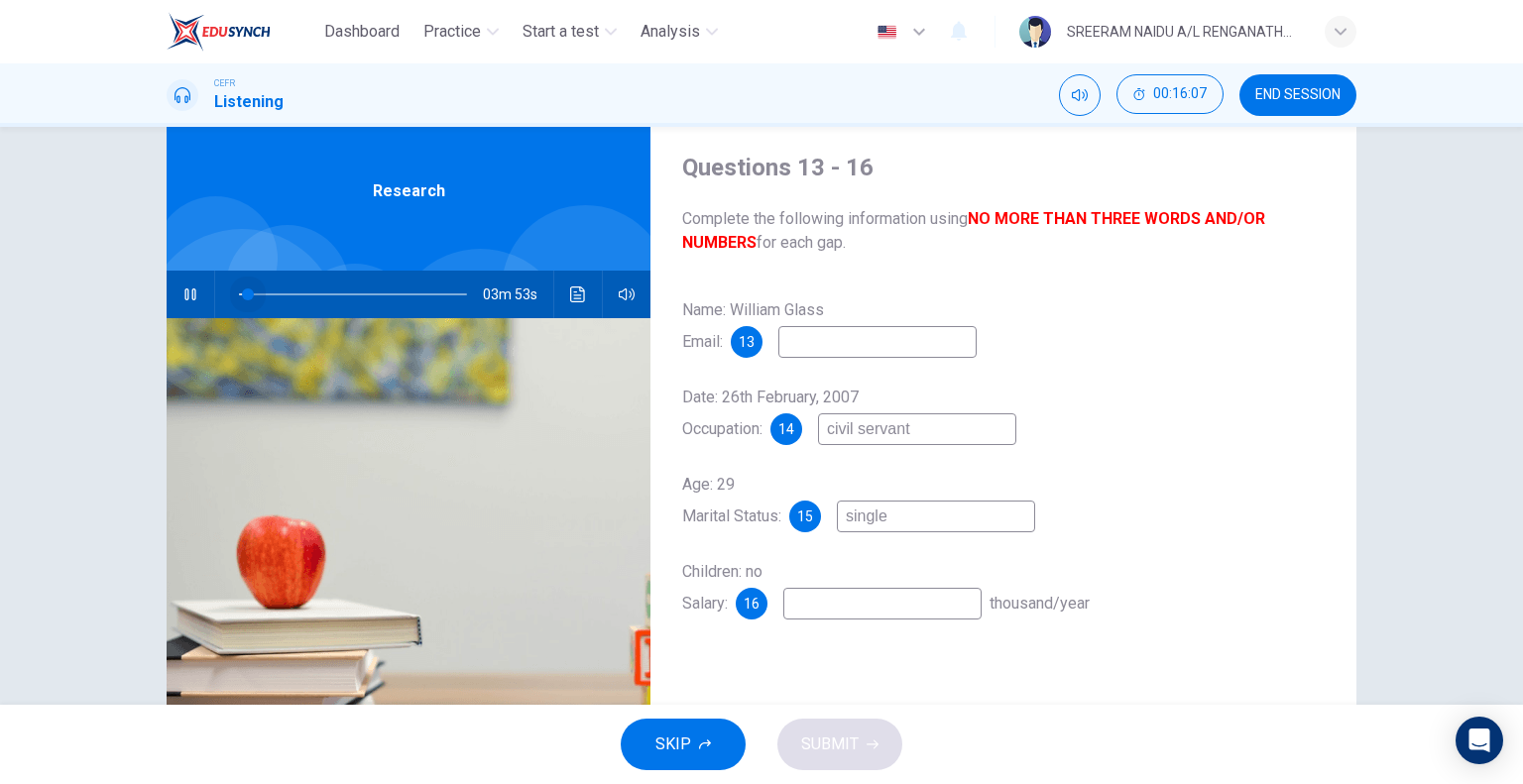 click at bounding box center [248, 294] 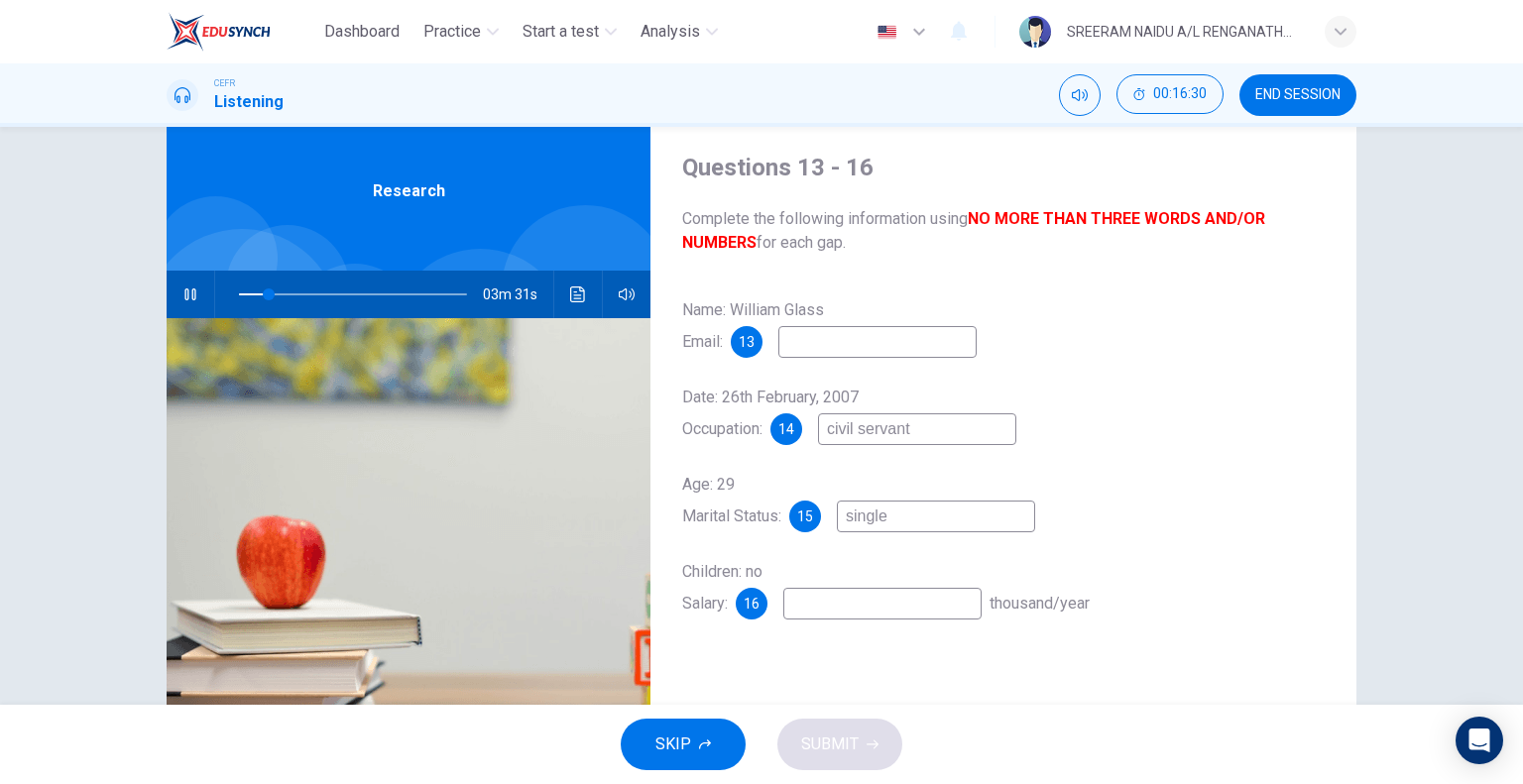 click at bounding box center (878, 342) 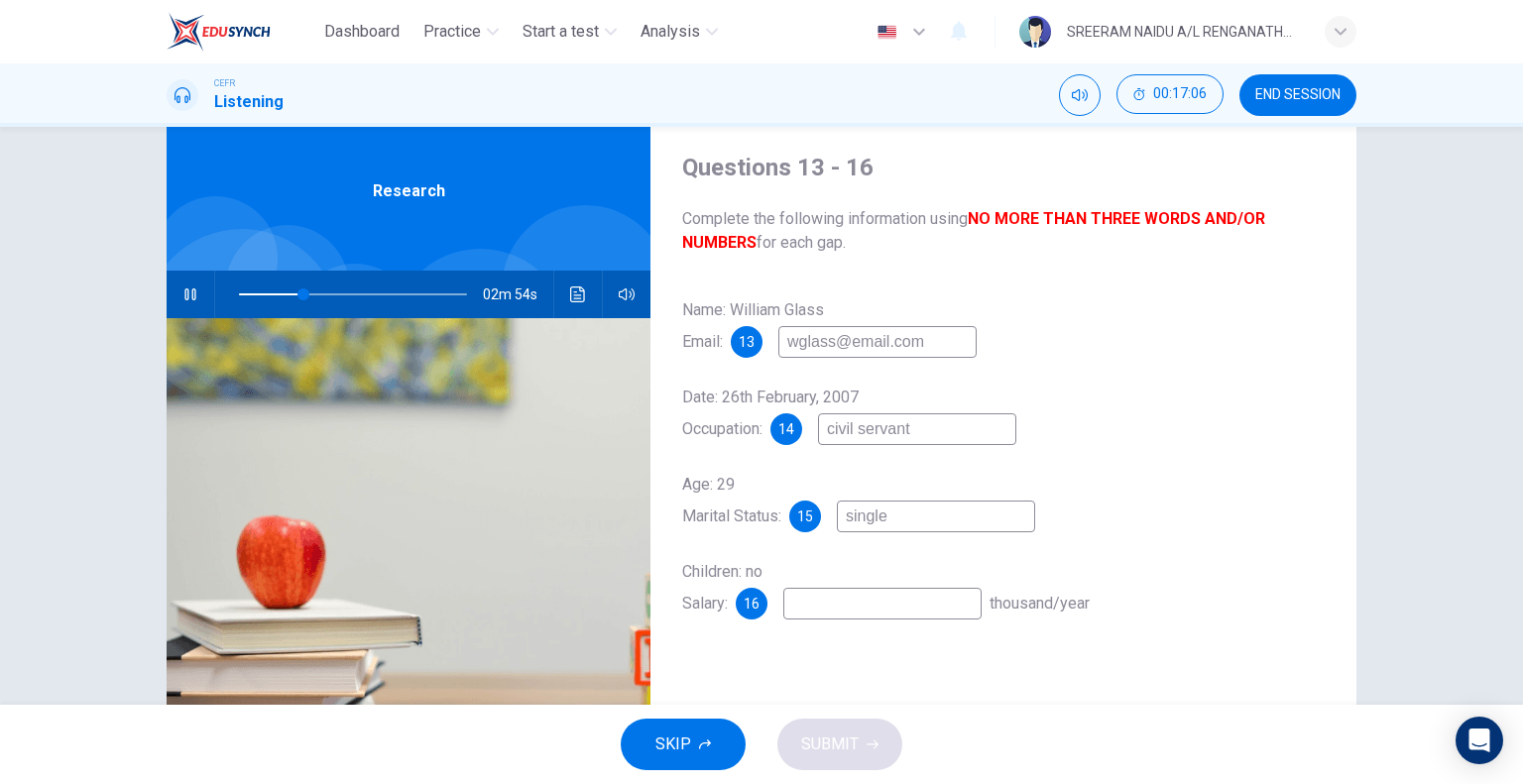 type on "wglass@email.com" 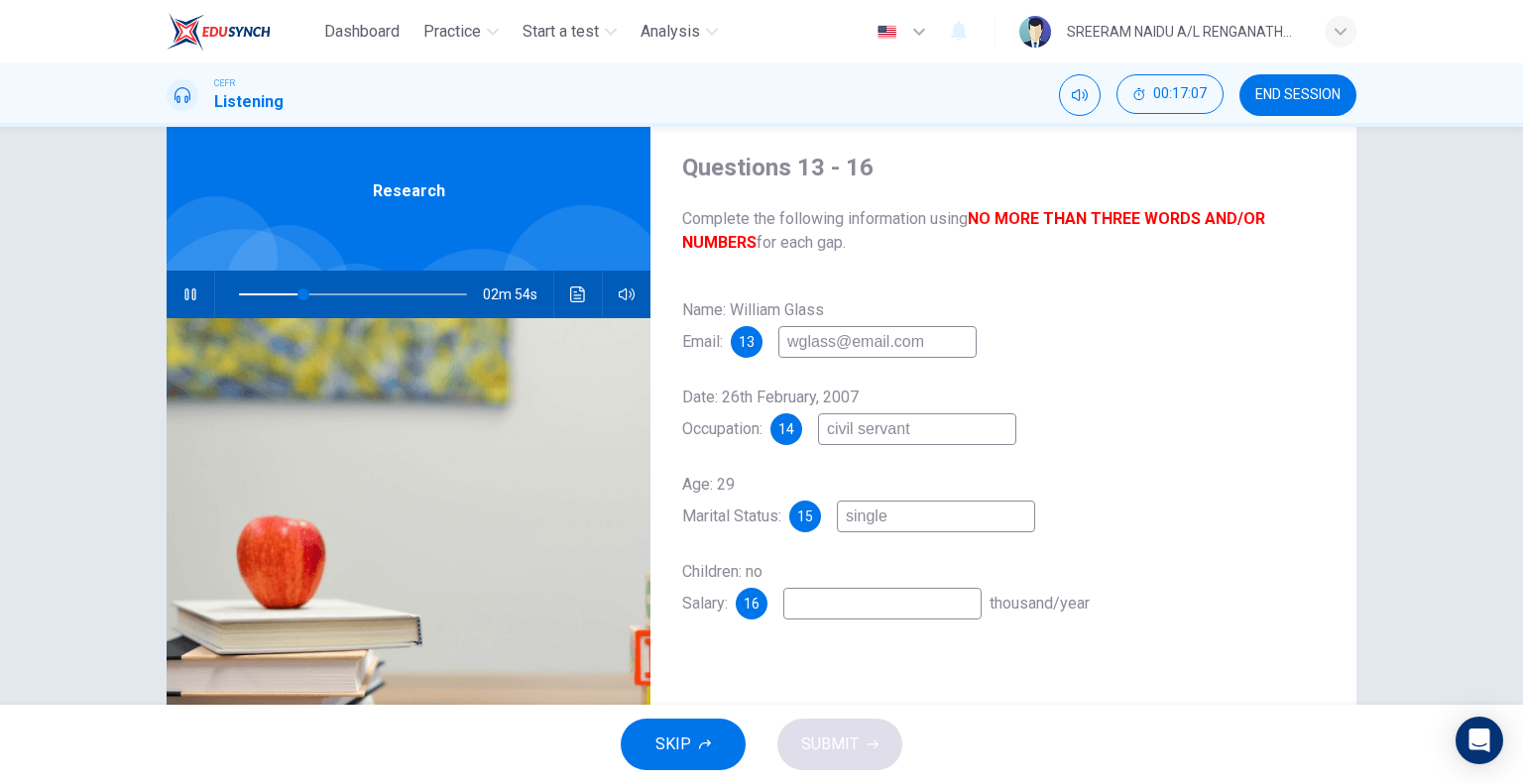 click on "Name: [FIRST] [LAST]
Email:  13 [EMAIL] Date: 26th [MONTH], [YEAR]
Occupation:  14 civil servant Age: 29
Marital Status:  15 single Children: no
Salary:  16  thousand/year" at bounding box center [1003, 477] 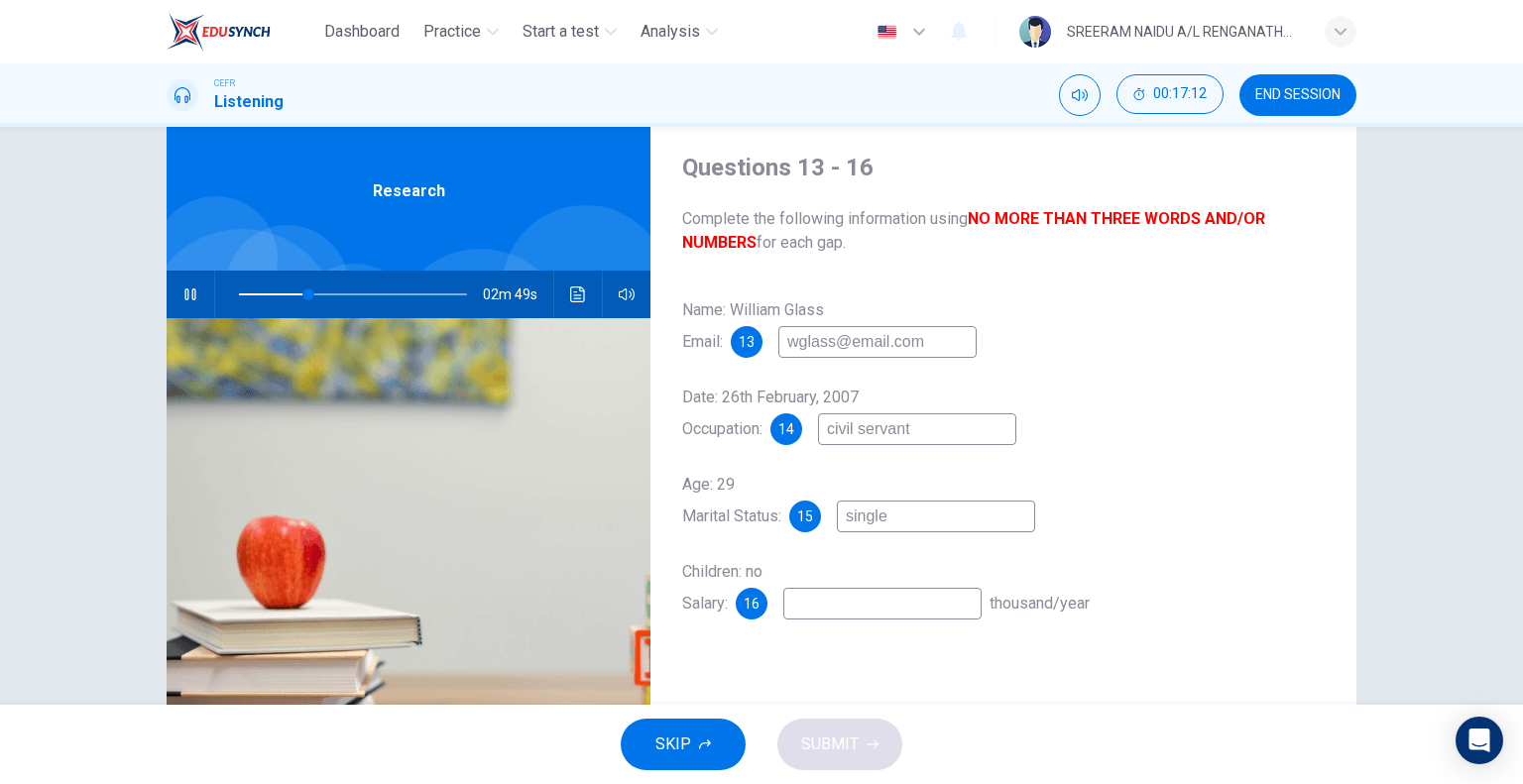 click on "Name: [FIRST] [LAST]
Email:  13 [EMAIL] Date: 26th [MONTH], [YEAR]
Occupation:  14 civil servant Age: 29
Marital Status:  15 single Children: no
Salary:  16  thousand/year" at bounding box center [1003, 477] 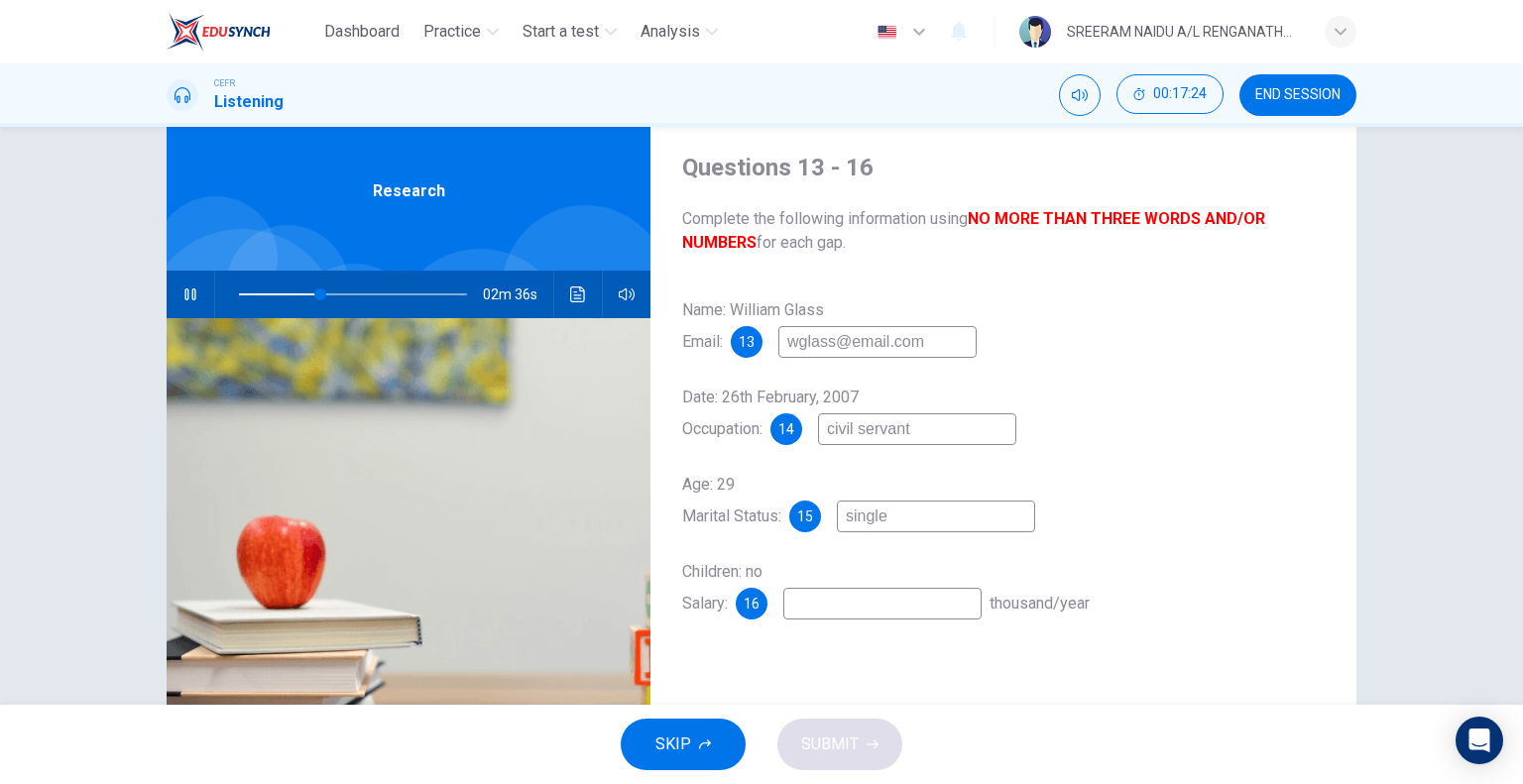 click at bounding box center (878, 342) 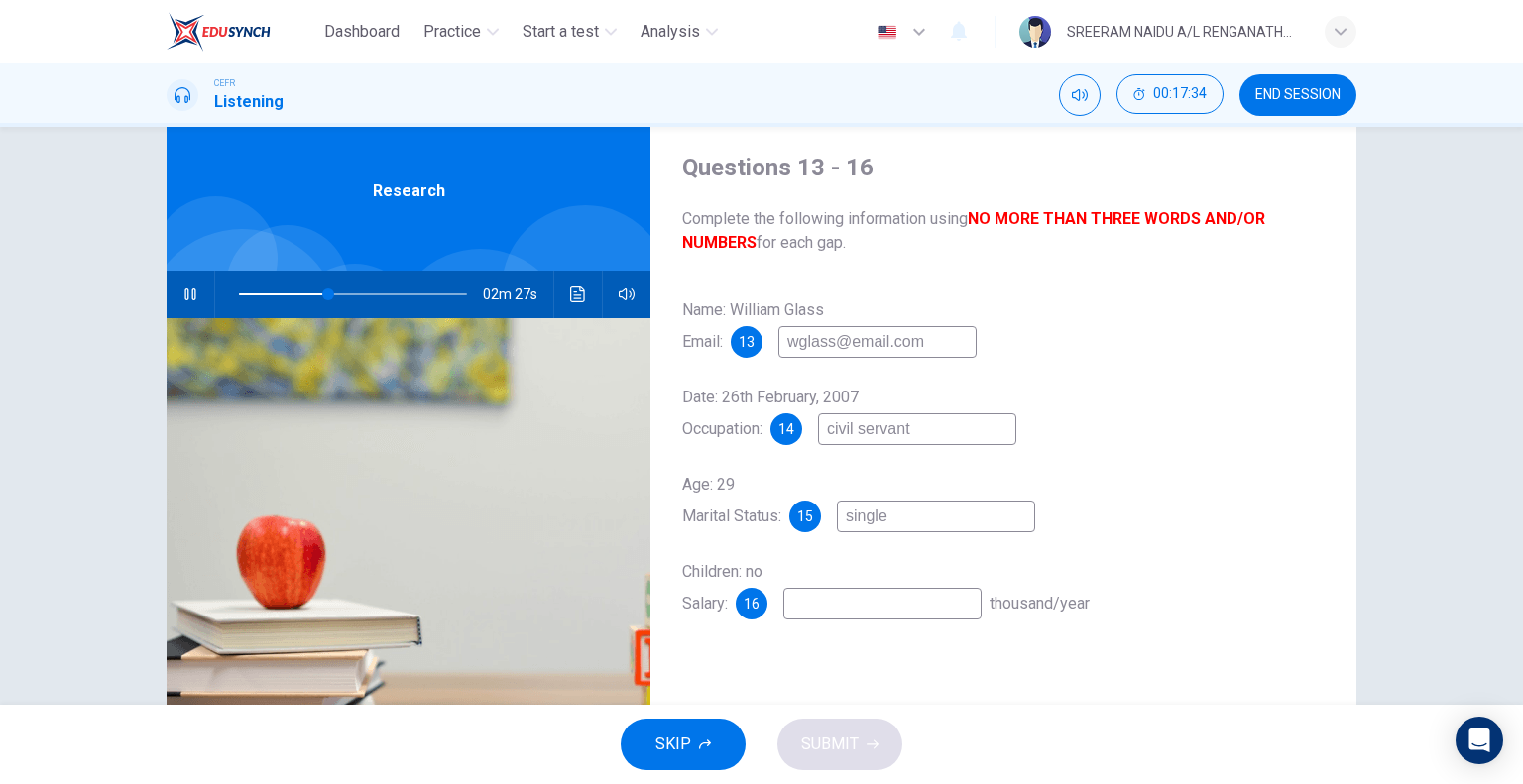 click at bounding box center [190, 294] 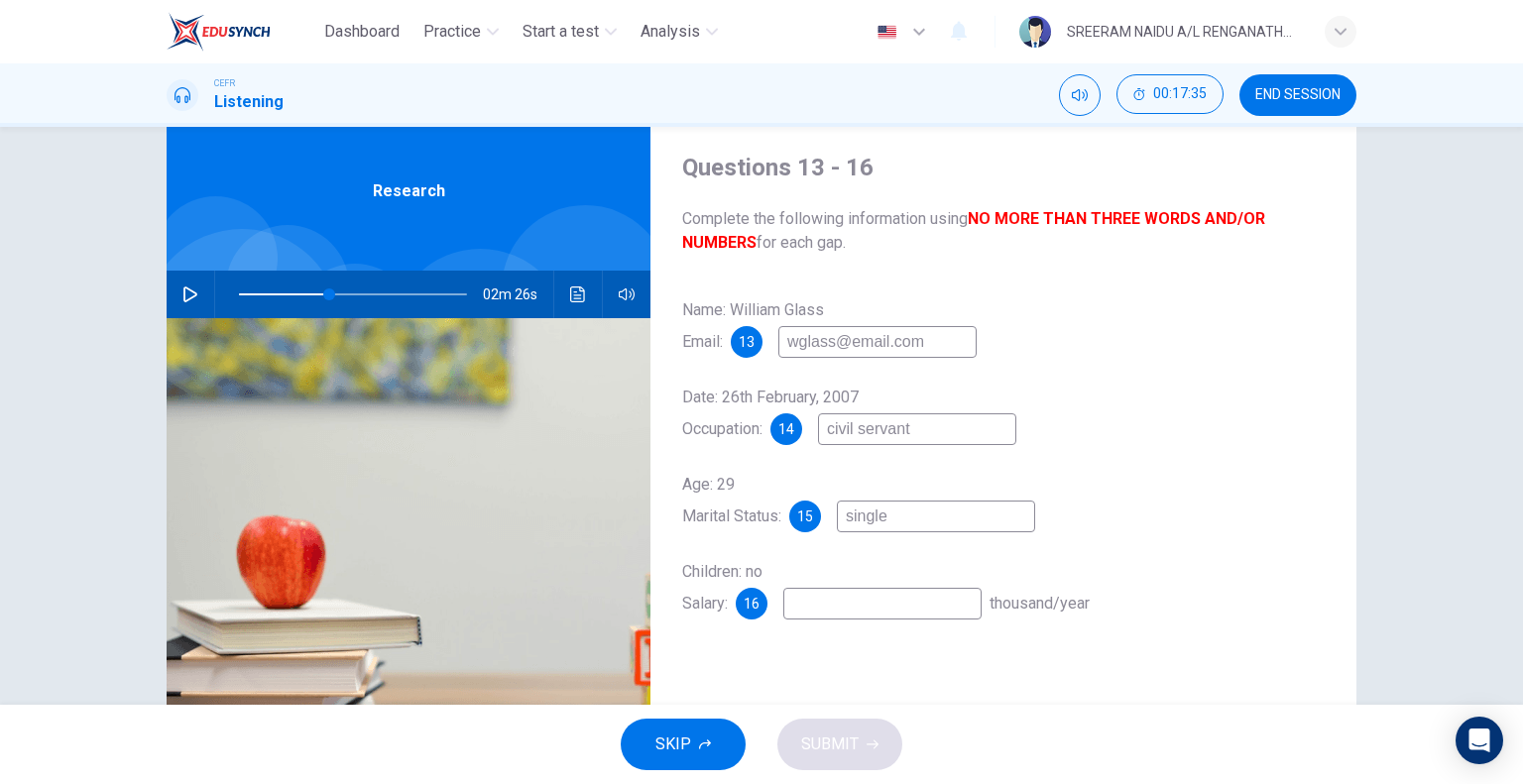 click at bounding box center (878, 342) 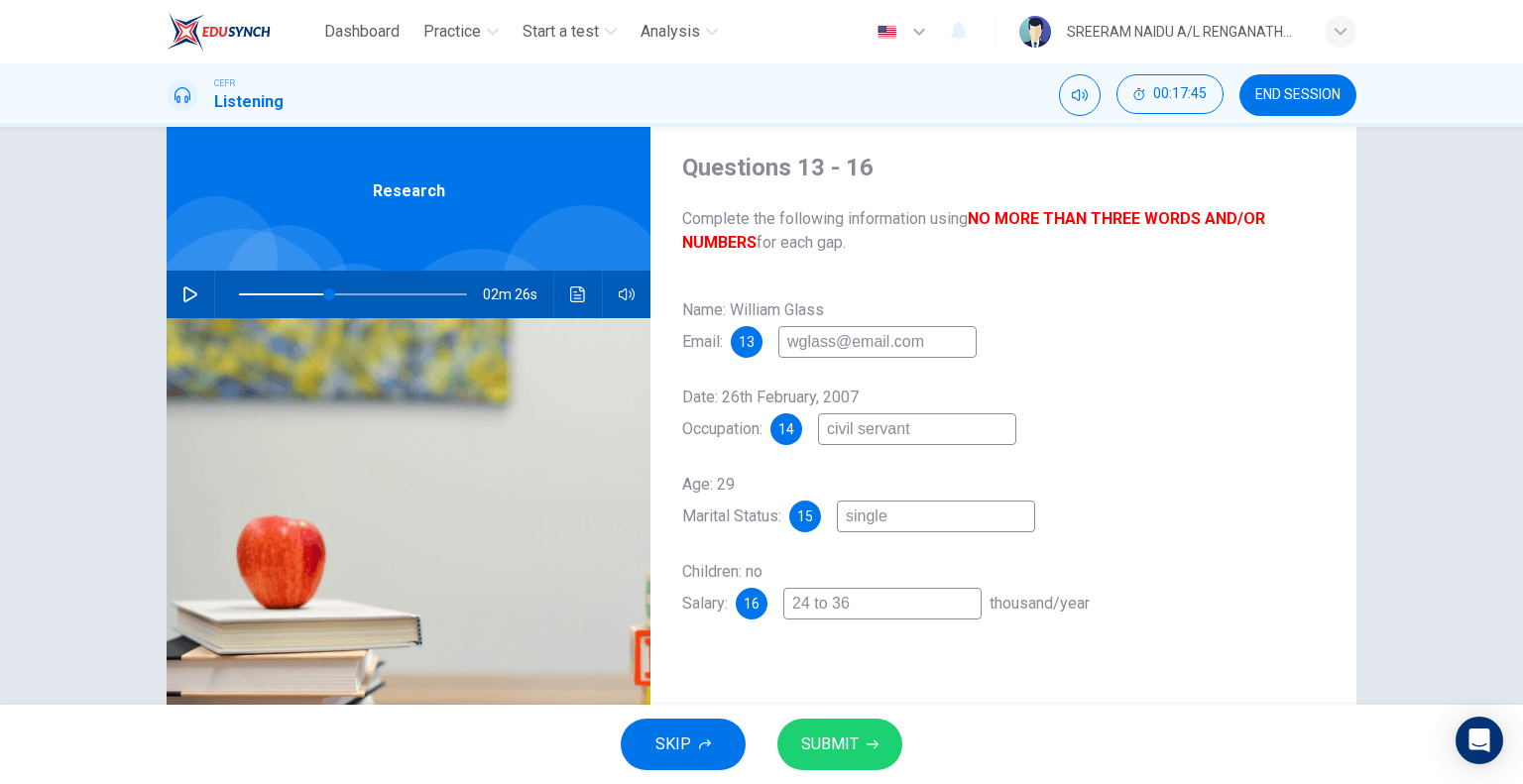 type on "24 to 36" 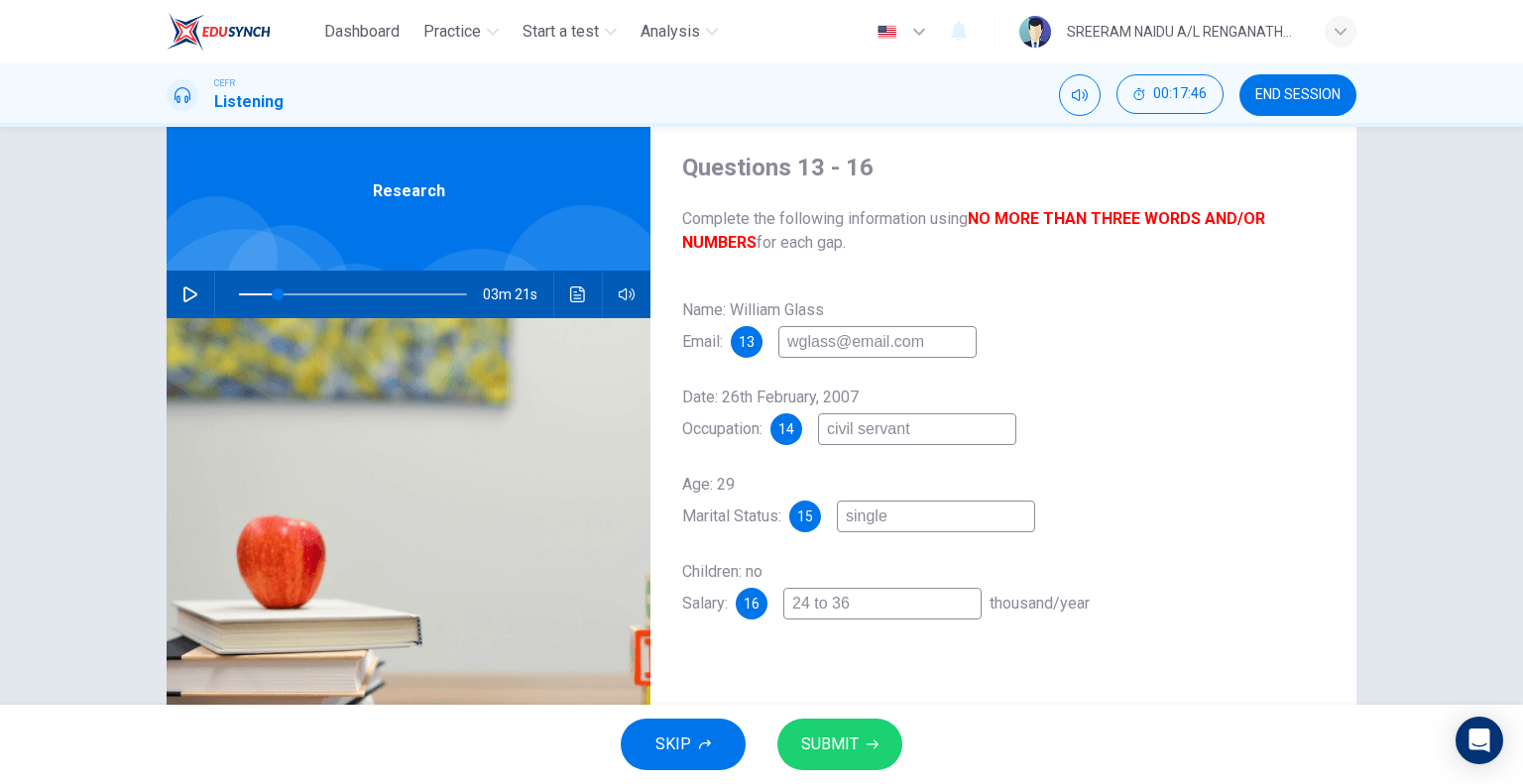 click at bounding box center (190, 294) 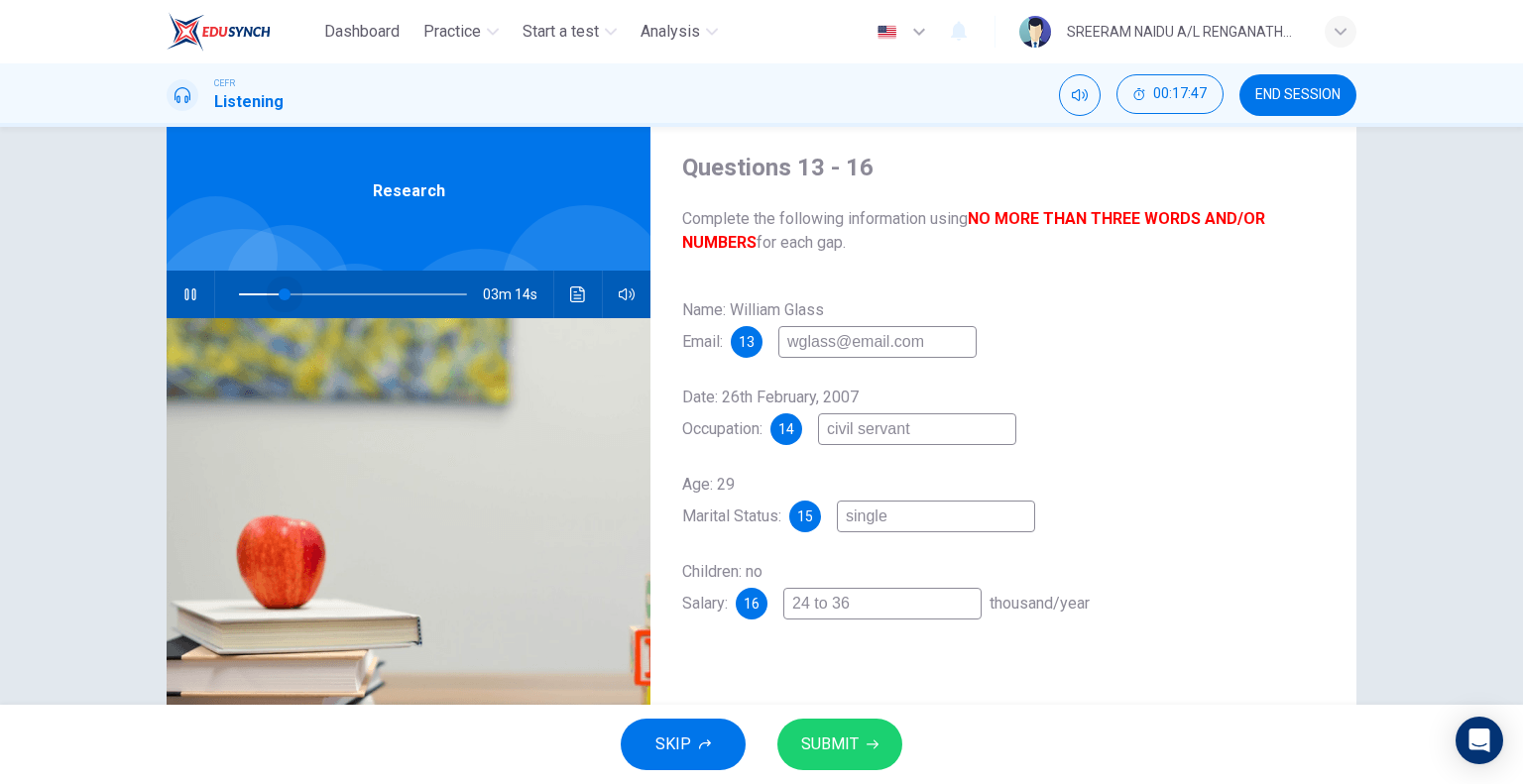 click at bounding box center [285, 294] 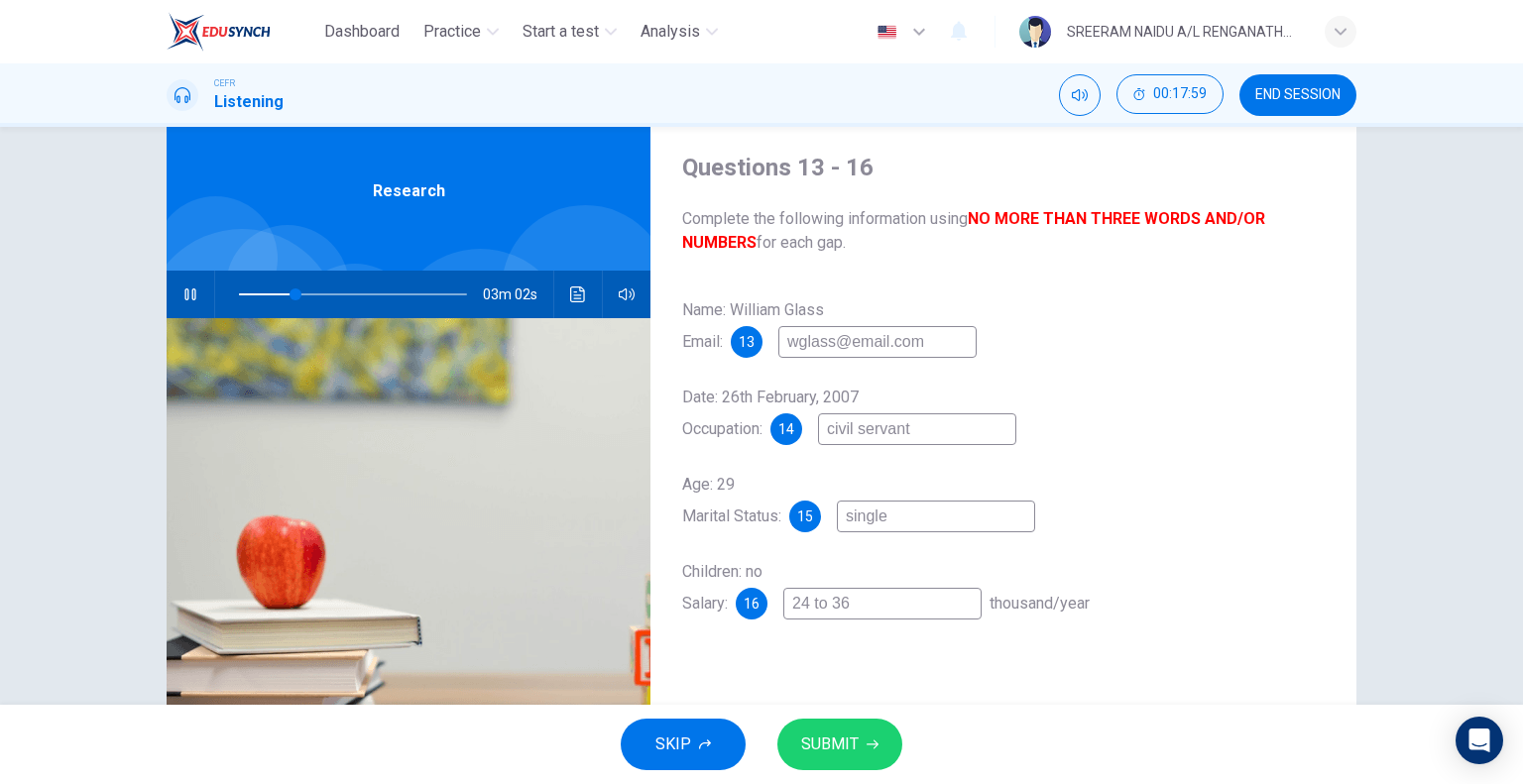 click at bounding box center [353, 294] 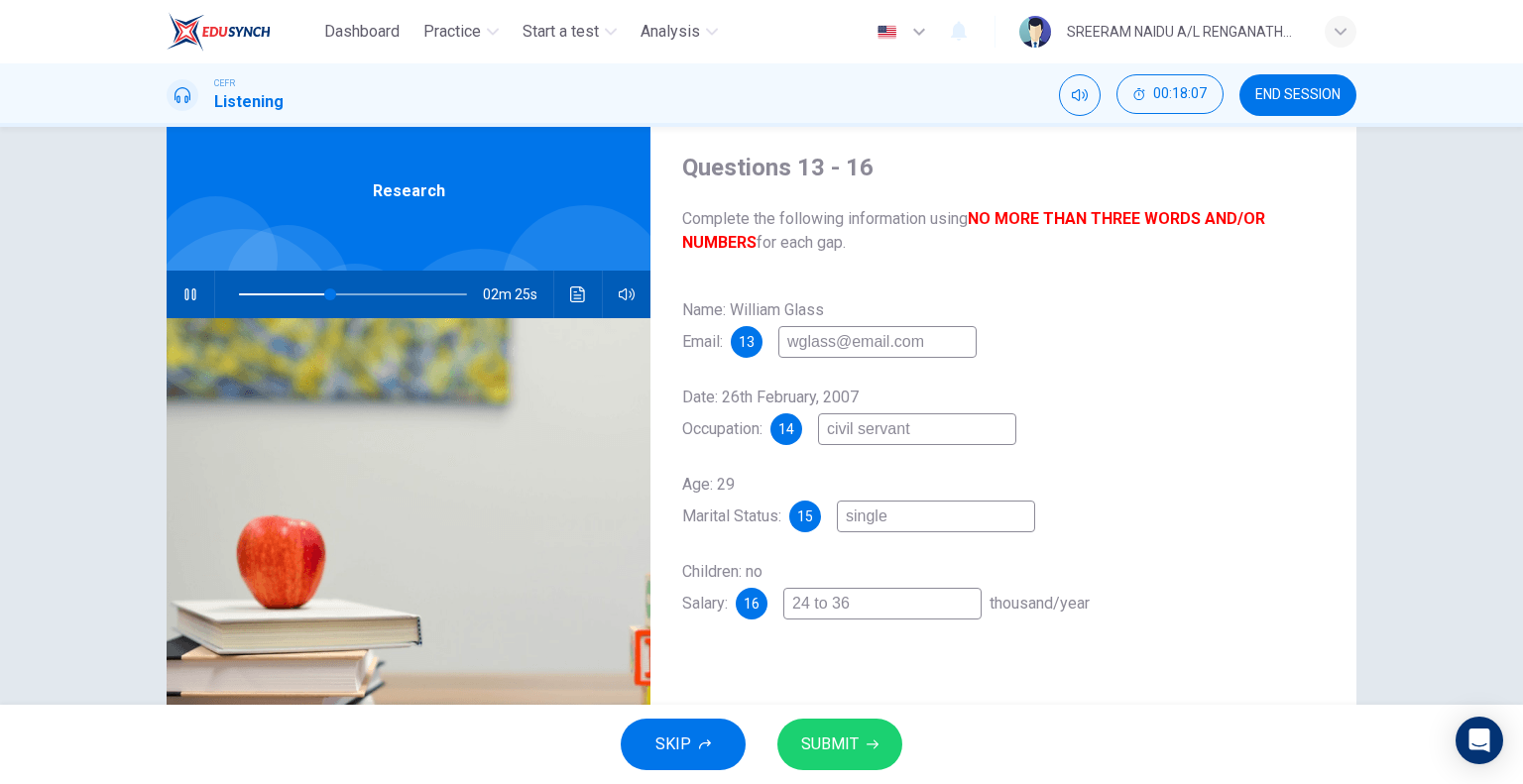 click at bounding box center [190, 294] 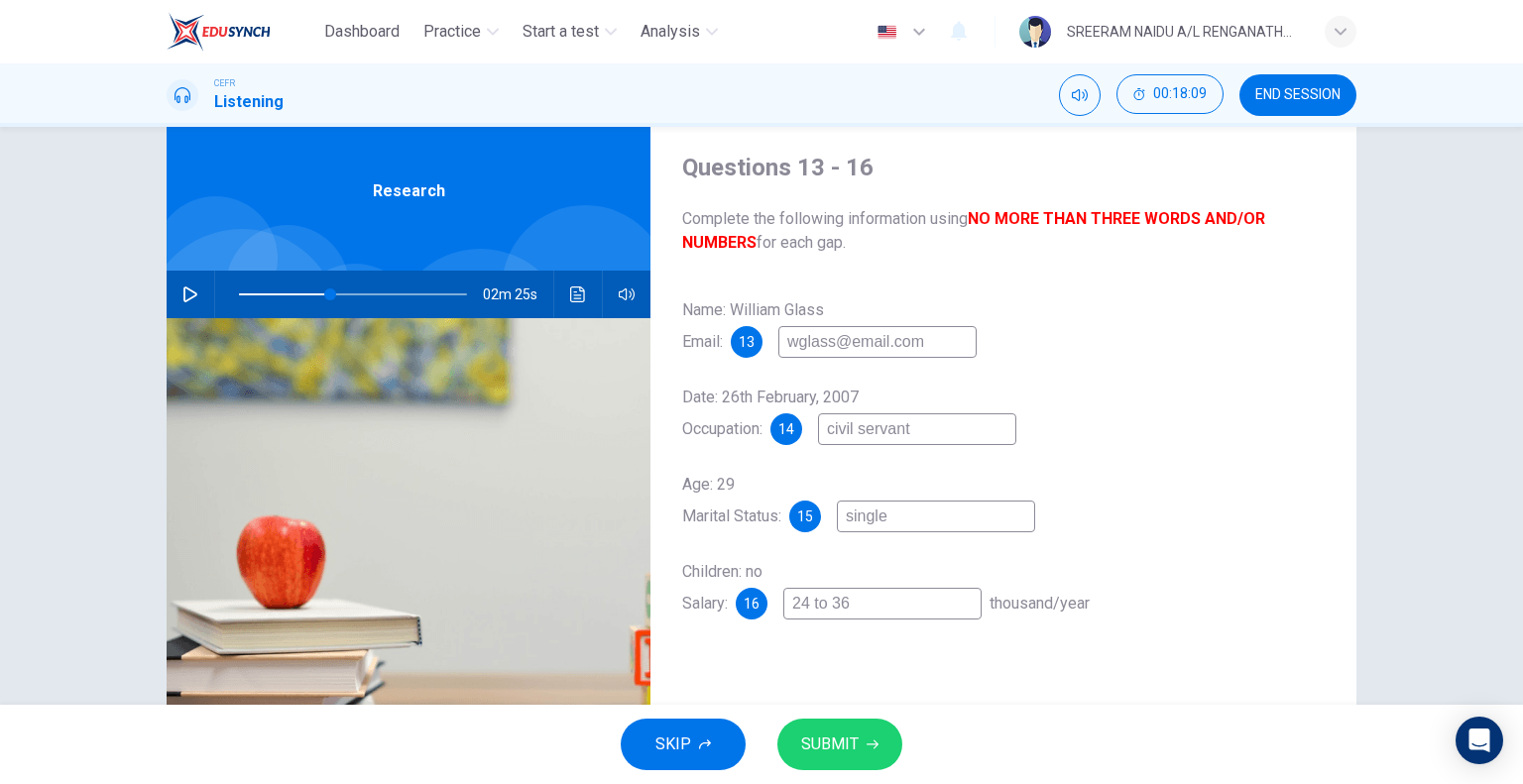 click on "SUBMIT" at bounding box center (830, 744) 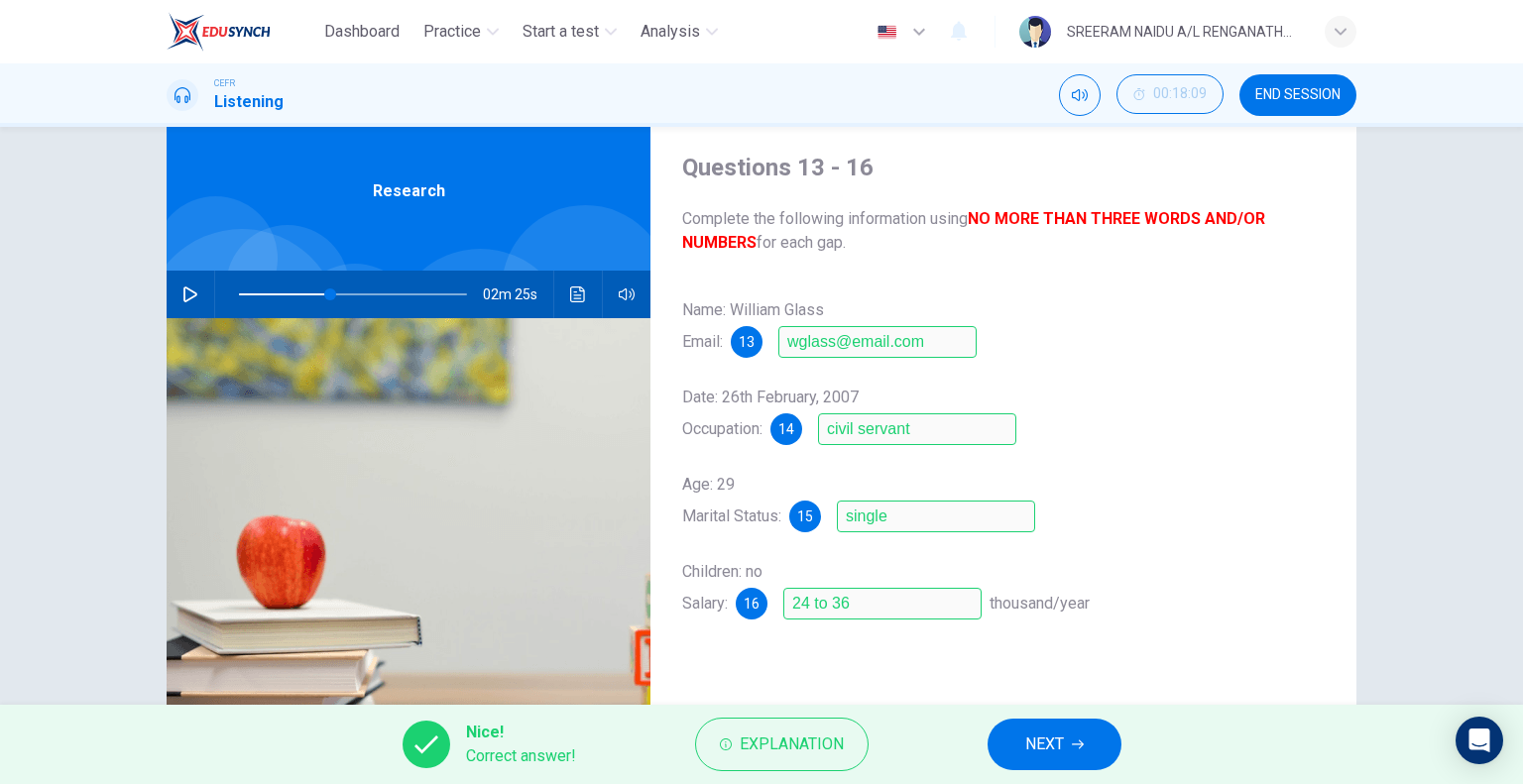 click at bounding box center (1078, 744) 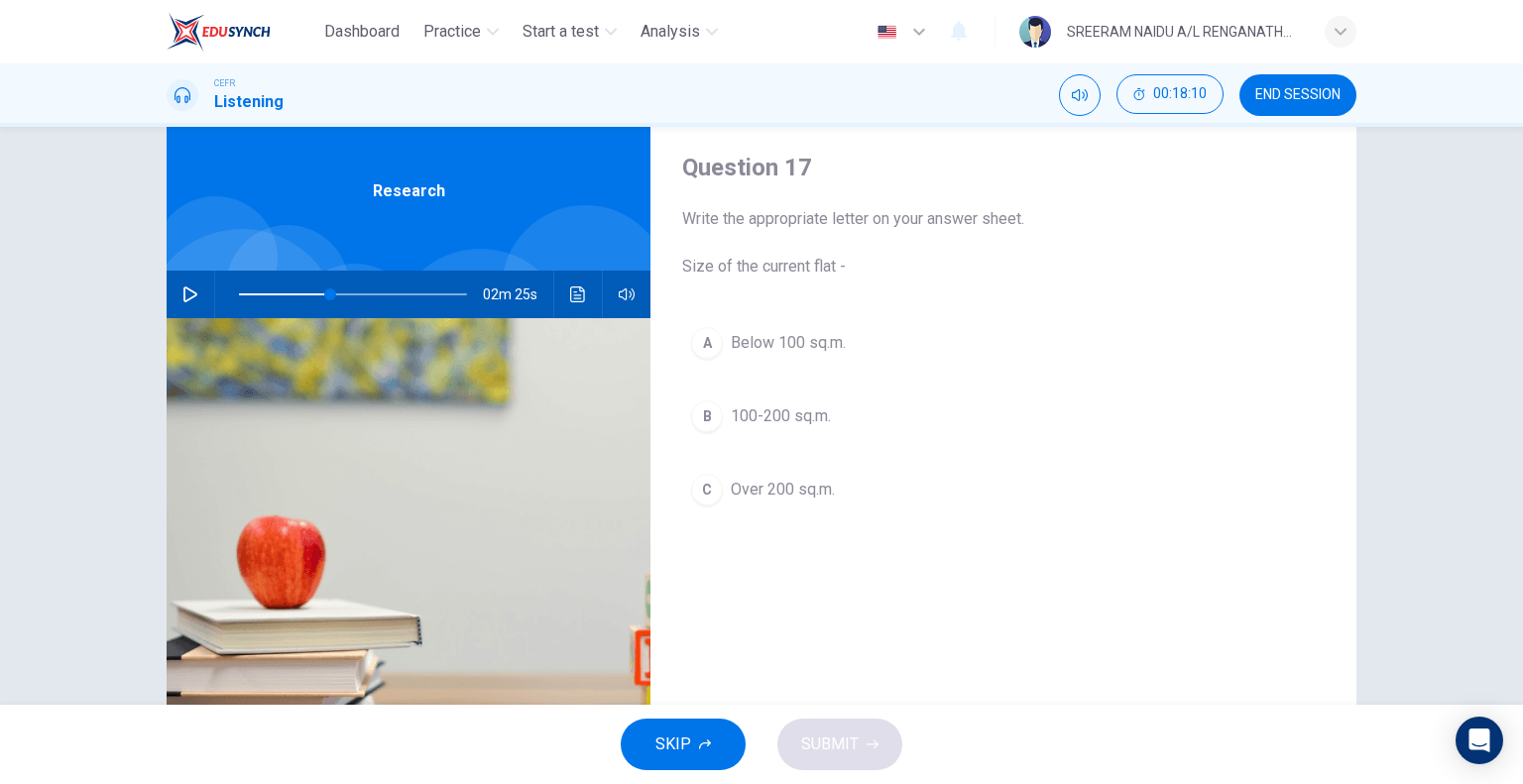 click on "02m 25s" at bounding box center [409, 294] 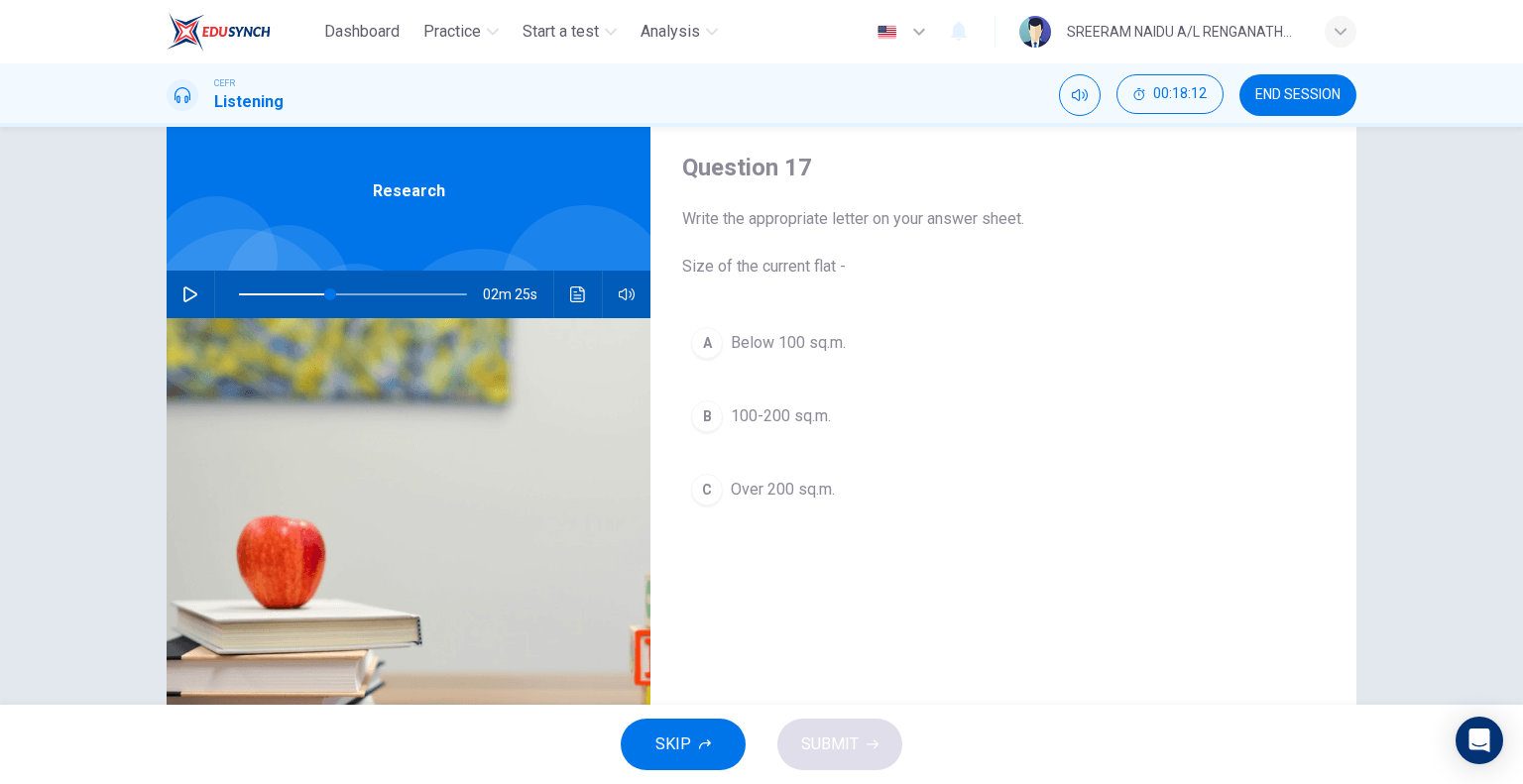 click at bounding box center [190, 294] 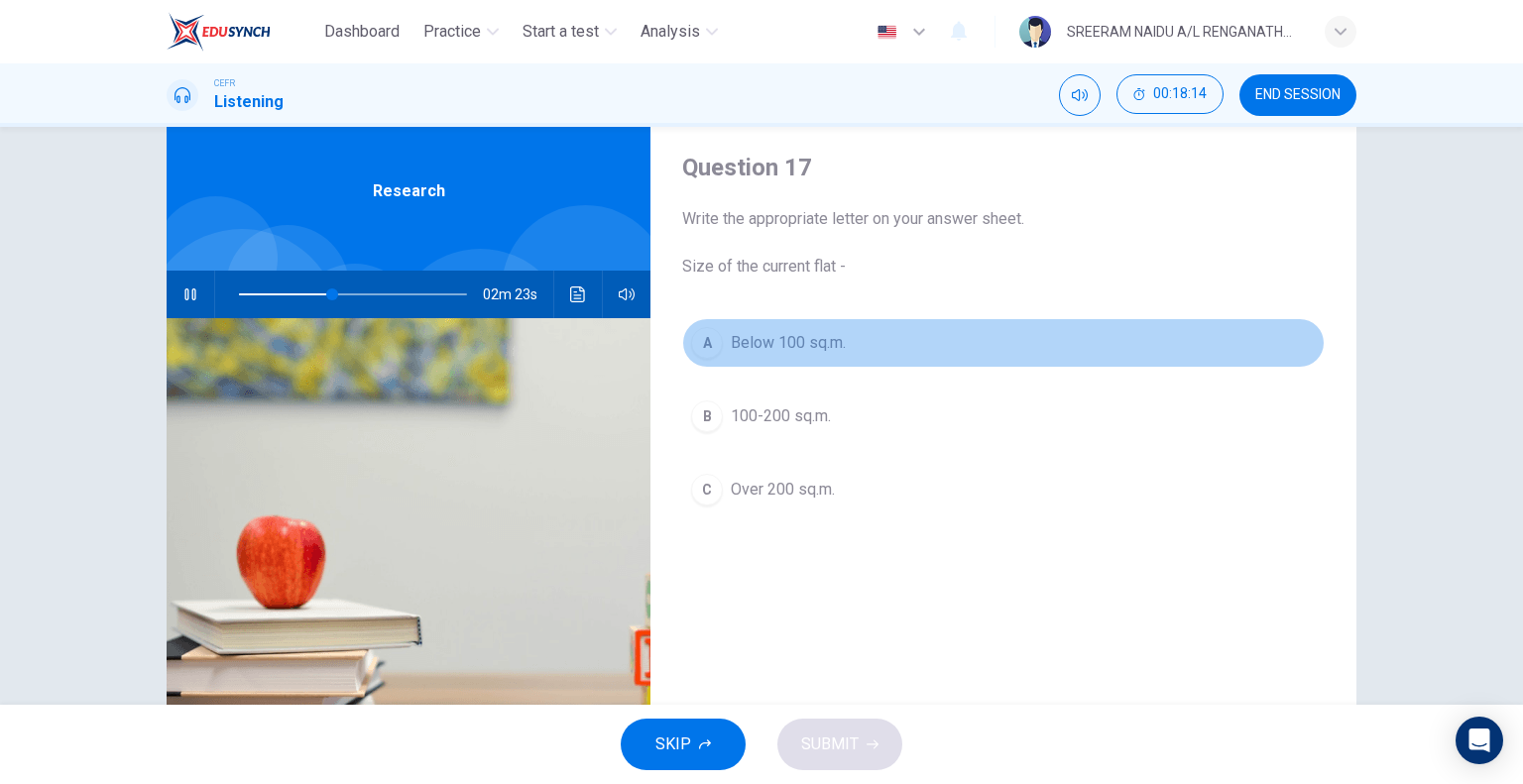click on "A" at bounding box center (707, 343) 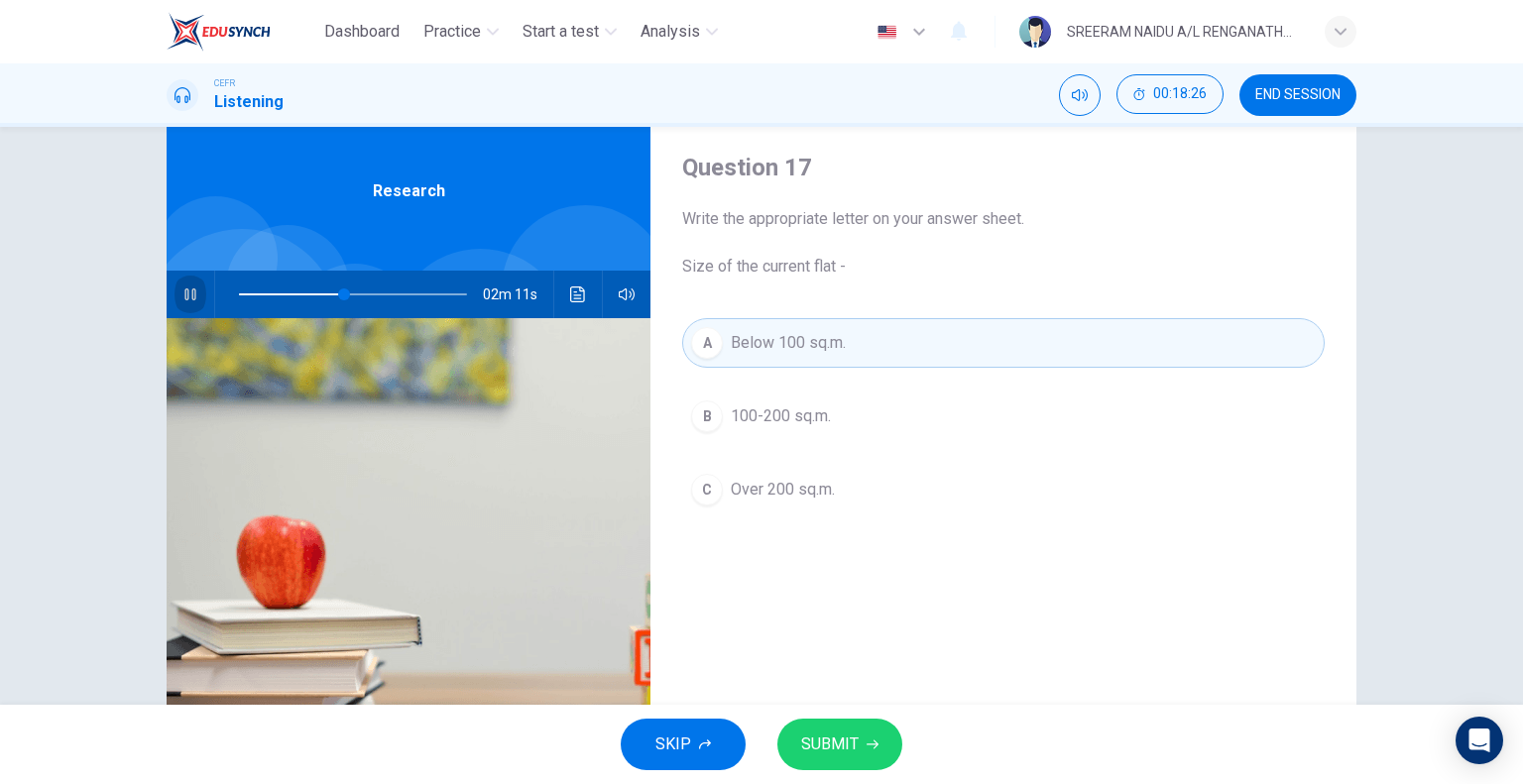 click at bounding box center (190, 294) 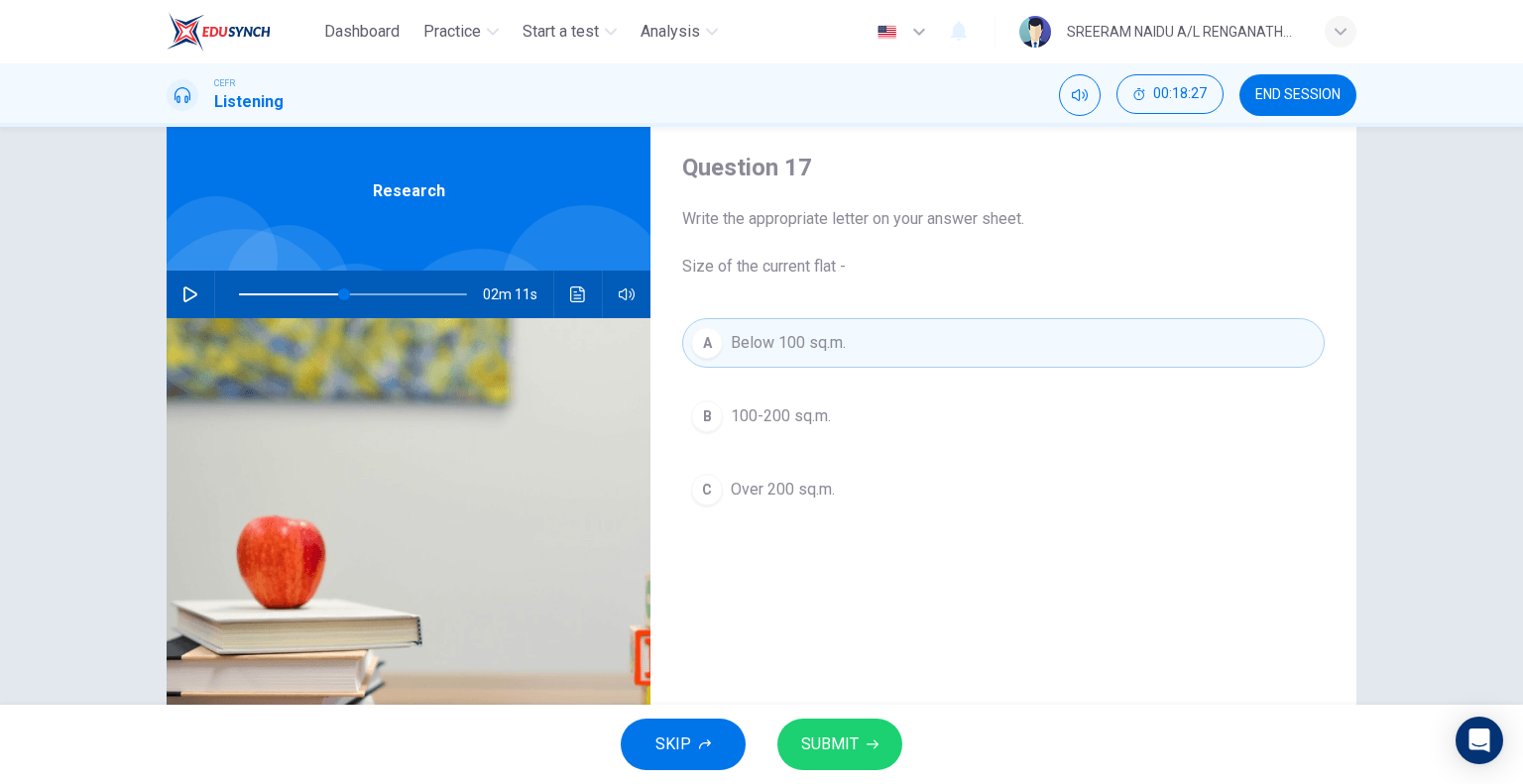 click on "SUBMIT" at bounding box center (830, 744) 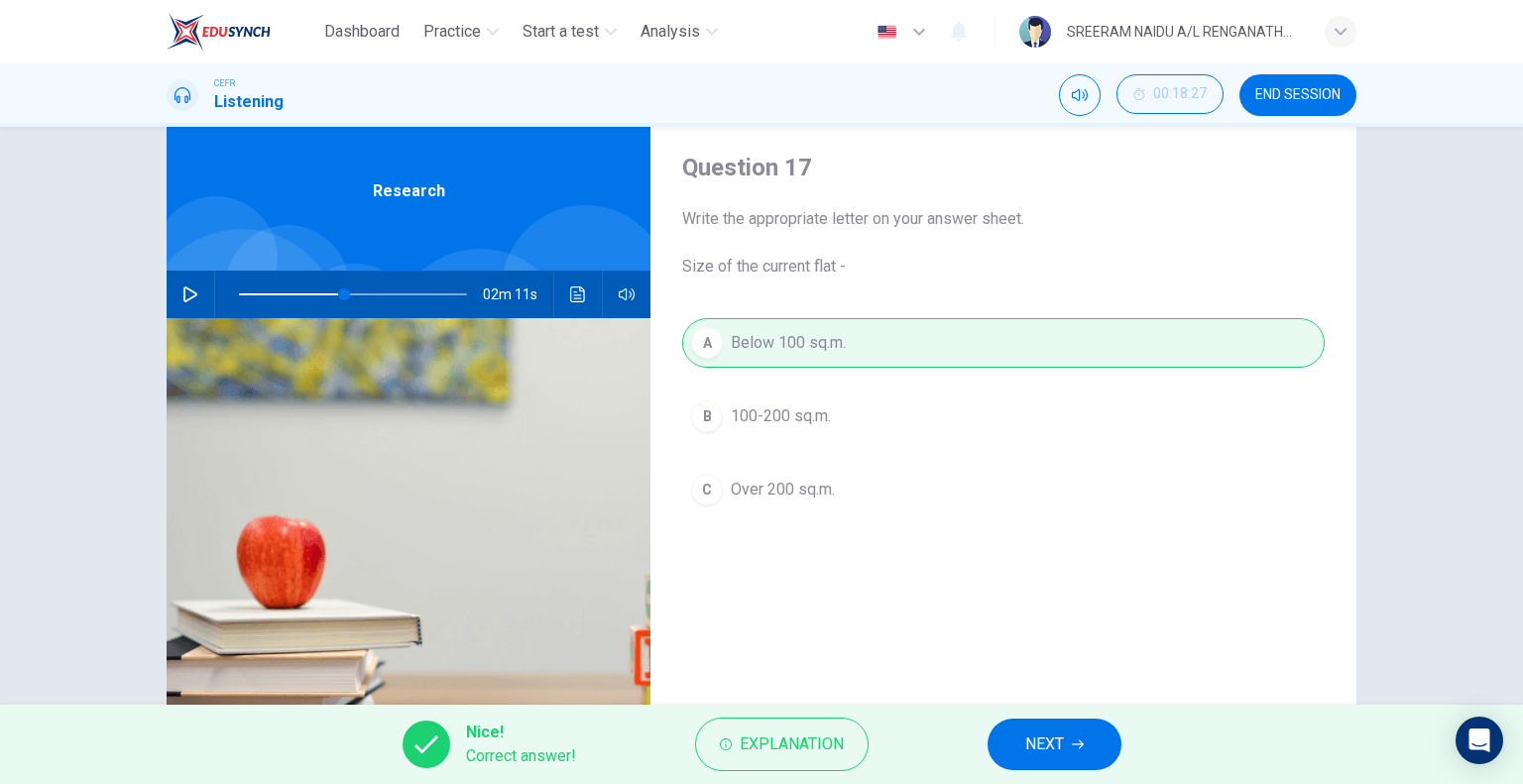 click on "NEXT" at bounding box center [1054, 744] 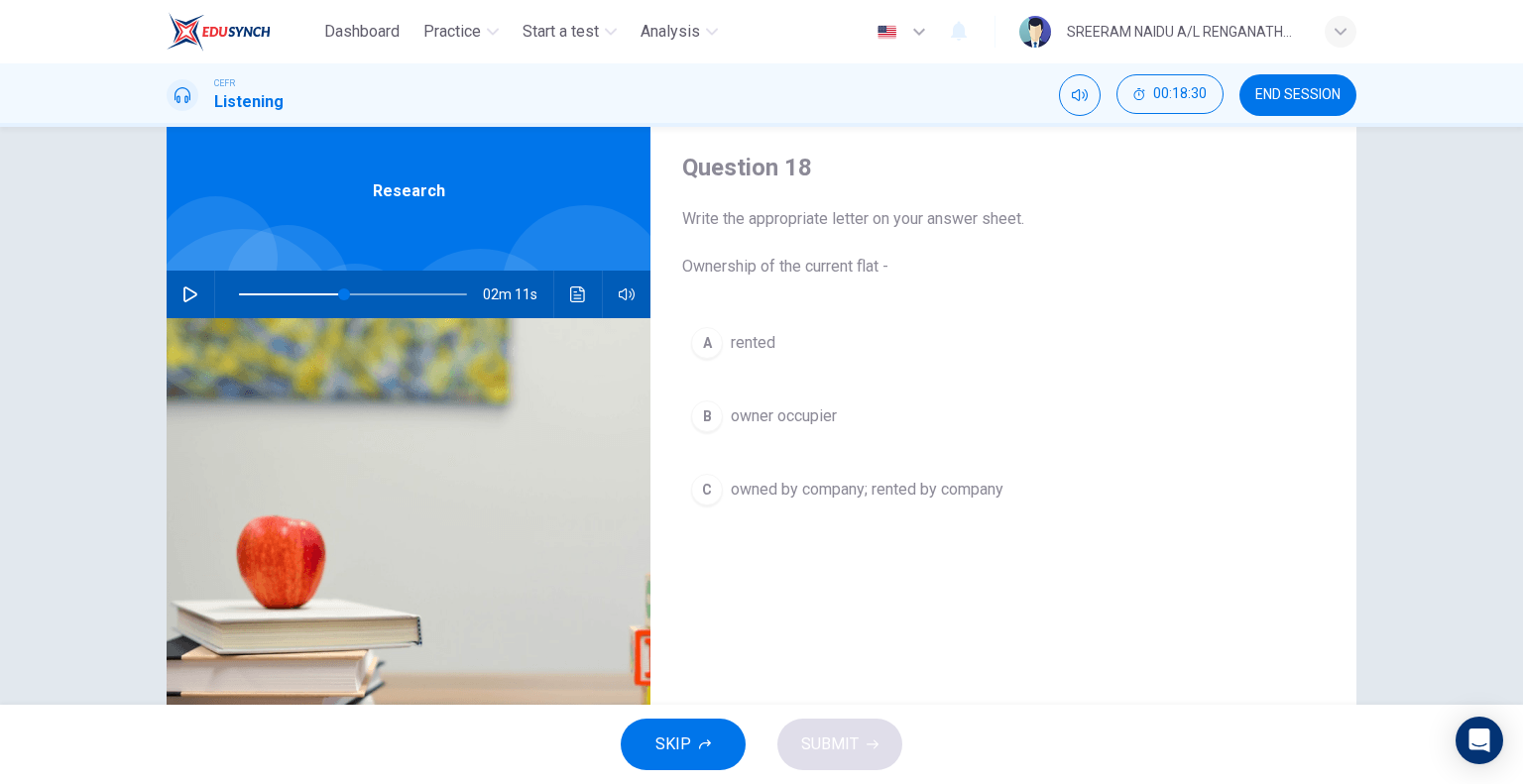 click at bounding box center [190, 294] 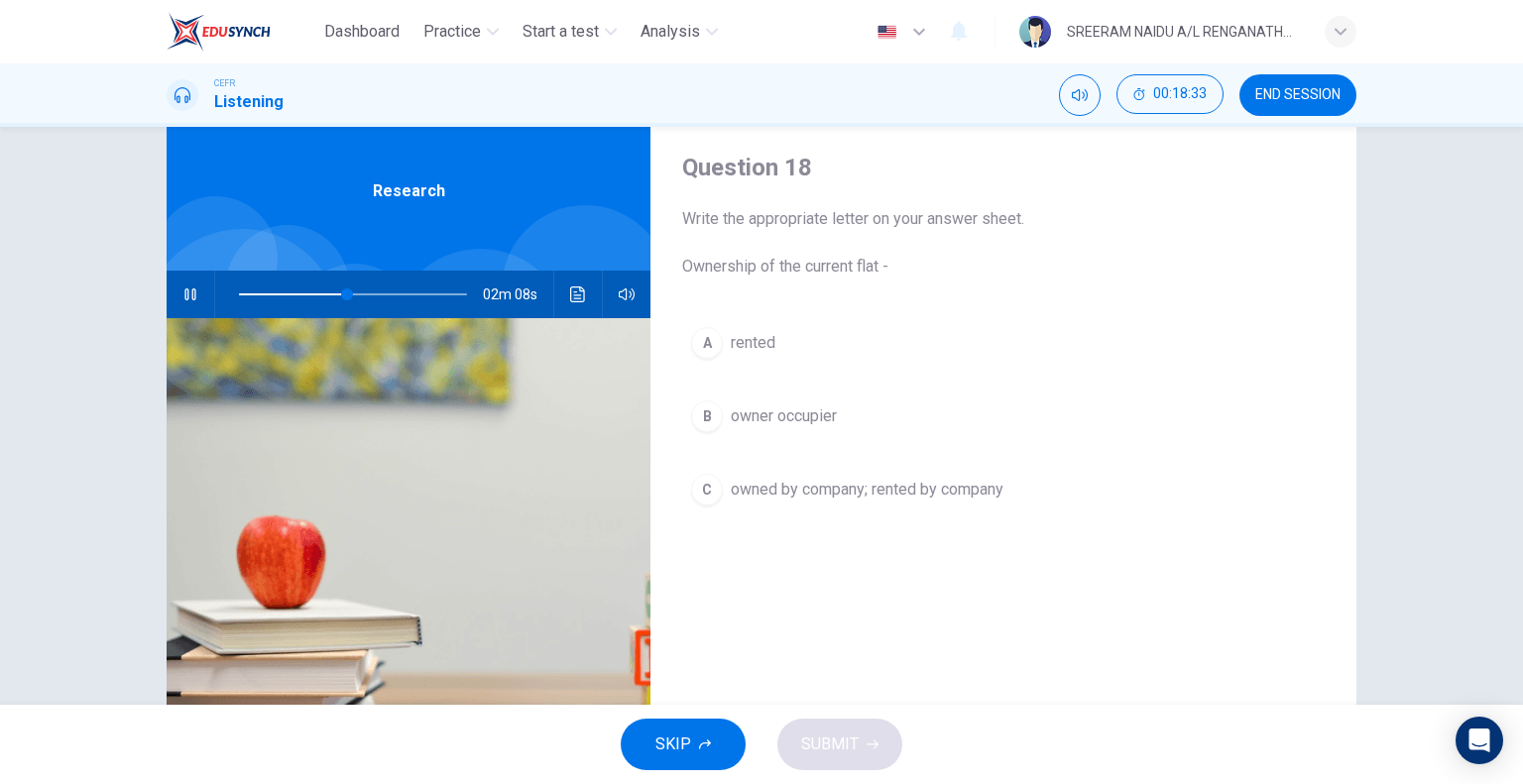 click at bounding box center (190, 294) 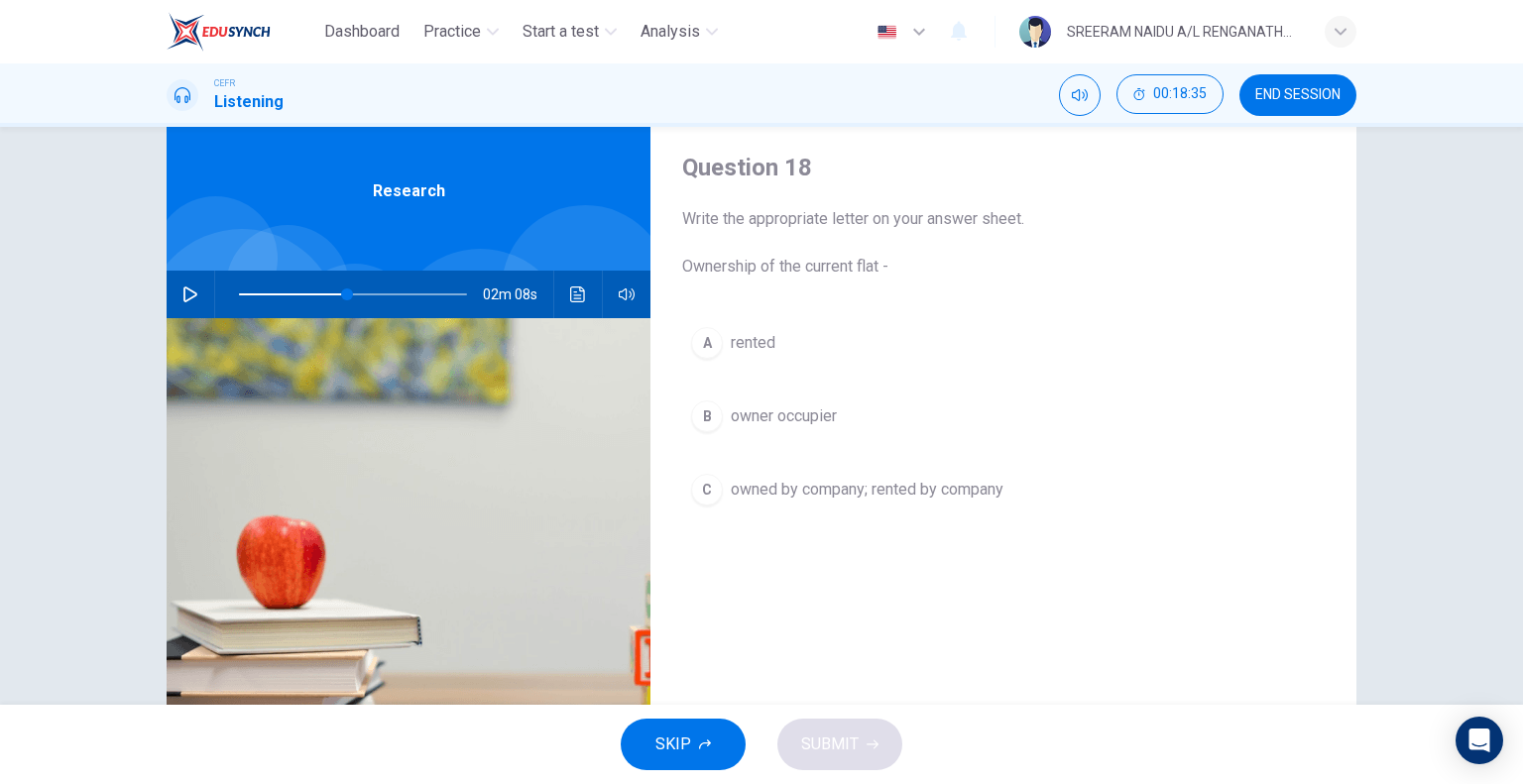 click on "owner occupier" at bounding box center (753, 343) 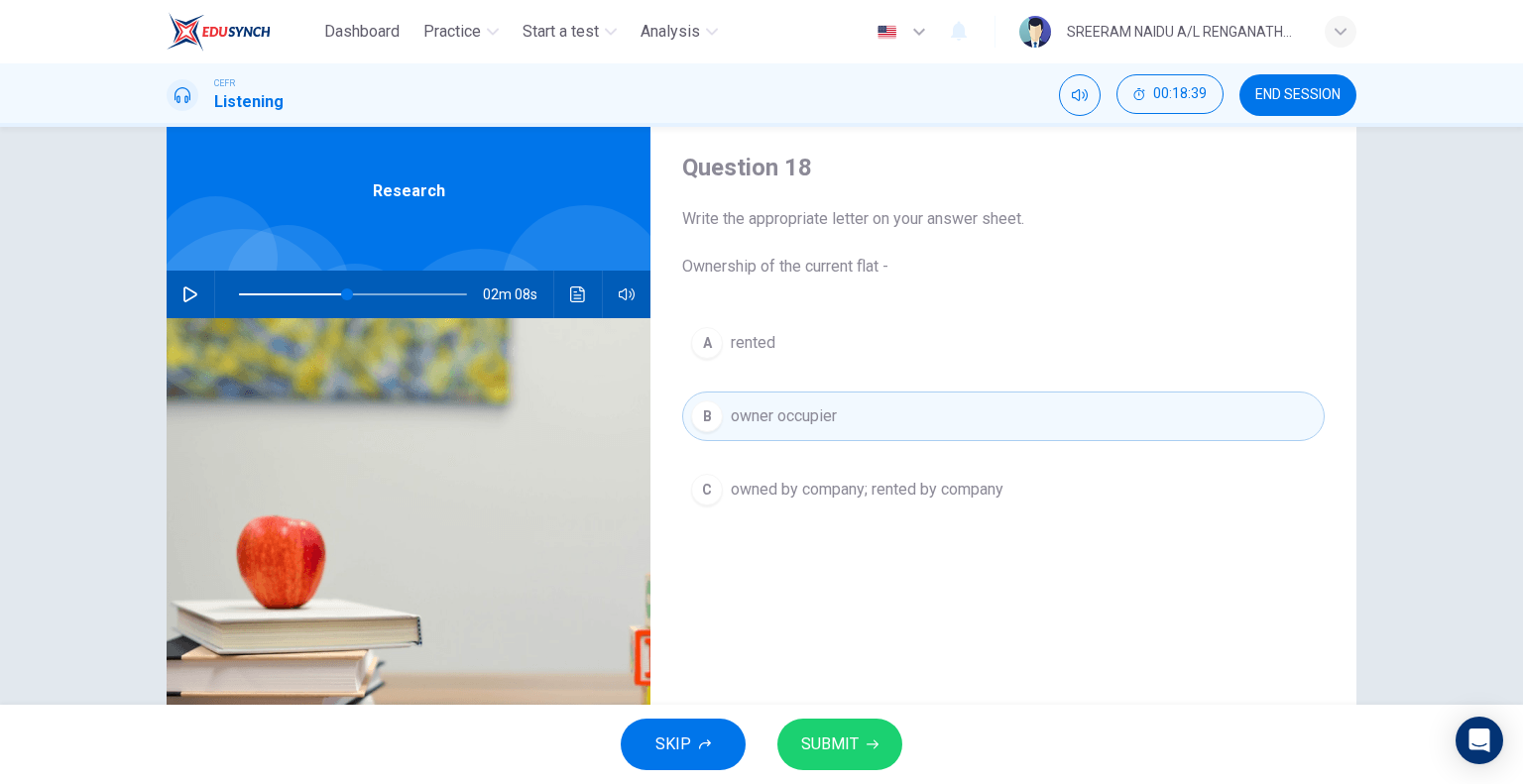 click on "SUBMIT" at bounding box center [830, 744] 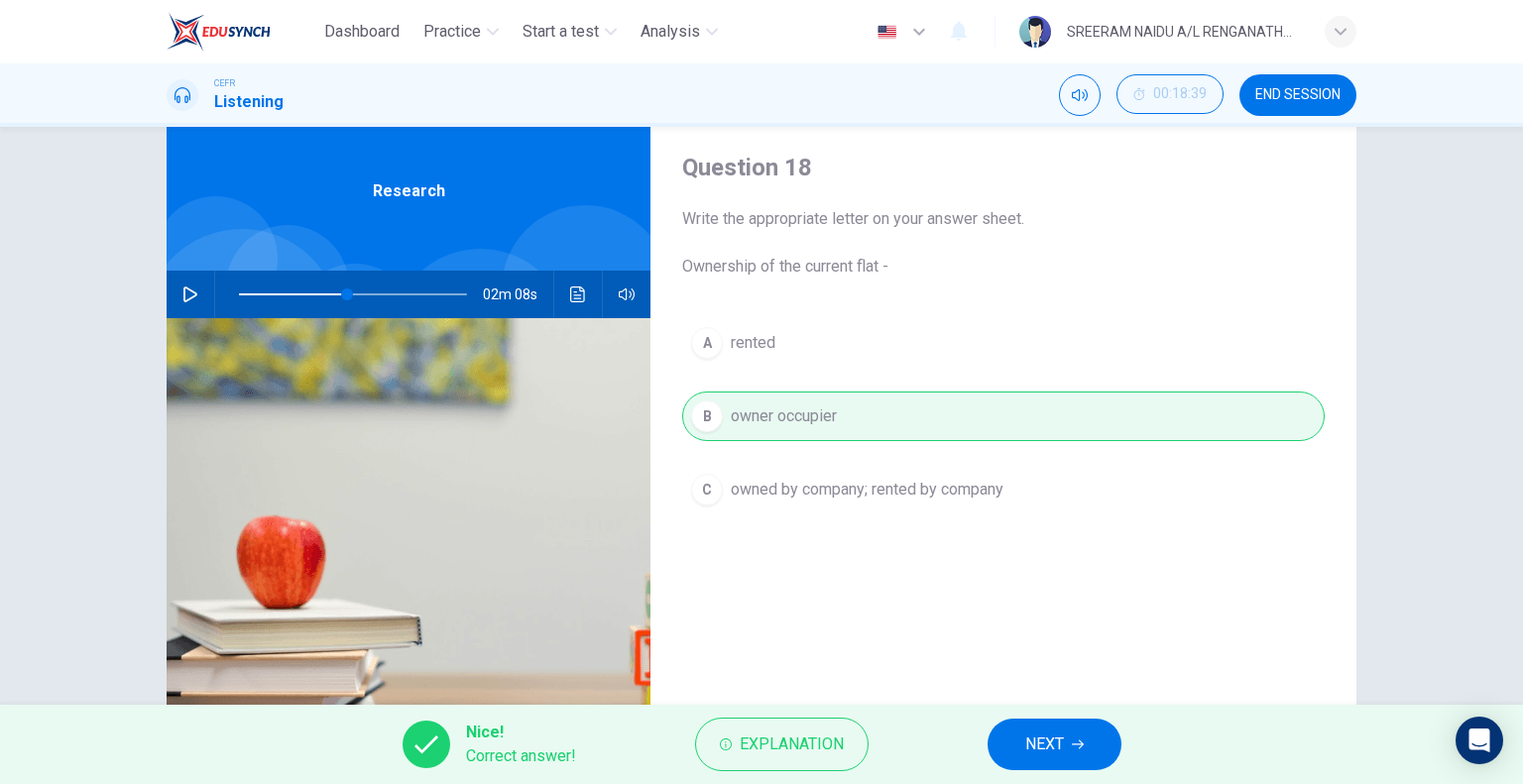click on "NEXT" at bounding box center (1044, 744) 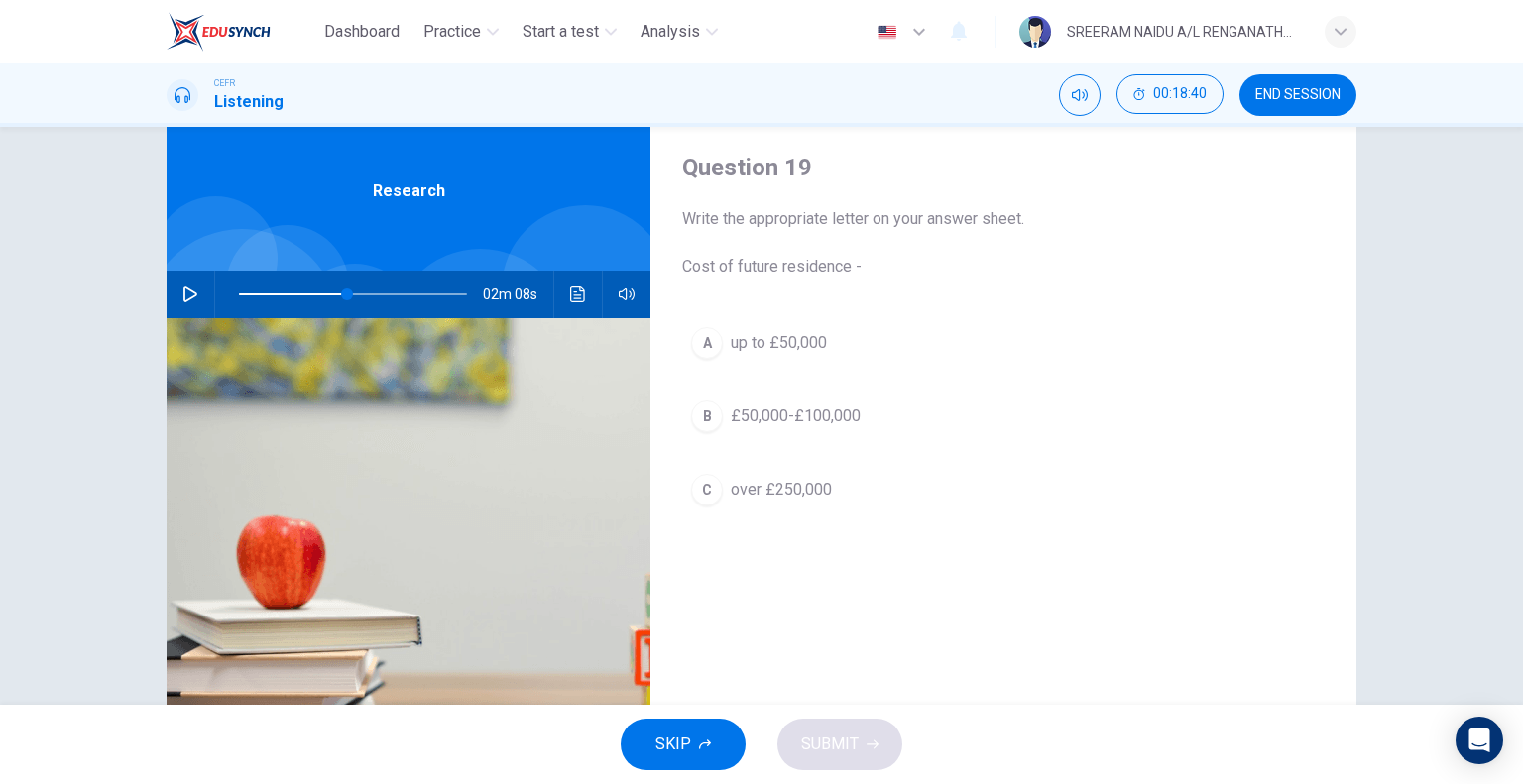 click at bounding box center [190, 294] 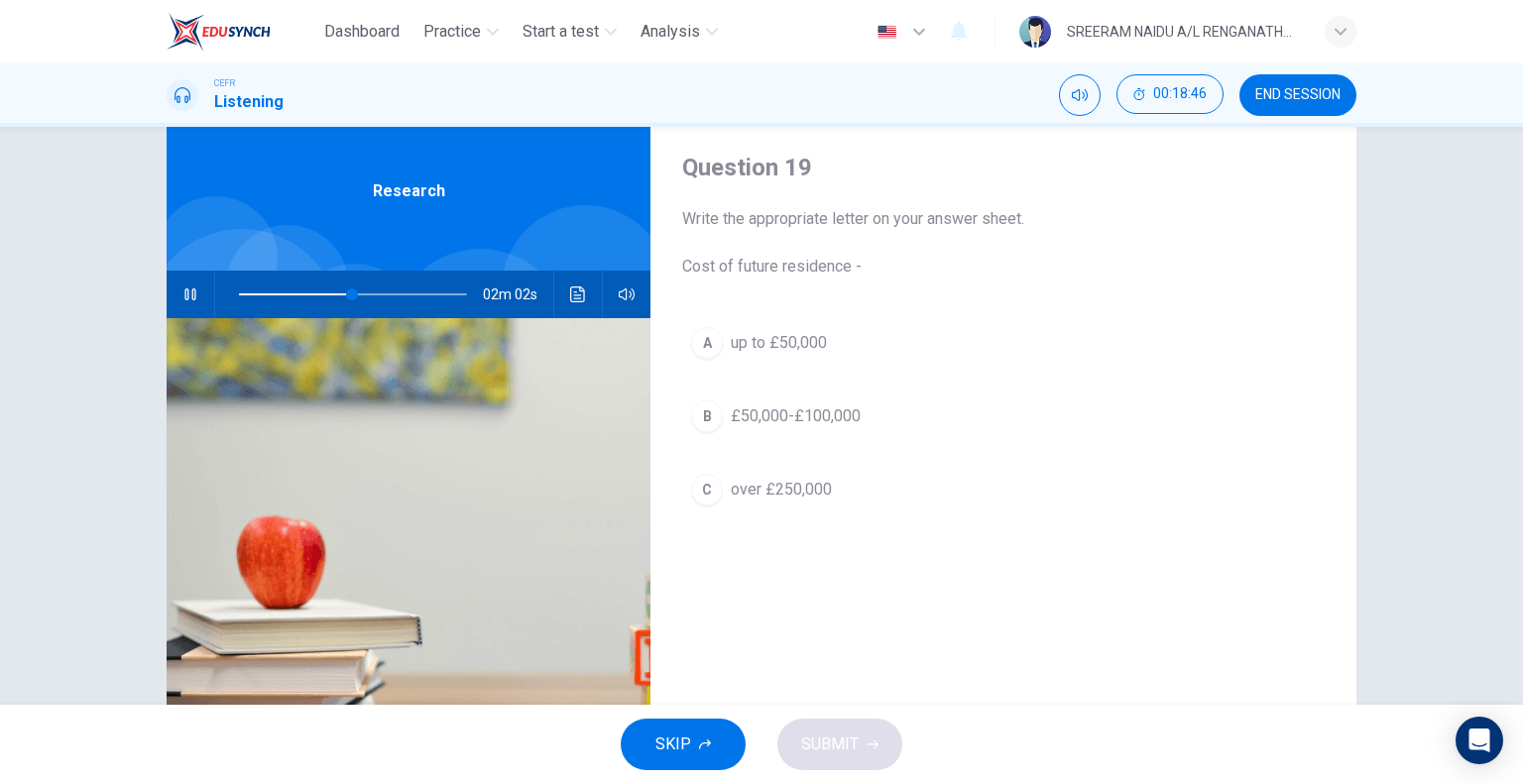 click on "A up to £50,000 B £50,000-£100,000 C over £250,000" at bounding box center [1003, 436] 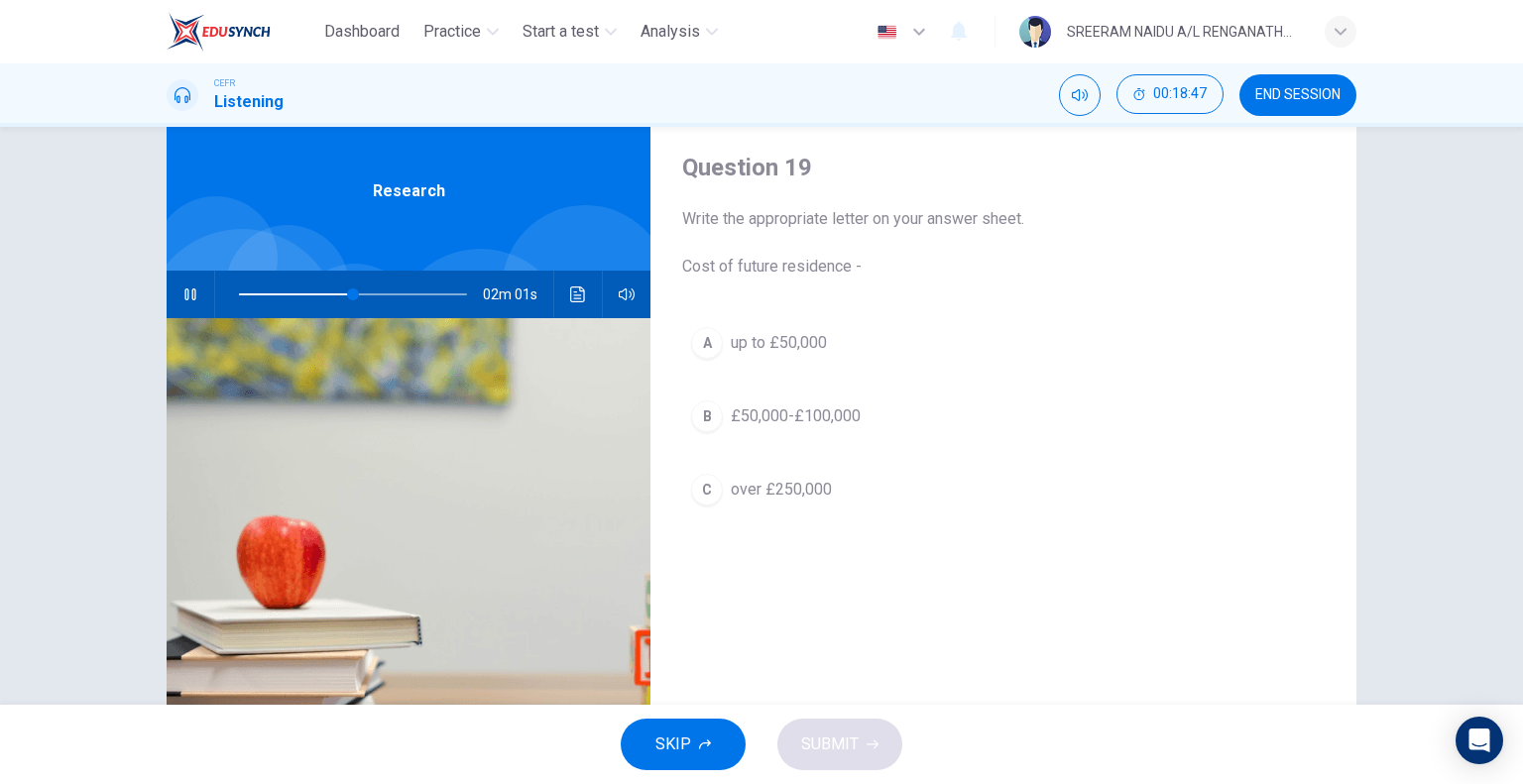 click on "£50,000-£100,000" at bounding box center (778, 343) 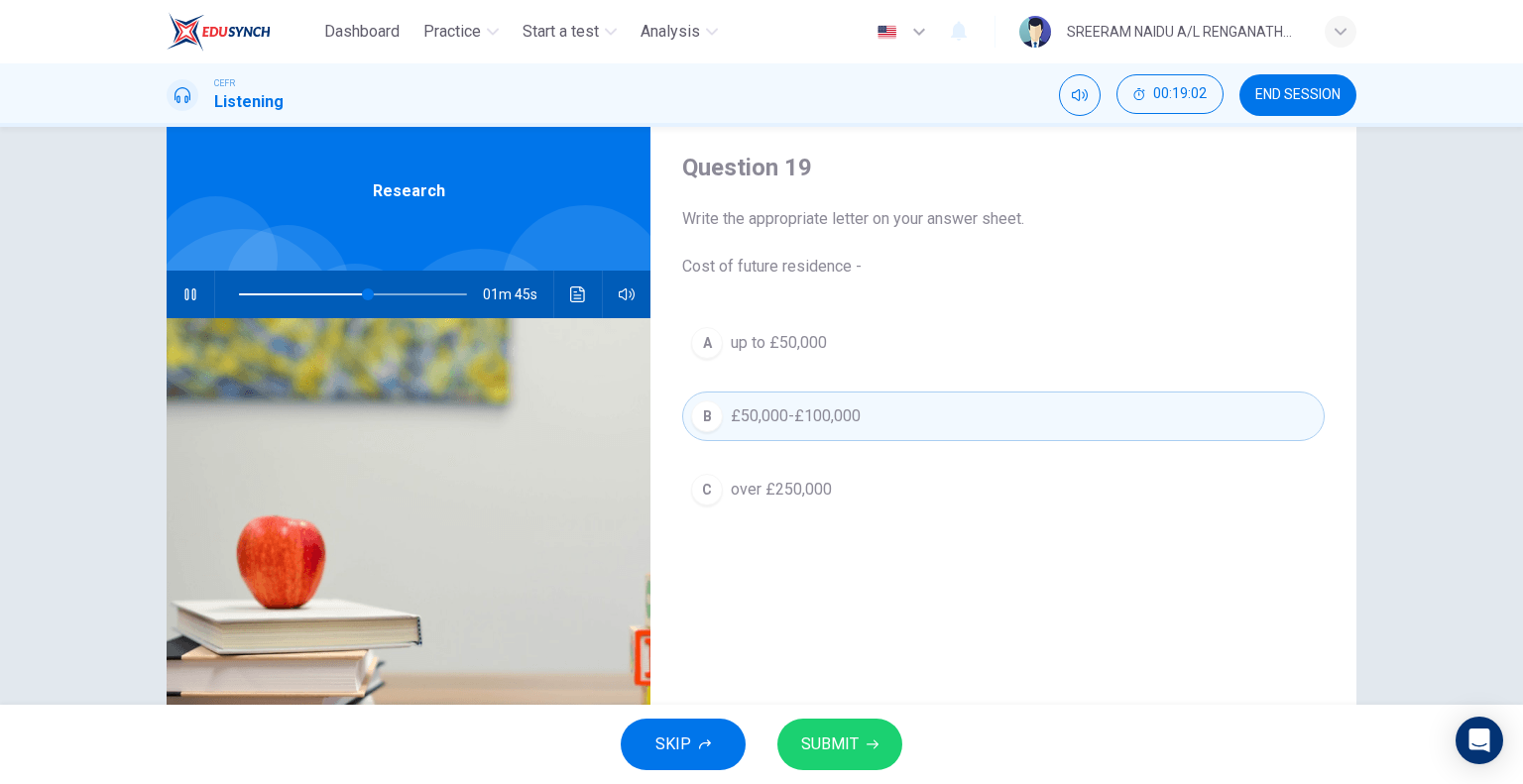 click at bounding box center (189, 294) 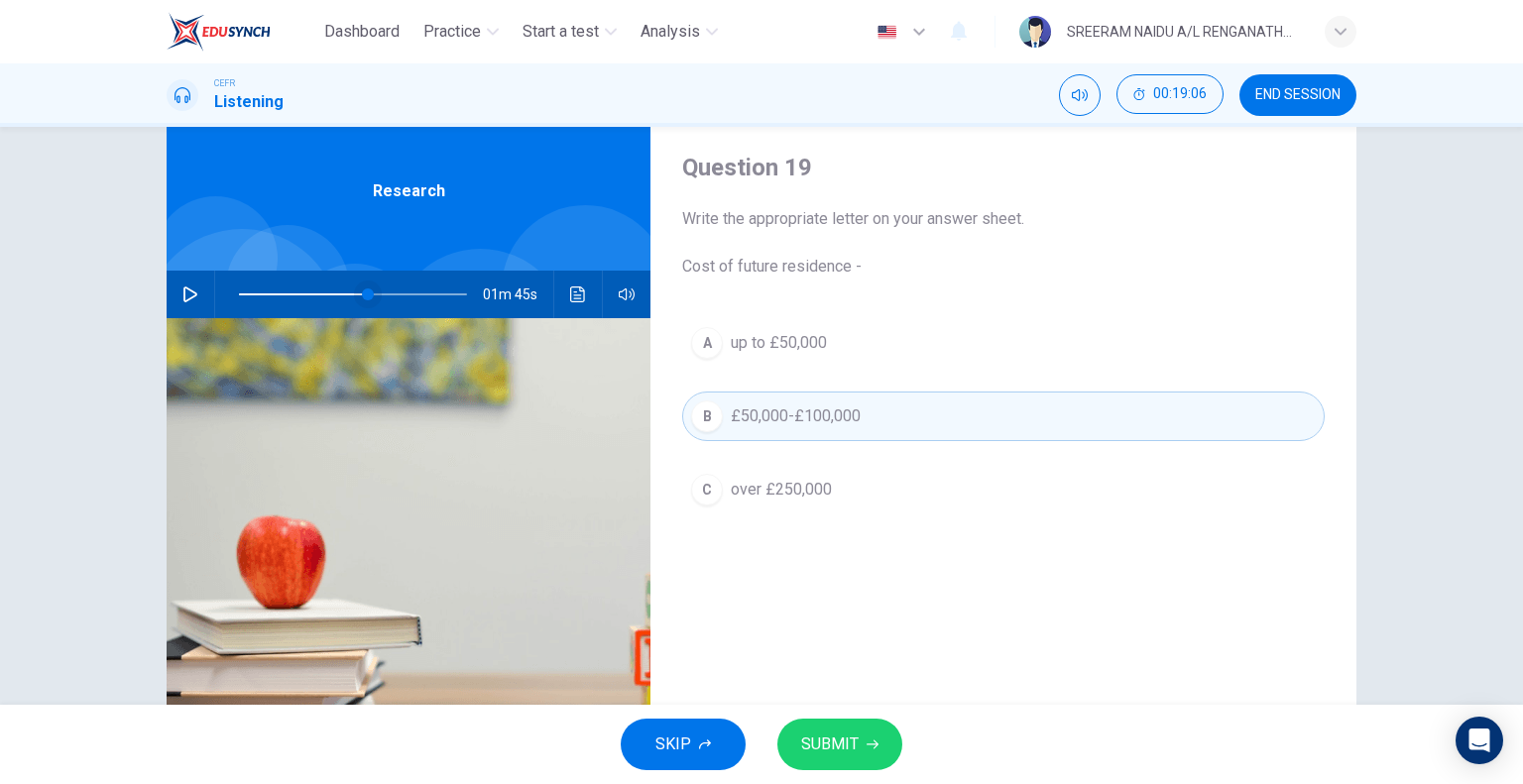 click at bounding box center [368, 294] 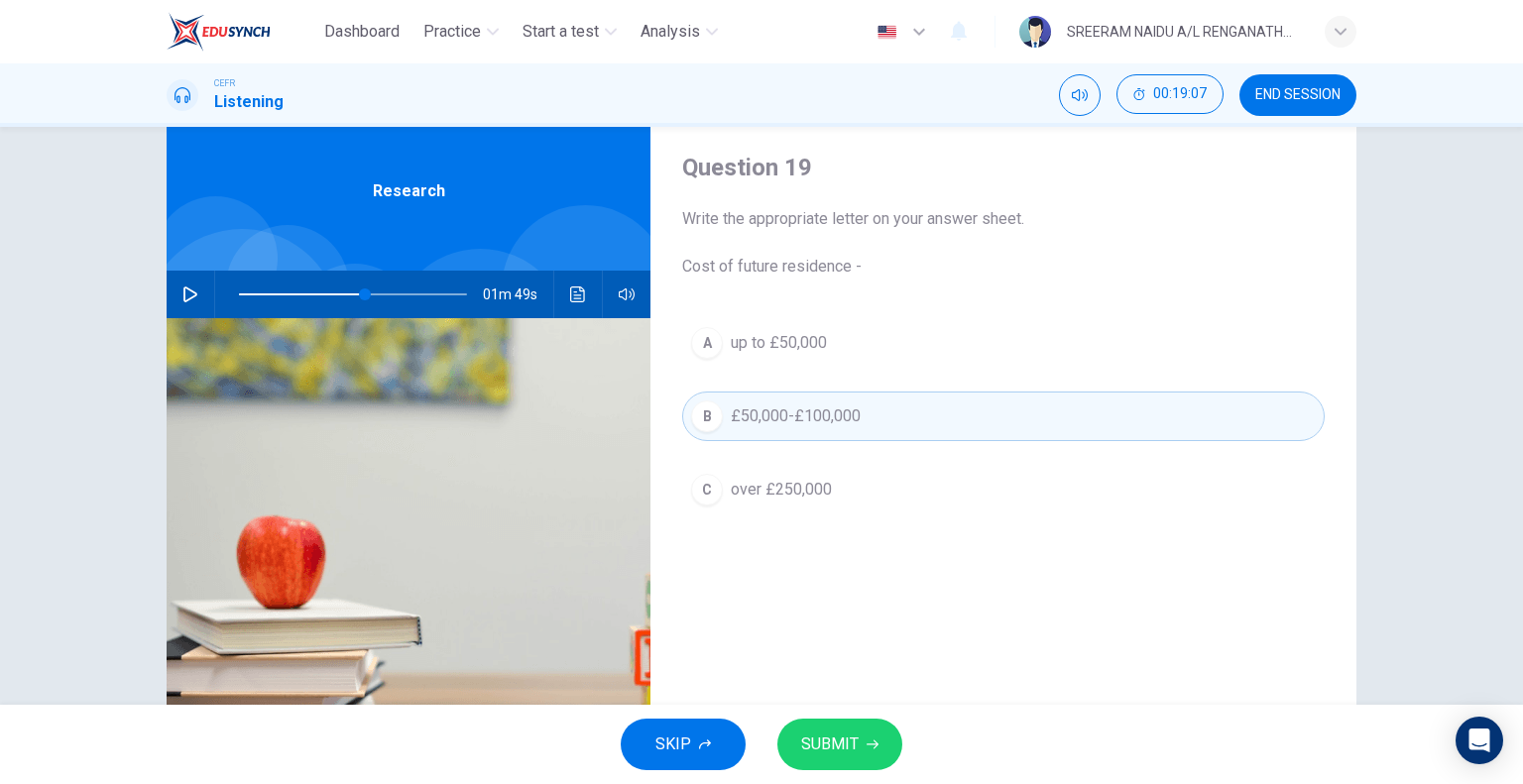 click at bounding box center [190, 294] 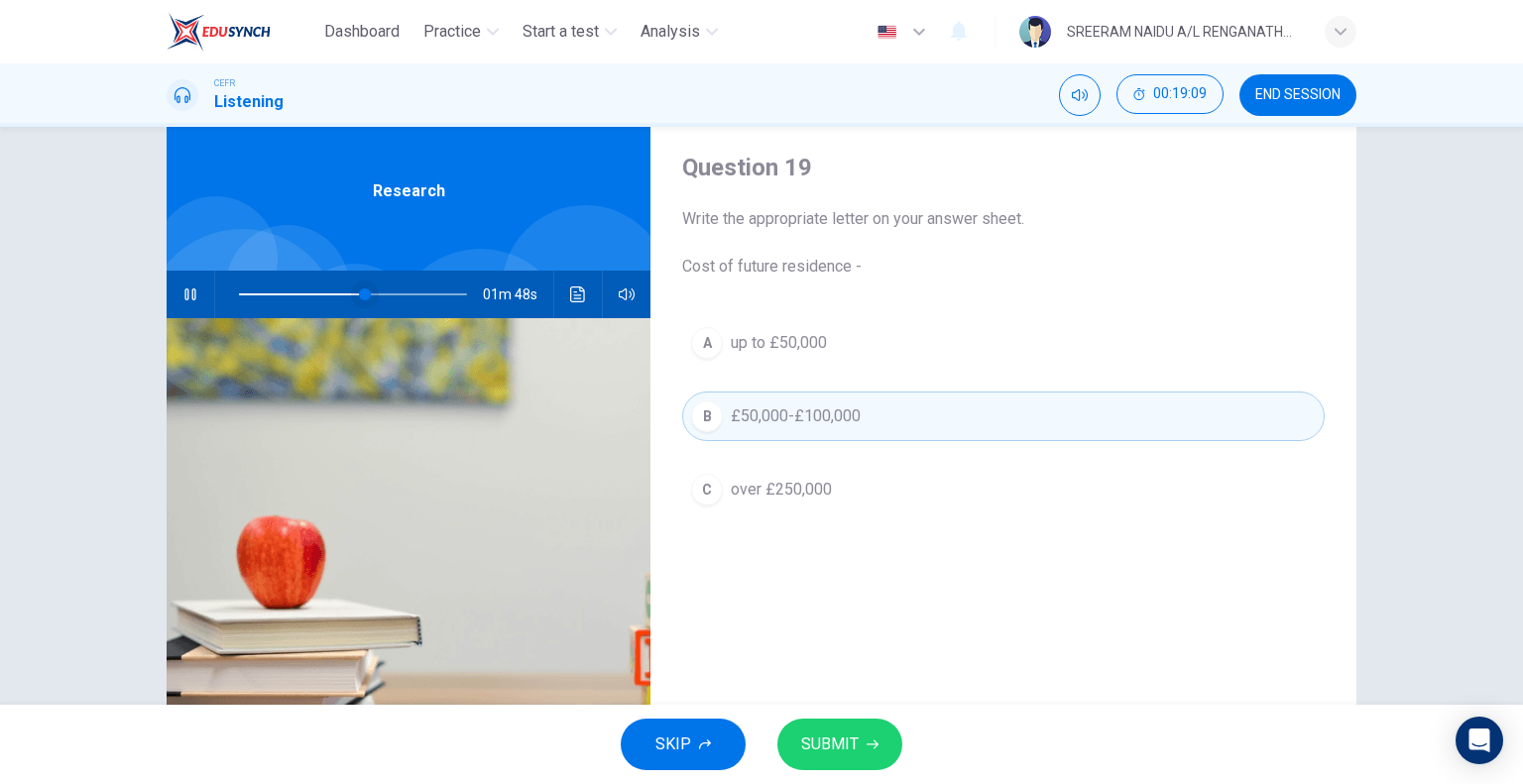 click at bounding box center [365, 294] 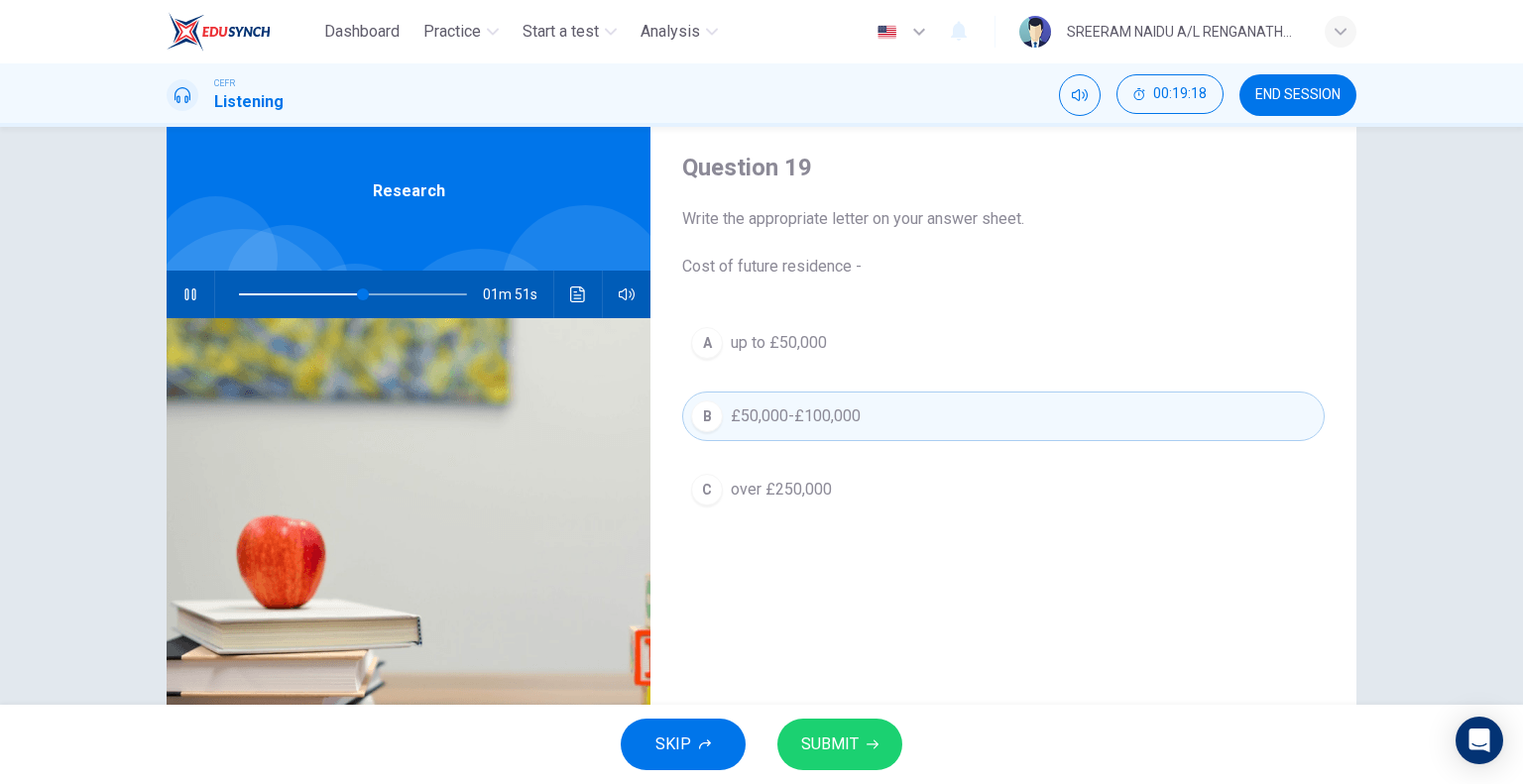 click at bounding box center (189, 294) 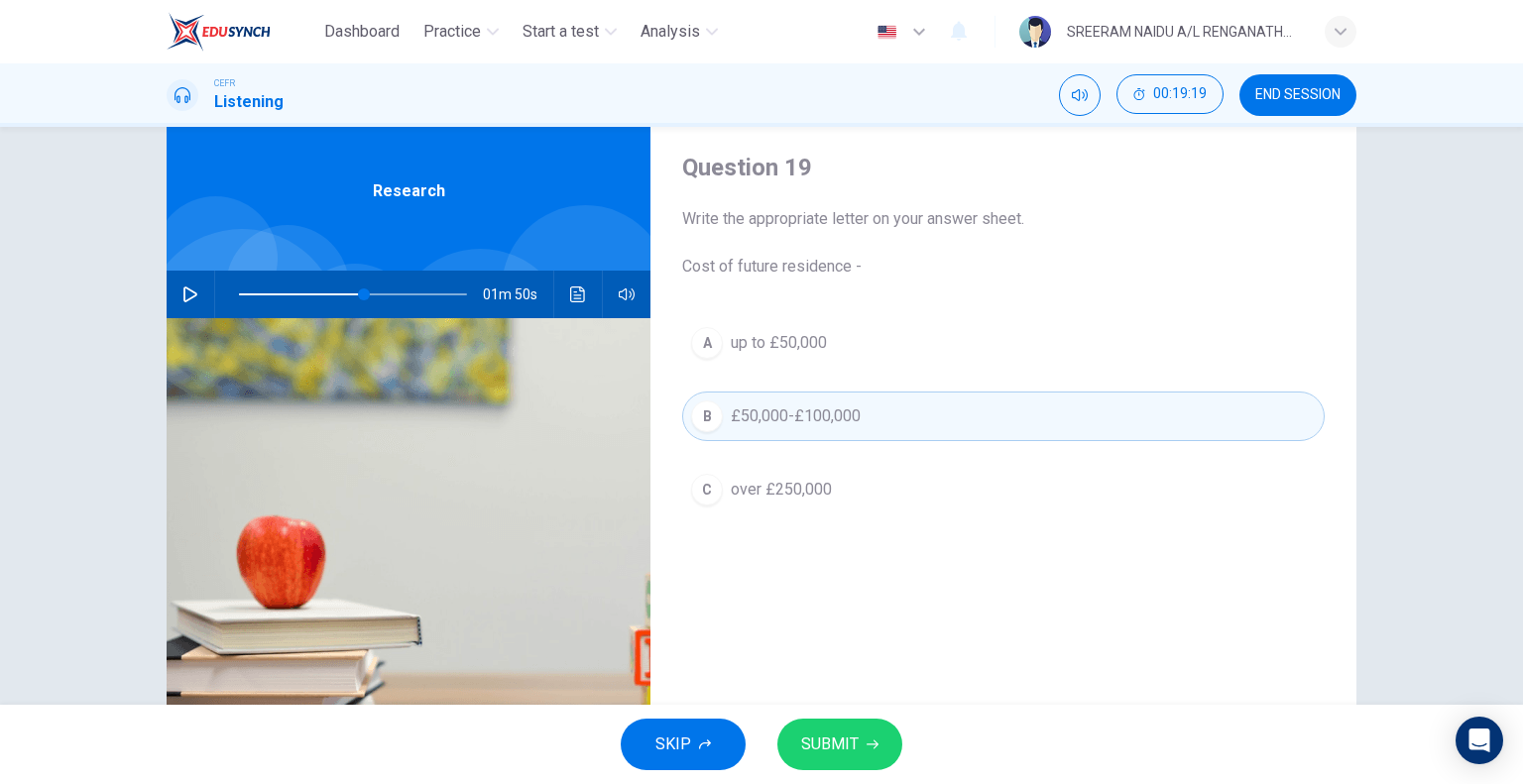 click at bounding box center [873, 744] 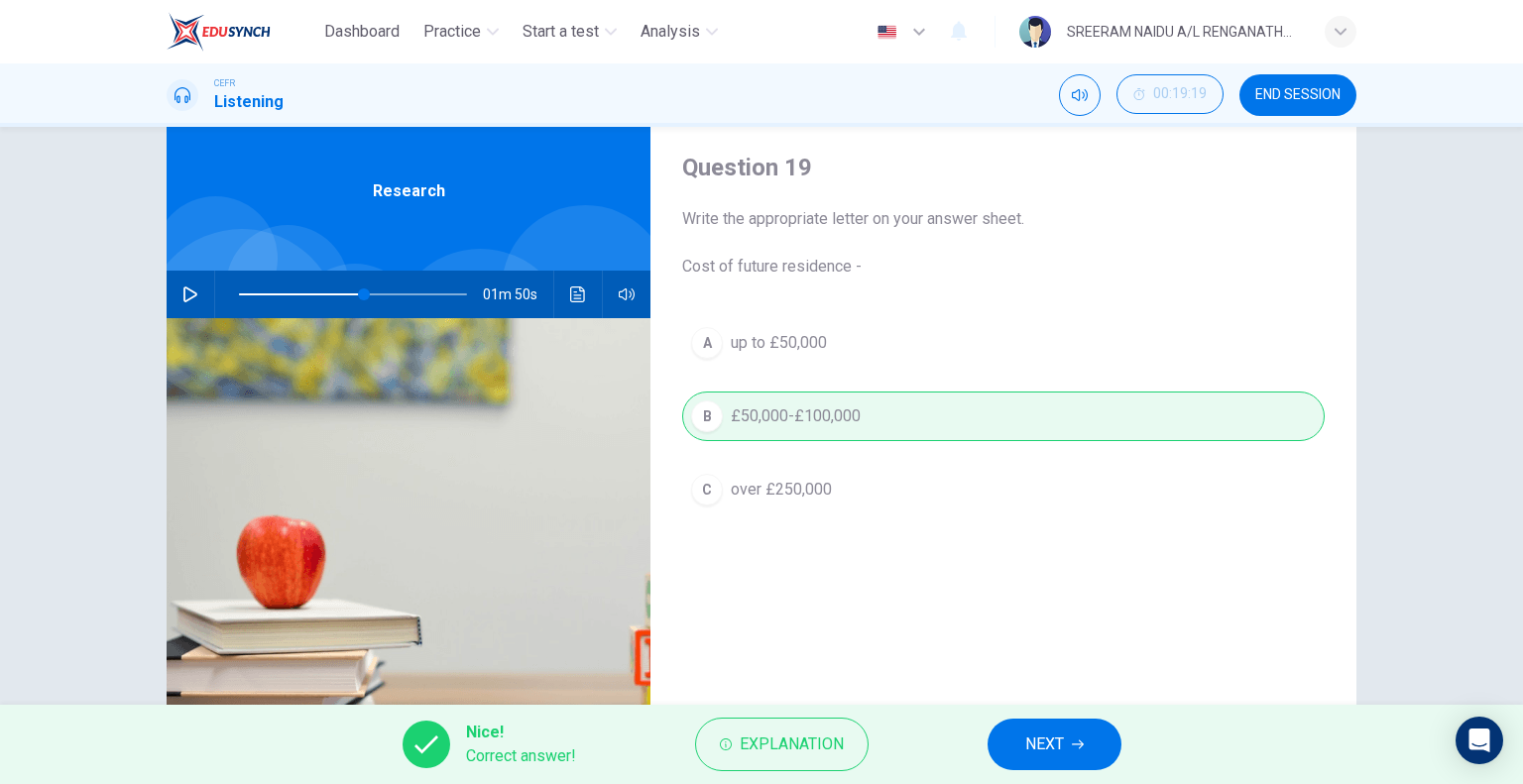 click on "NEXT" at bounding box center (1044, 744) 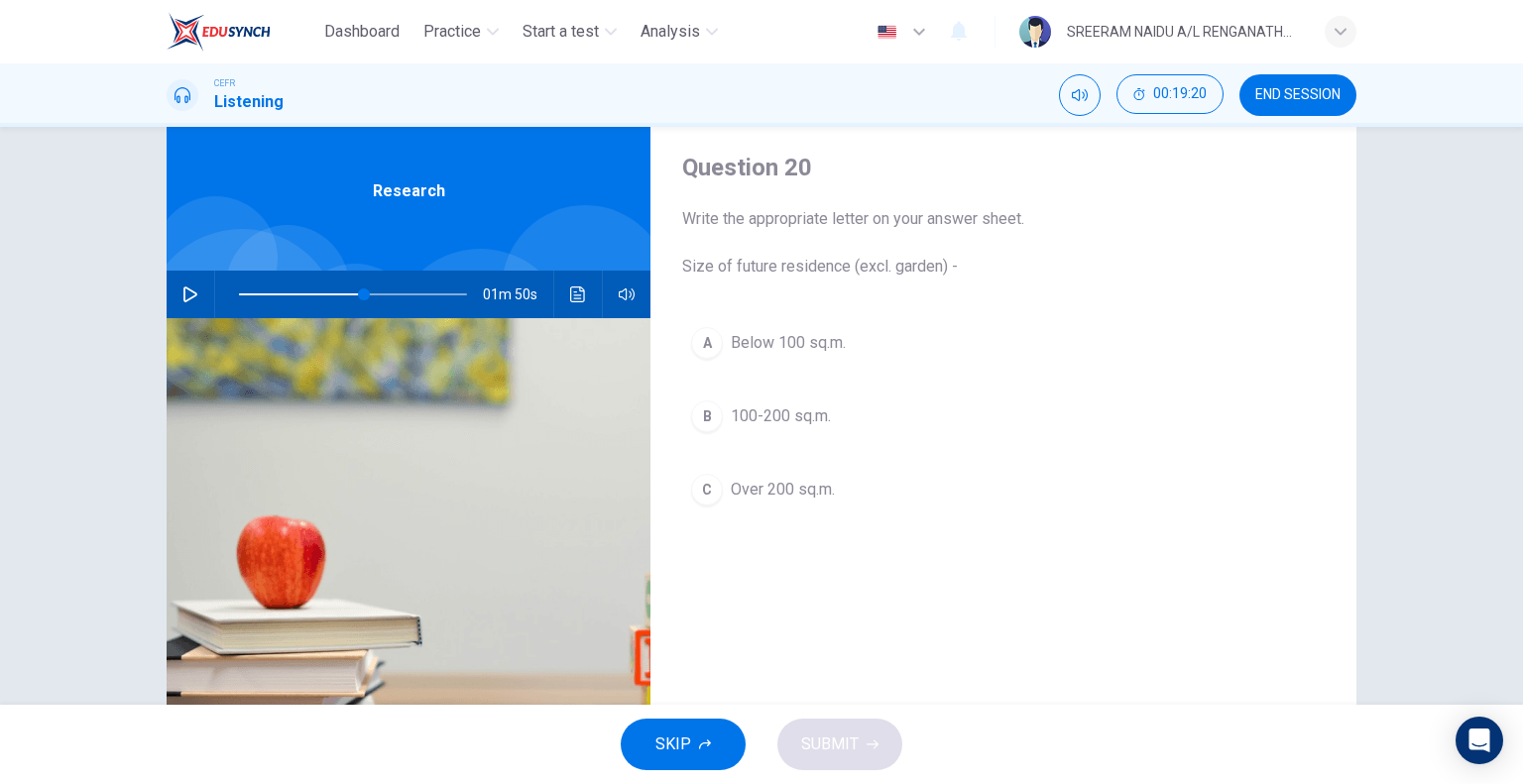 click at bounding box center [190, 294] 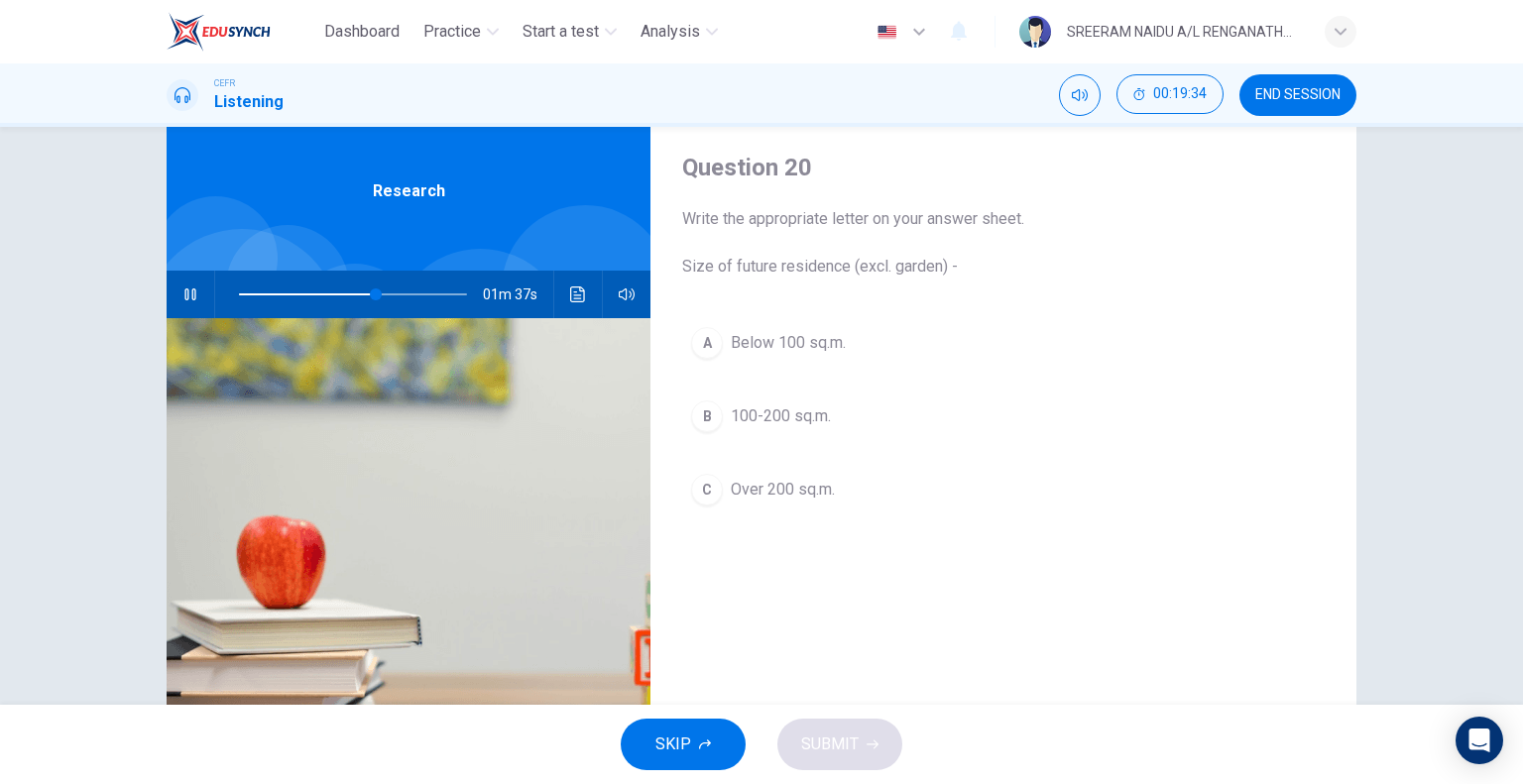 click at bounding box center [190, 294] 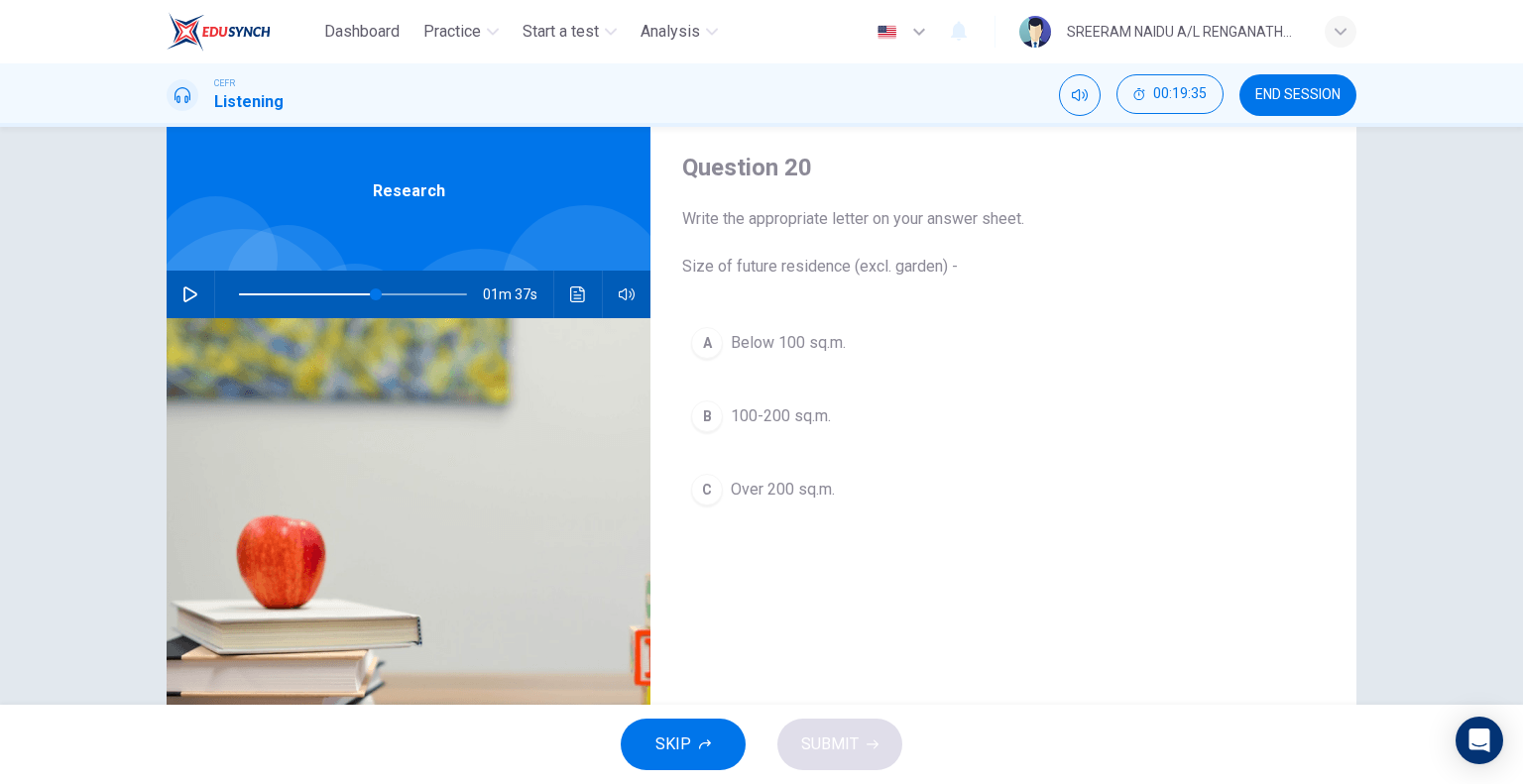 click on "100-200 sq.m." at bounding box center (788, 343) 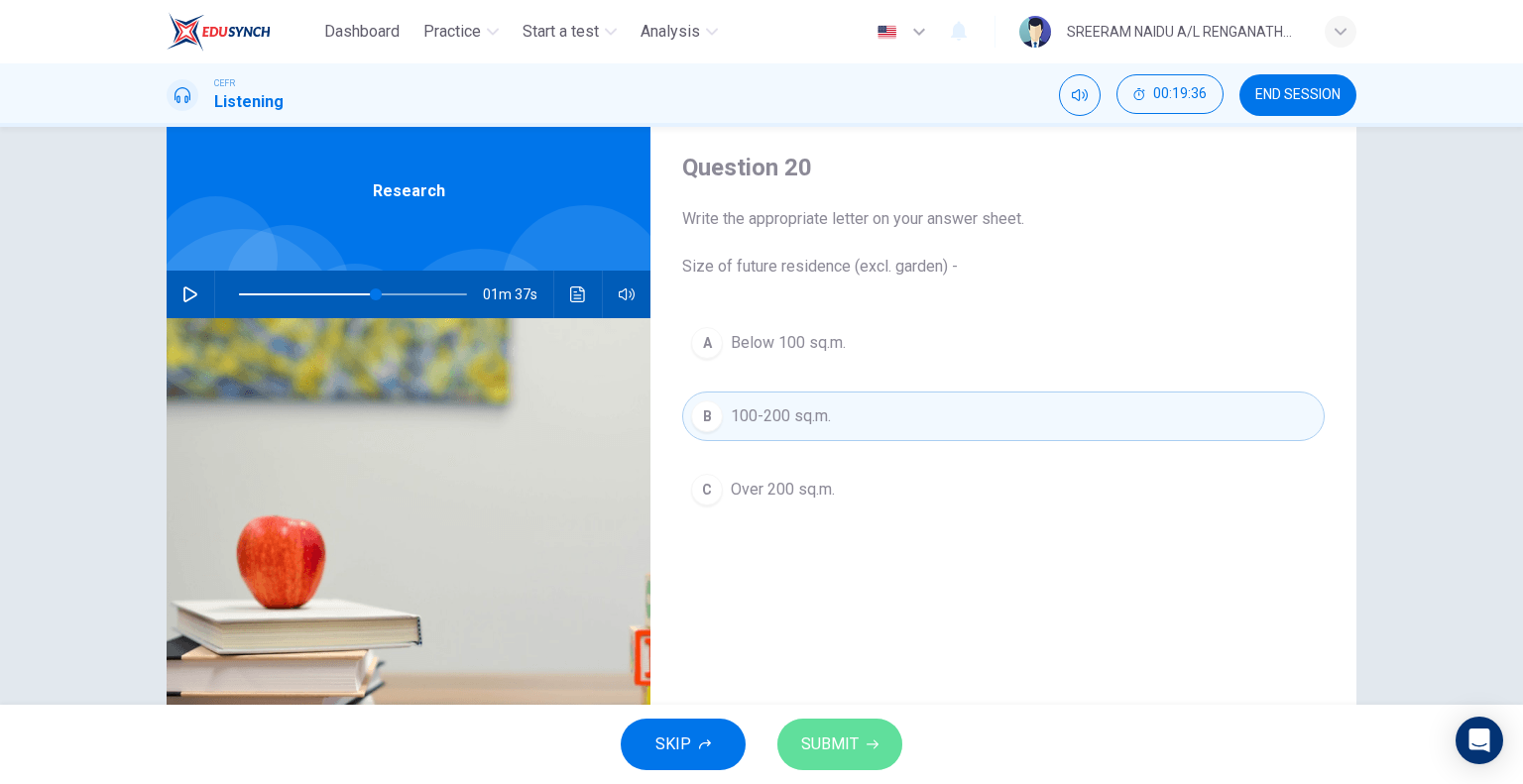 click on "SUBMIT" at bounding box center (830, 744) 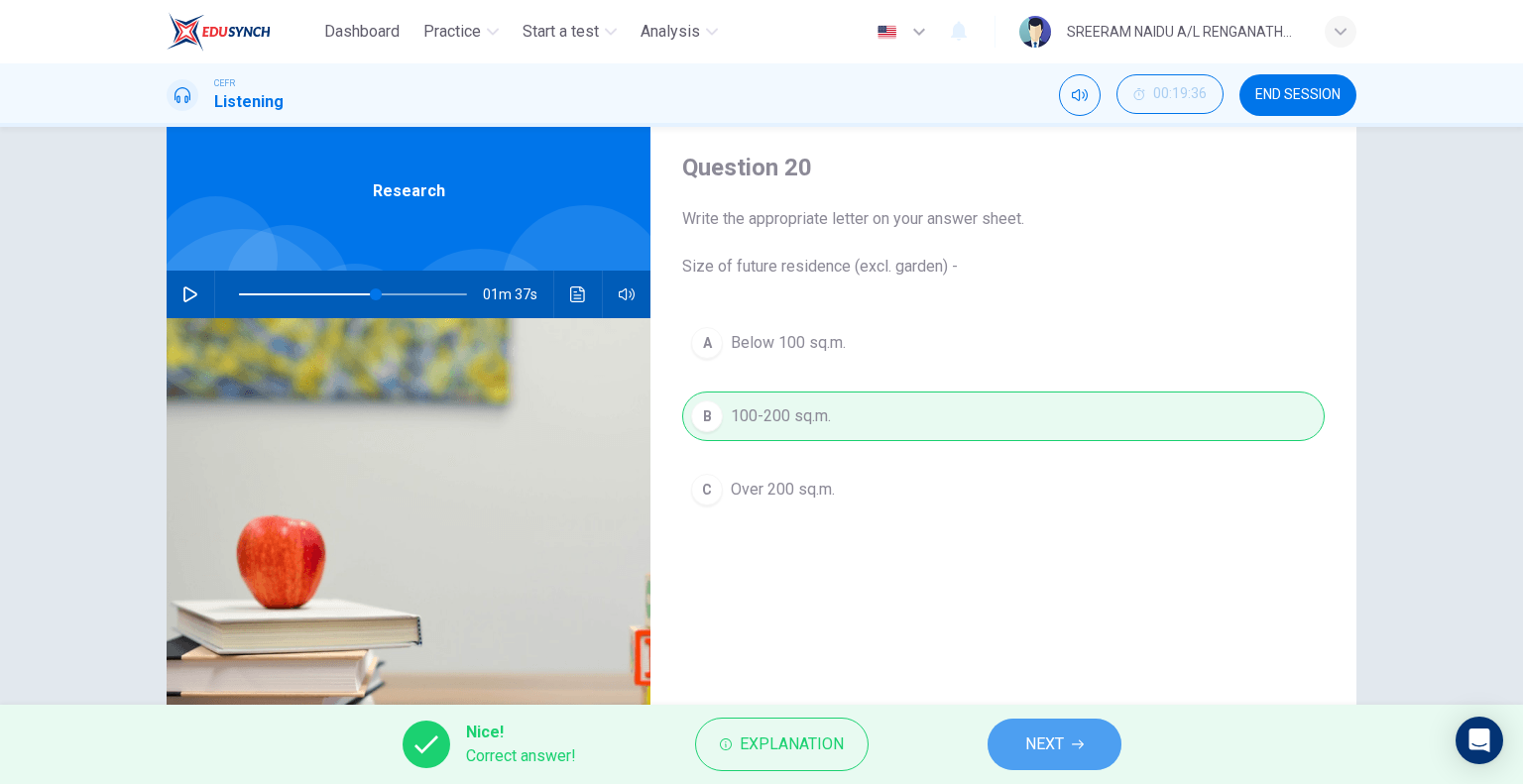 click on "NEXT" at bounding box center [1054, 744] 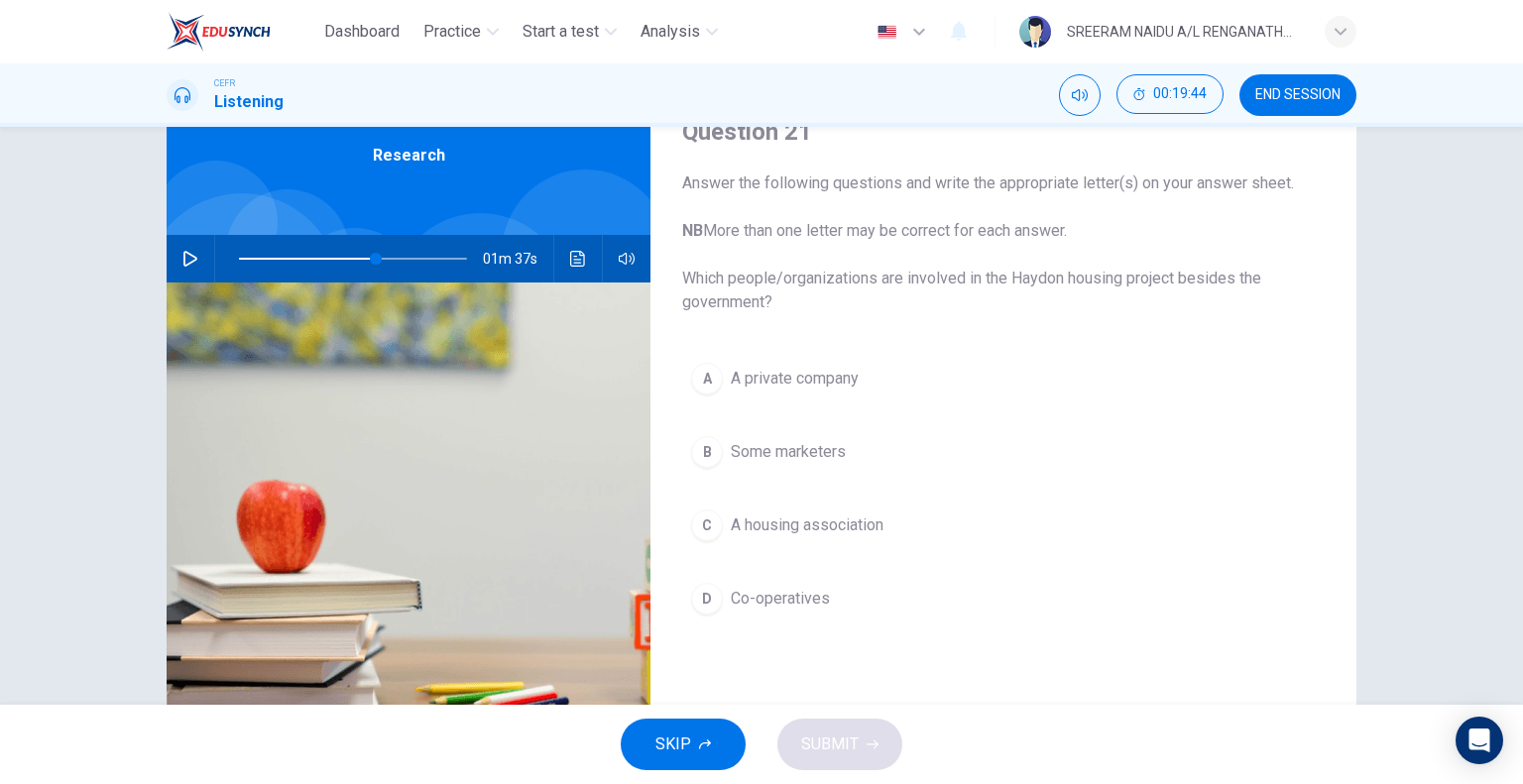scroll, scrollTop: 91, scrollLeft: 0, axis: vertical 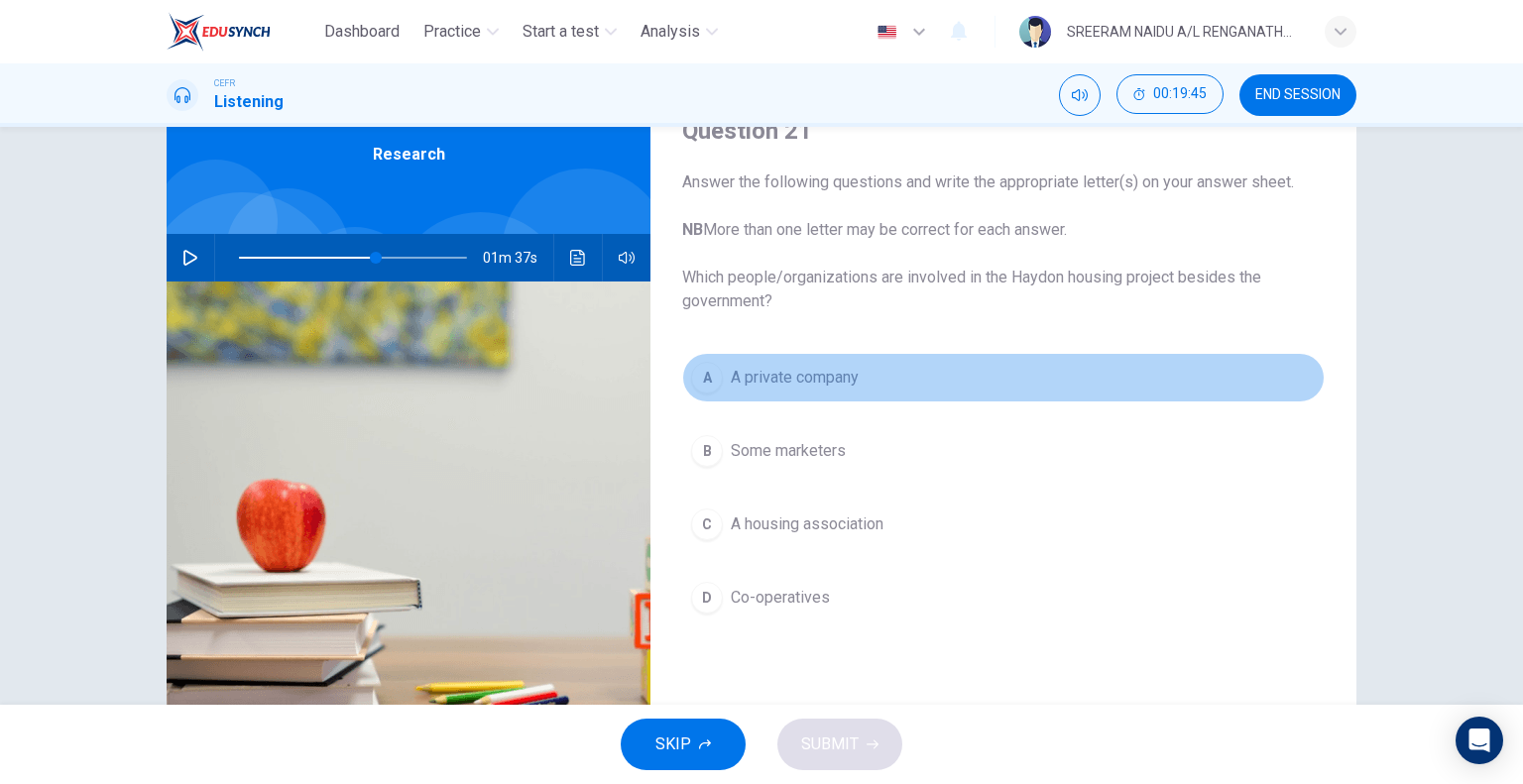 click on "A private company" at bounding box center [794, 378] 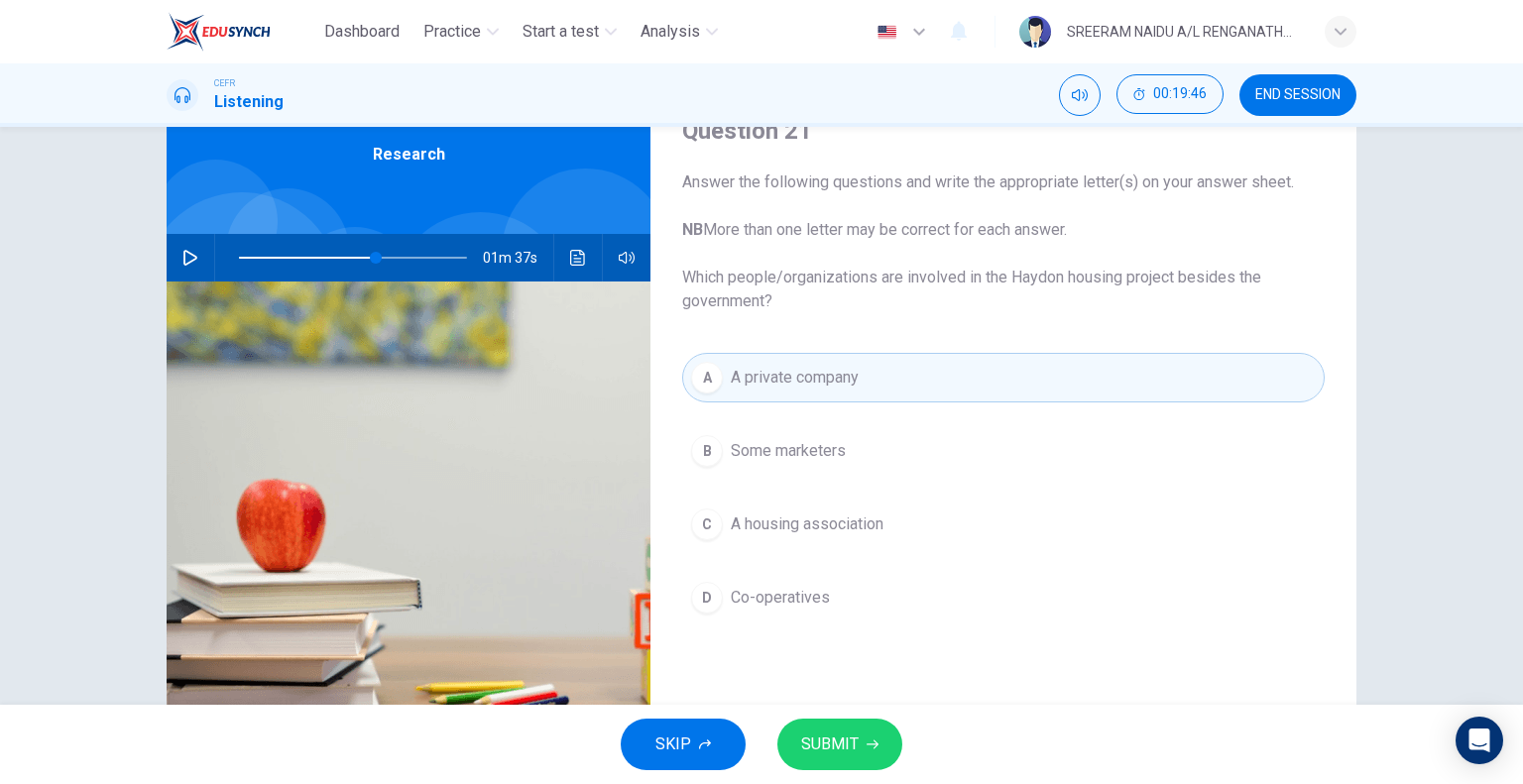 click on "SUBMIT" at bounding box center (840, 744) 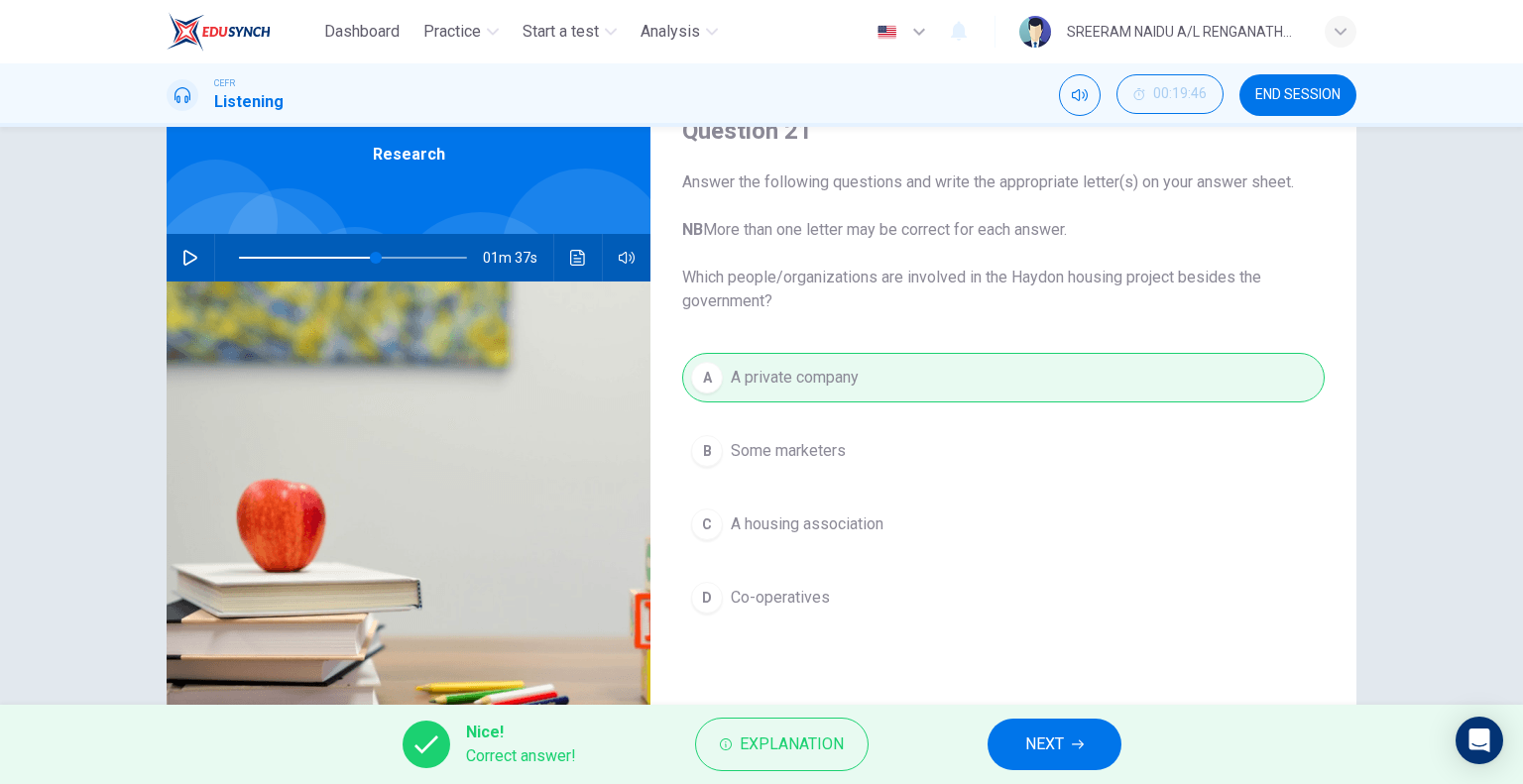click on "NEXT" at bounding box center (1054, 744) 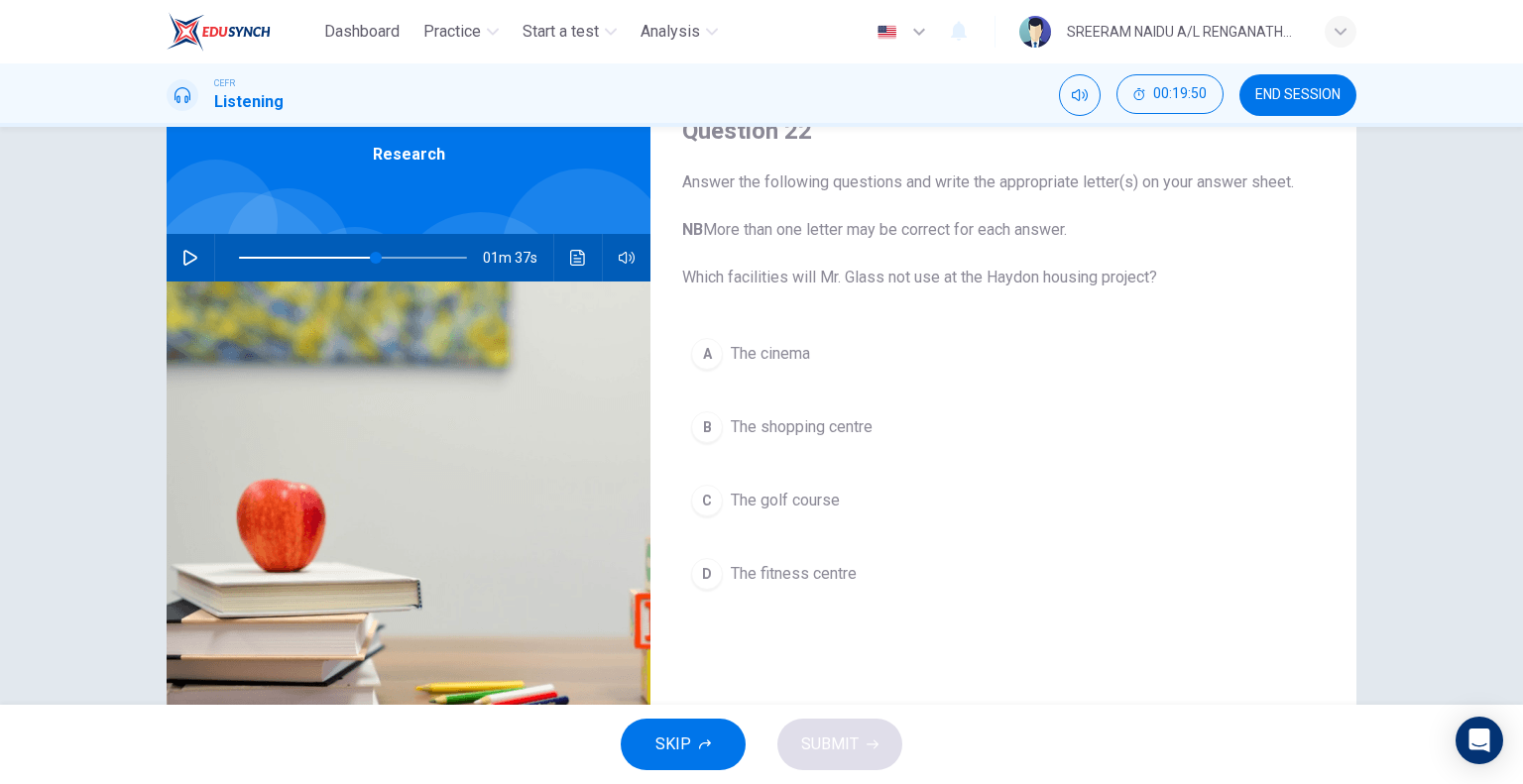click on "The golf course" at bounding box center (770, 354) 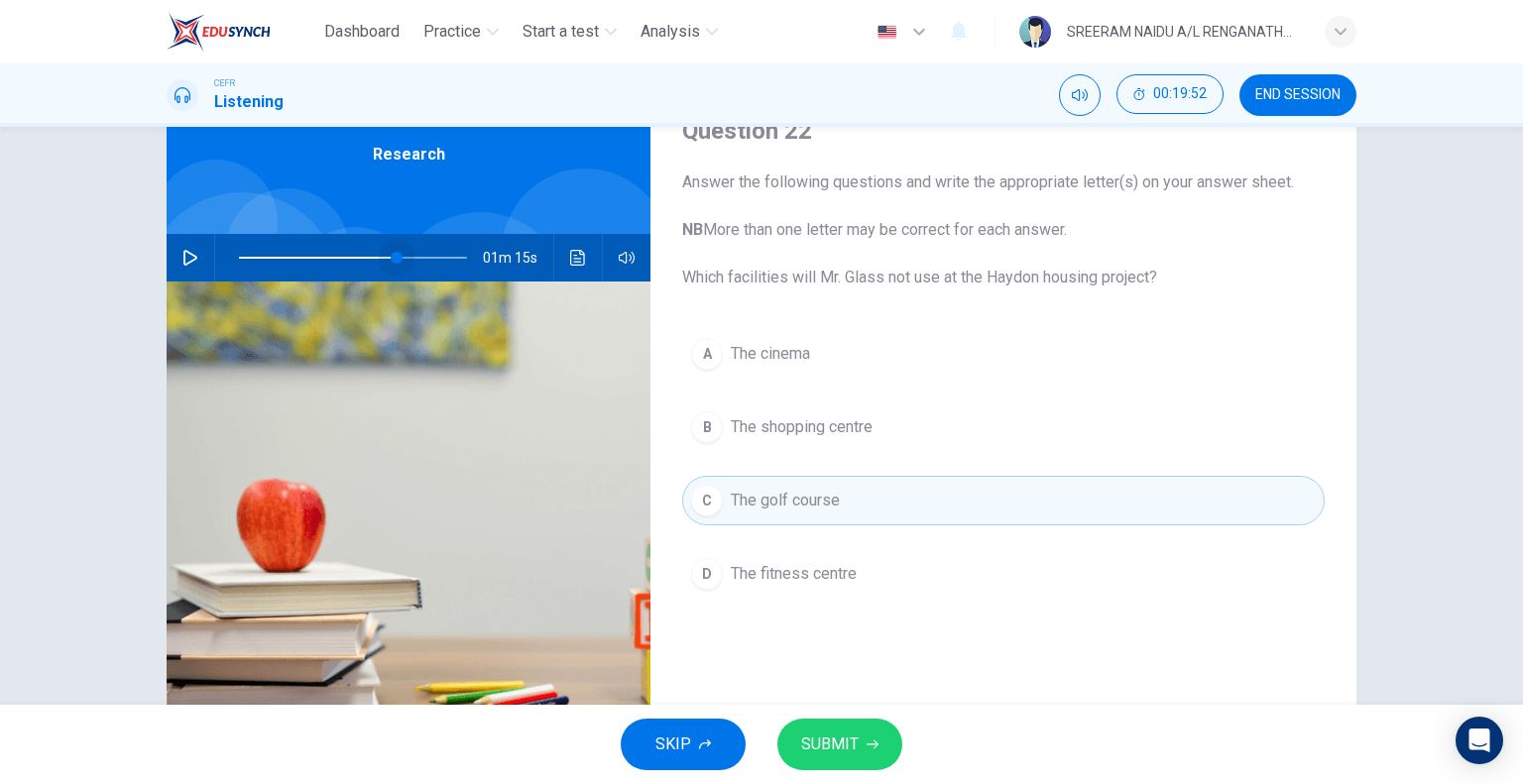 click at bounding box center [397, 258] 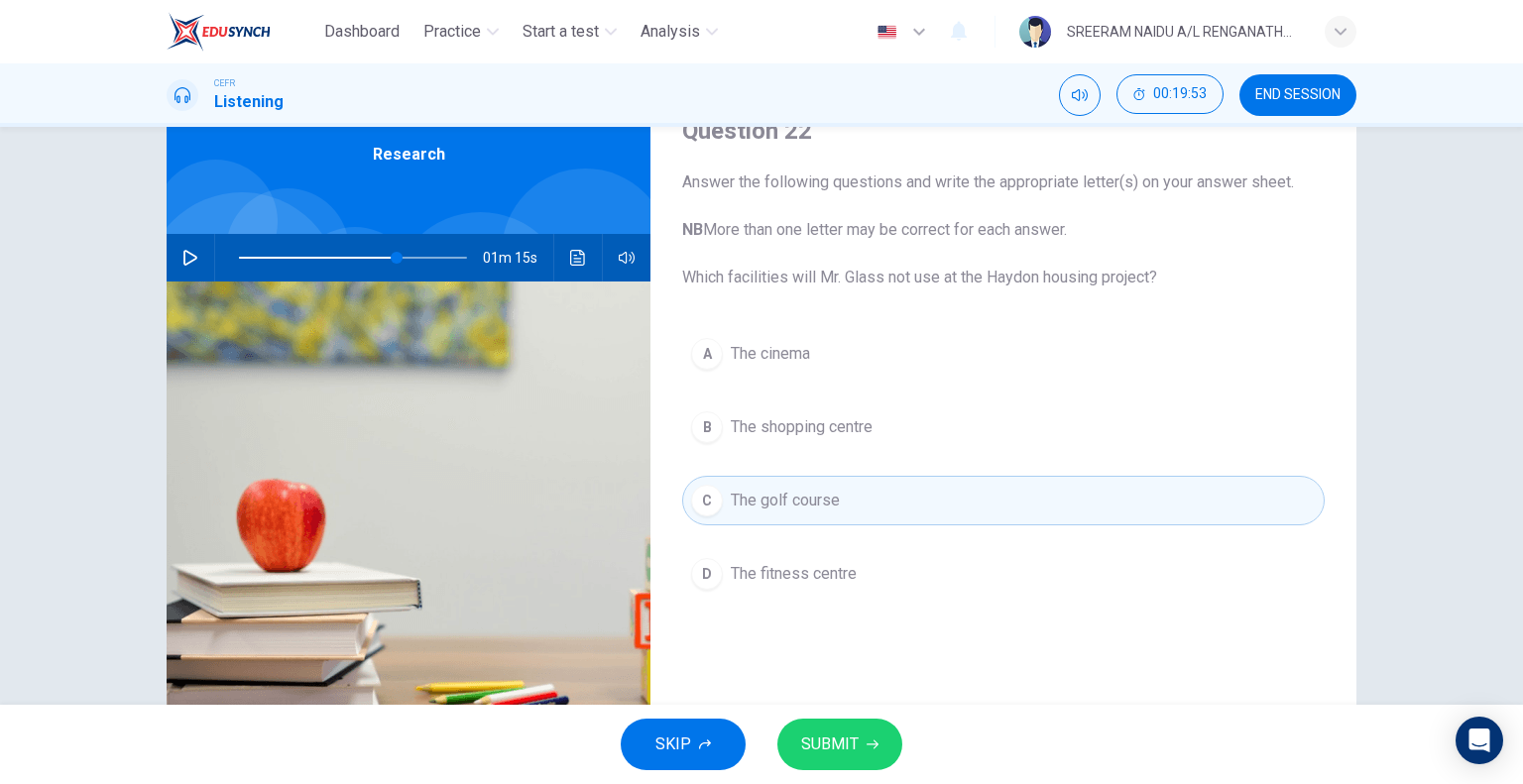 click at bounding box center [190, 258] 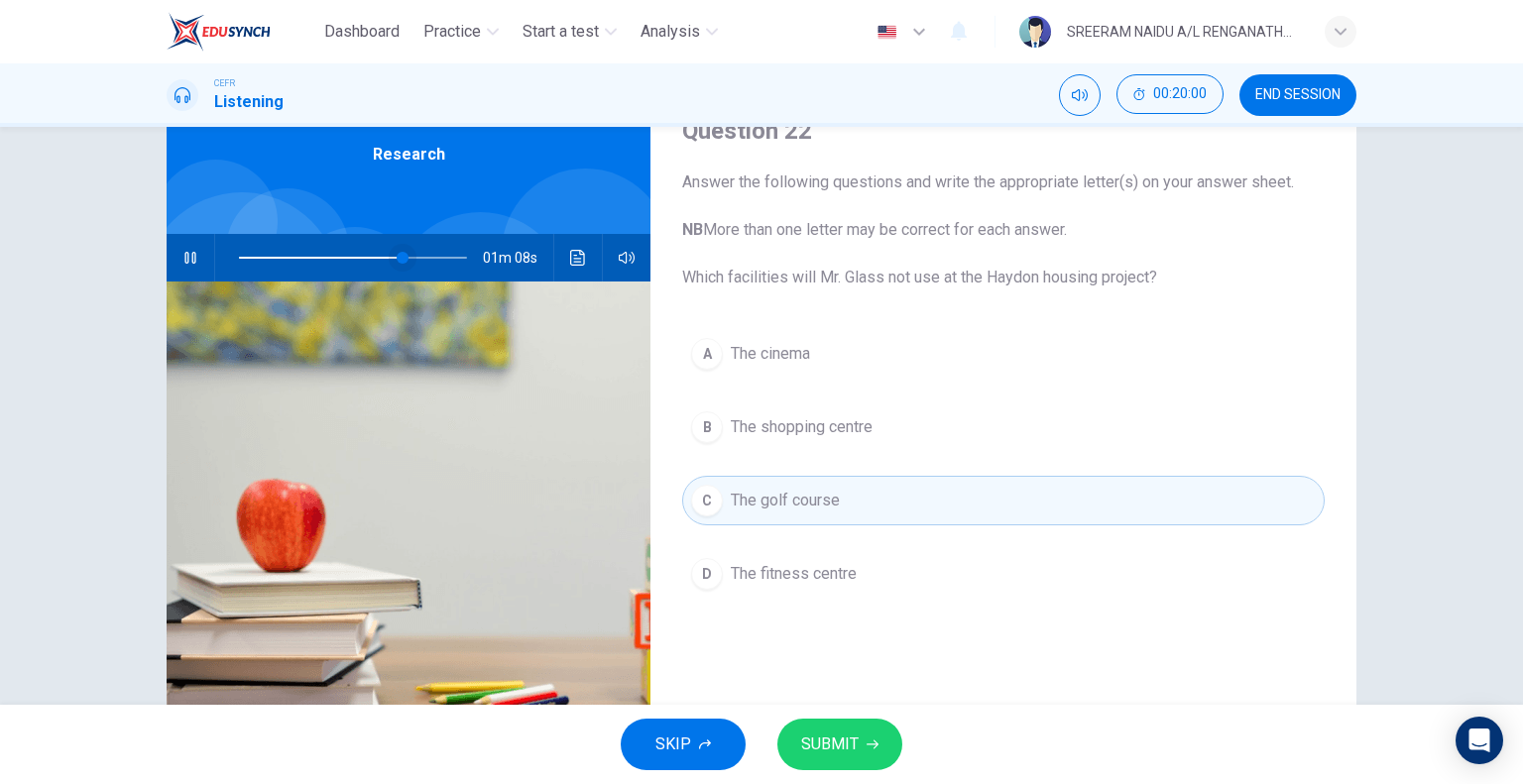 click at bounding box center [403, 258] 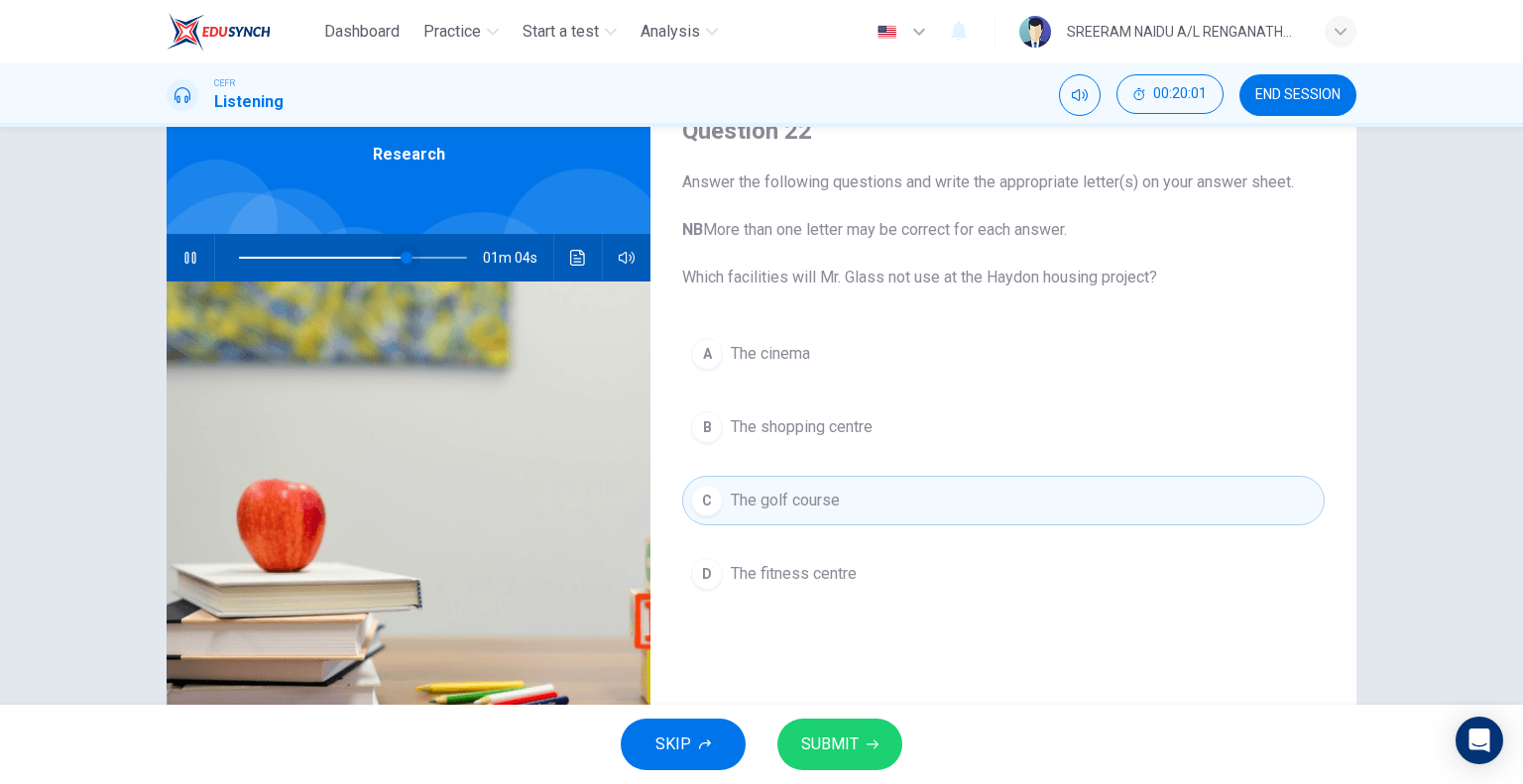 click at bounding box center [407, 258] 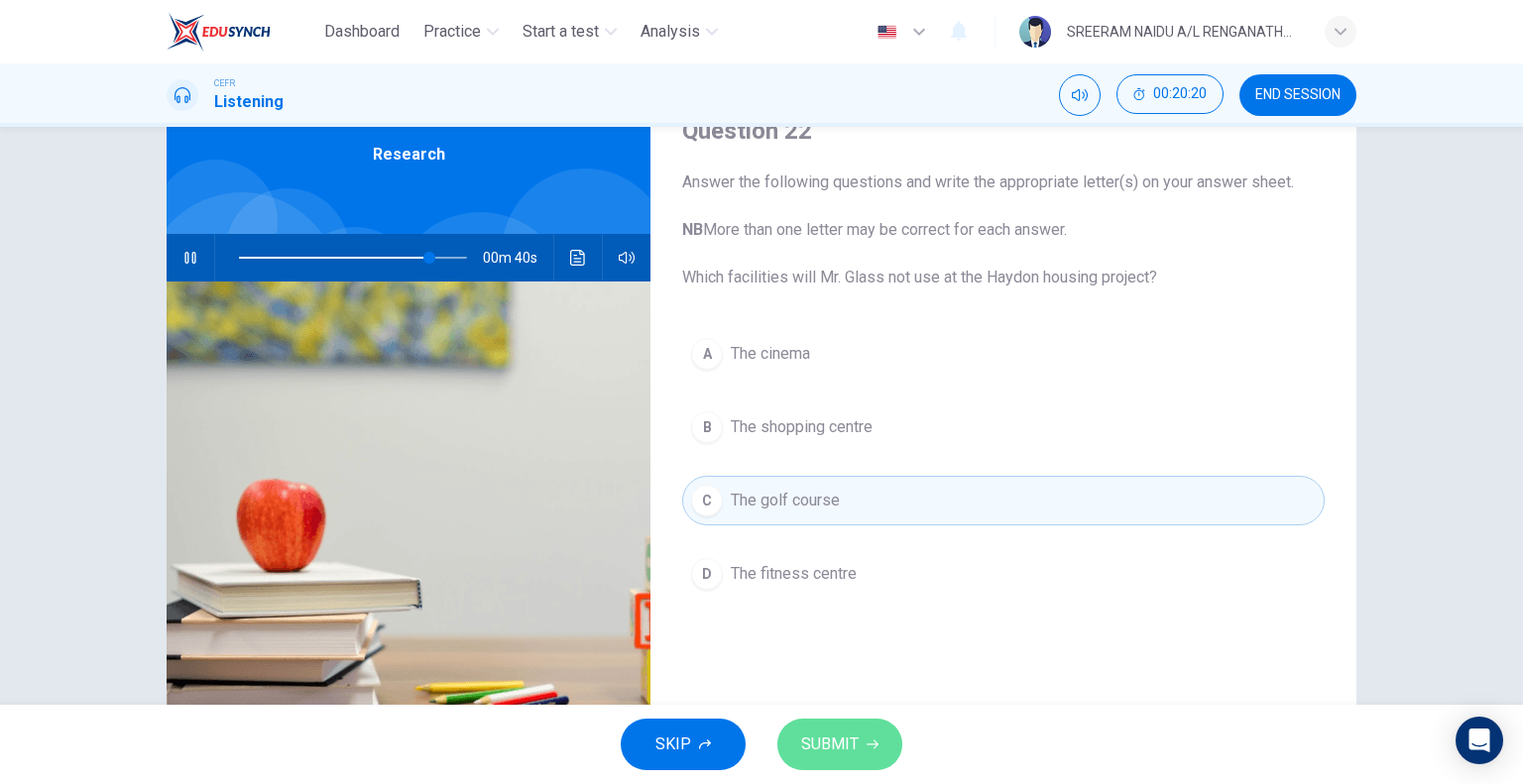 click on "SUBMIT" at bounding box center [830, 744] 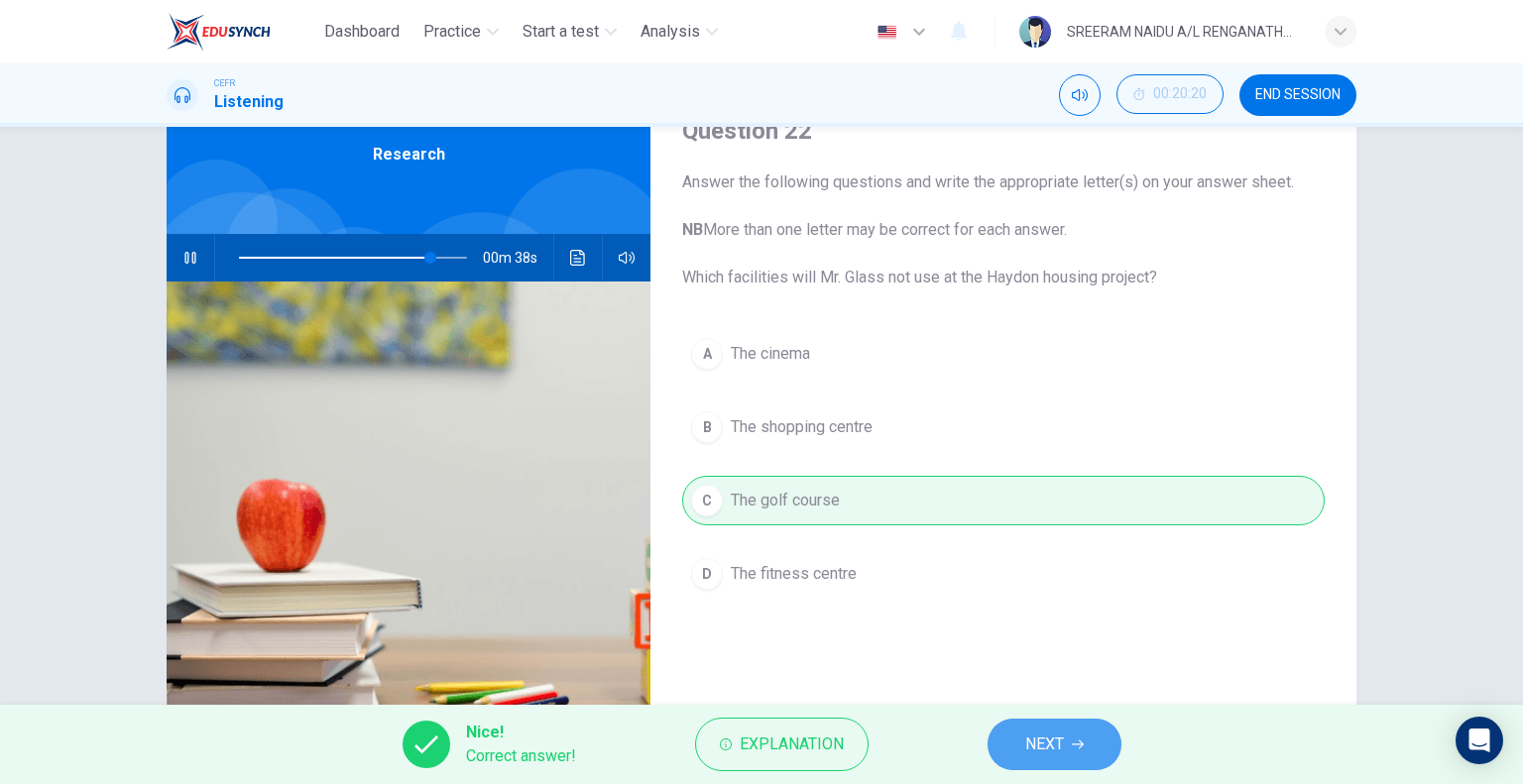click on "NEXT" at bounding box center [1044, 744] 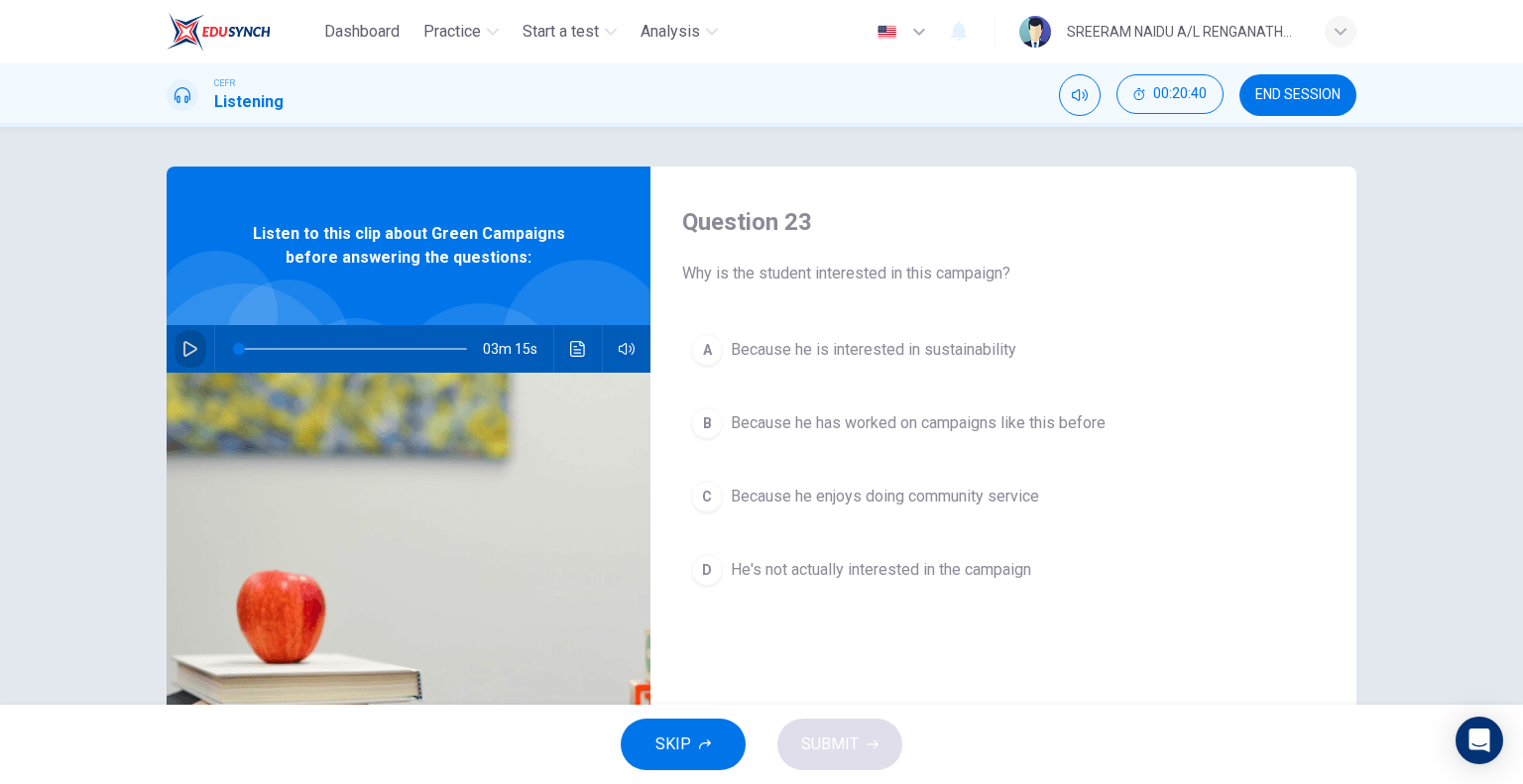 click at bounding box center [190, 349] 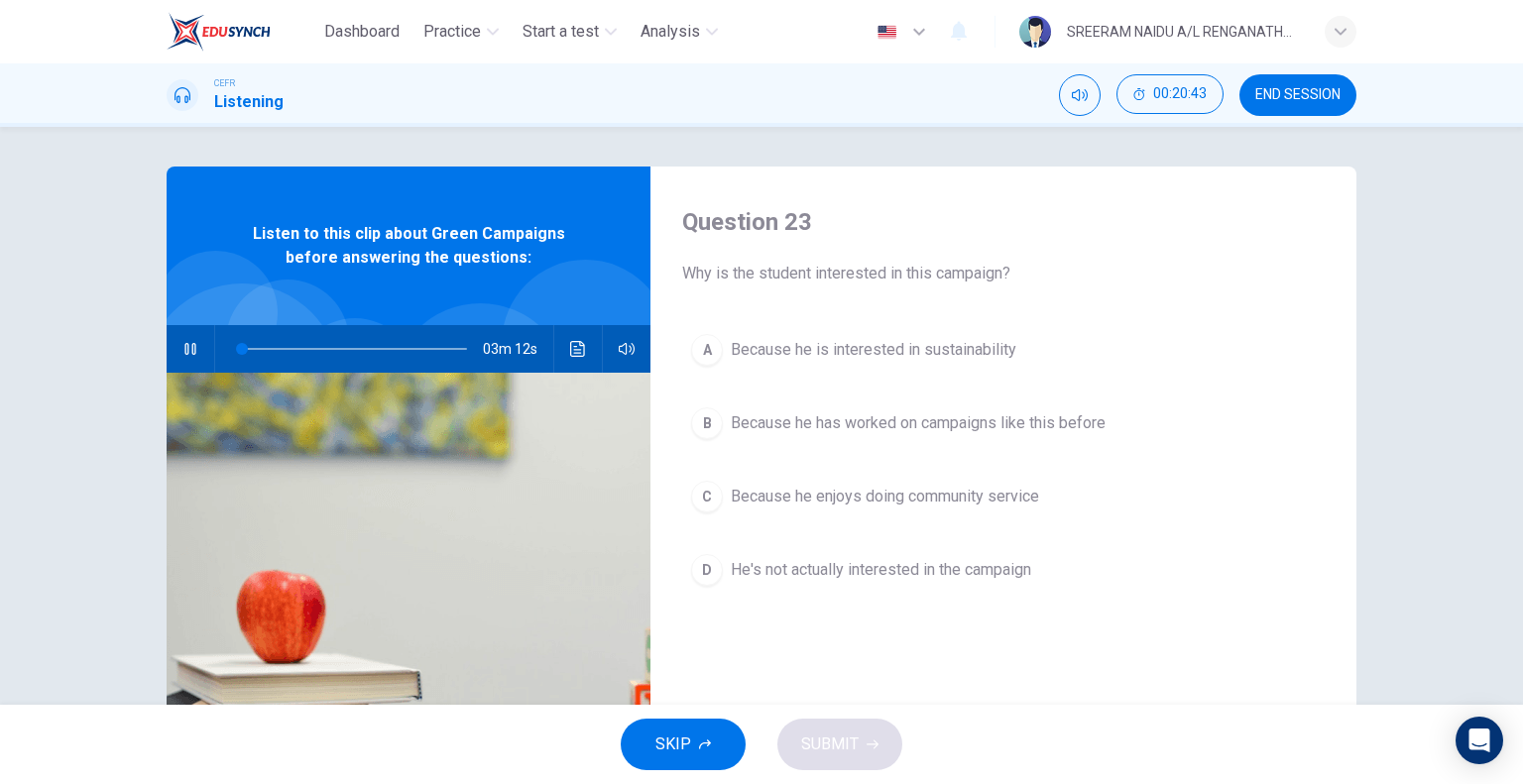 type 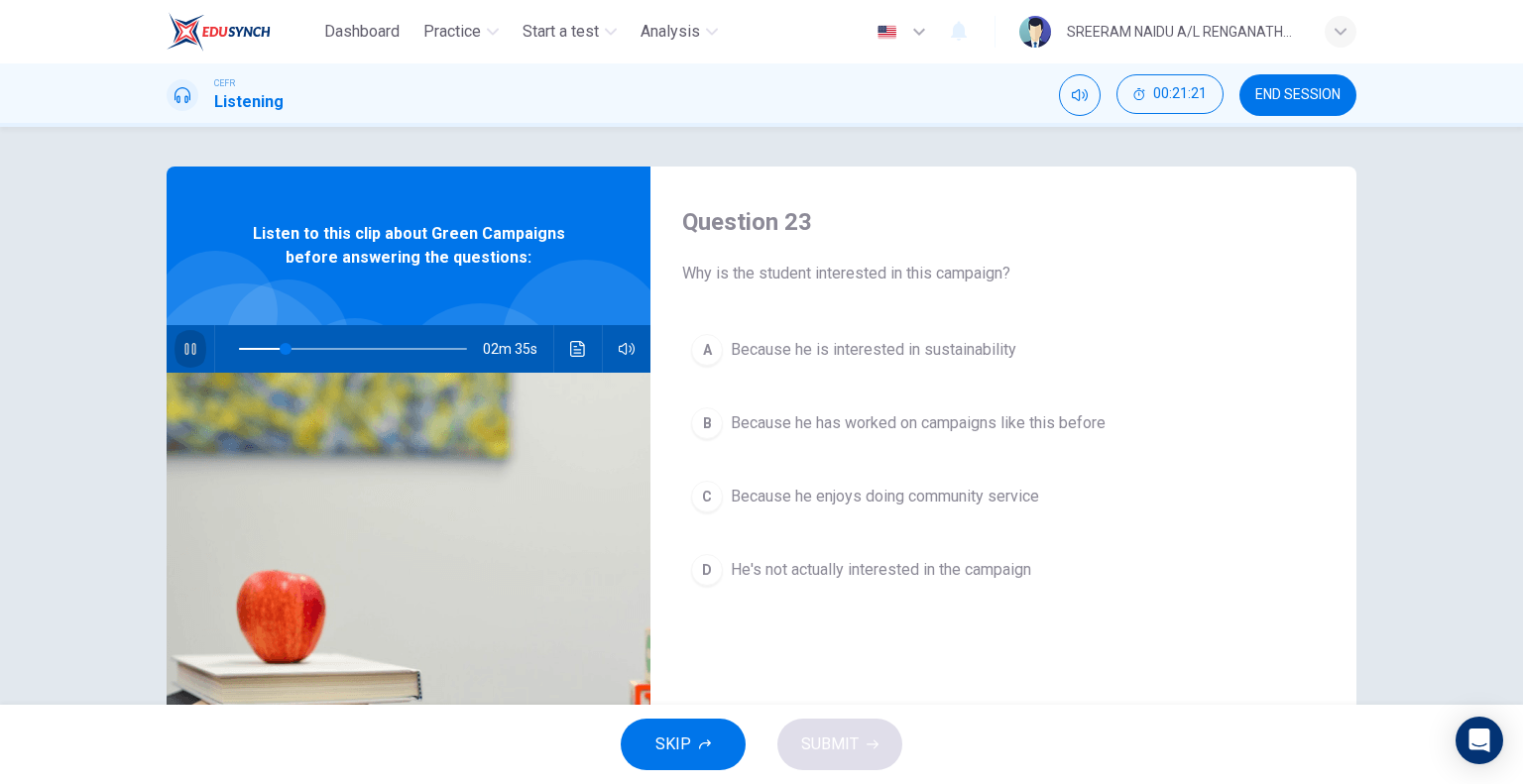 click at bounding box center (190, 349) 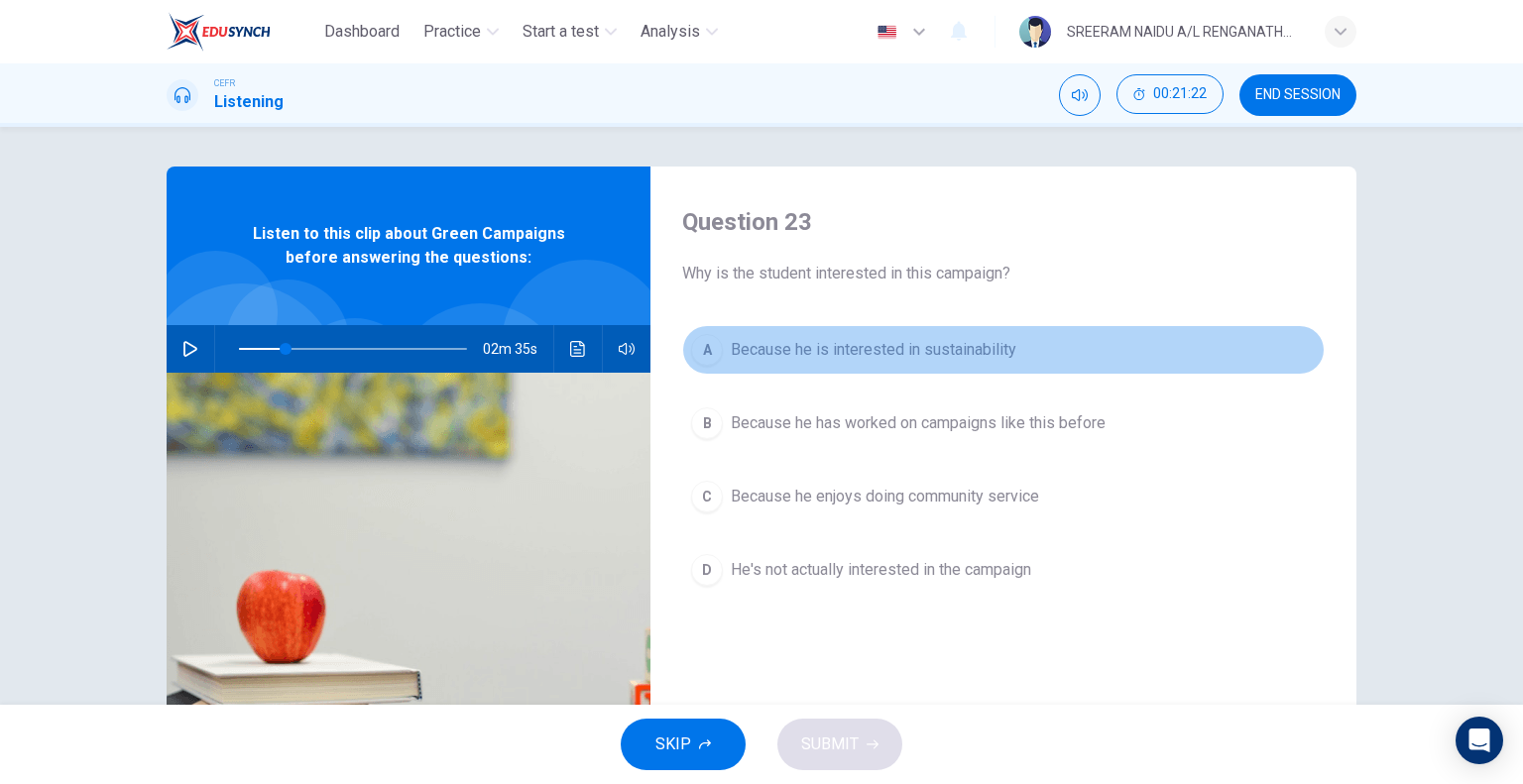 click on "A Because he is interested in sustainability" at bounding box center [1003, 350] 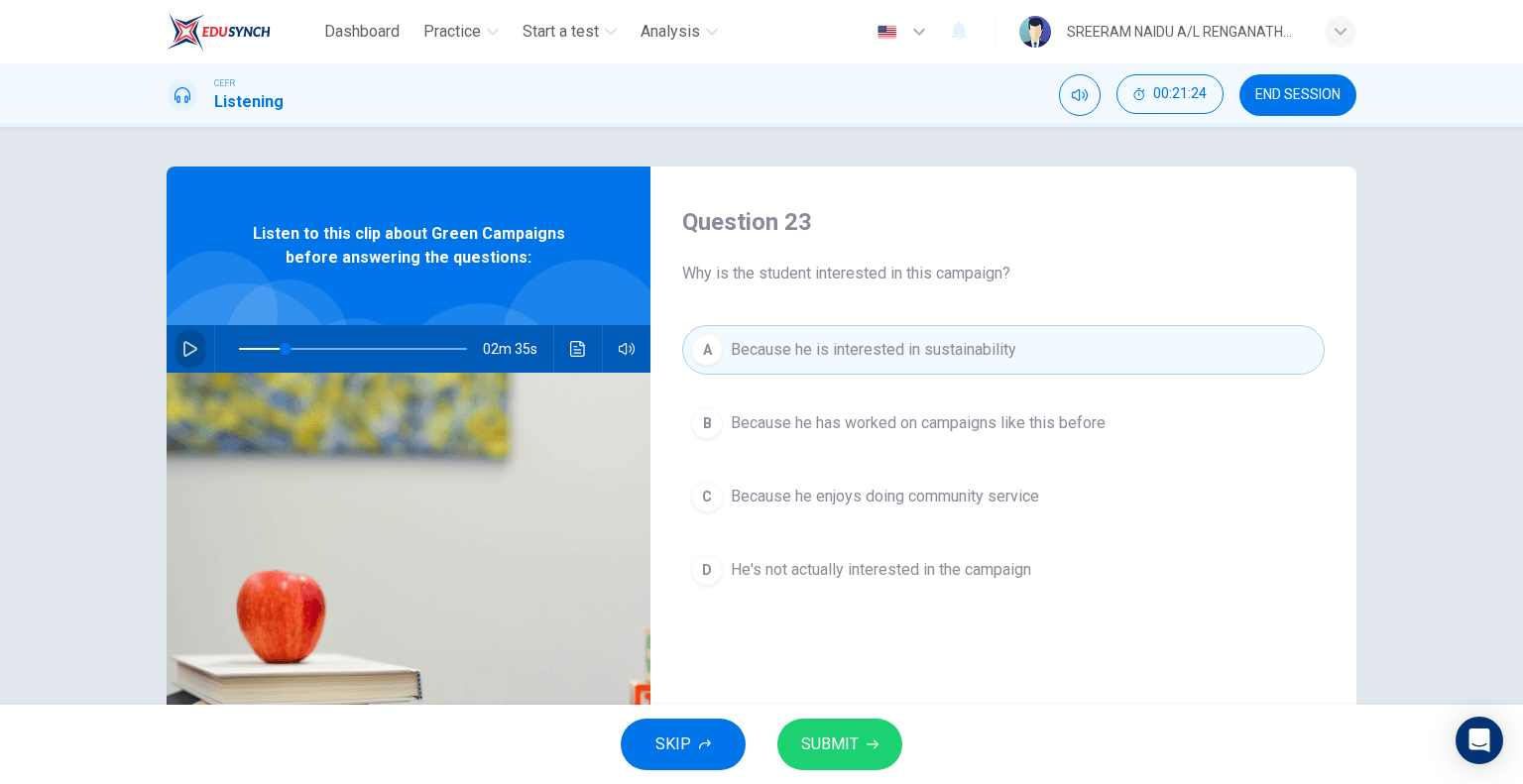 click at bounding box center [190, 349] 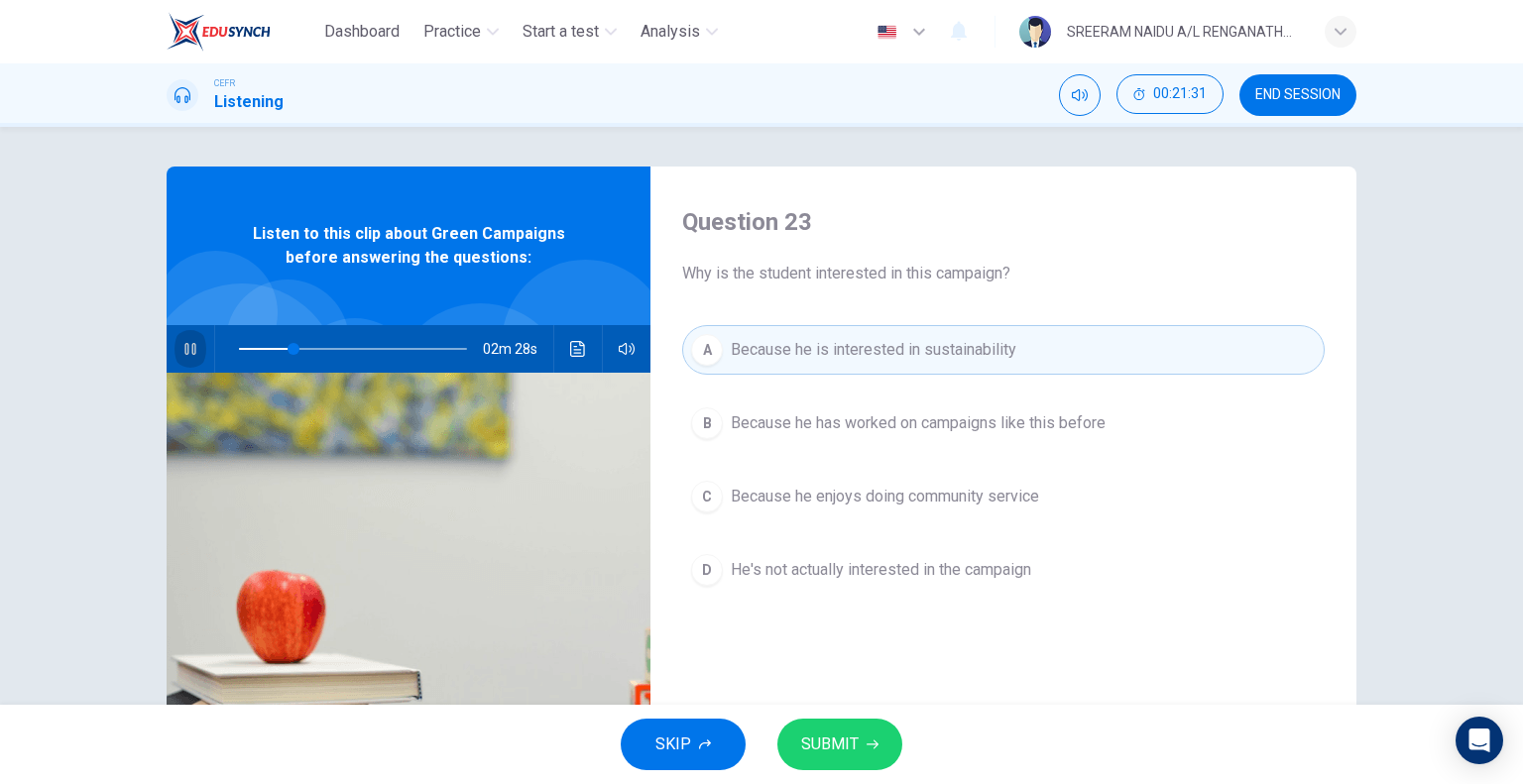 click at bounding box center [189, 349] 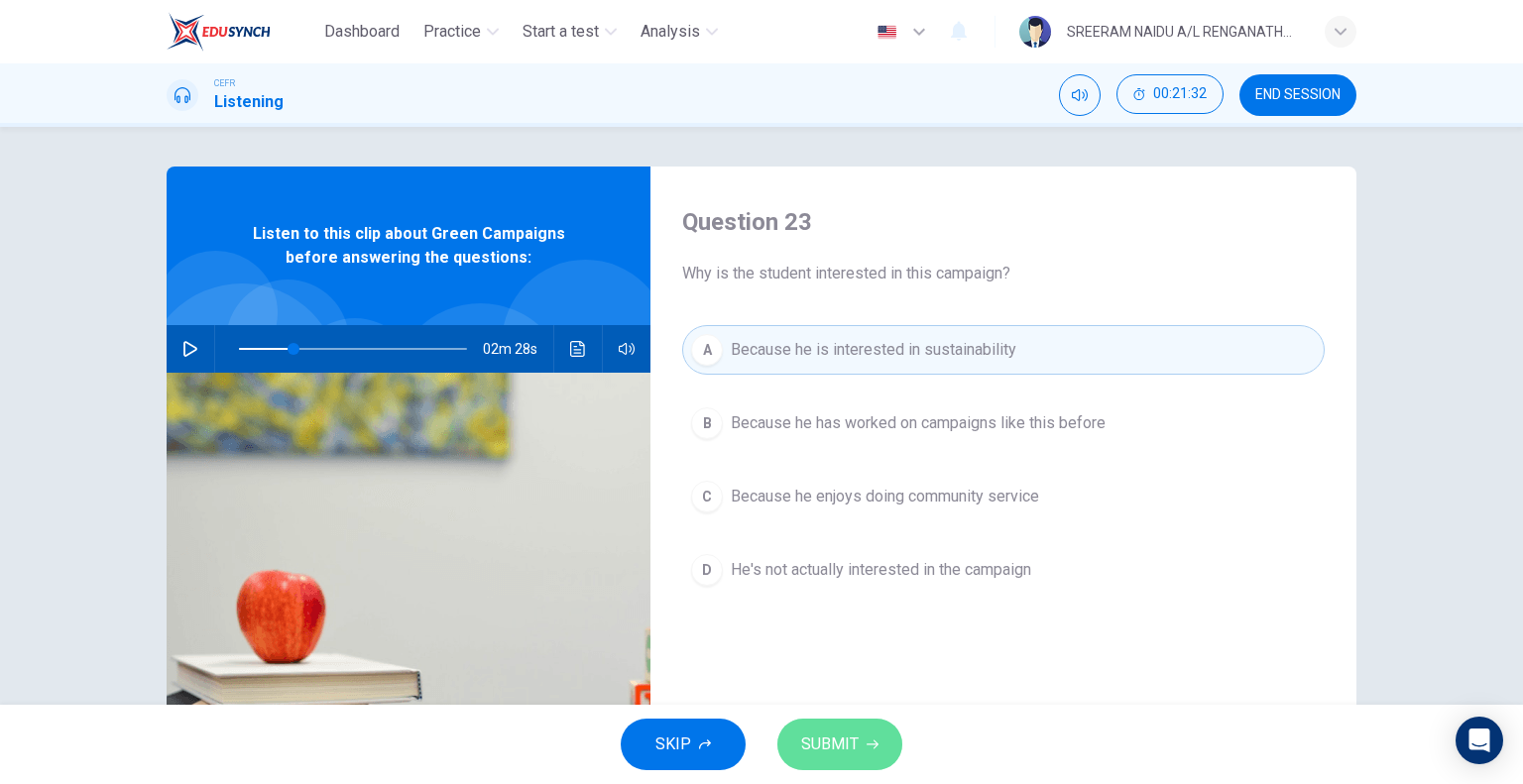 click on "SUBMIT" at bounding box center [830, 744] 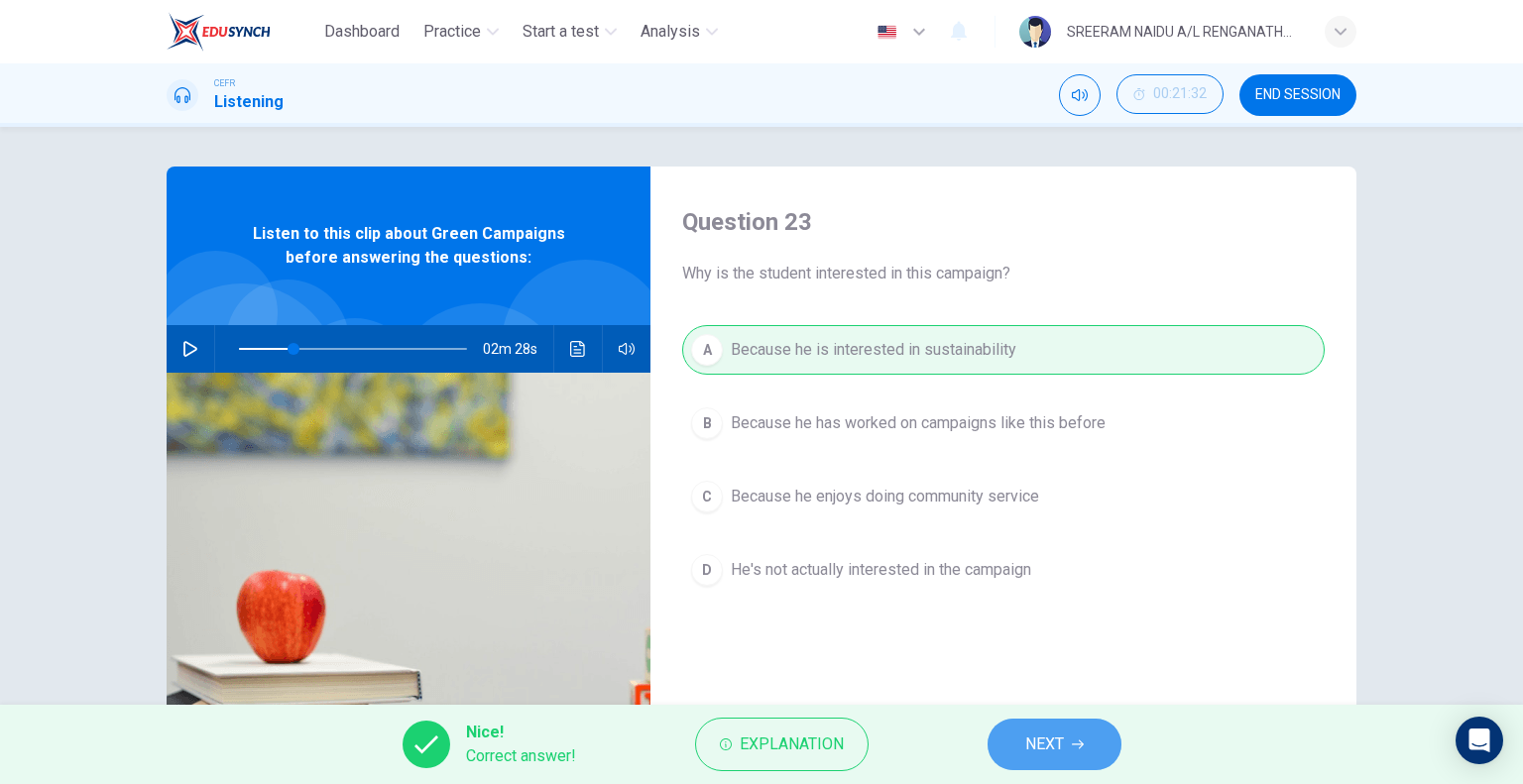 click at bounding box center (1078, 744) 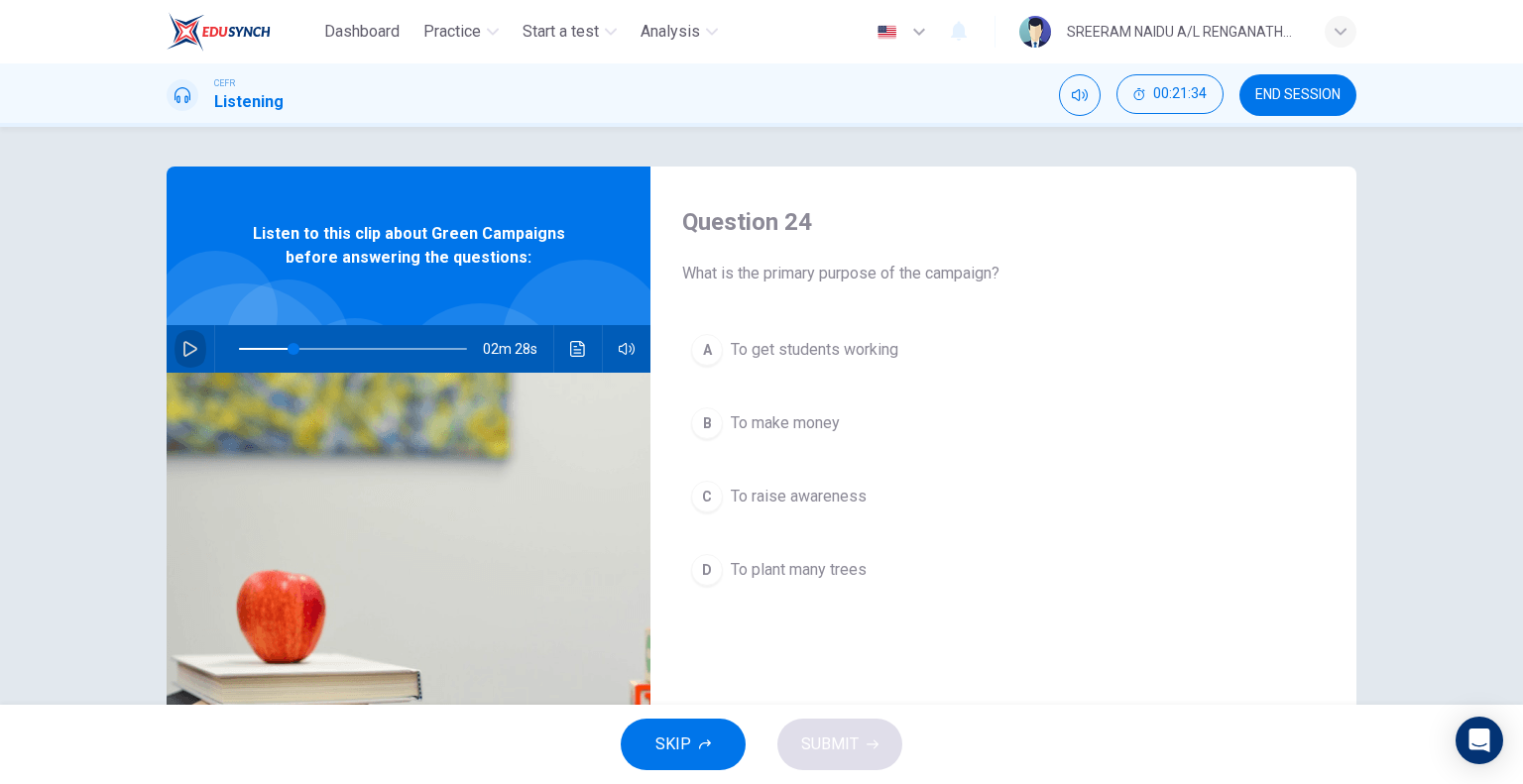 click at bounding box center (190, 349) 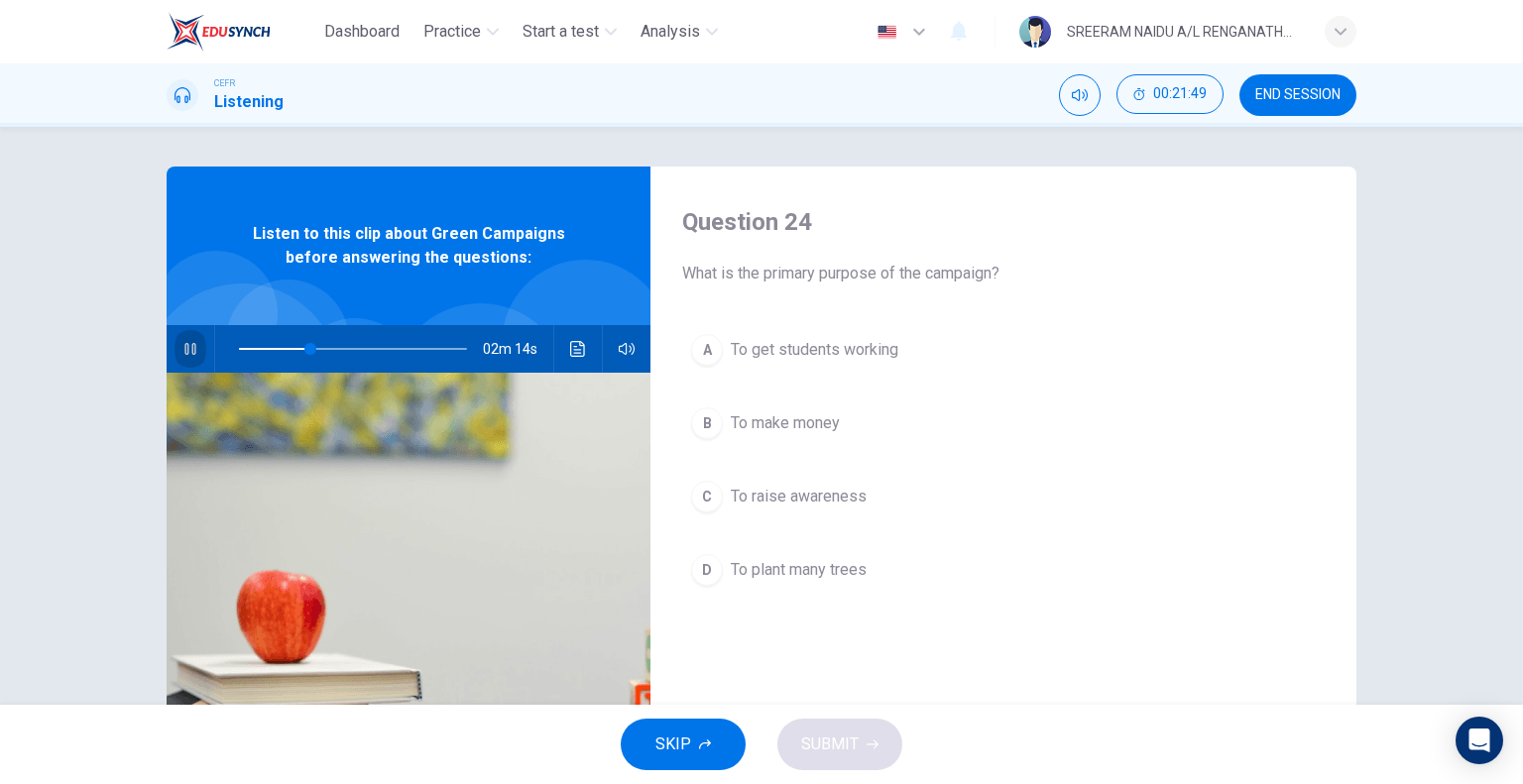 click at bounding box center (190, 349) 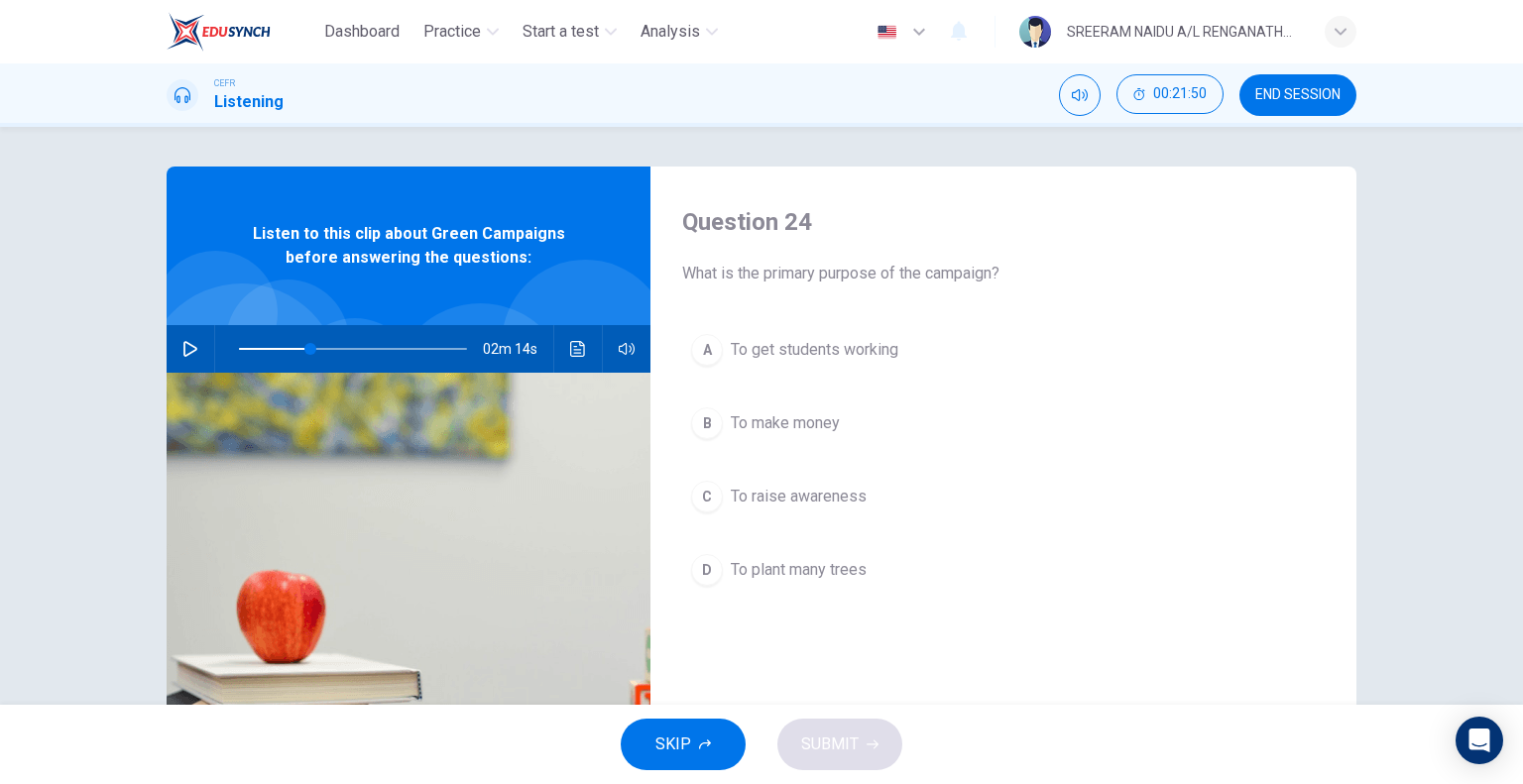 click at bounding box center [190, 349] 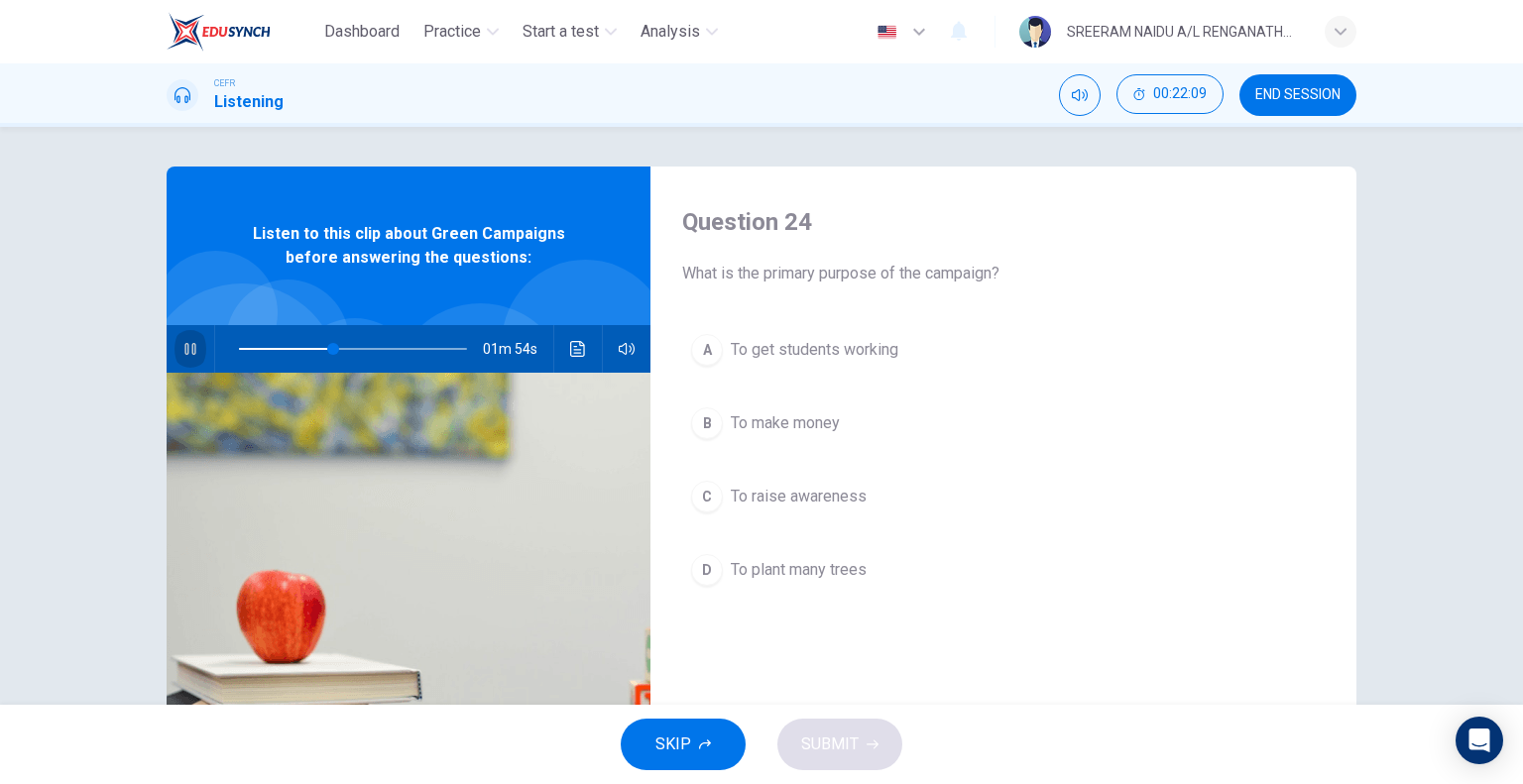 click at bounding box center (190, 349) 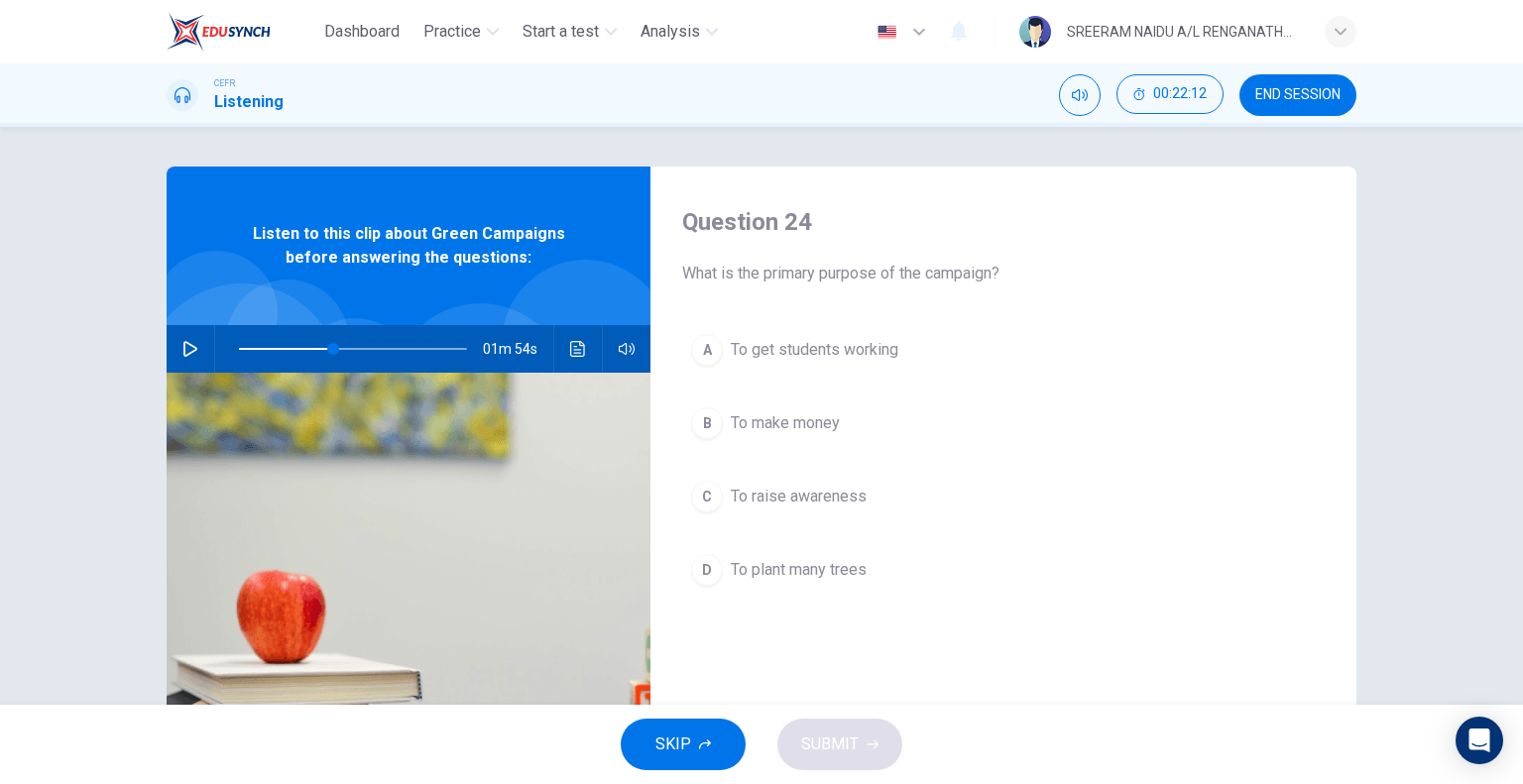 click at bounding box center (190, 349) 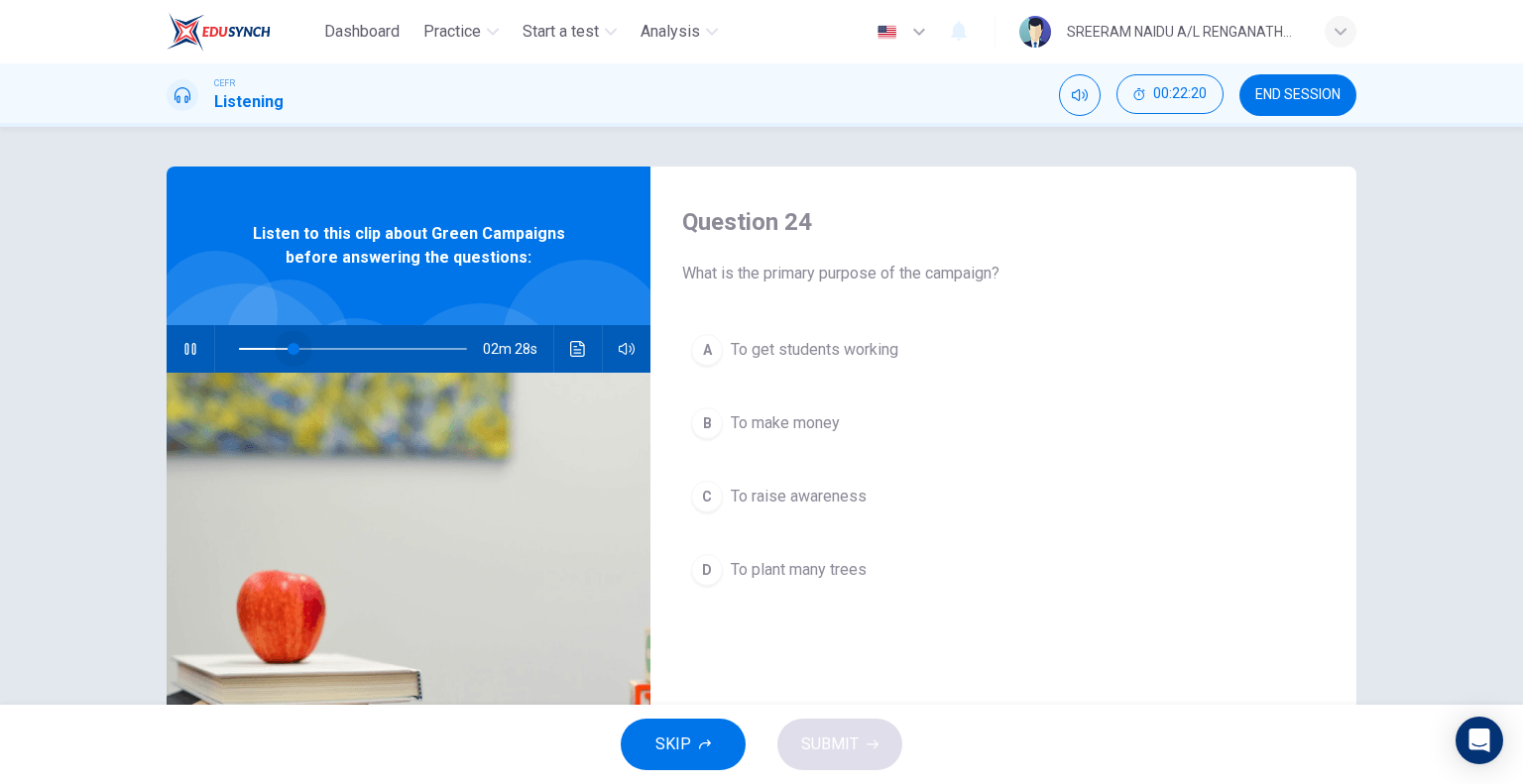 click at bounding box center [353, 349] 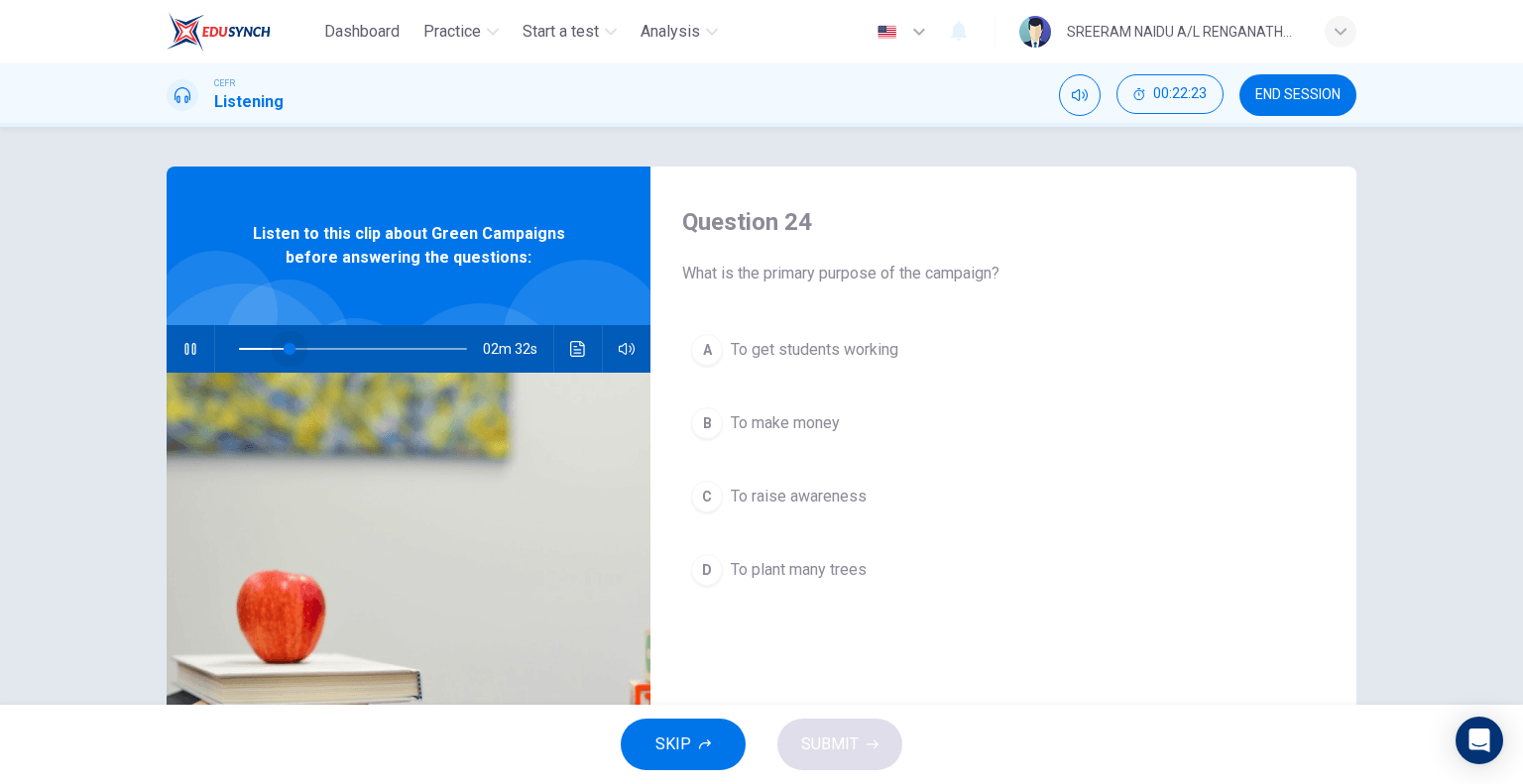 click at bounding box center (290, 349) 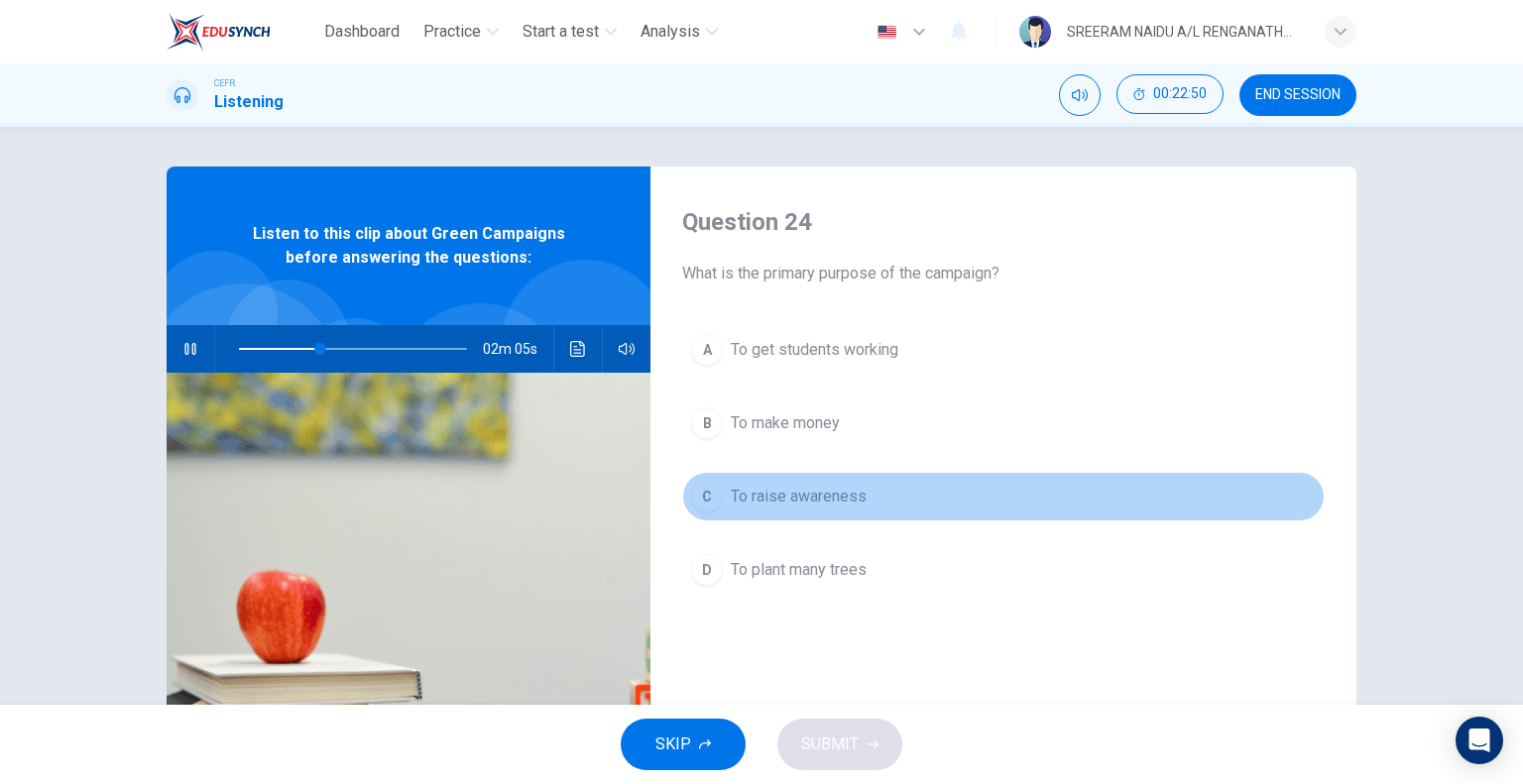 click on "To raise awareness" at bounding box center [814, 350] 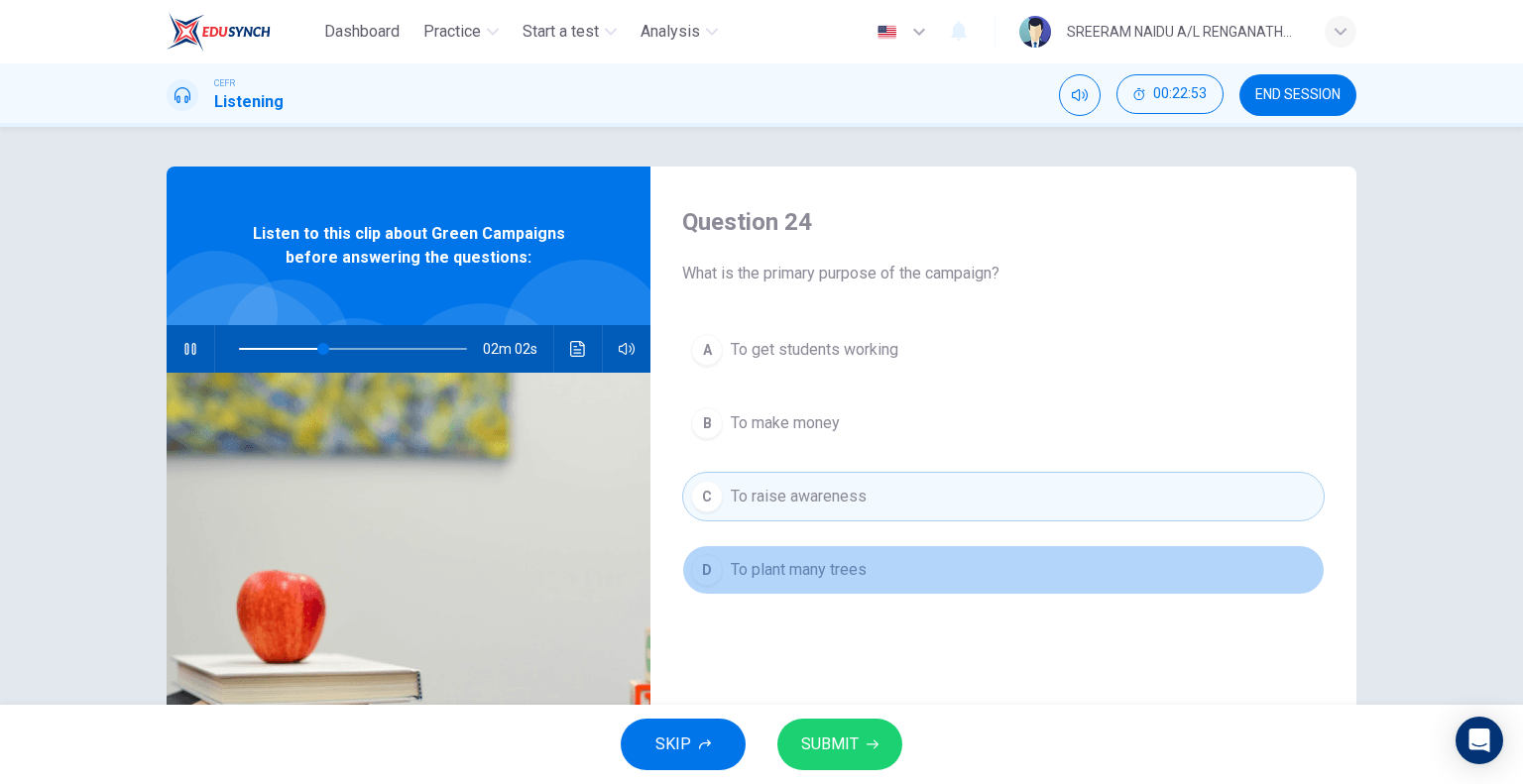 click on "To plant many trees" at bounding box center [814, 350] 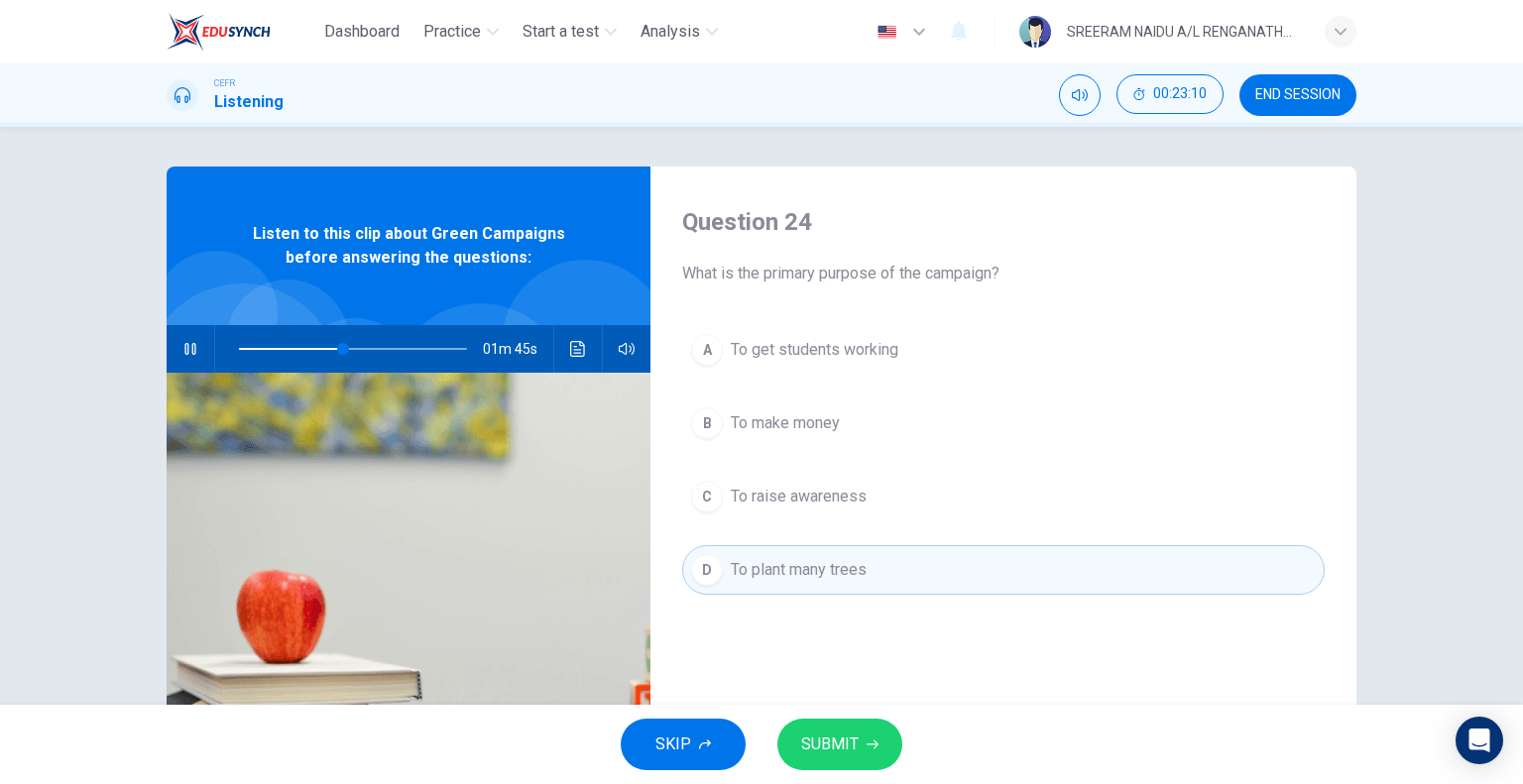 click at bounding box center [189, 349] 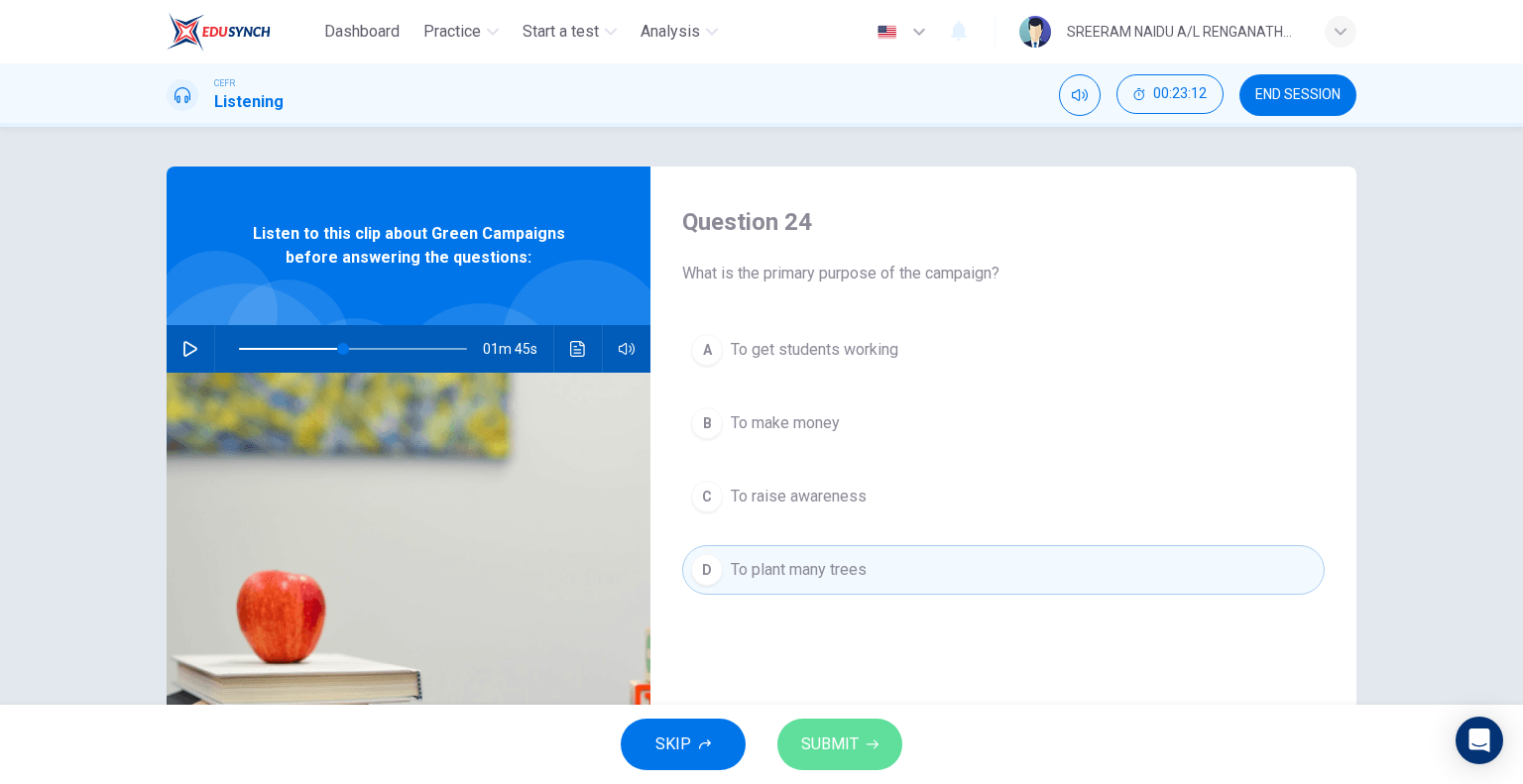 click on "SUBMIT" at bounding box center [840, 744] 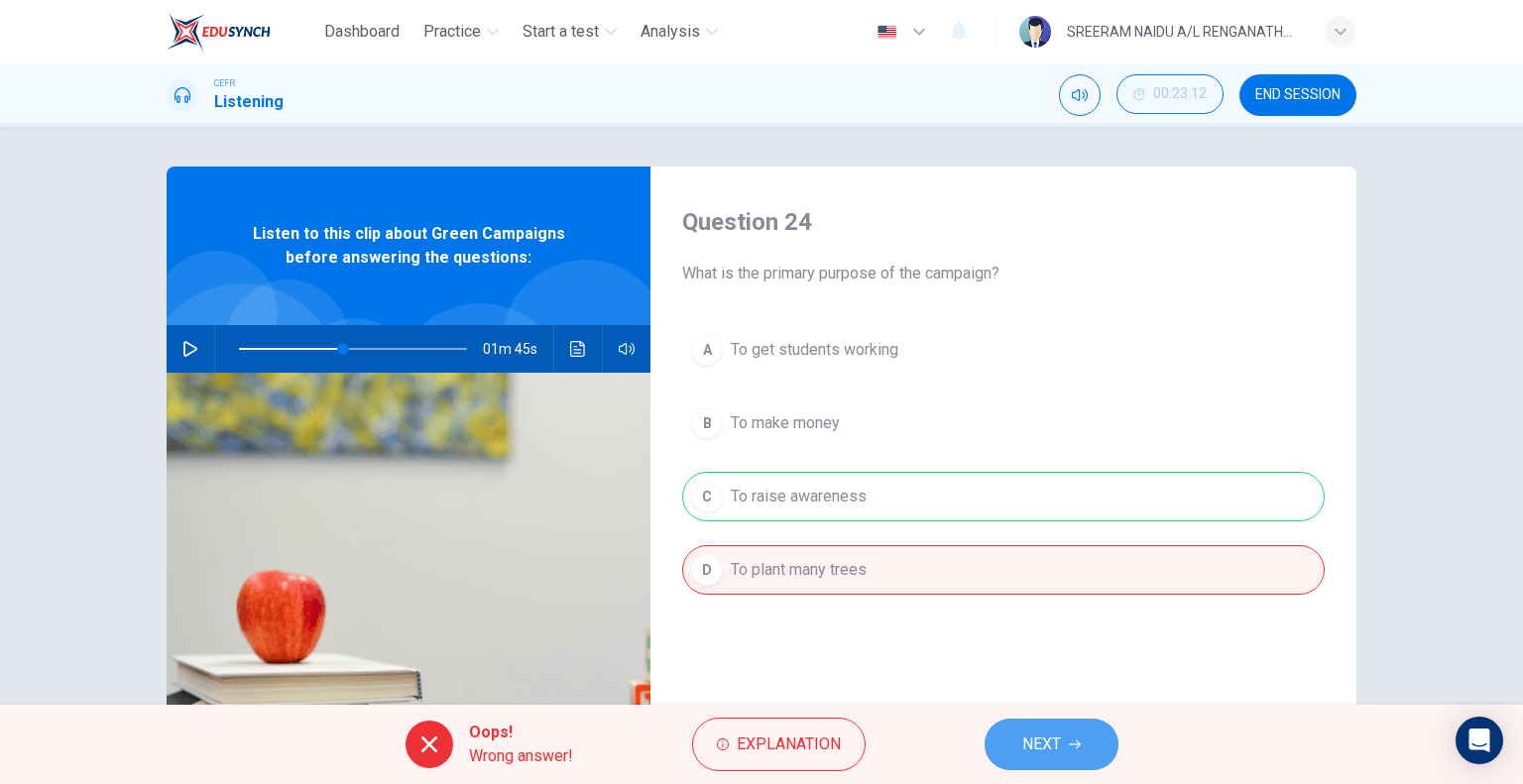 click on "NEXT" at bounding box center [1041, 744] 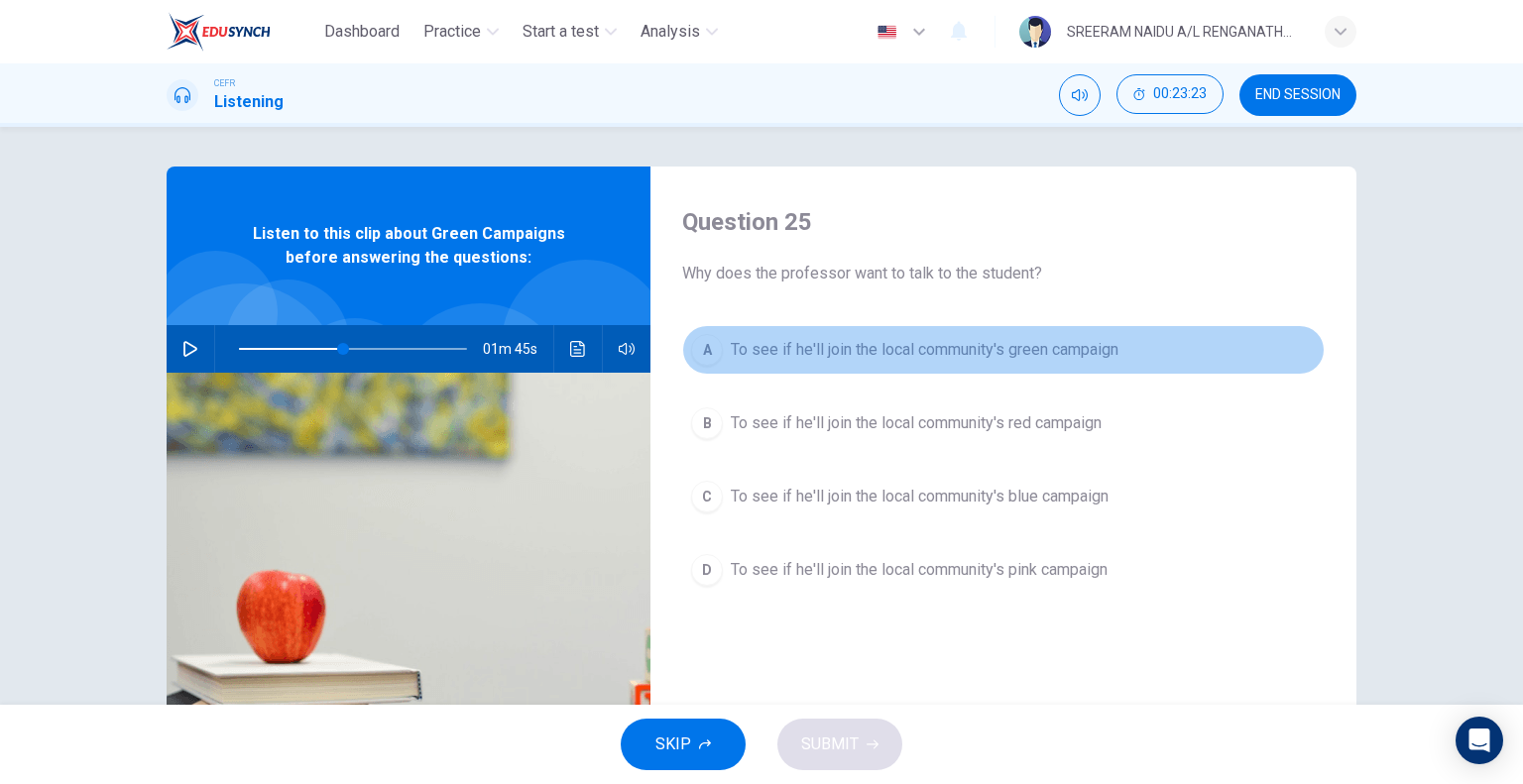 click on "To see if he'll join the local community's green campaign" at bounding box center (924, 350) 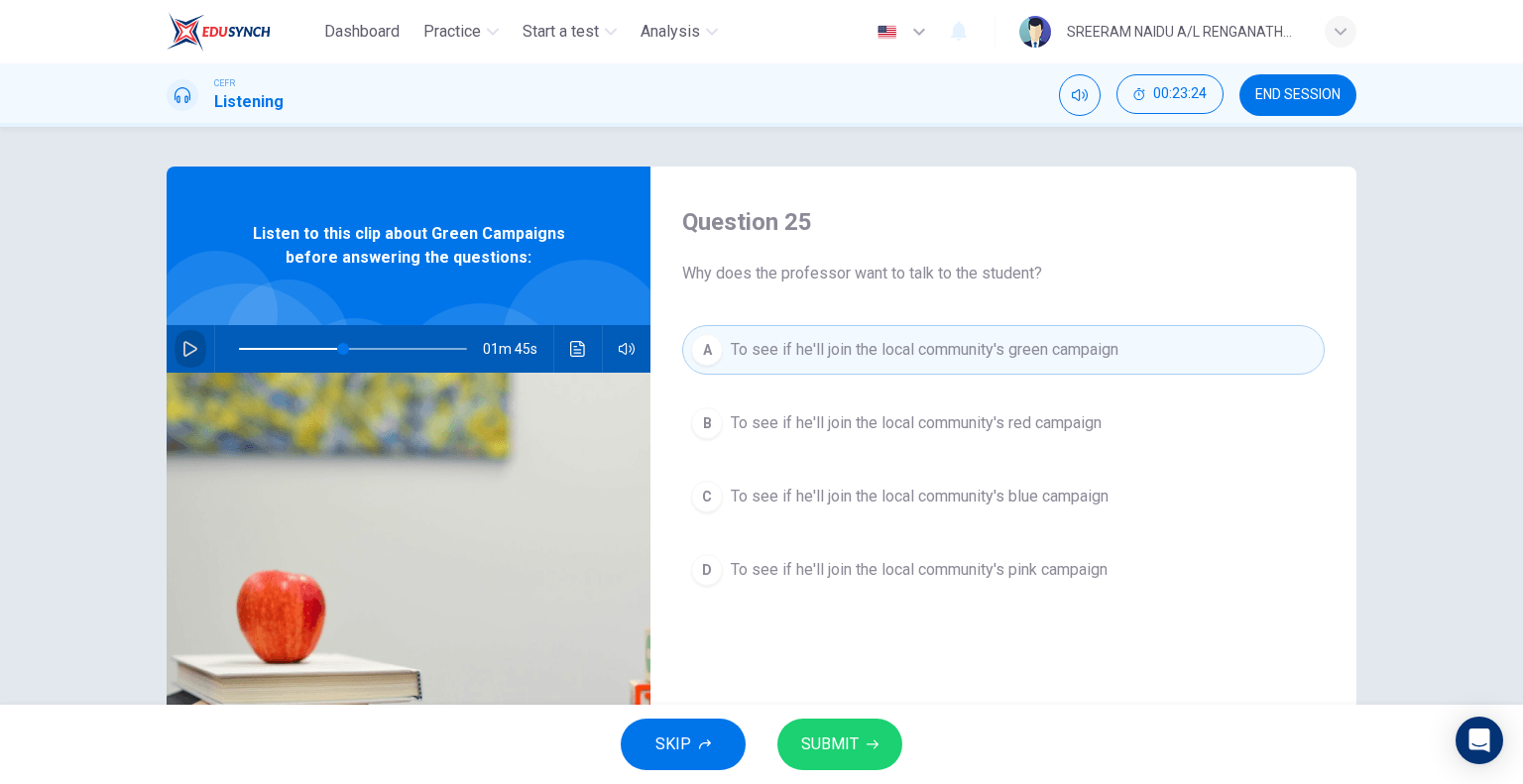 click at bounding box center (190, 349) 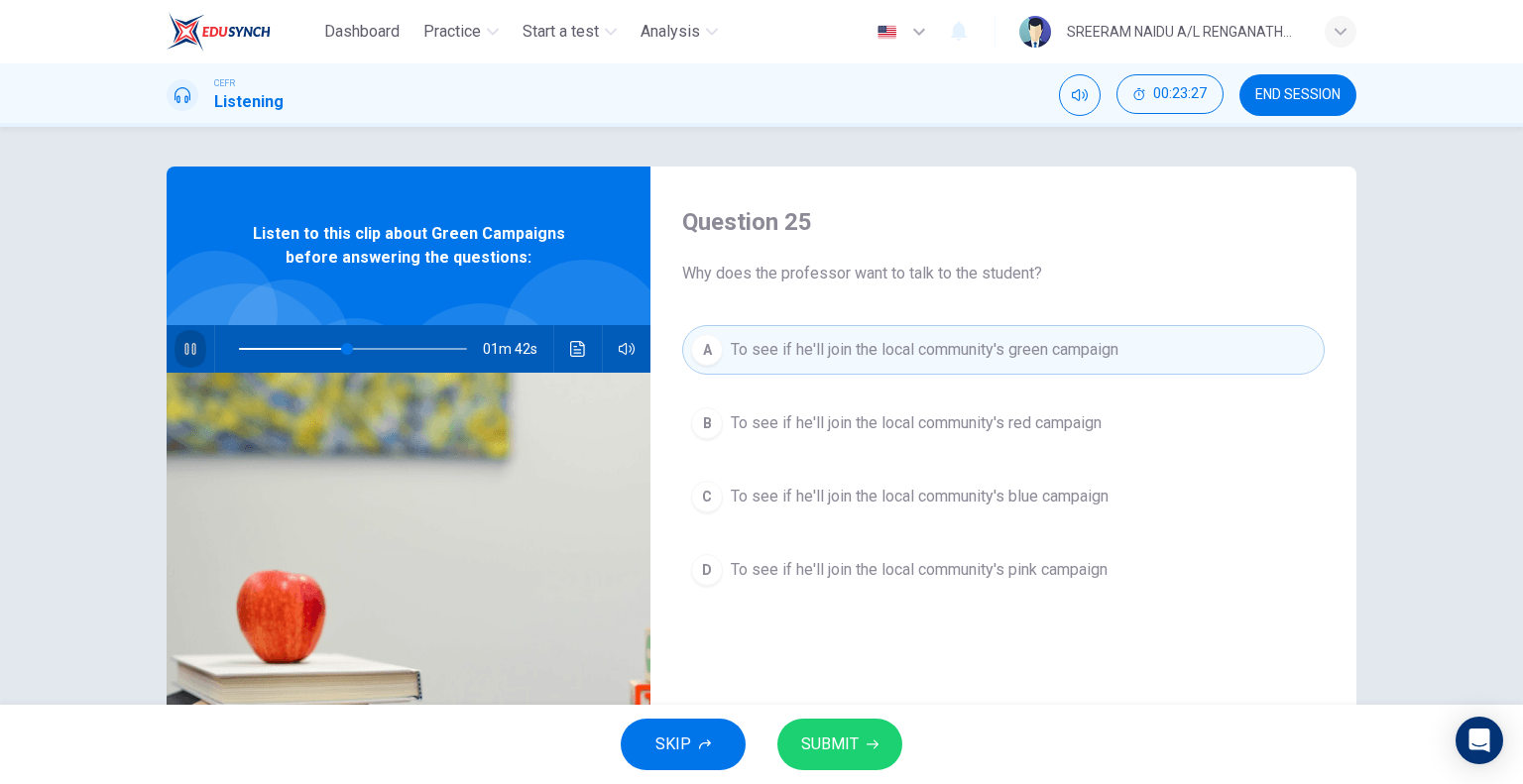 click at bounding box center (190, 349) 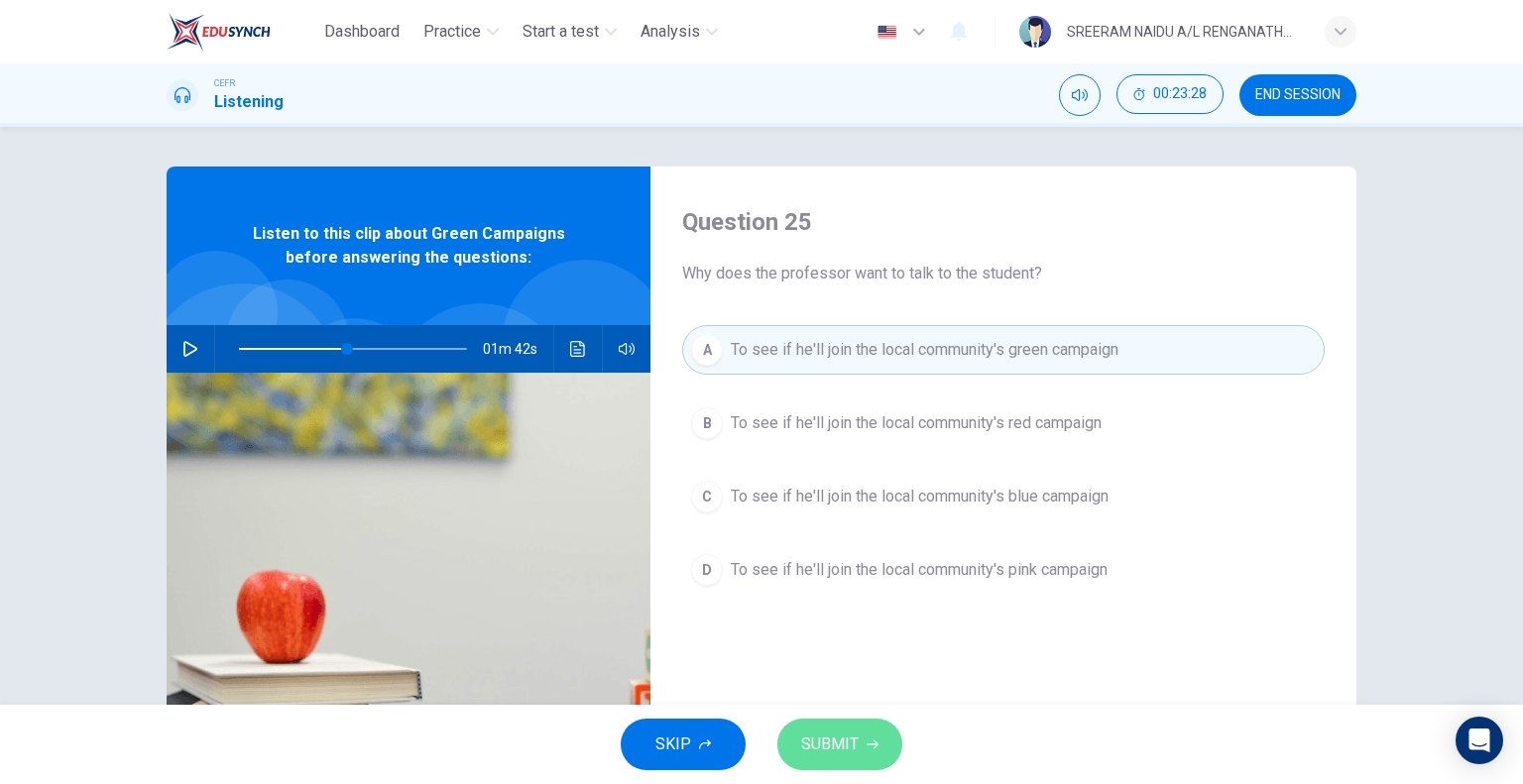 click on "SUBMIT" at bounding box center (840, 744) 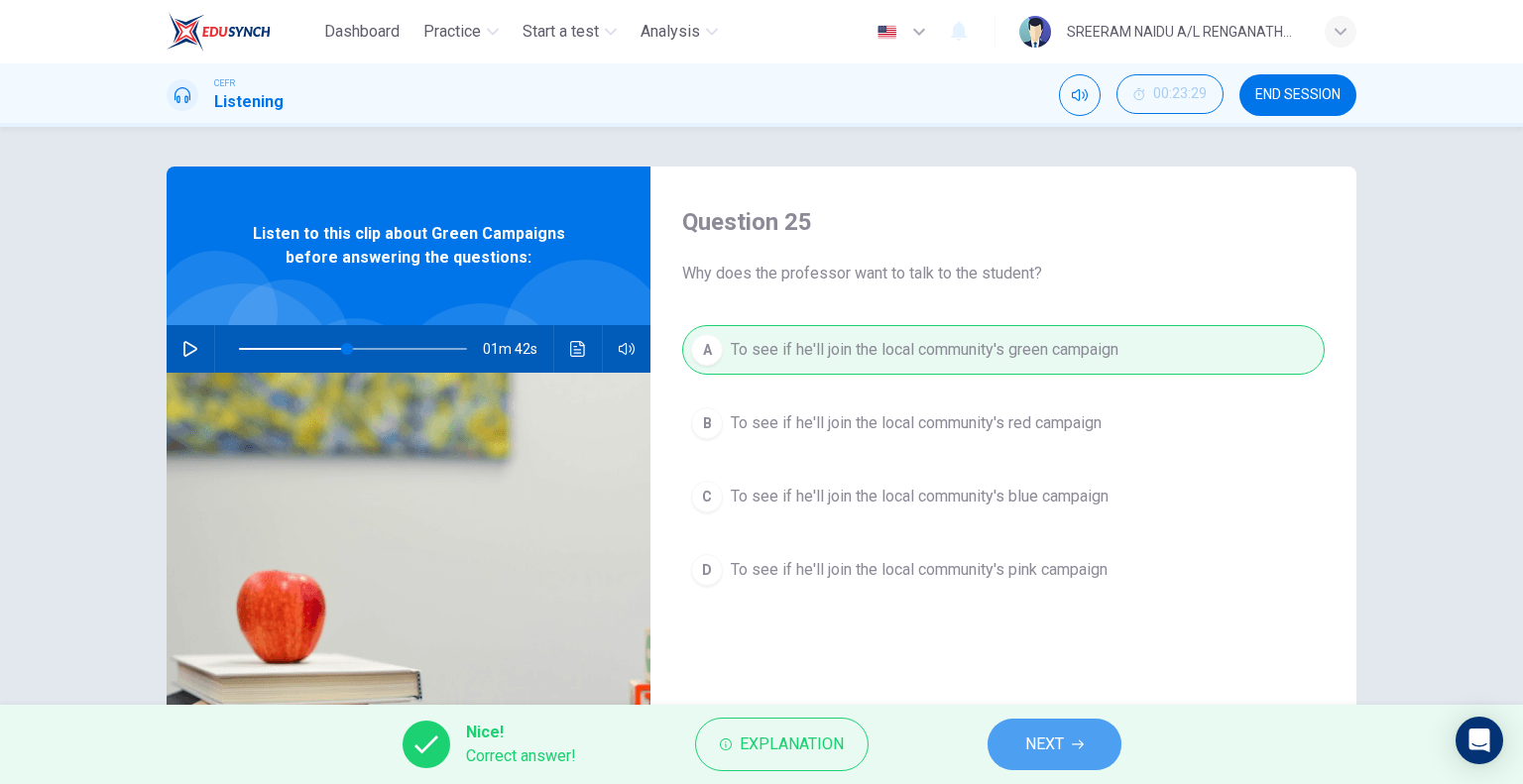 click on "NEXT" at bounding box center [1044, 744] 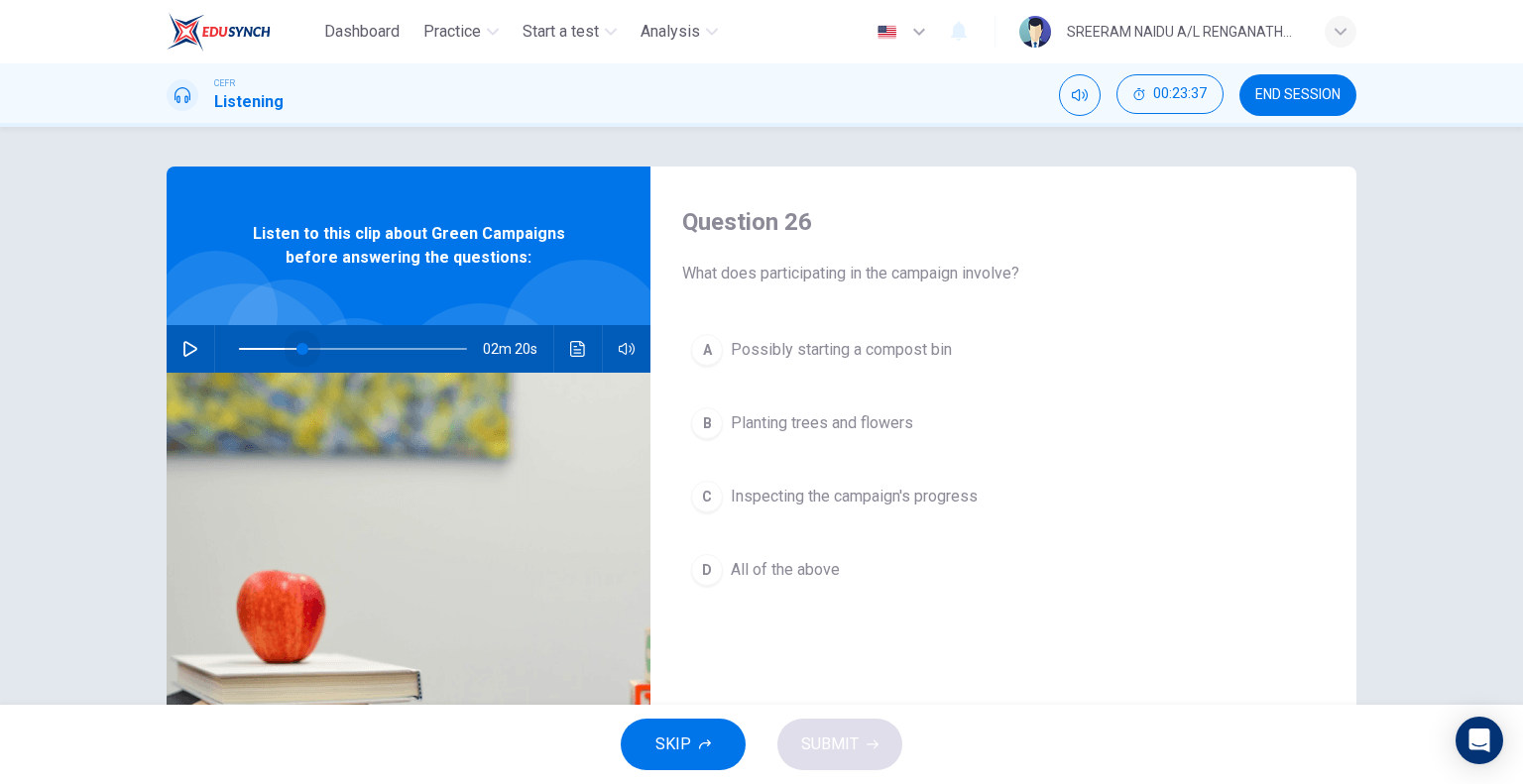 click at bounding box center [353, 349] 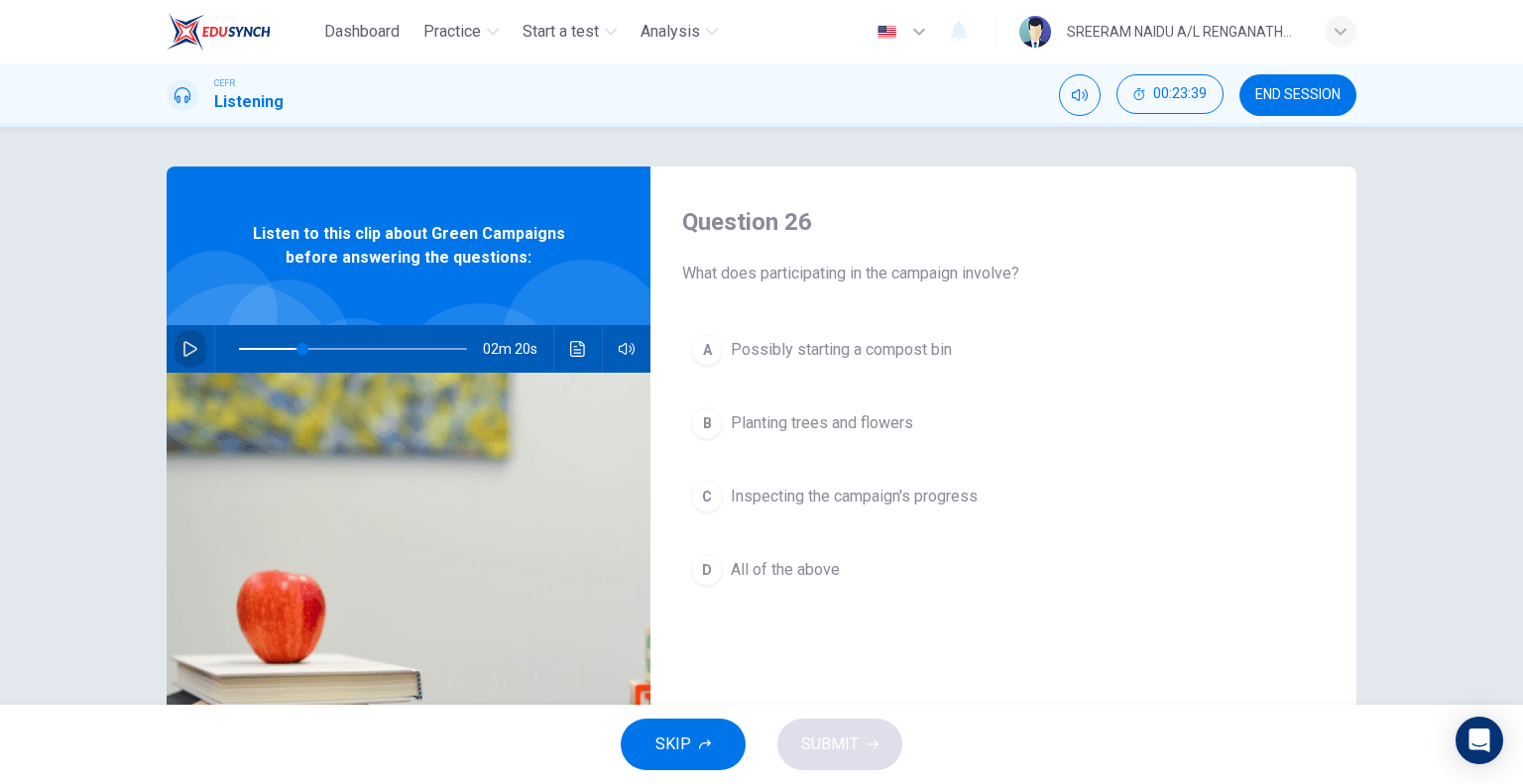 click at bounding box center (190, 349) 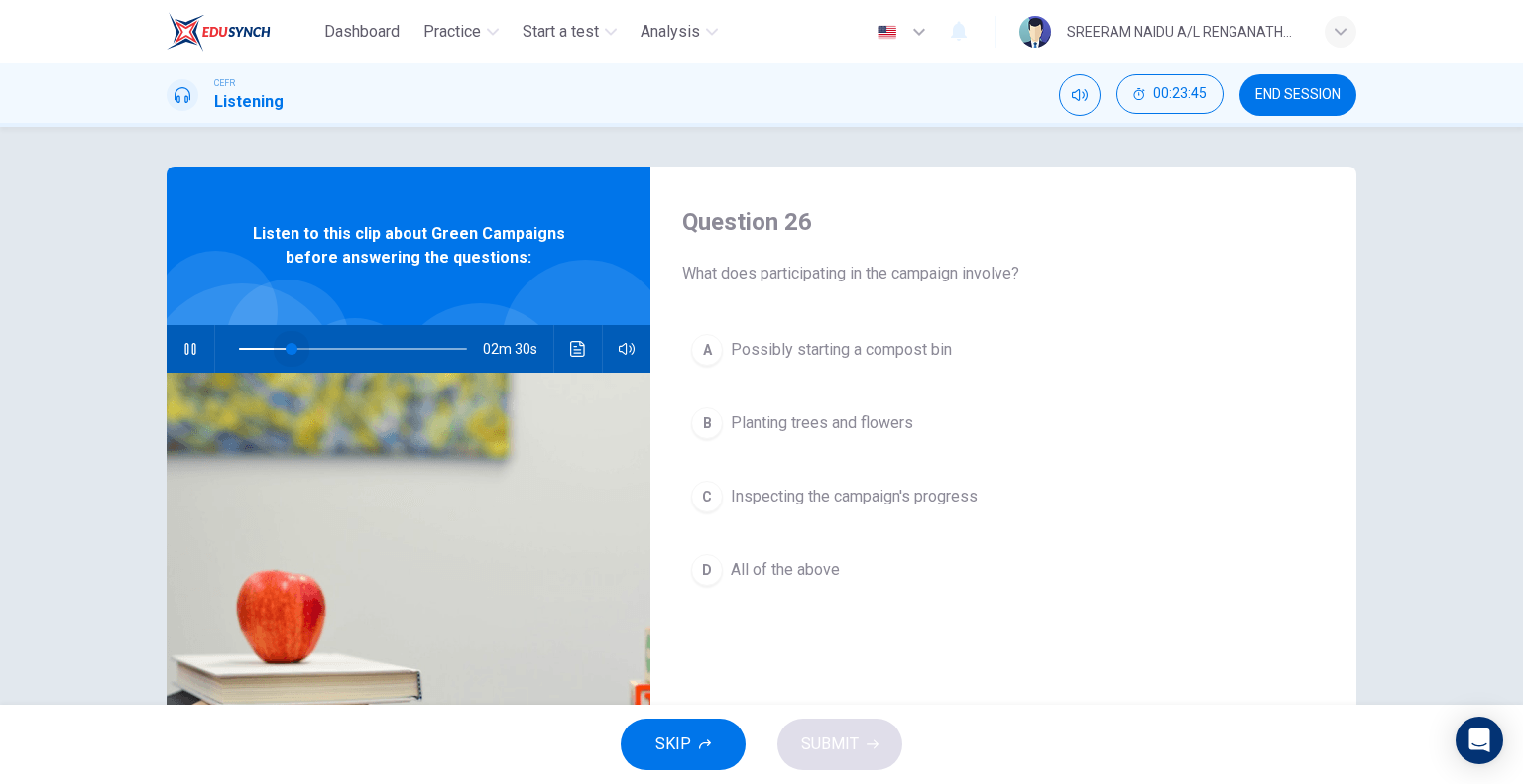 click at bounding box center [292, 349] 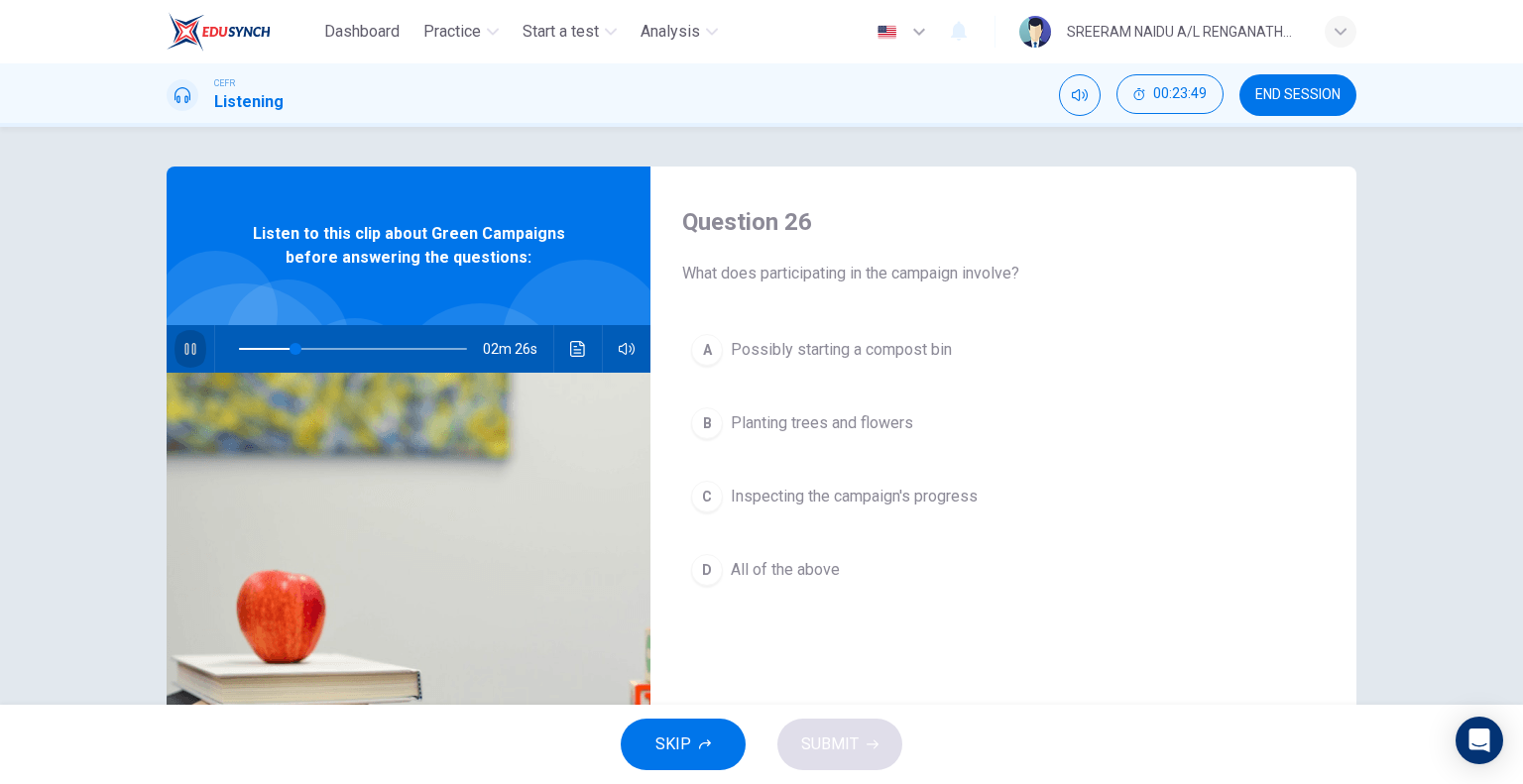 click at bounding box center (190, 349) 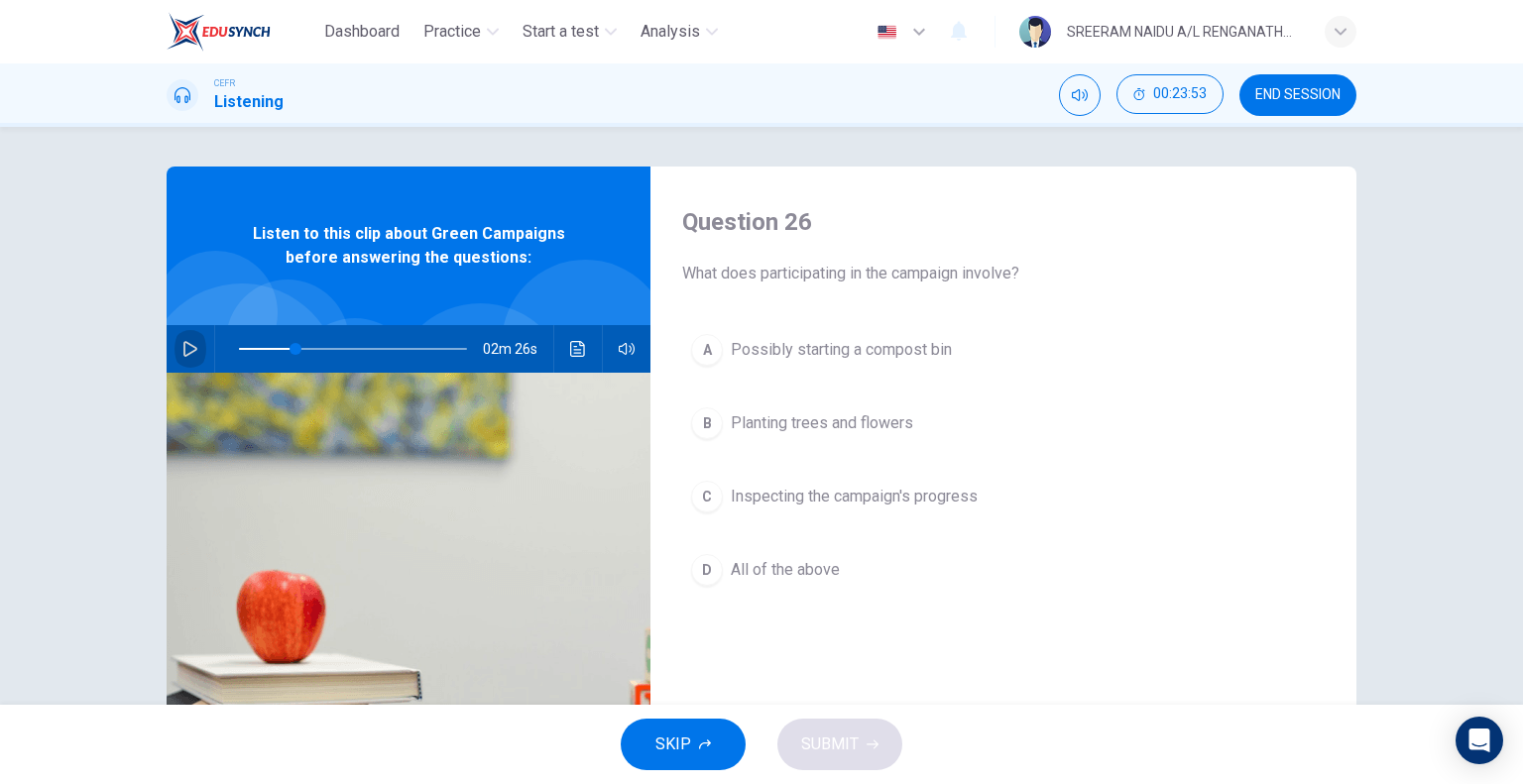 click at bounding box center [190, 349] 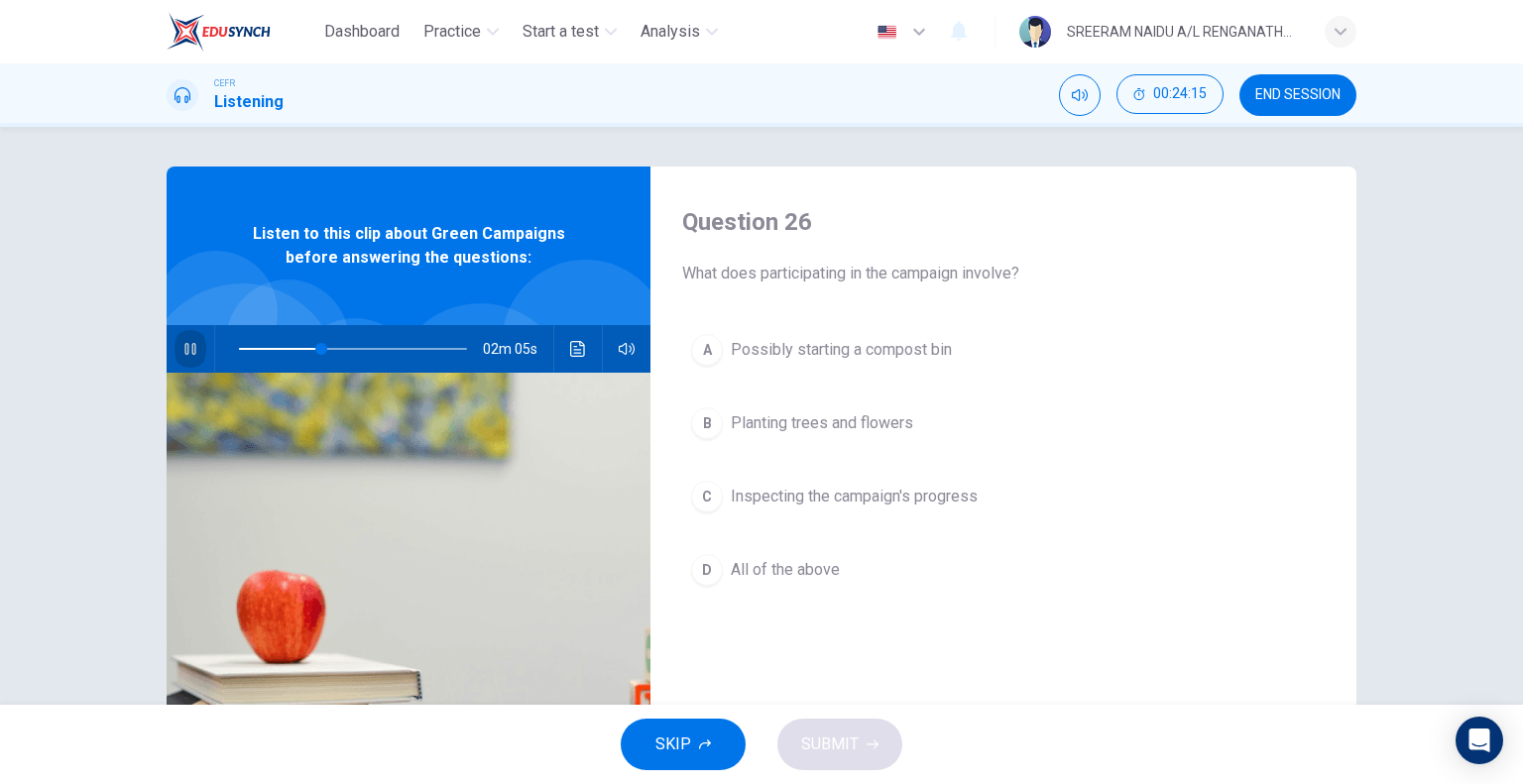 click at bounding box center (190, 349) 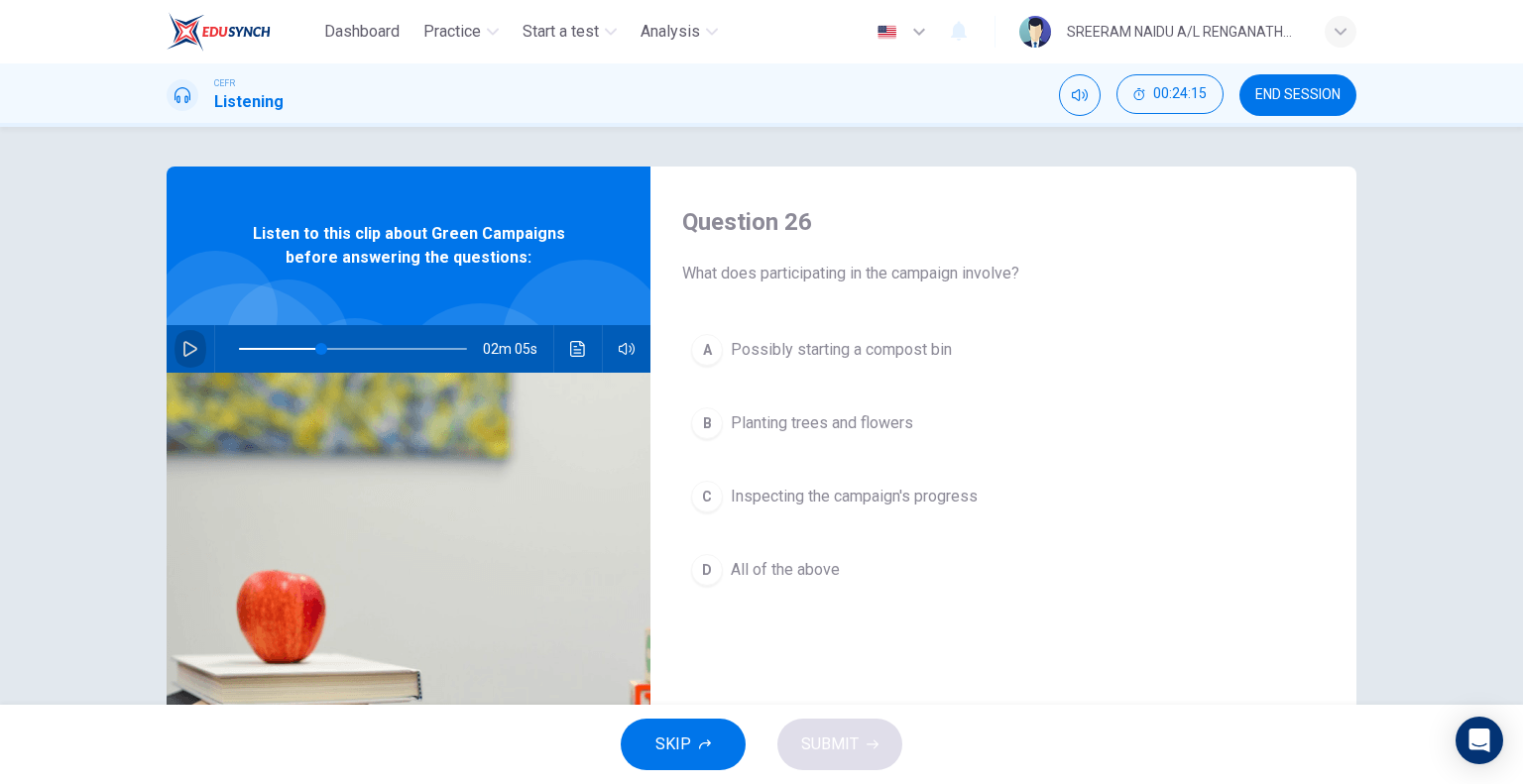 click at bounding box center [190, 349] 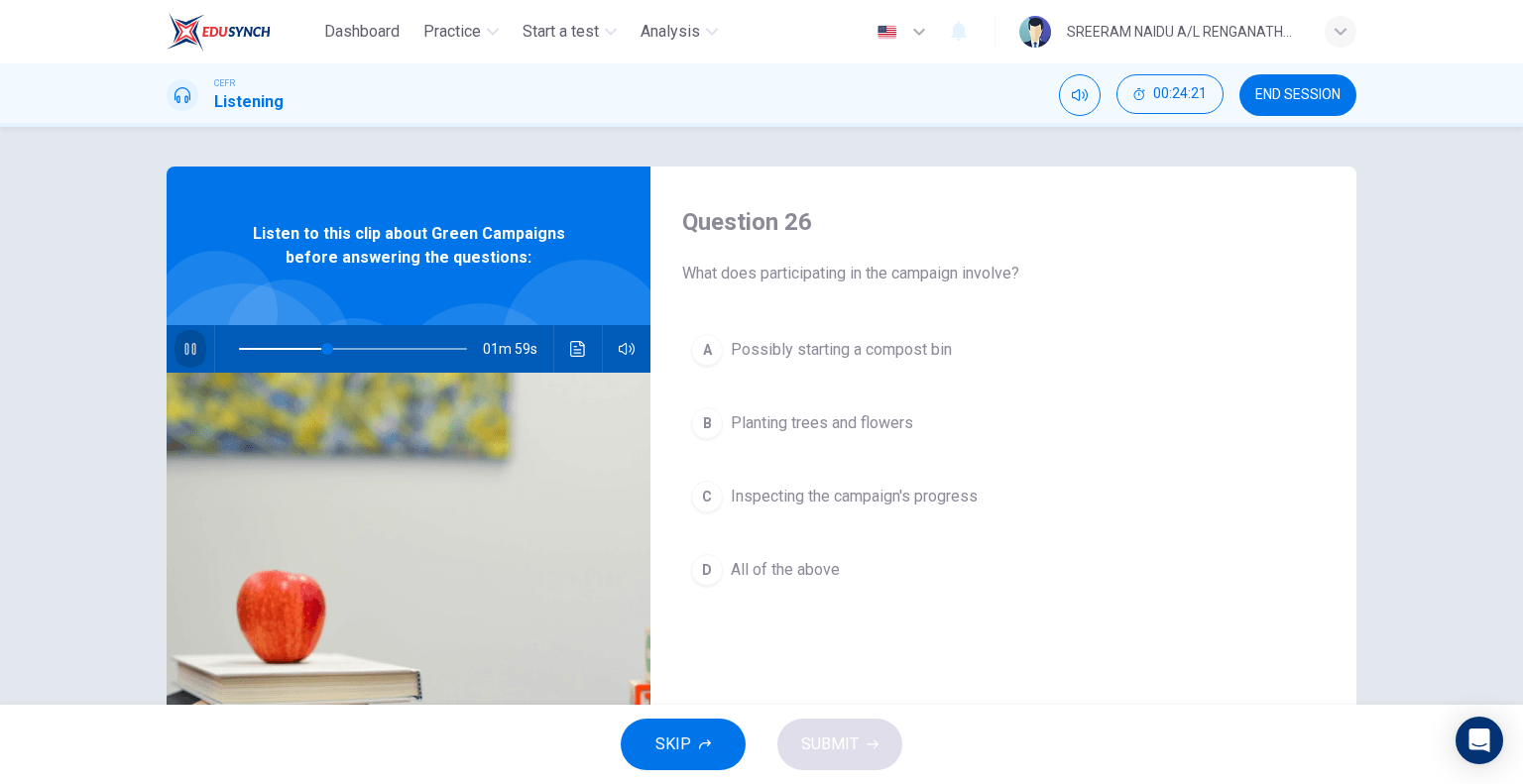 click at bounding box center [190, 349] 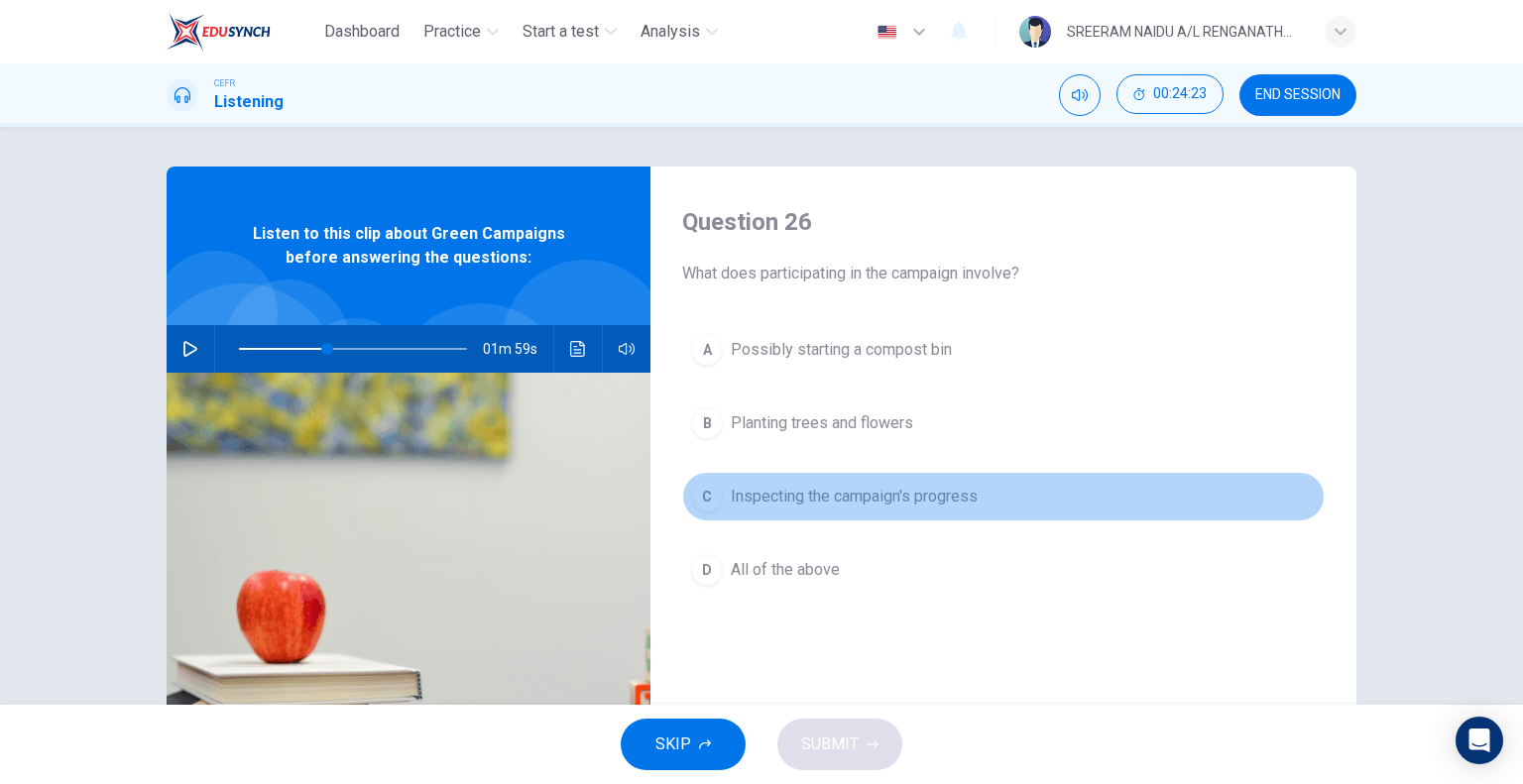click on "Inspecting the campaign's progress" at bounding box center (841, 350) 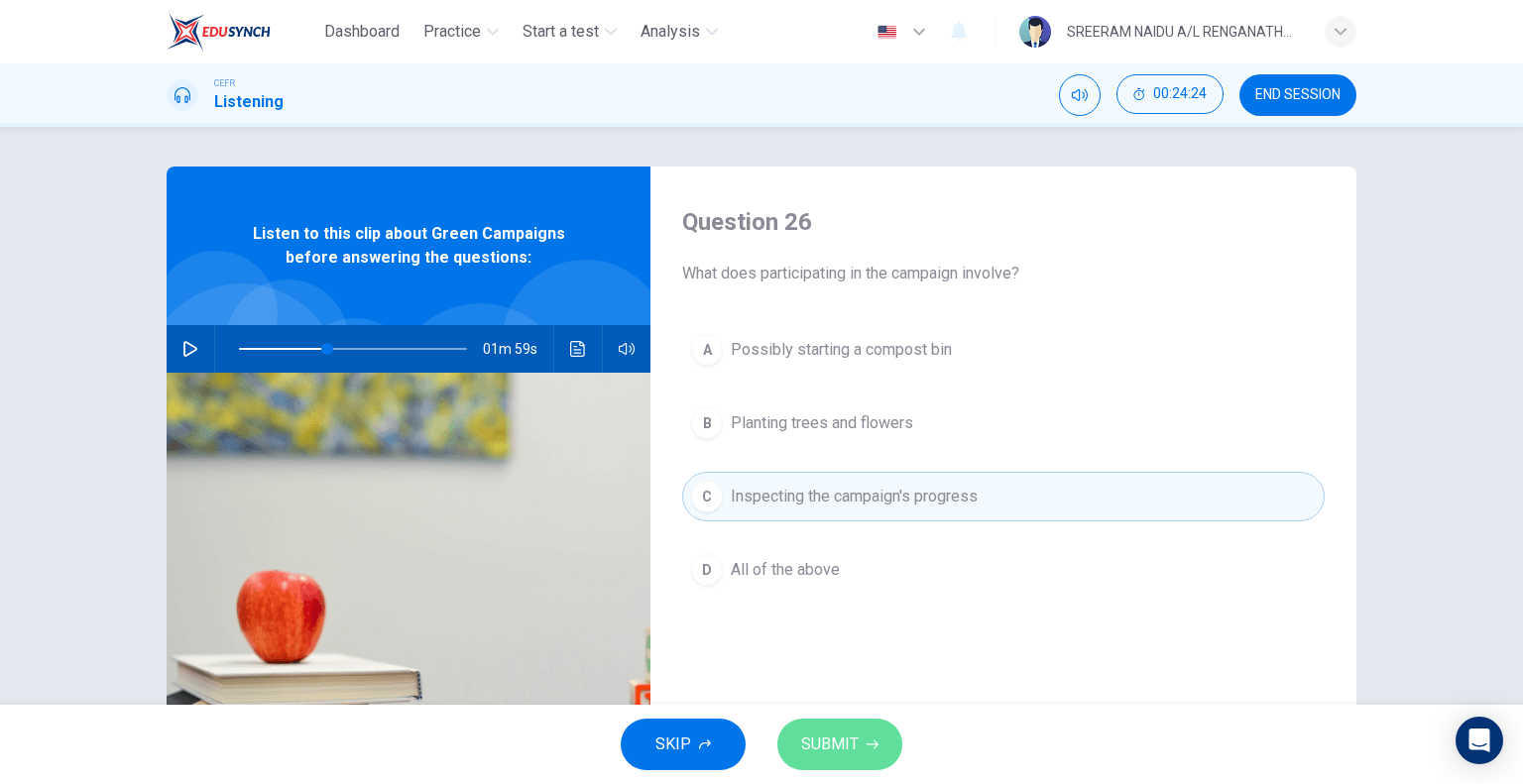 click on "SUBMIT" at bounding box center [830, 744] 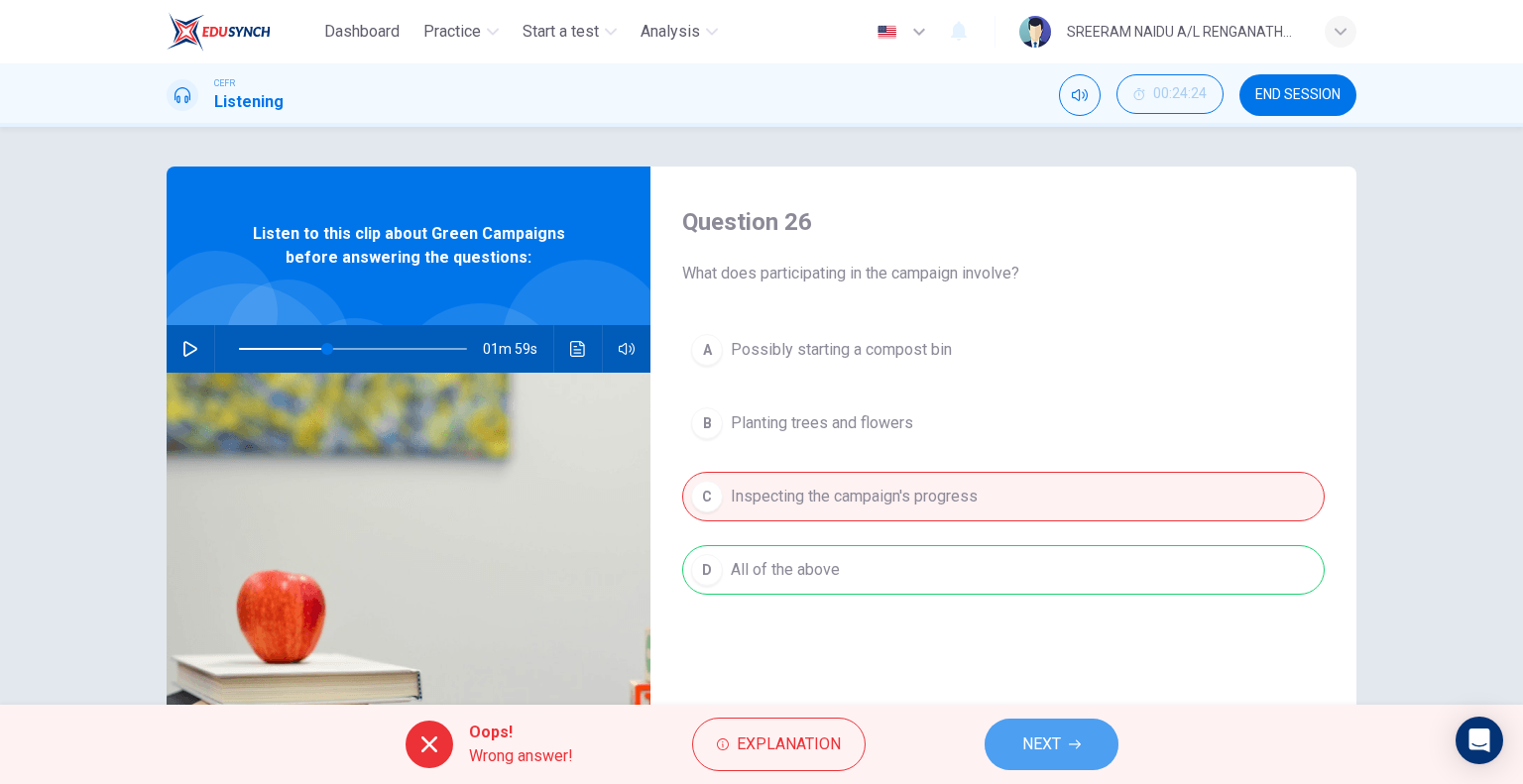 click on "NEXT" at bounding box center (1041, 744) 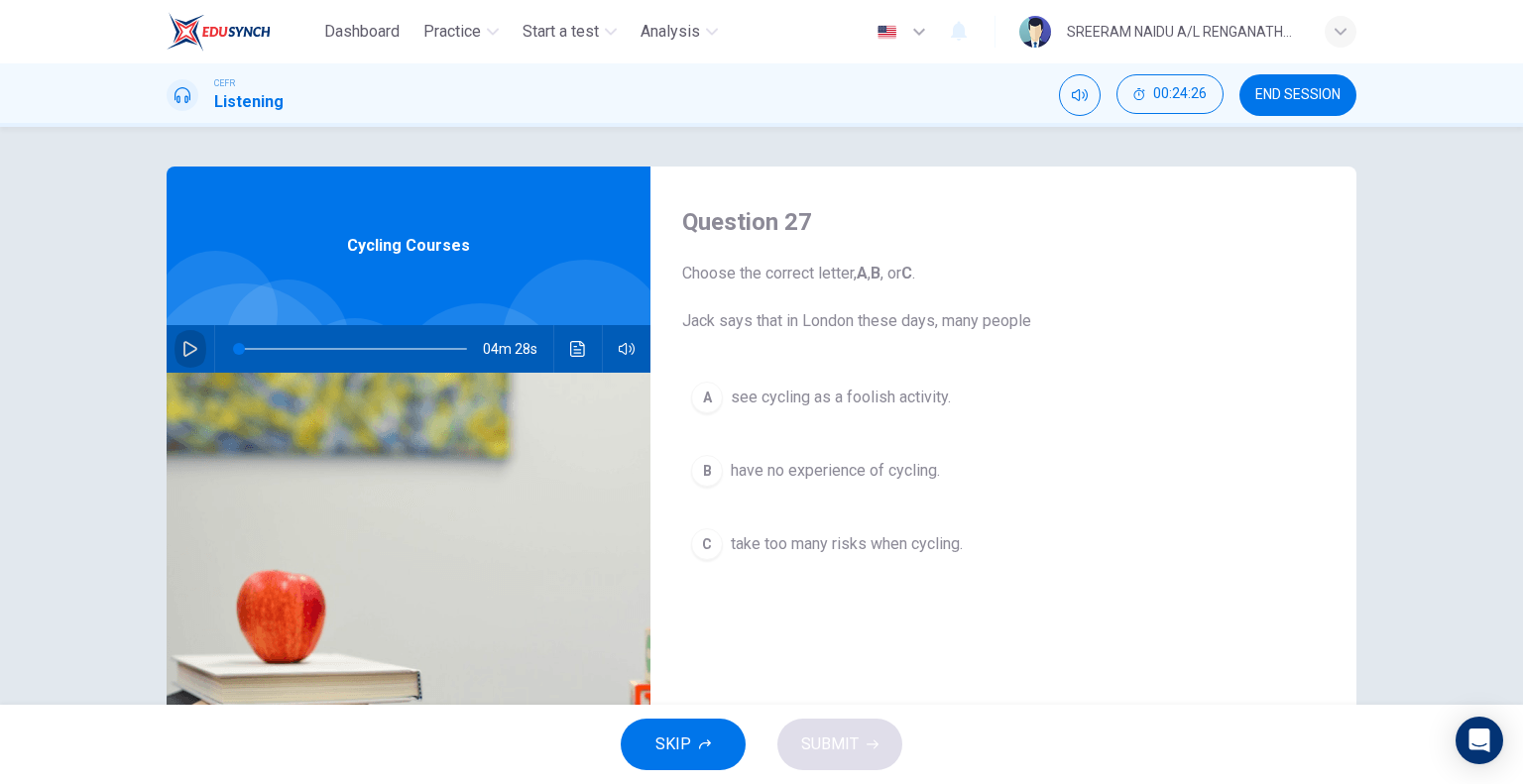 click at bounding box center (190, 349) 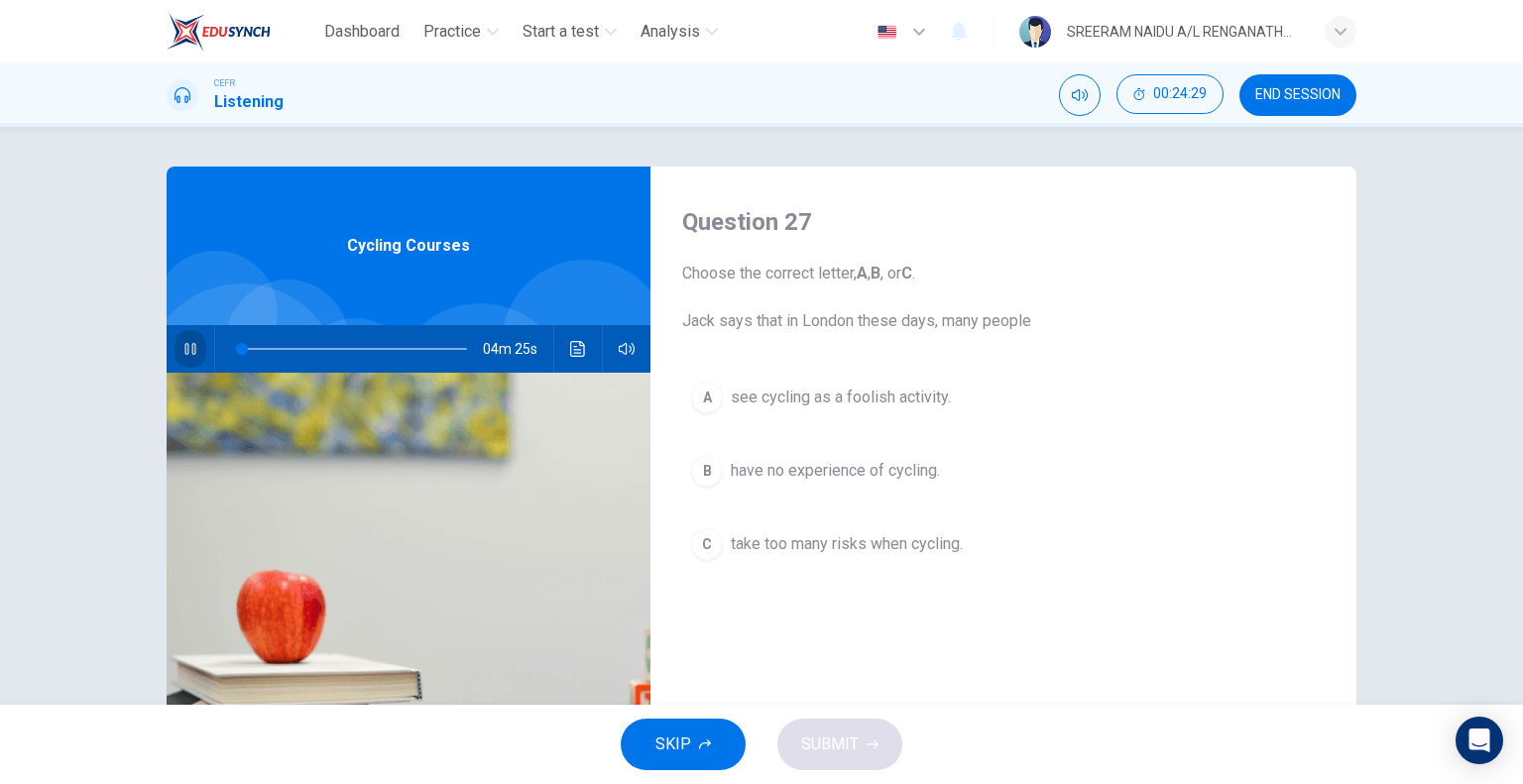 click at bounding box center (190, 349) 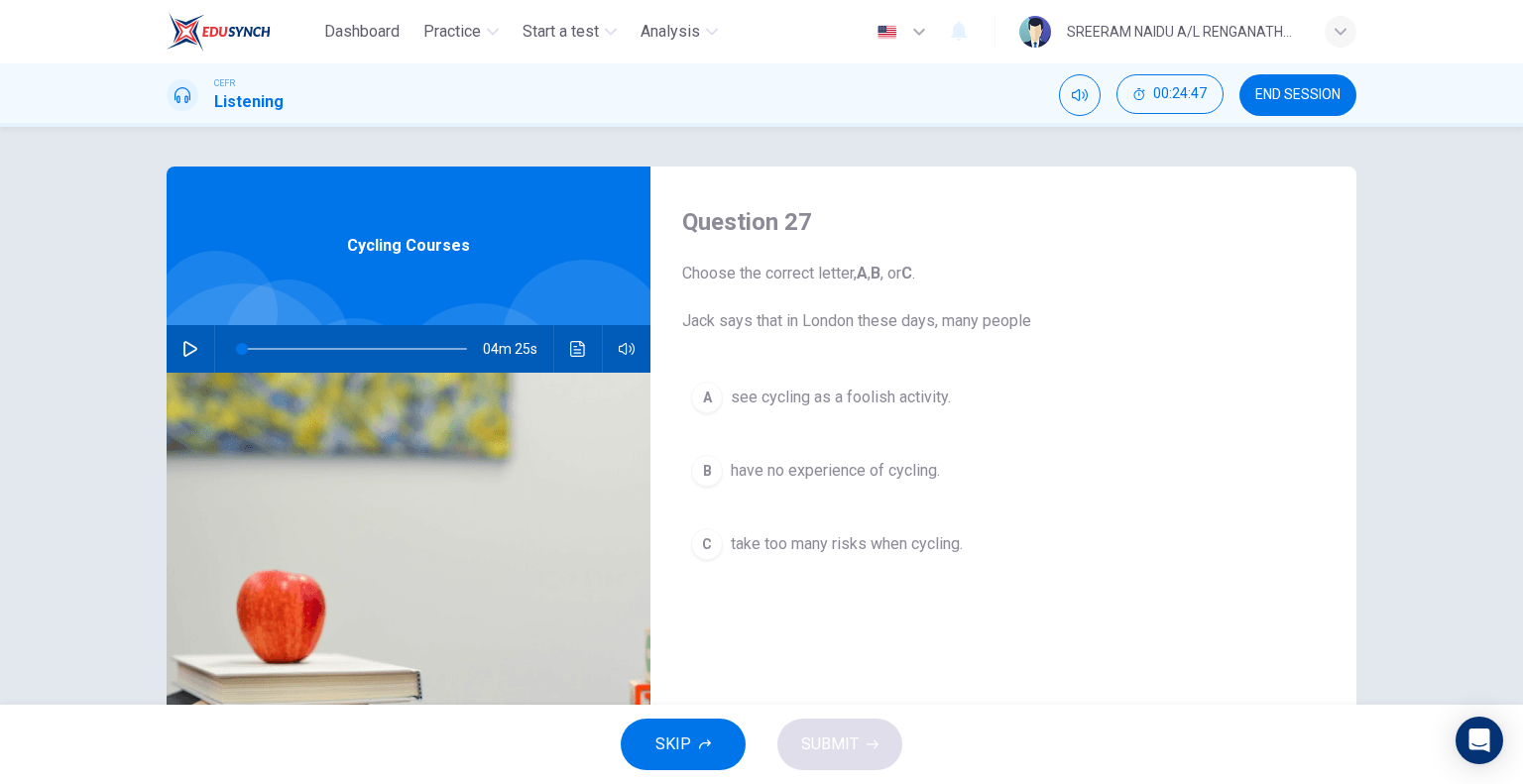 click at bounding box center [190, 349] 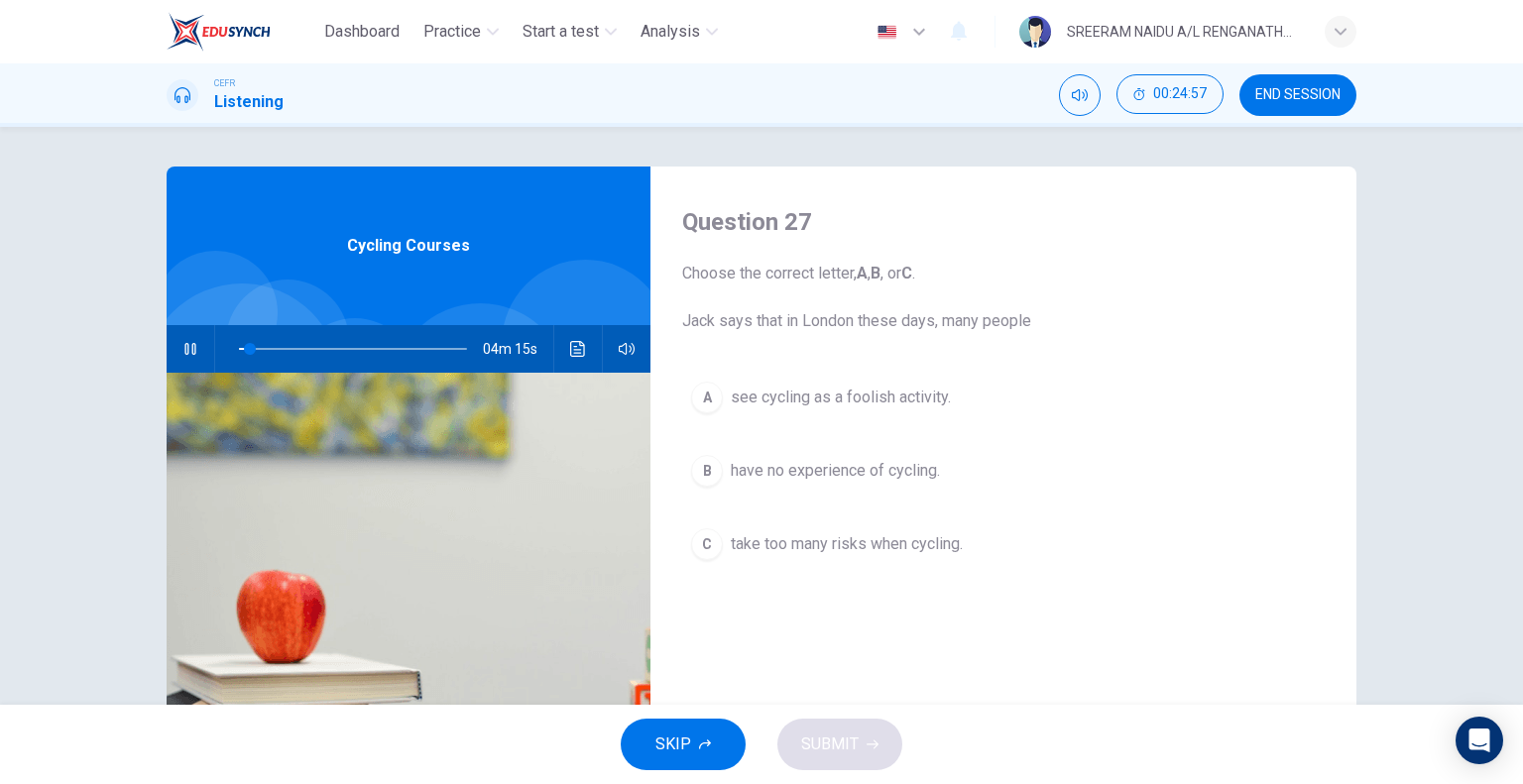 click on "Question 27 Choose the correct letter,  A ,  B , or  C . [PERSON] says that in London these days, many people A see cycling as a foolish activity. B have no experience of cycling. C take too risks when cycling. Cycling Courses 04m 15s" at bounding box center (762, 415) 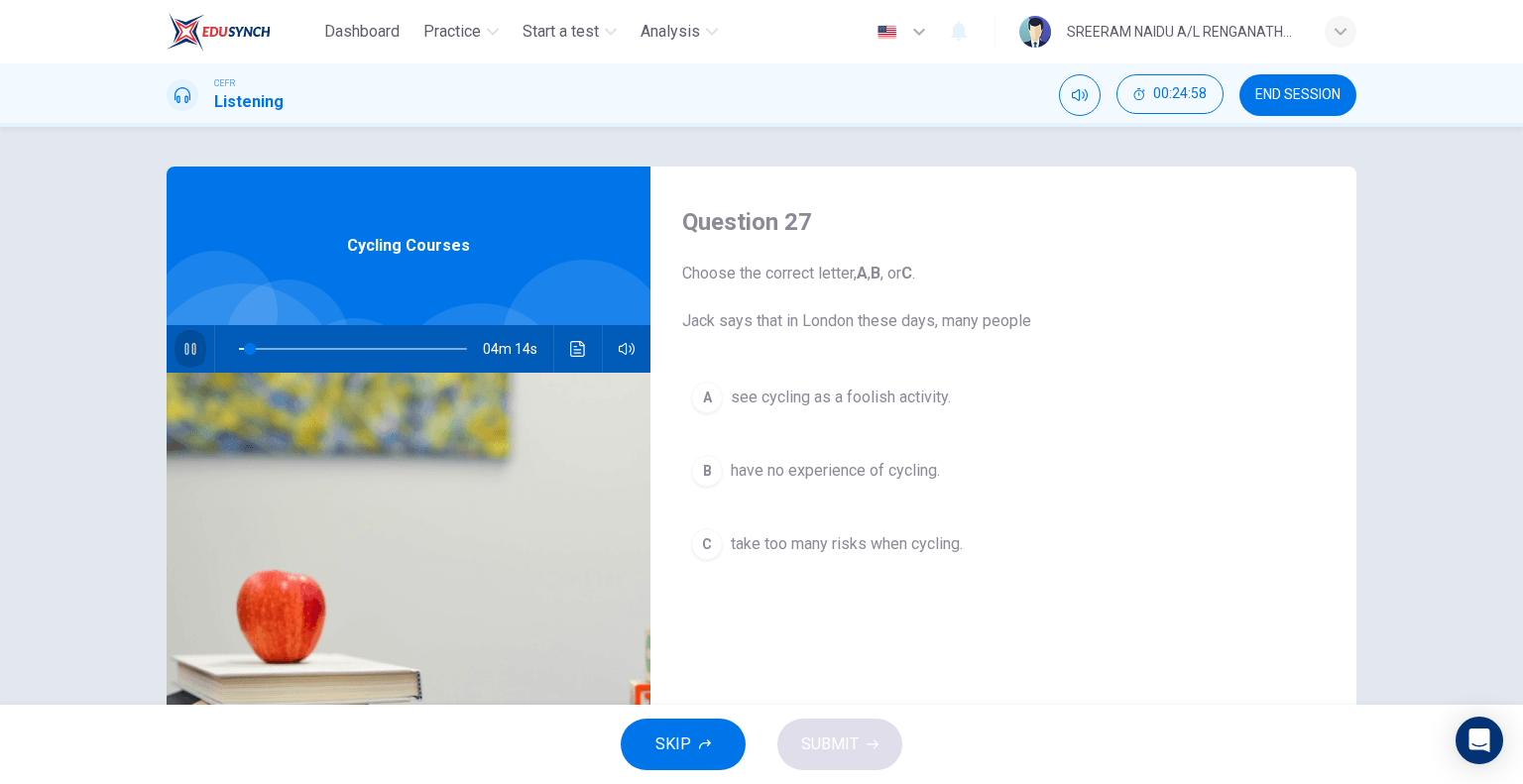 click at bounding box center [190, 349] 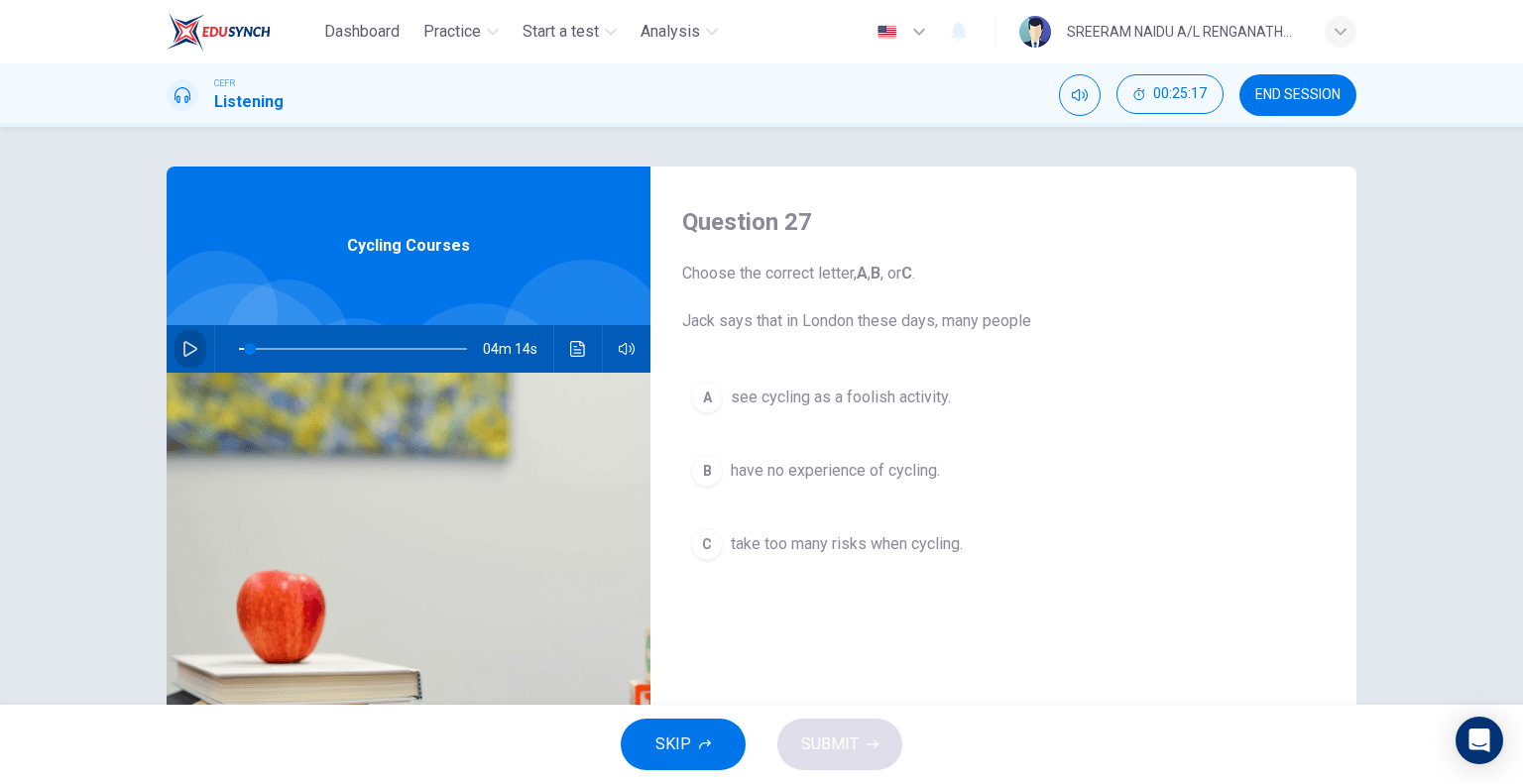 click at bounding box center [190, 349] 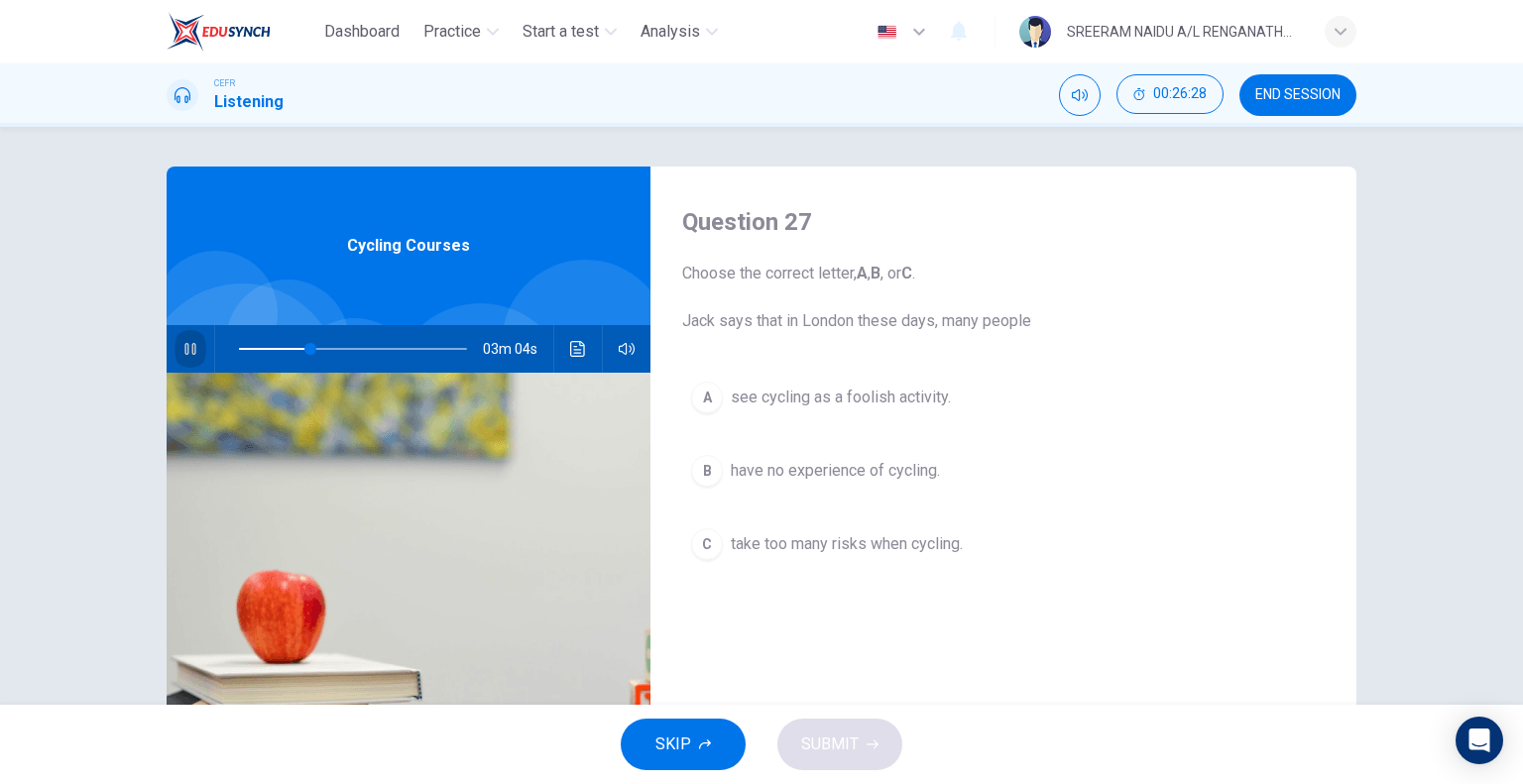 click at bounding box center (190, 349) 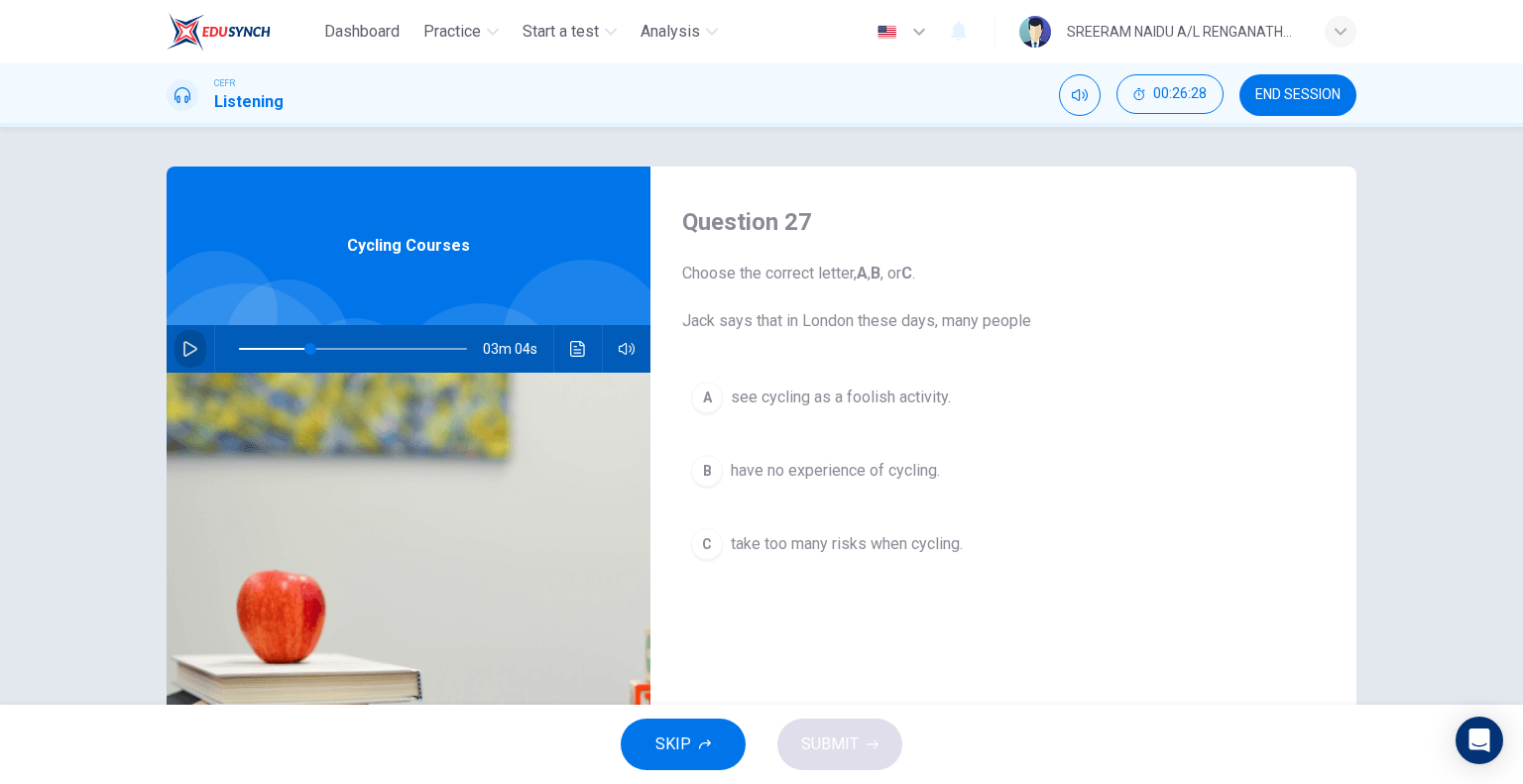 click at bounding box center (190, 349) 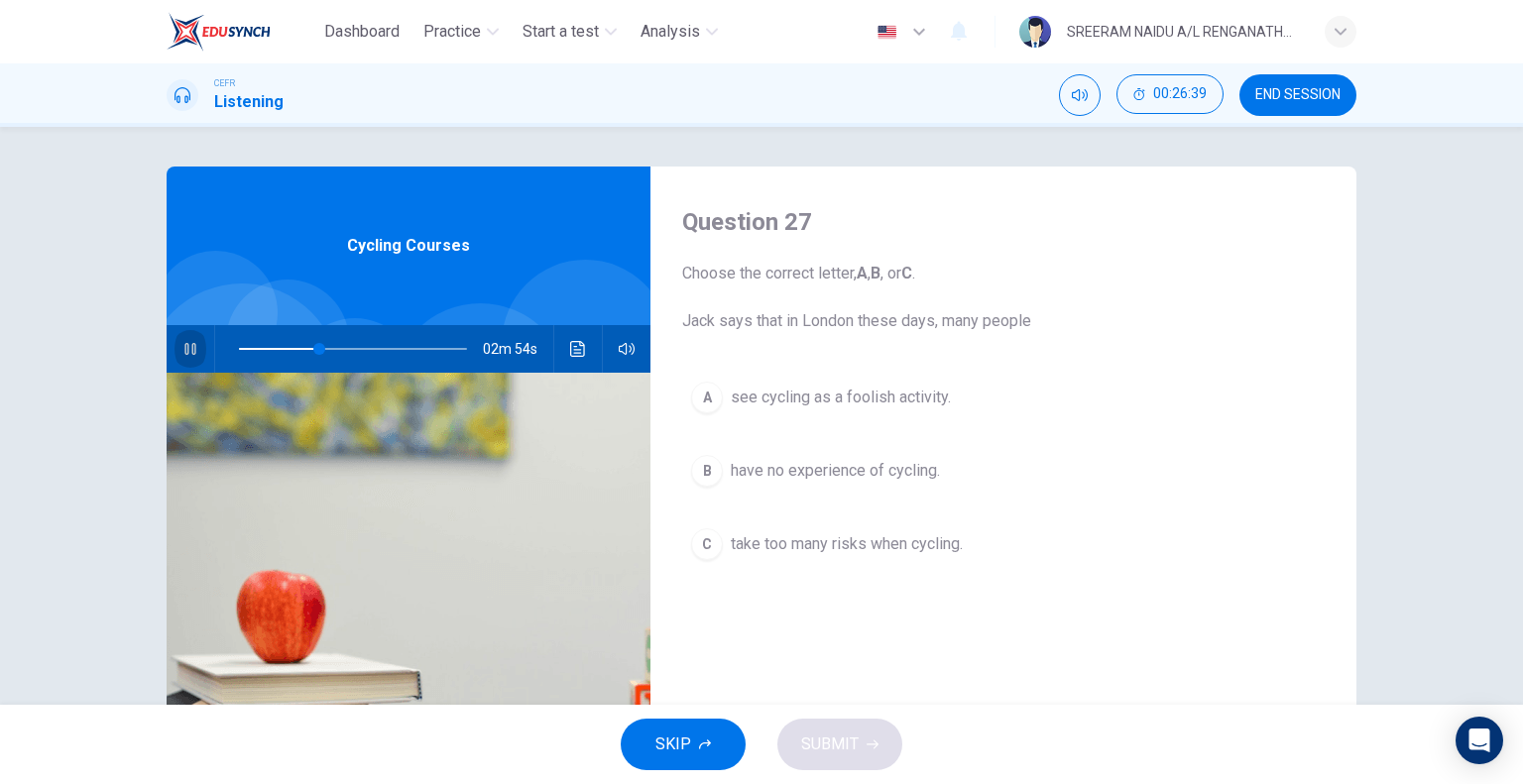 click at bounding box center (190, 349) 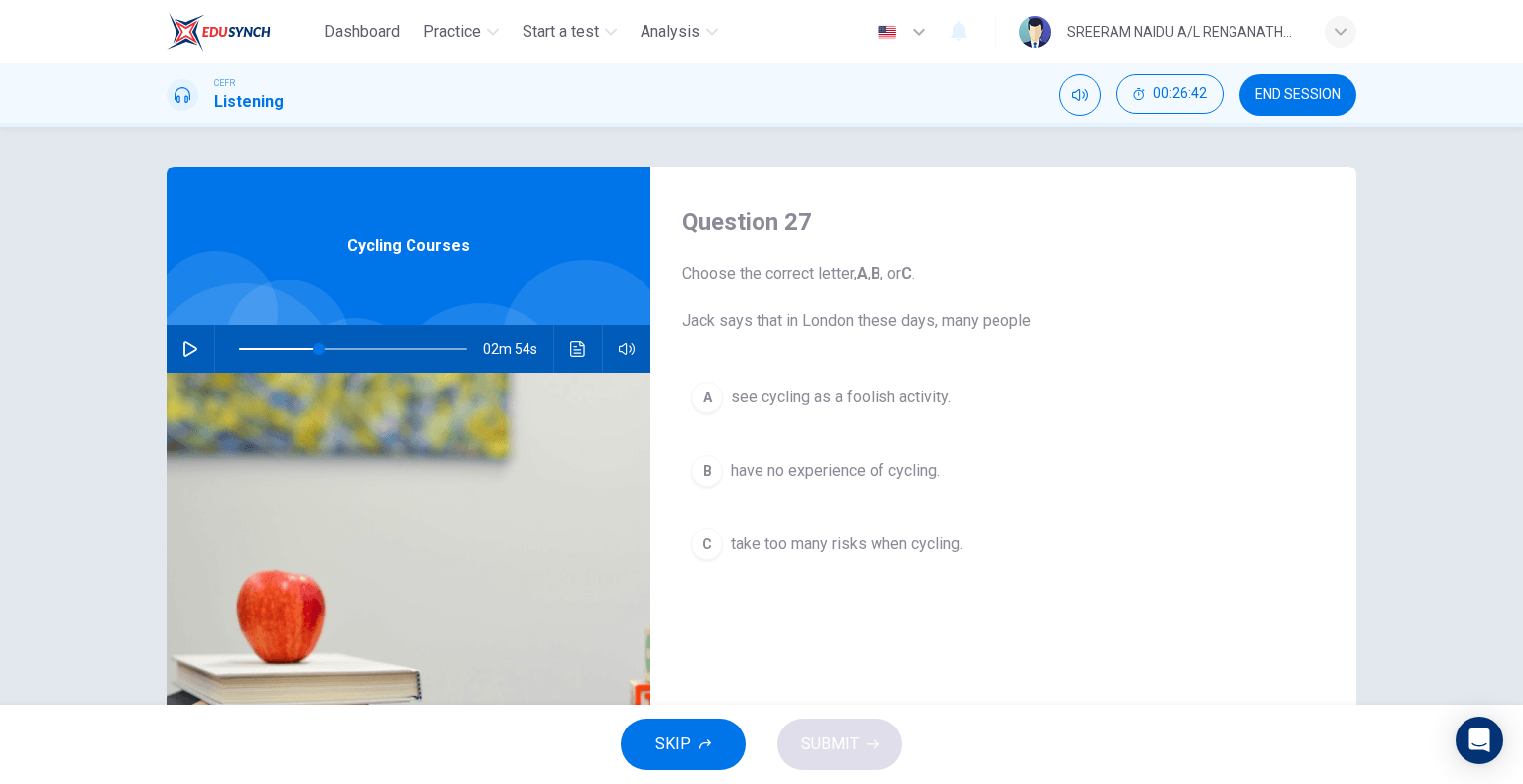 drag, startPoint x: 784, startPoint y: 485, endPoint x: 734, endPoint y: 483, distance: 50.04 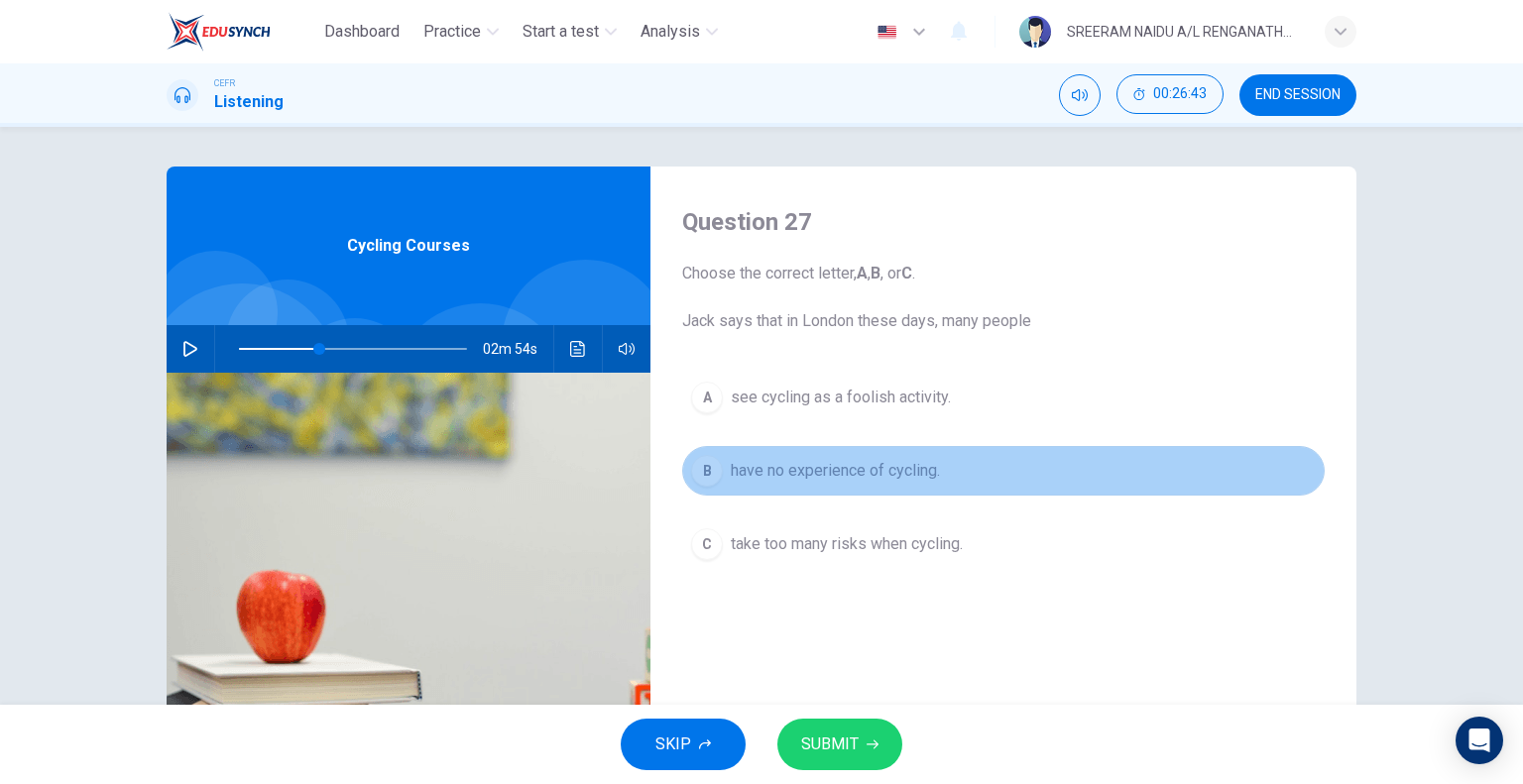click on "B have no experience of cycling." at bounding box center [1003, 471] 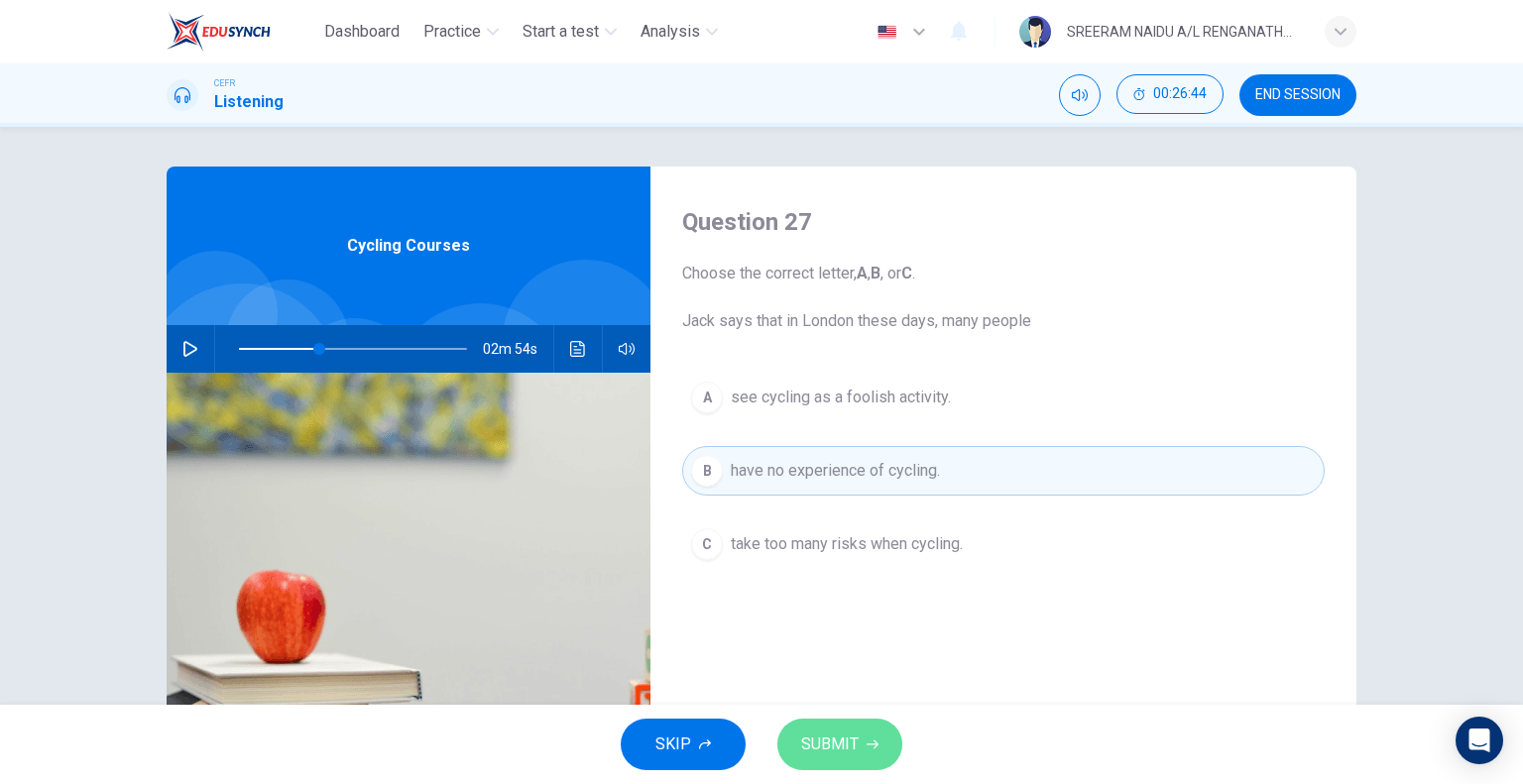 click on "SUBMIT" at bounding box center [830, 744] 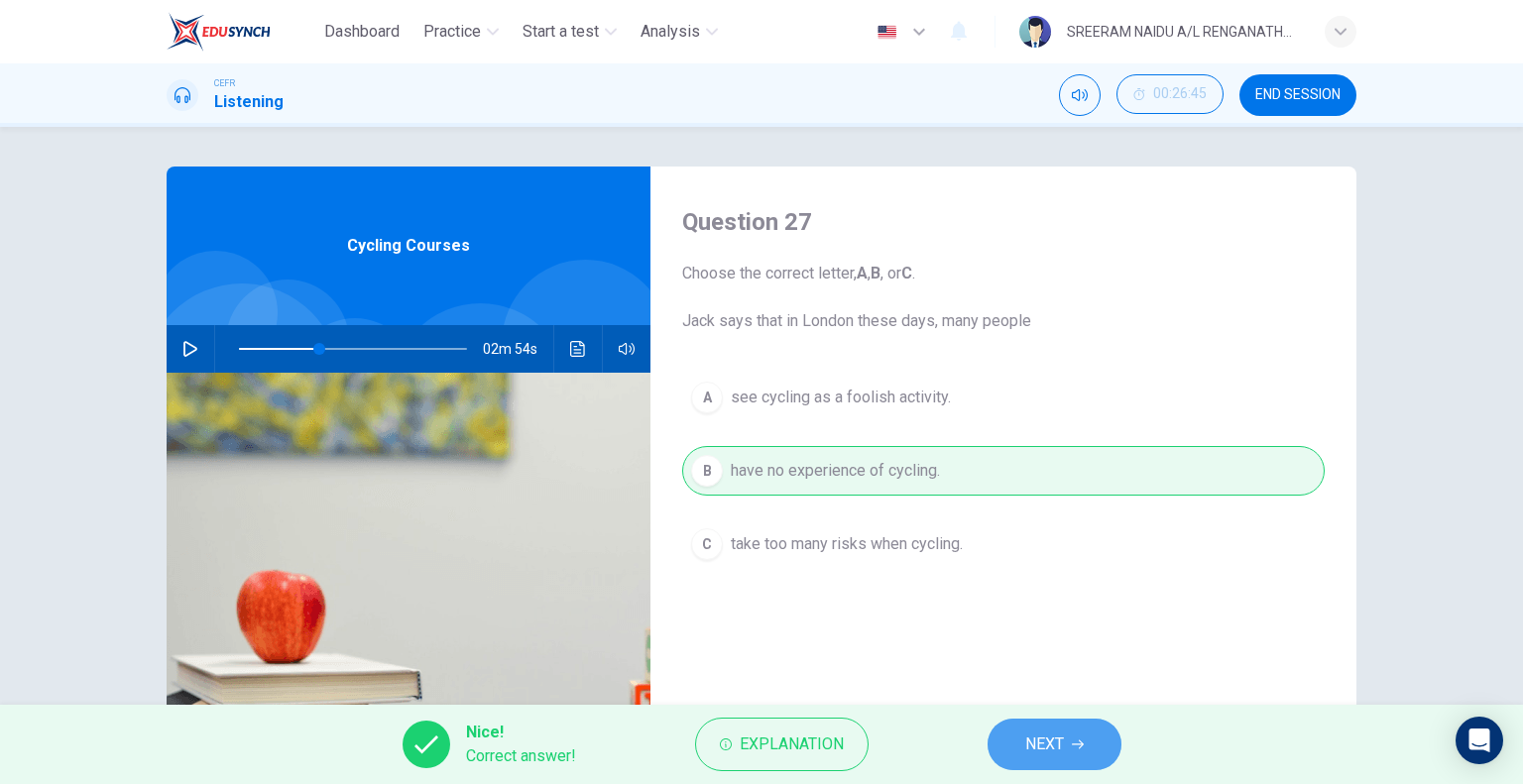 click on "NEXT" at bounding box center (1054, 744) 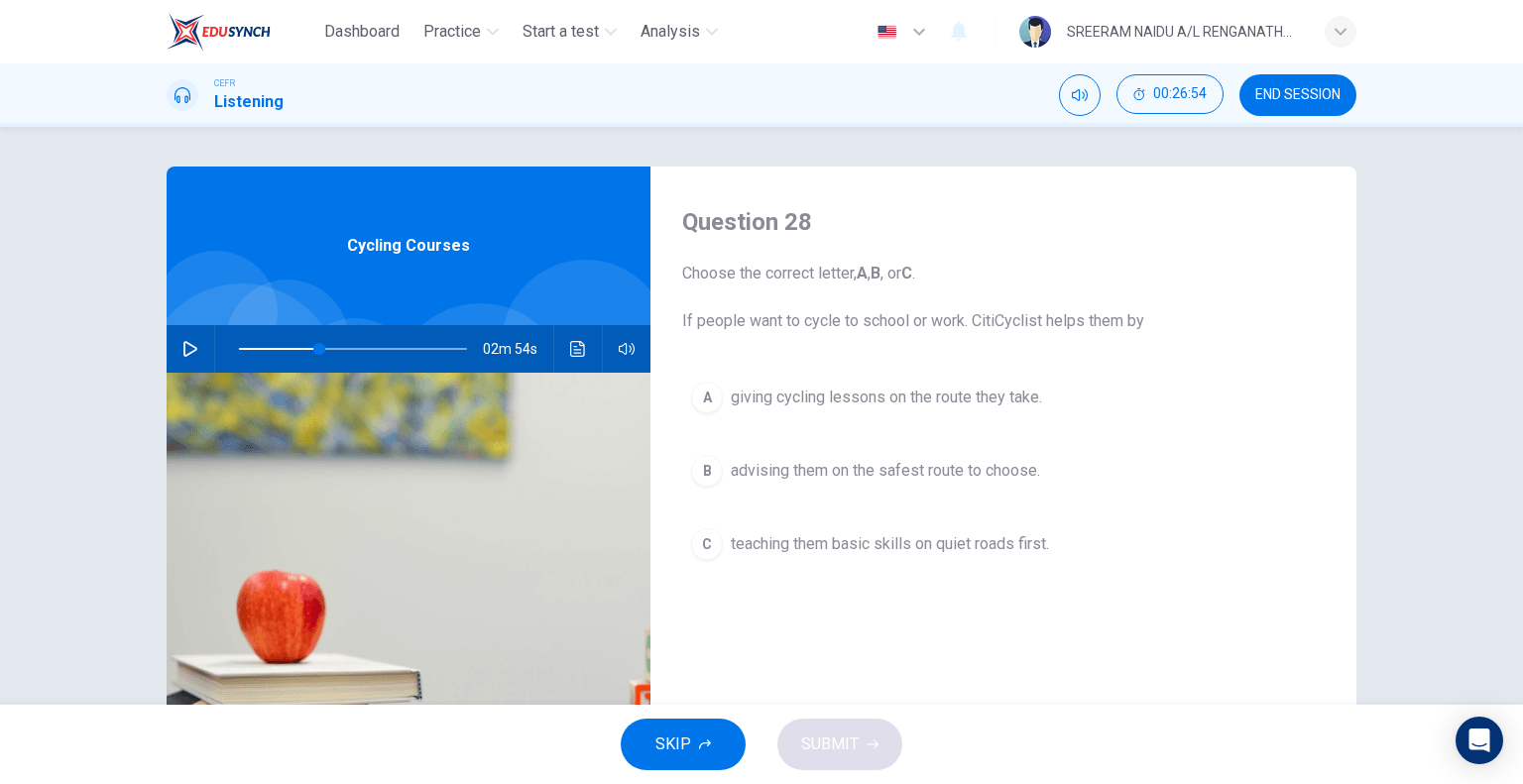 click at bounding box center (190, 349) 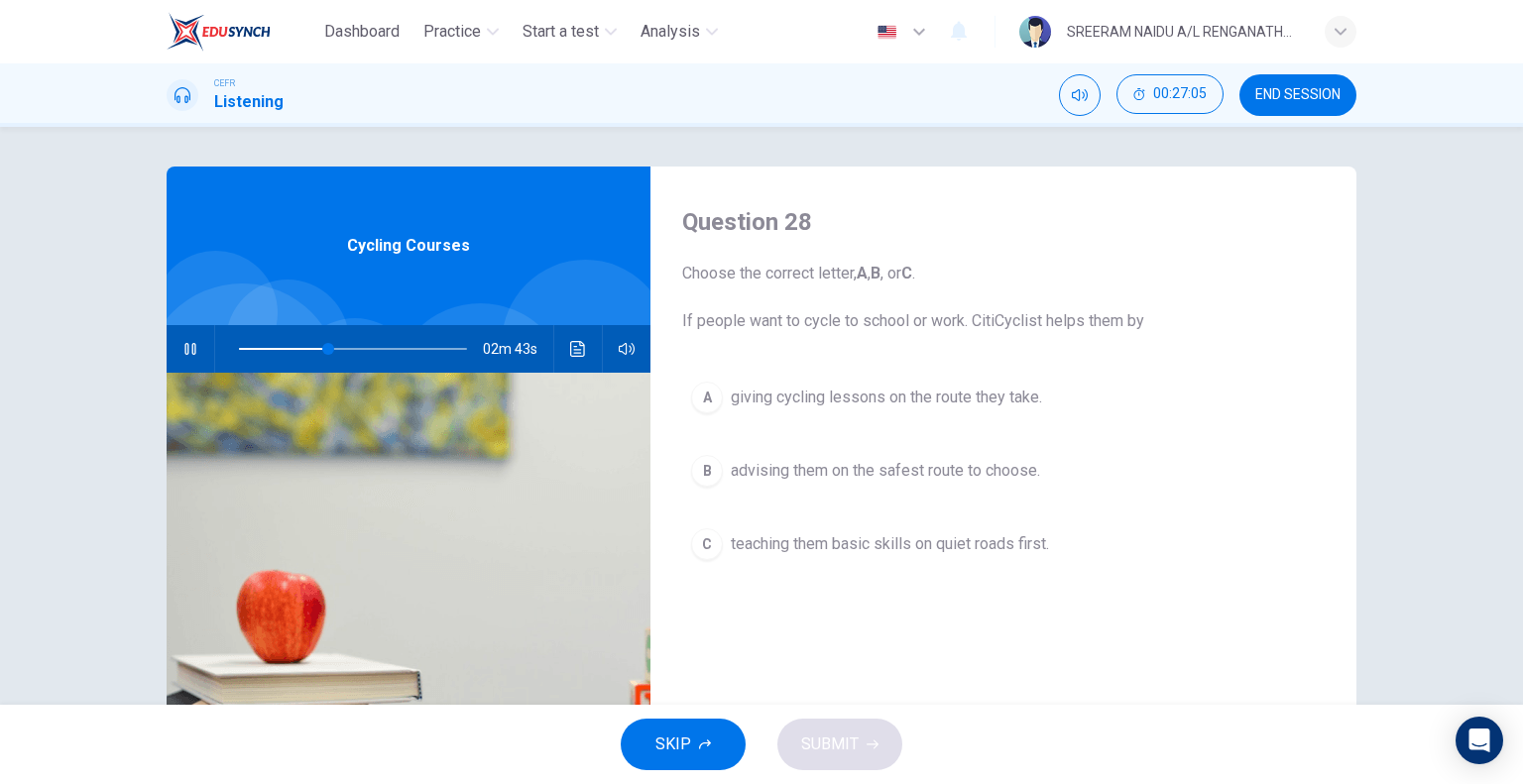 click on "giving cycling lessons on the route they take." at bounding box center (886, 397) 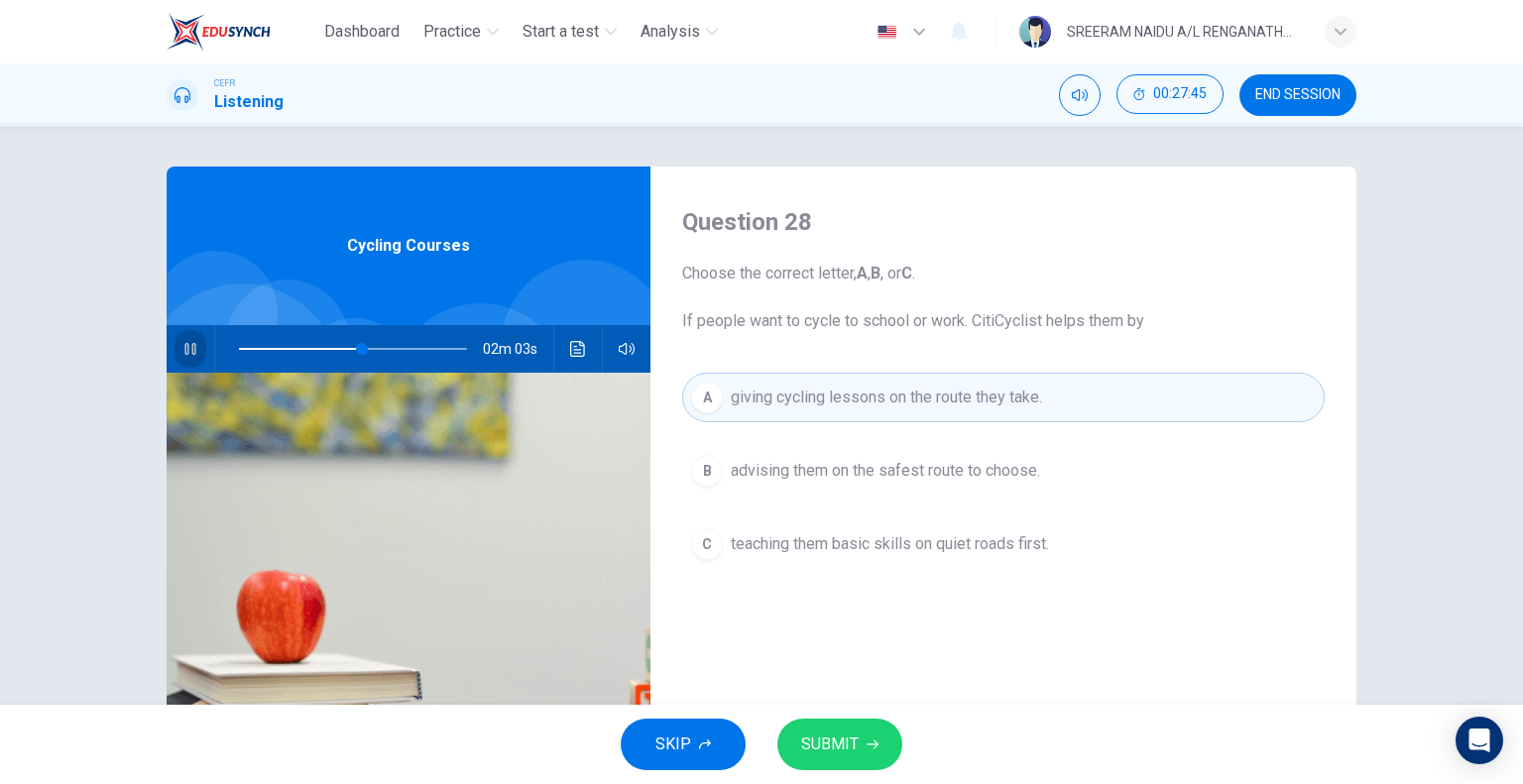 click at bounding box center [190, 349] 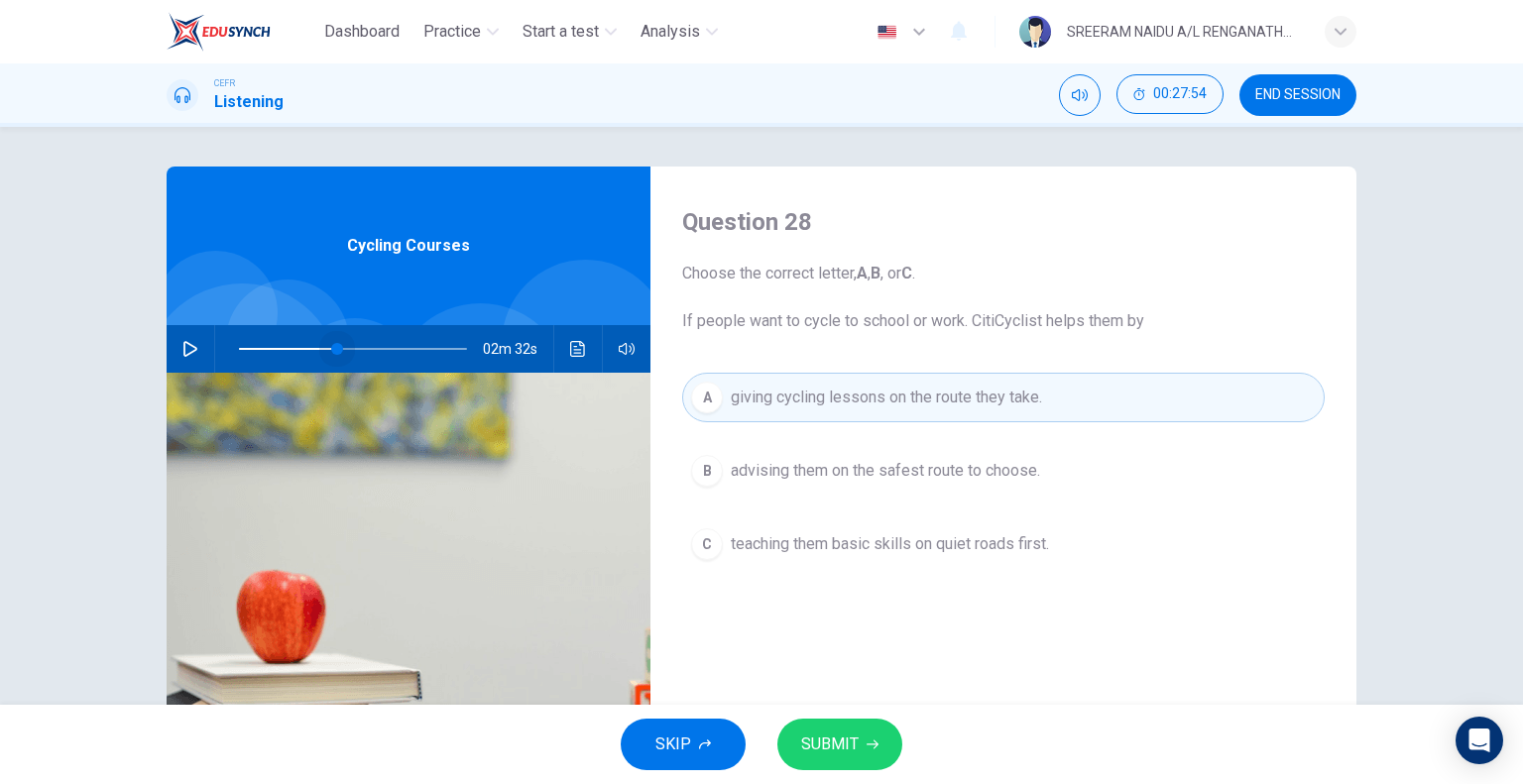 click at bounding box center [353, 349] 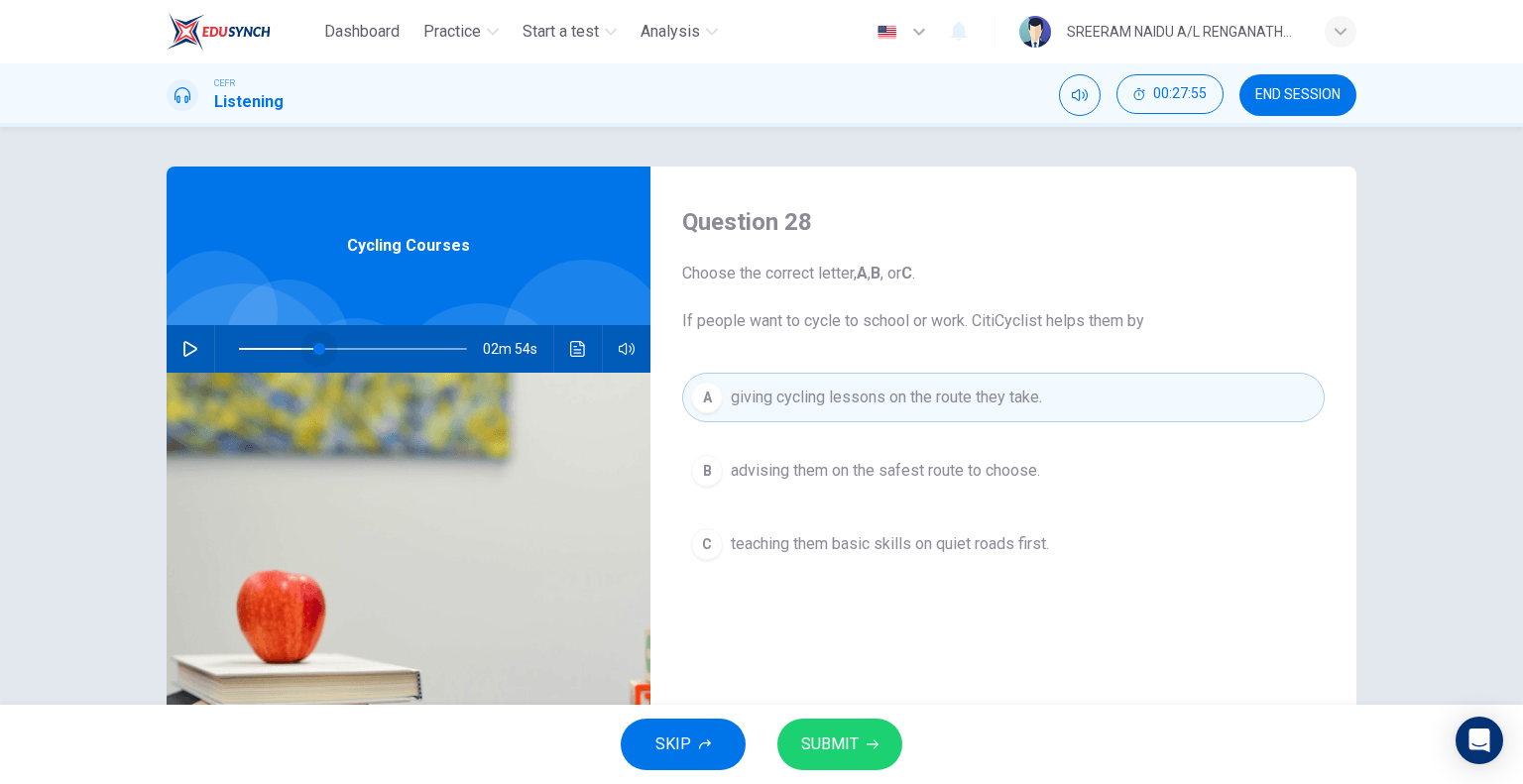 click at bounding box center (319, 349) 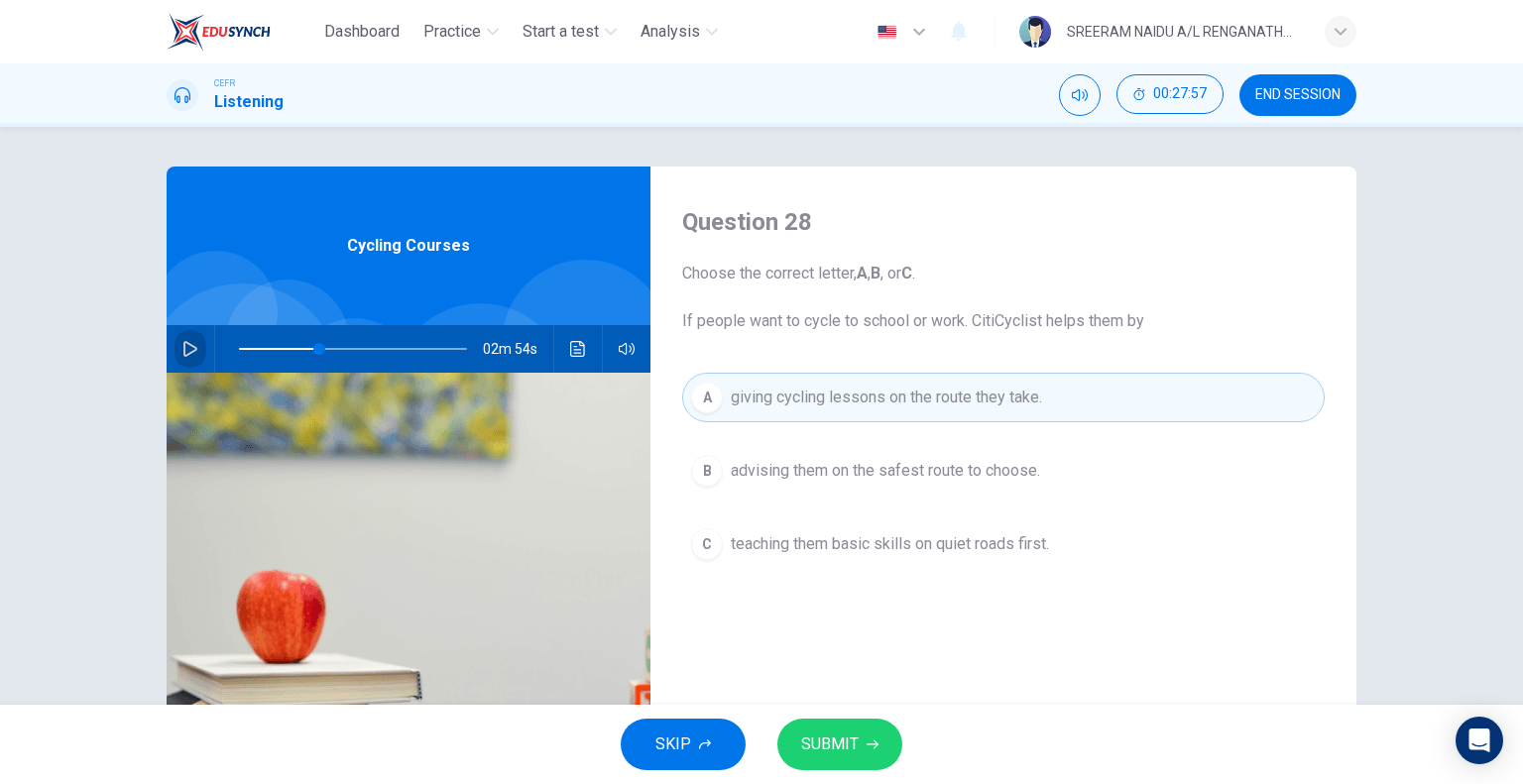 click at bounding box center (190, 349) 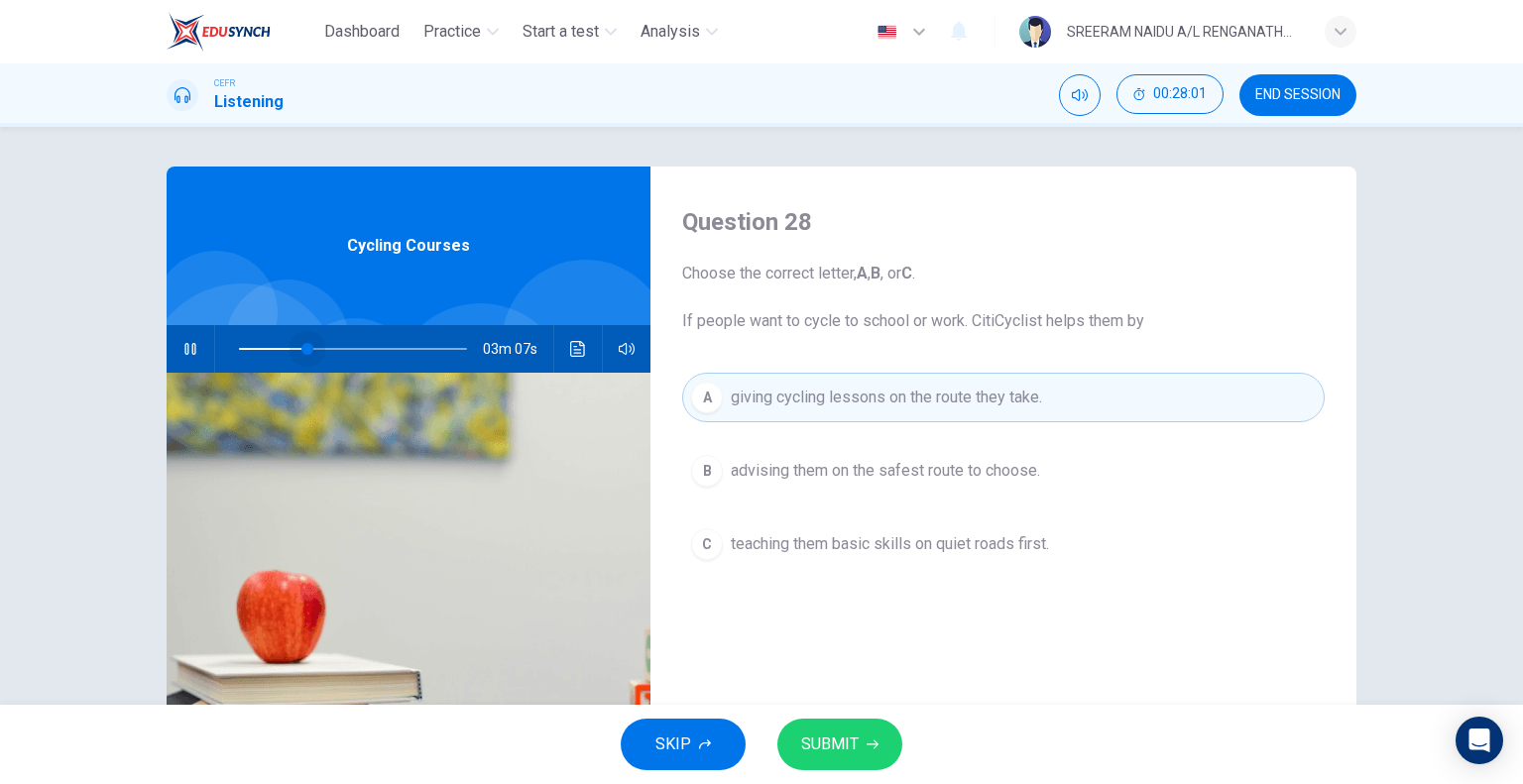 click at bounding box center (307, 349) 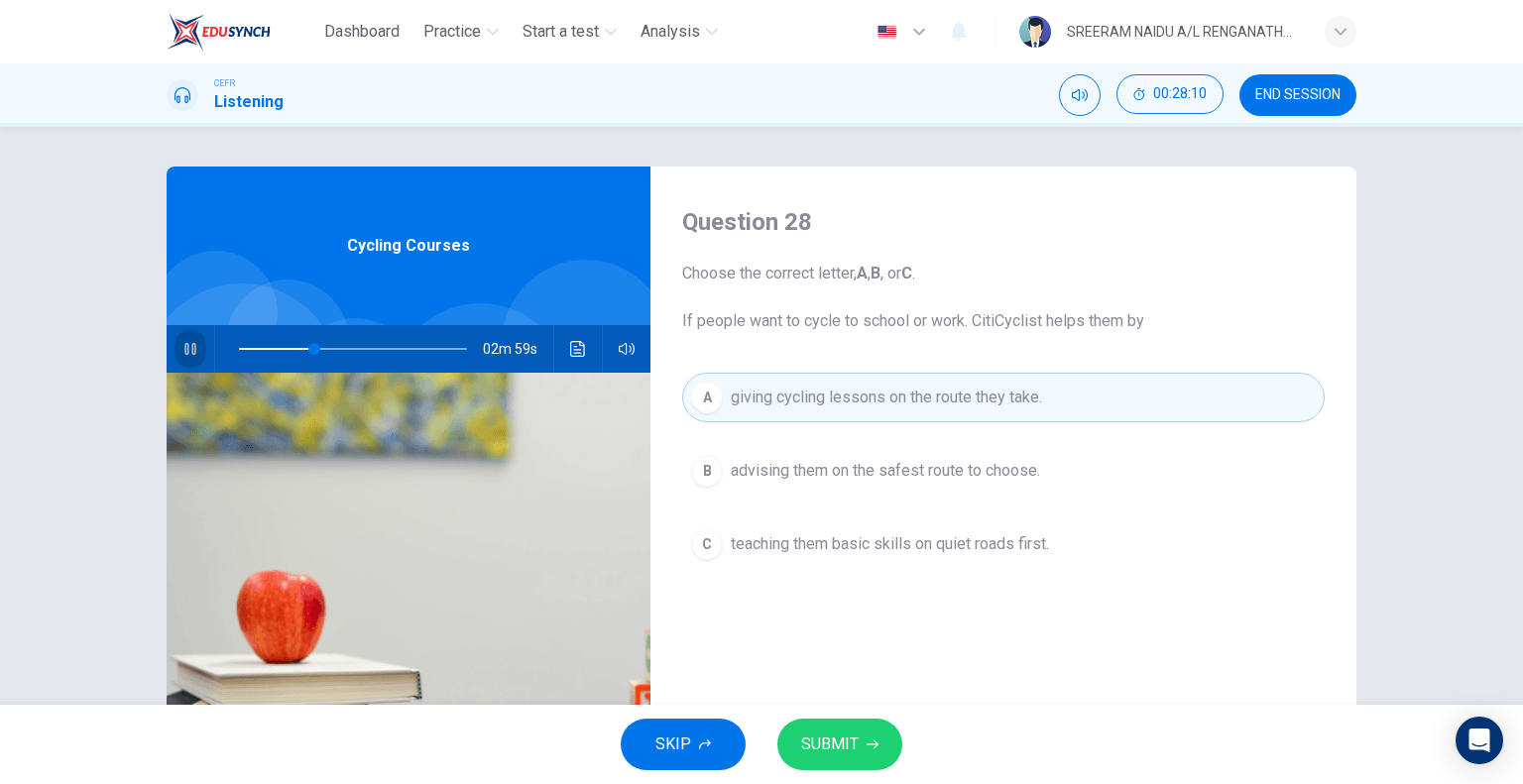 click at bounding box center [190, 349] 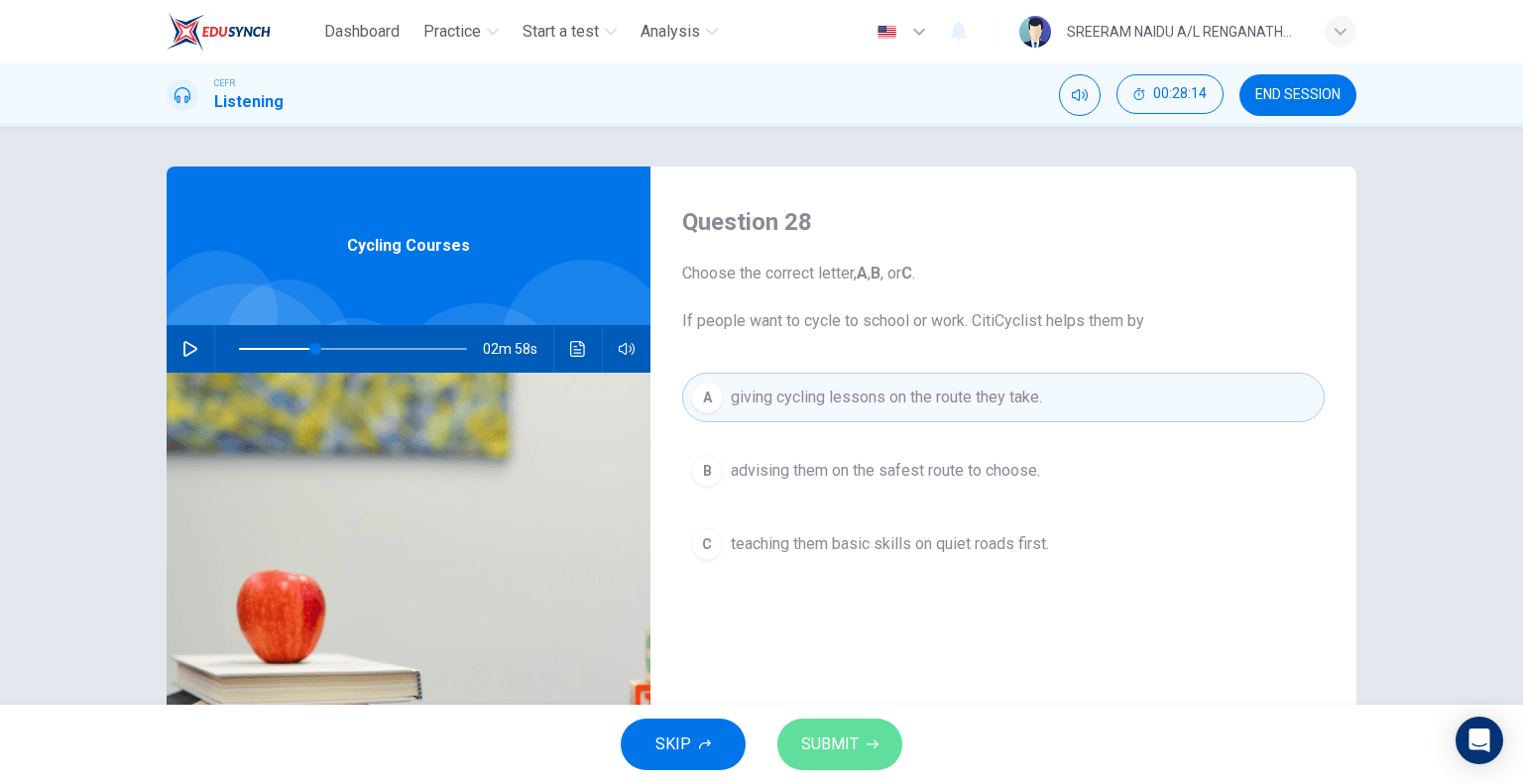 click on "SUBMIT" at bounding box center [830, 744] 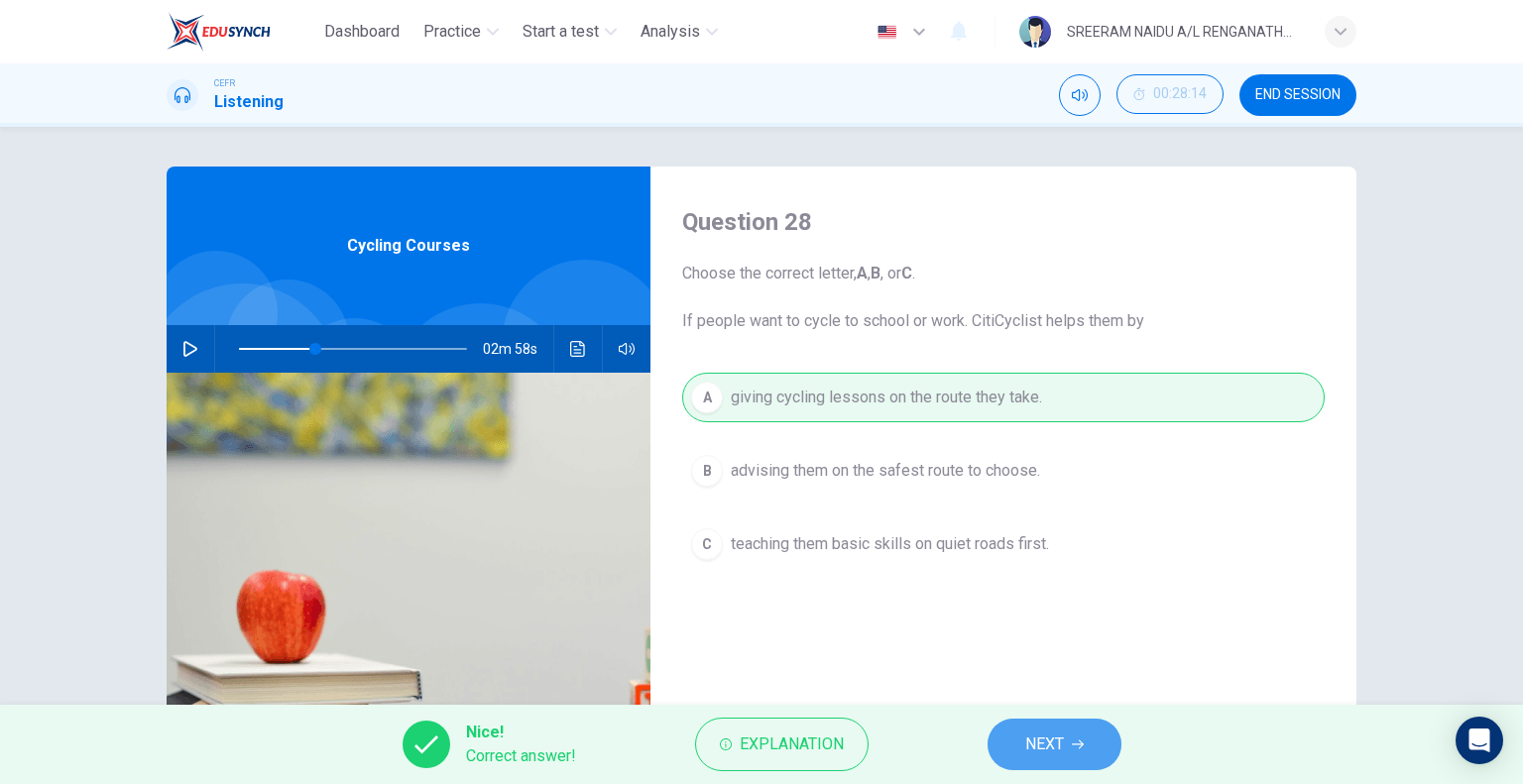 click on "NEXT" at bounding box center (1044, 744) 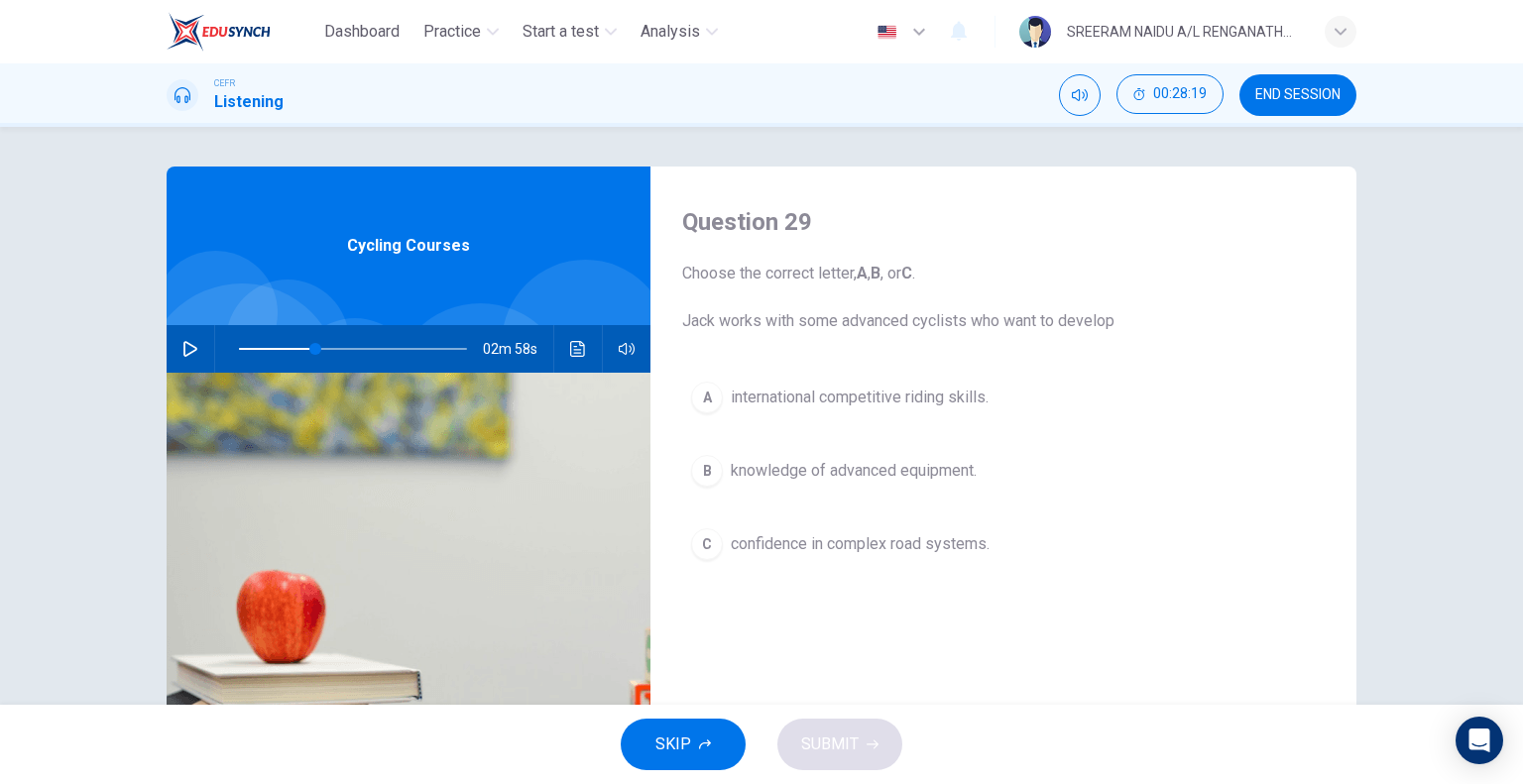 click at bounding box center (353, 349) 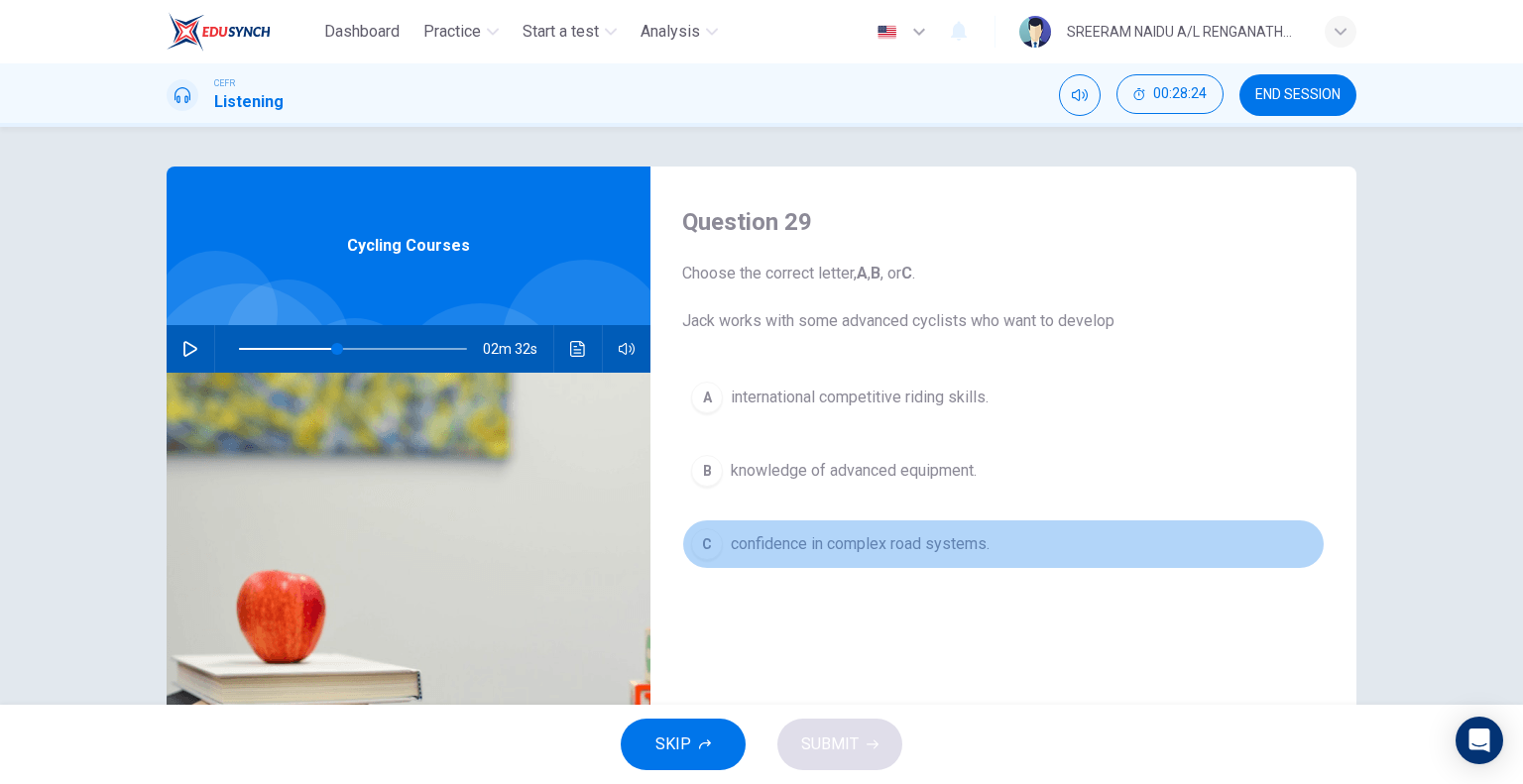 click on "C confidence in complex road systems." at bounding box center [1003, 544] 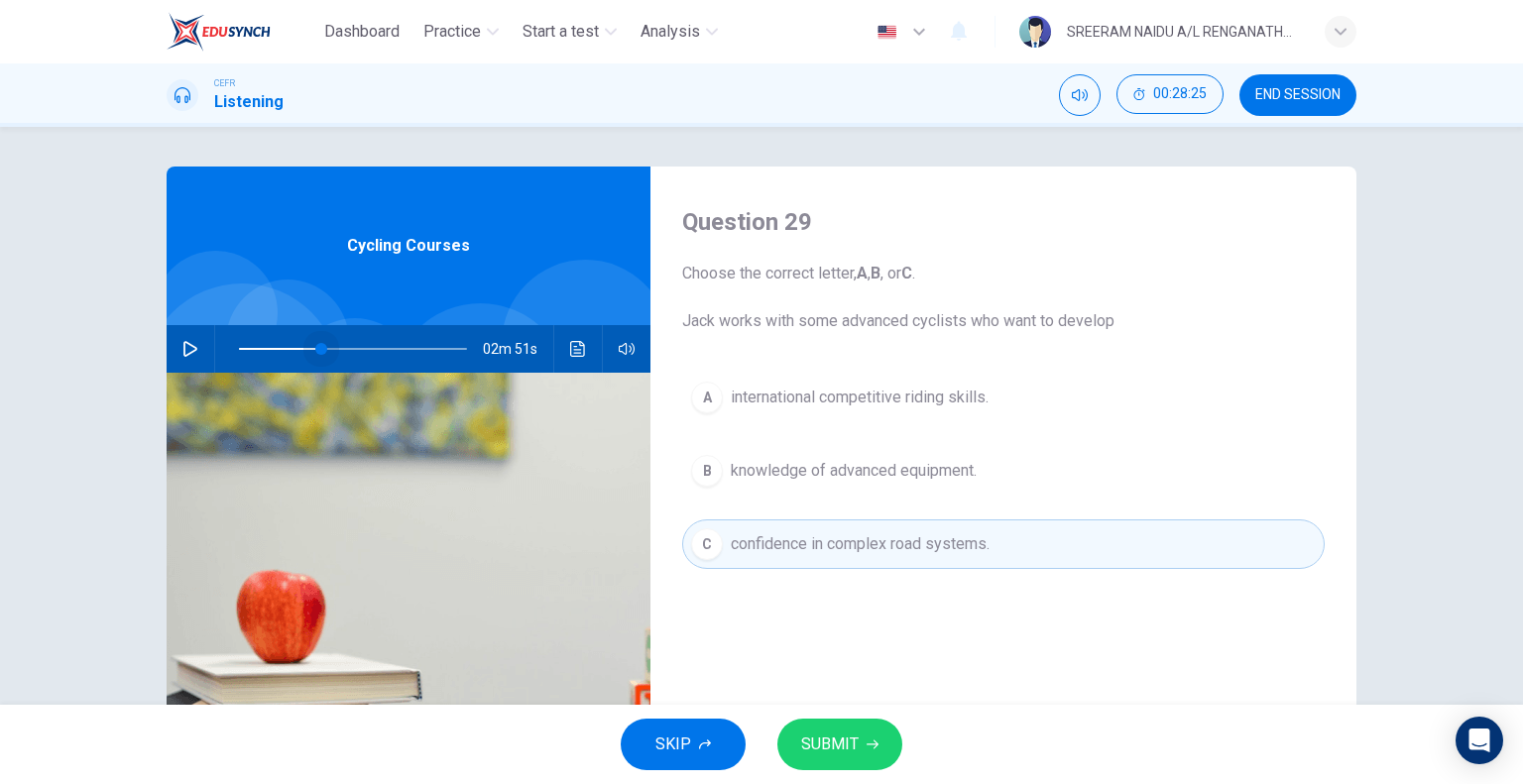 click at bounding box center (321, 349) 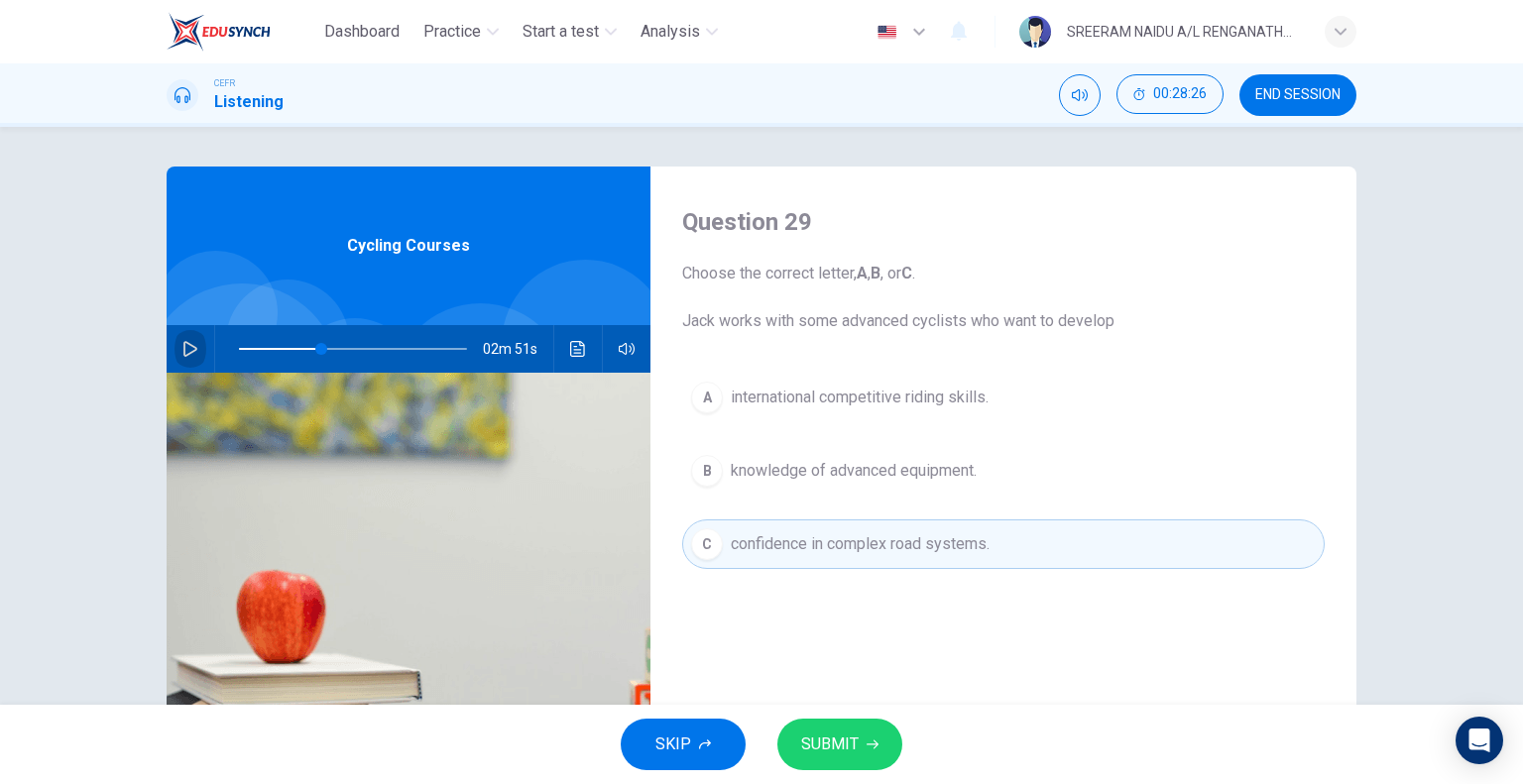 click at bounding box center [190, 349] 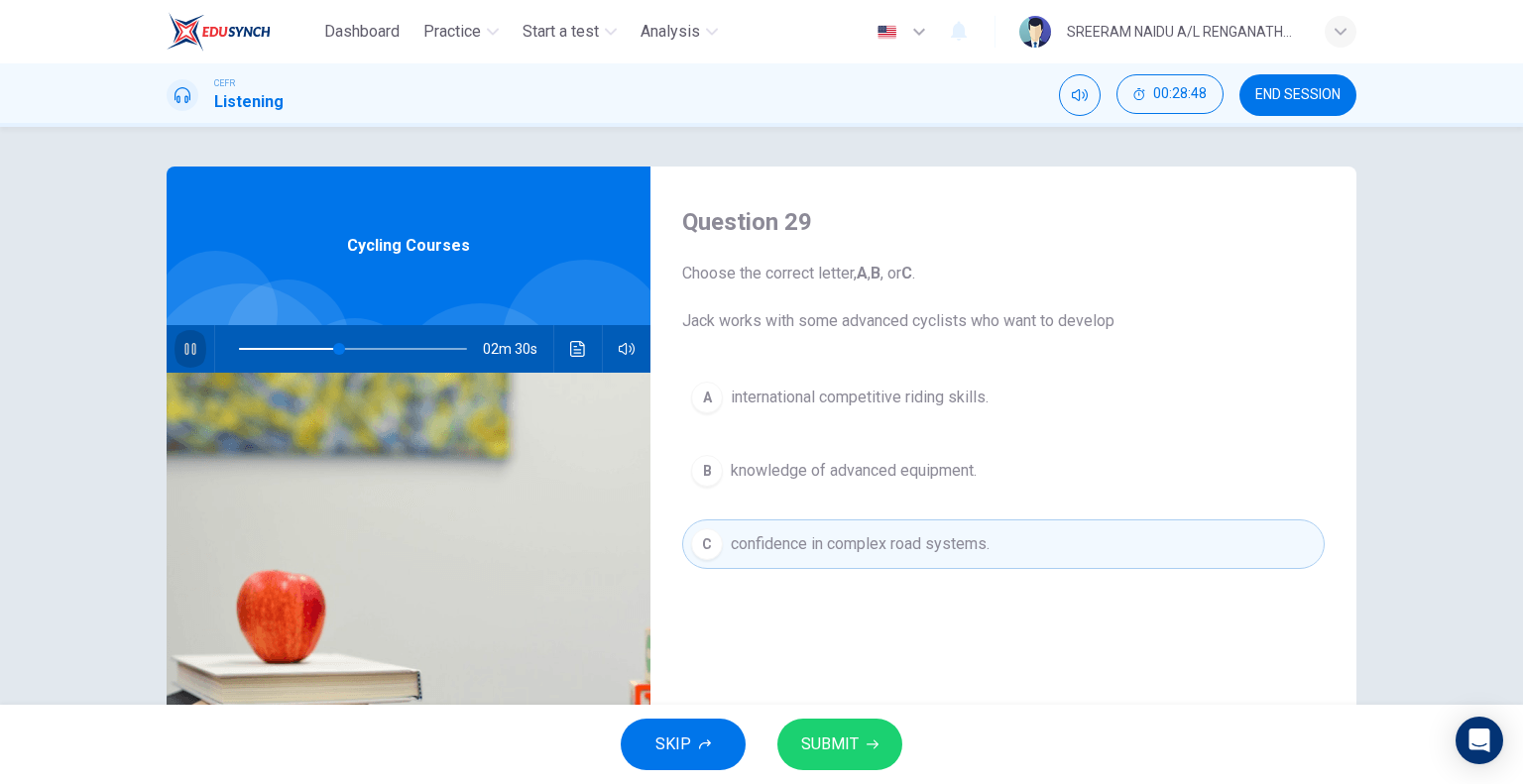 click at bounding box center [189, 349] 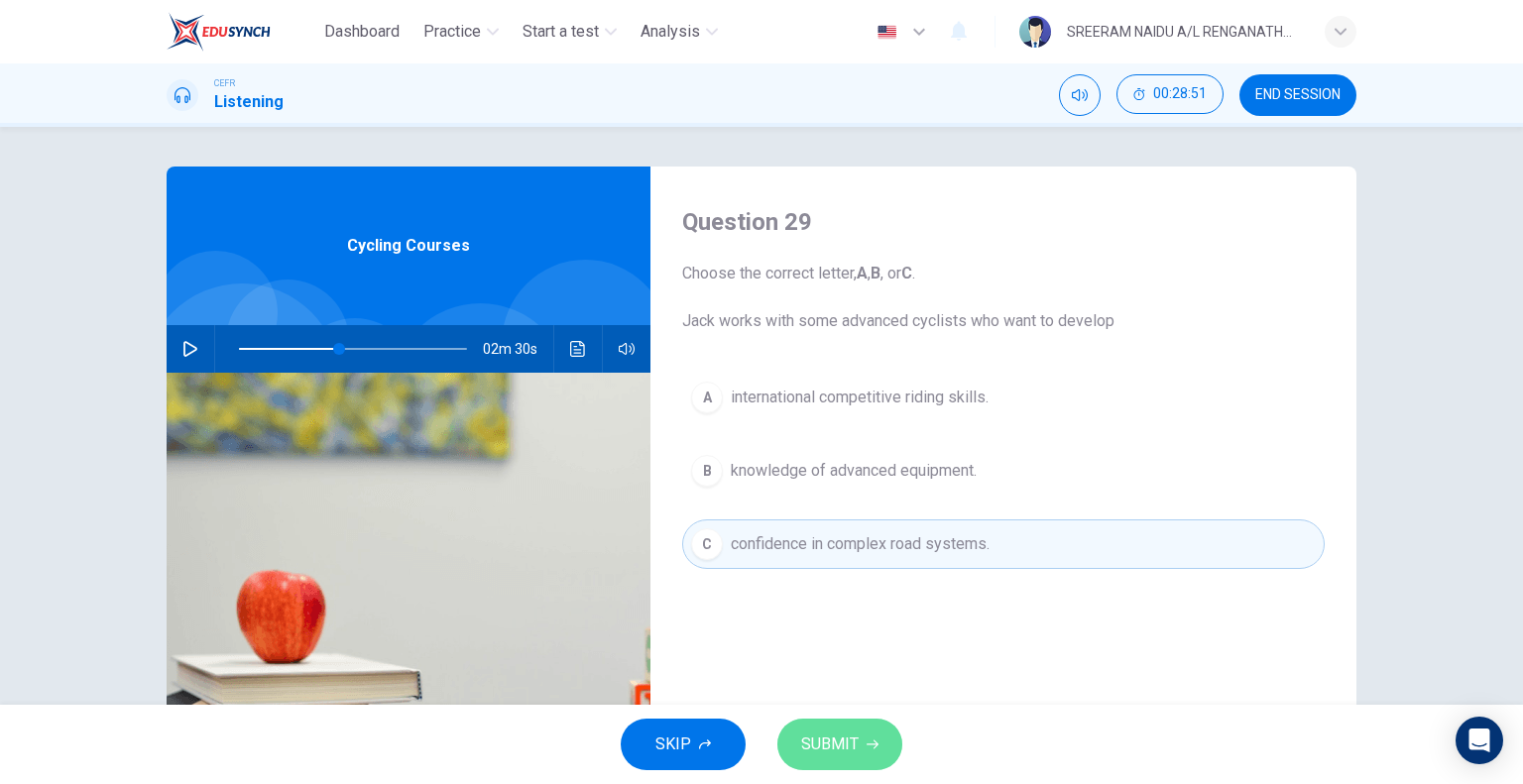 click on "SUBMIT" at bounding box center [830, 744] 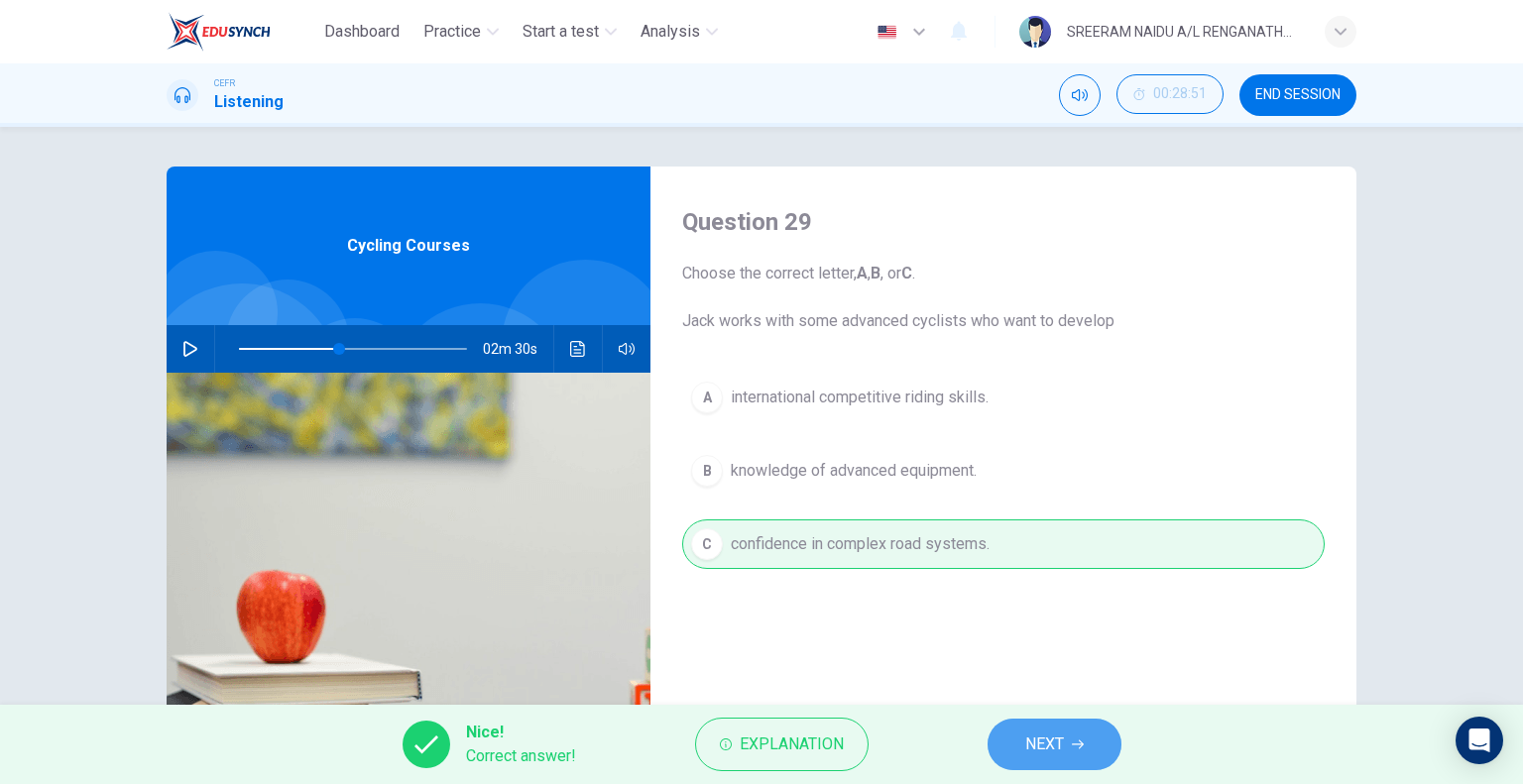 click on "NEXT" at bounding box center [1044, 744] 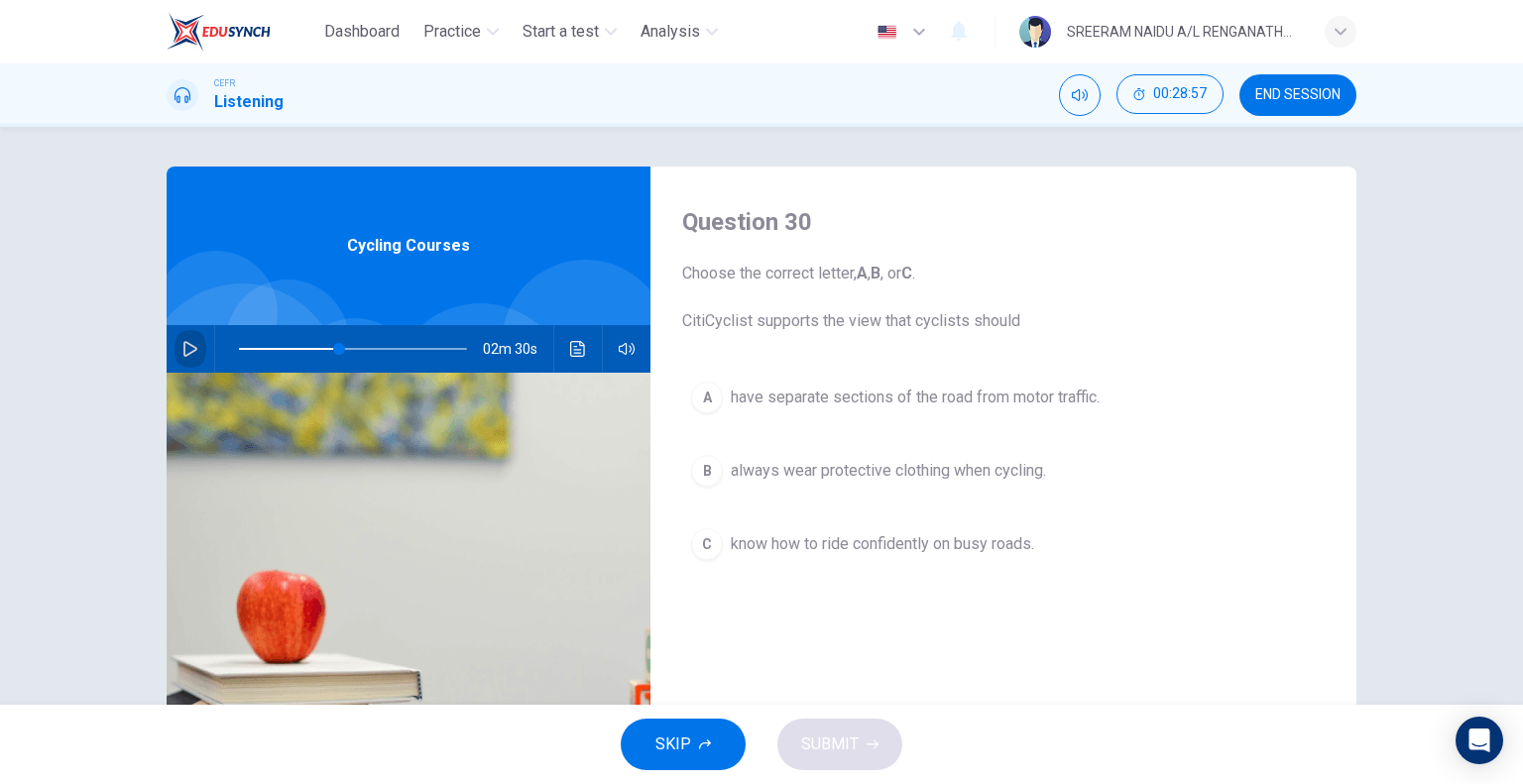click at bounding box center (190, 349) 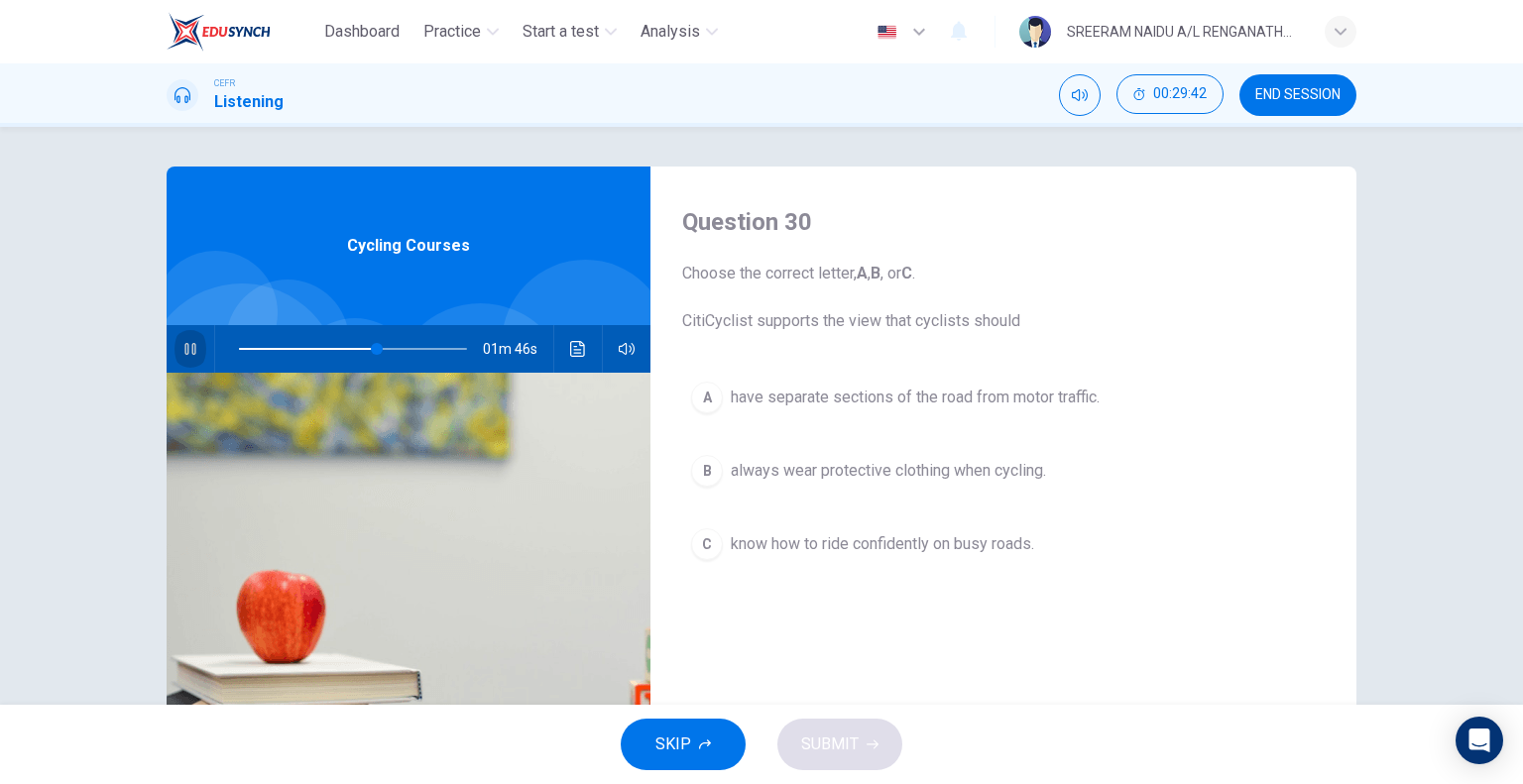 click at bounding box center (190, 349) 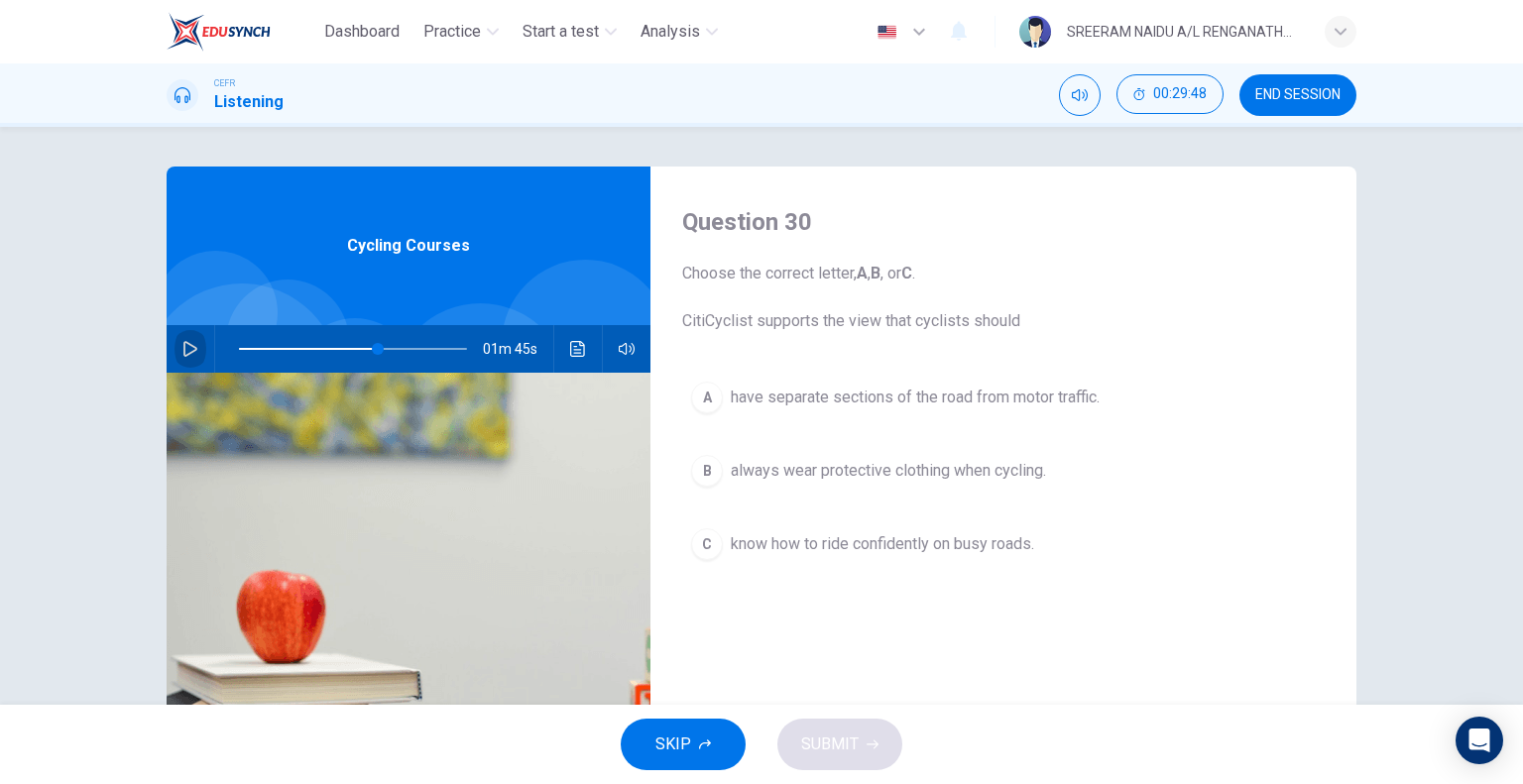 click at bounding box center (190, 349) 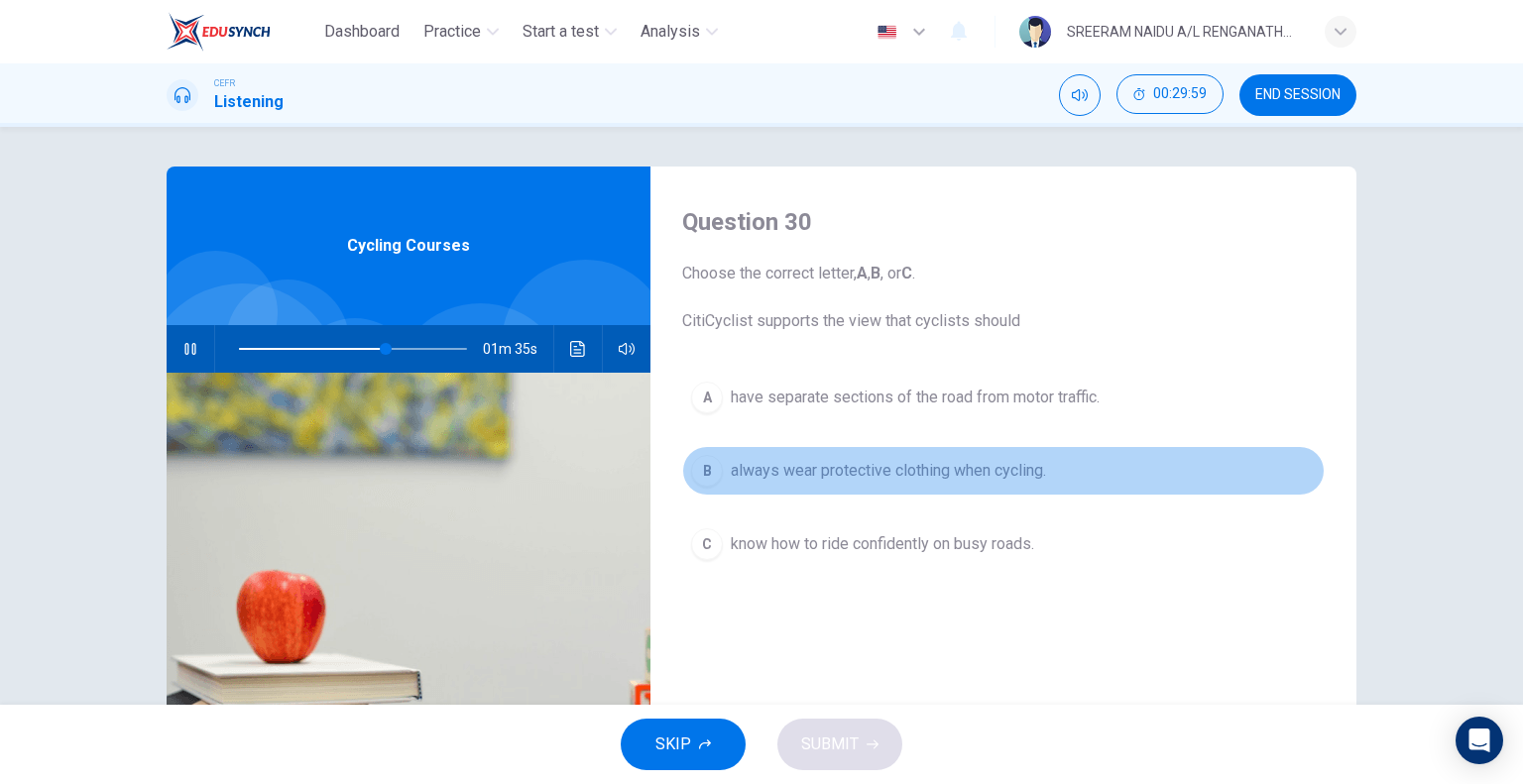 click on "B" at bounding box center [707, 397] 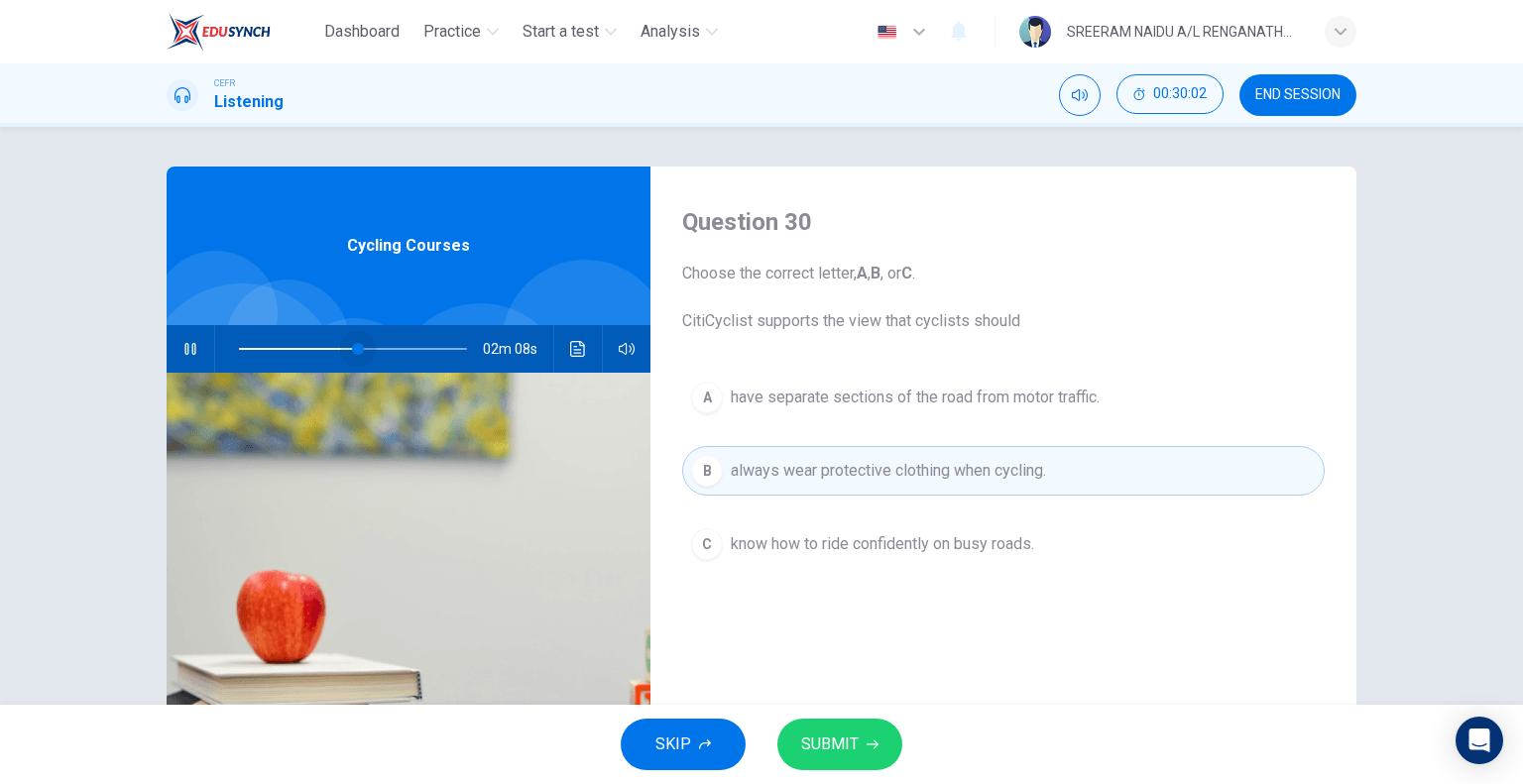 click at bounding box center (353, 349) 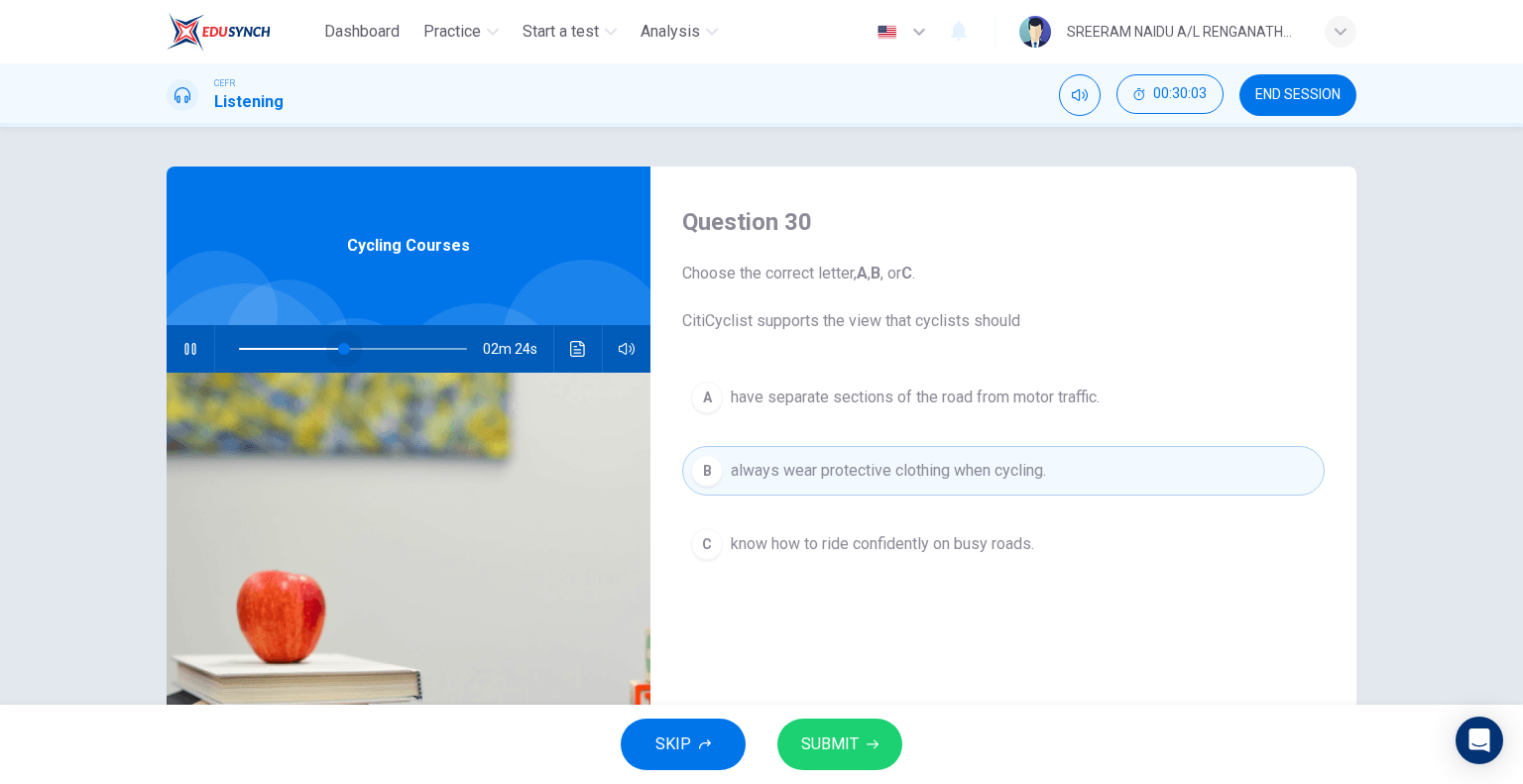click at bounding box center (344, 349) 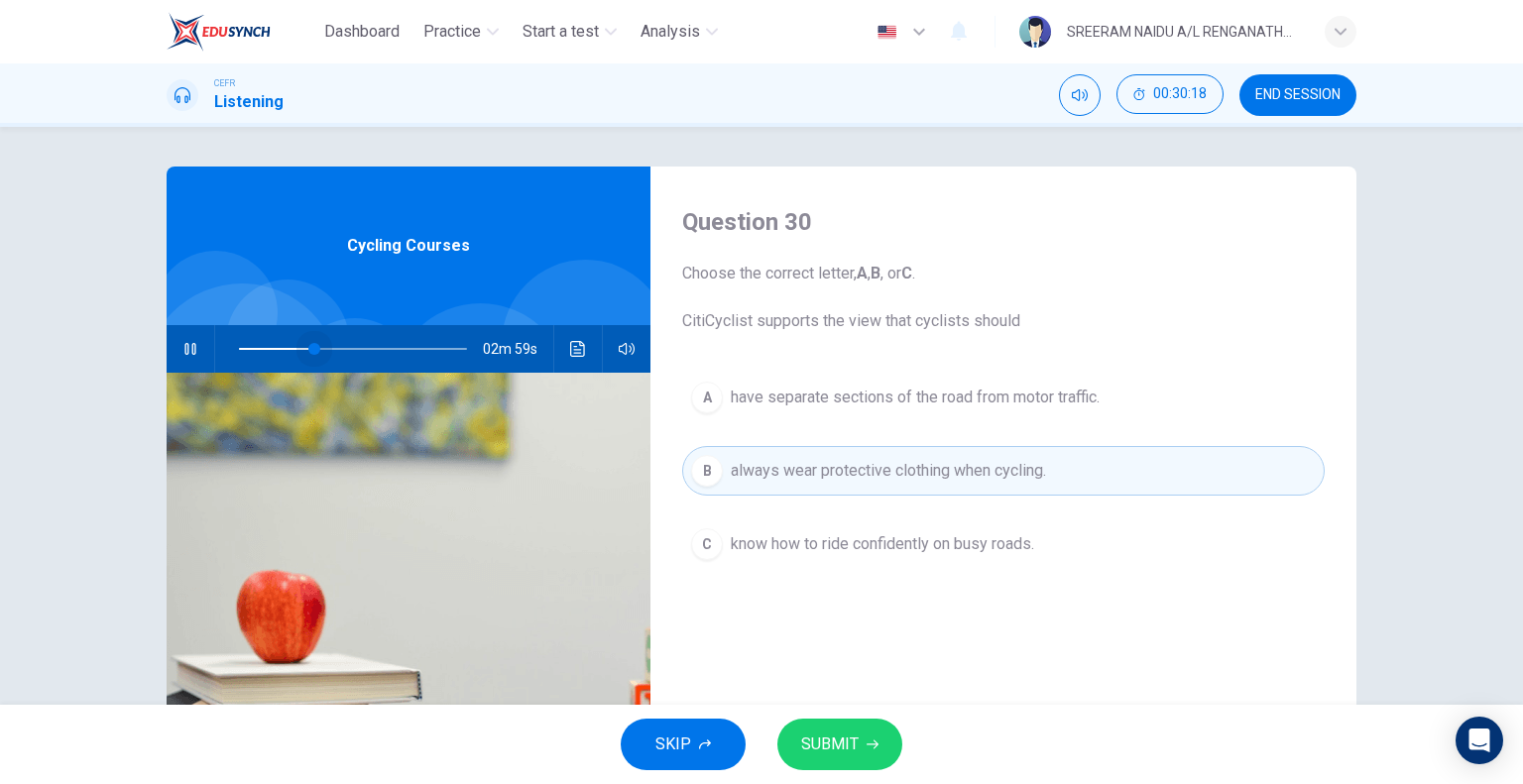 click at bounding box center (353, 349) 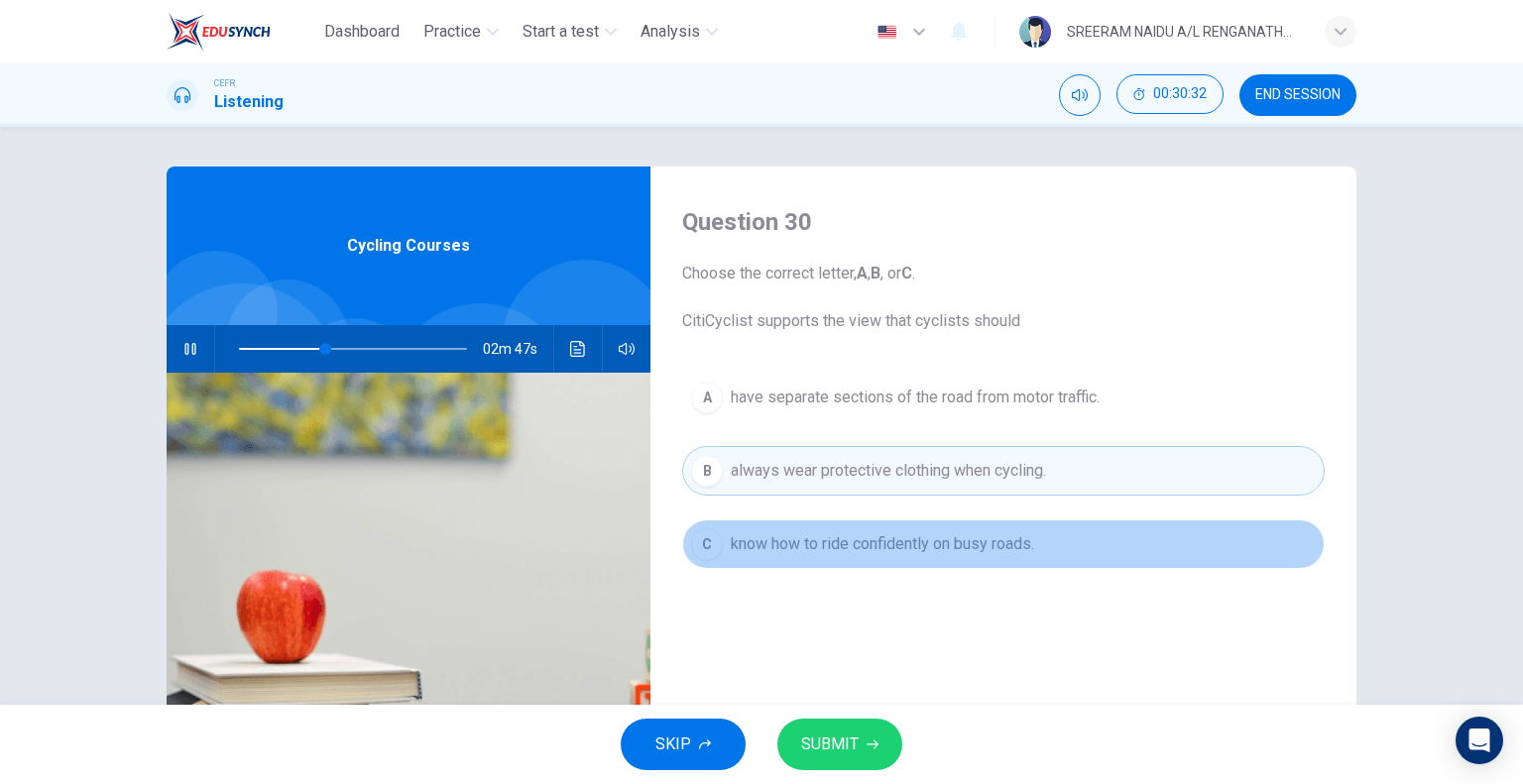 click on "know how to ride confidently on busy roads." at bounding box center [915, 397] 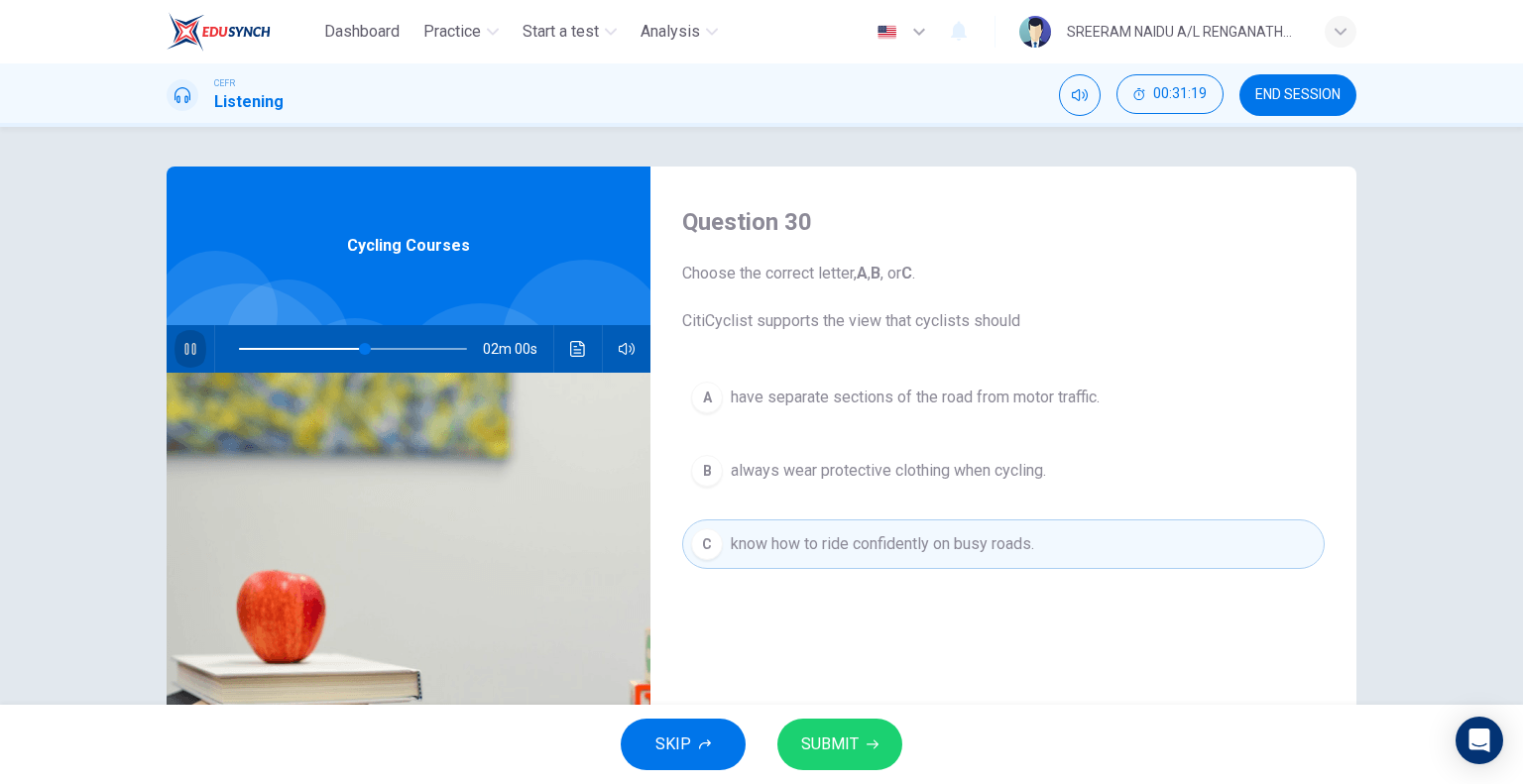 click at bounding box center [190, 349] 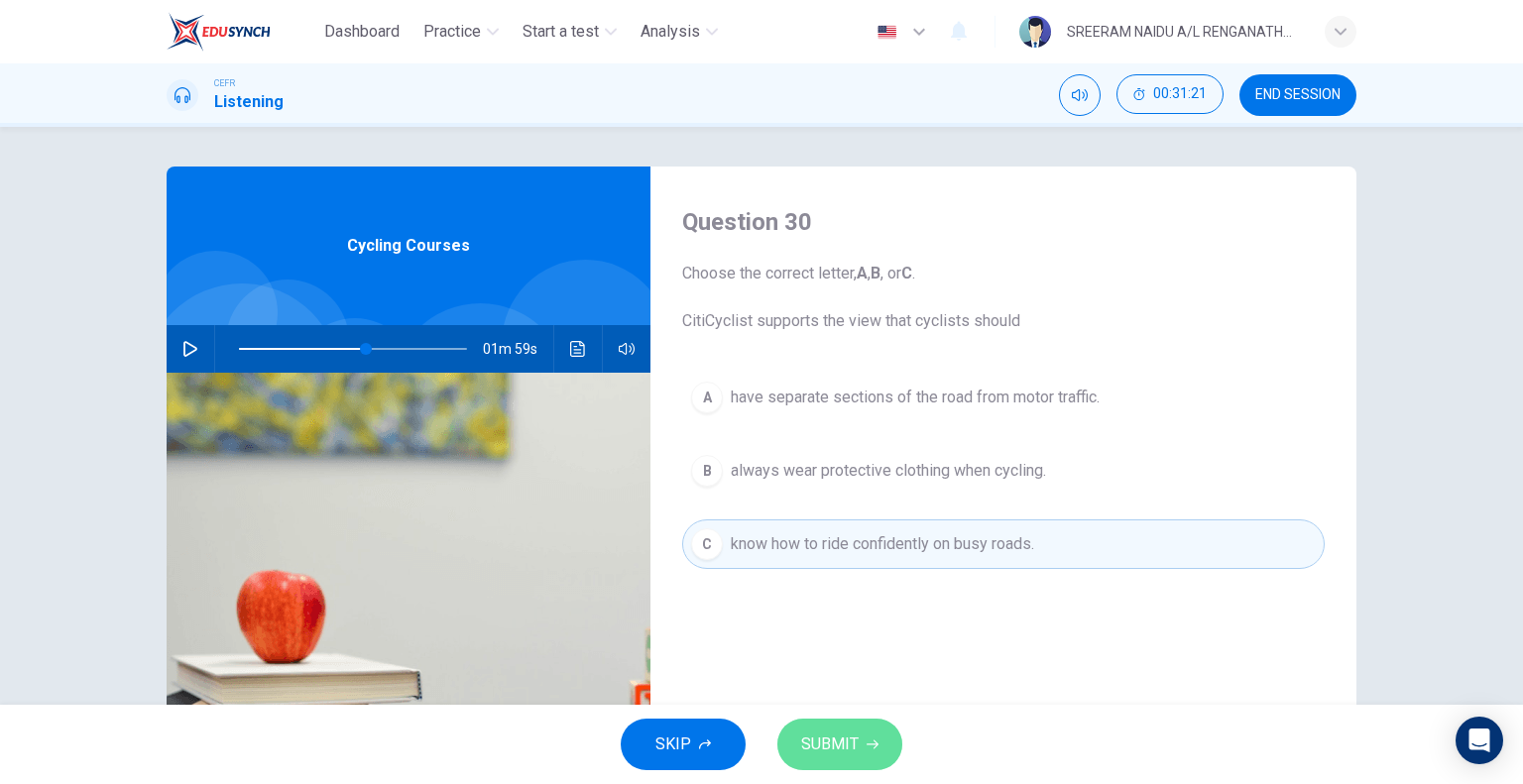 click on "SUBMIT" at bounding box center (830, 744) 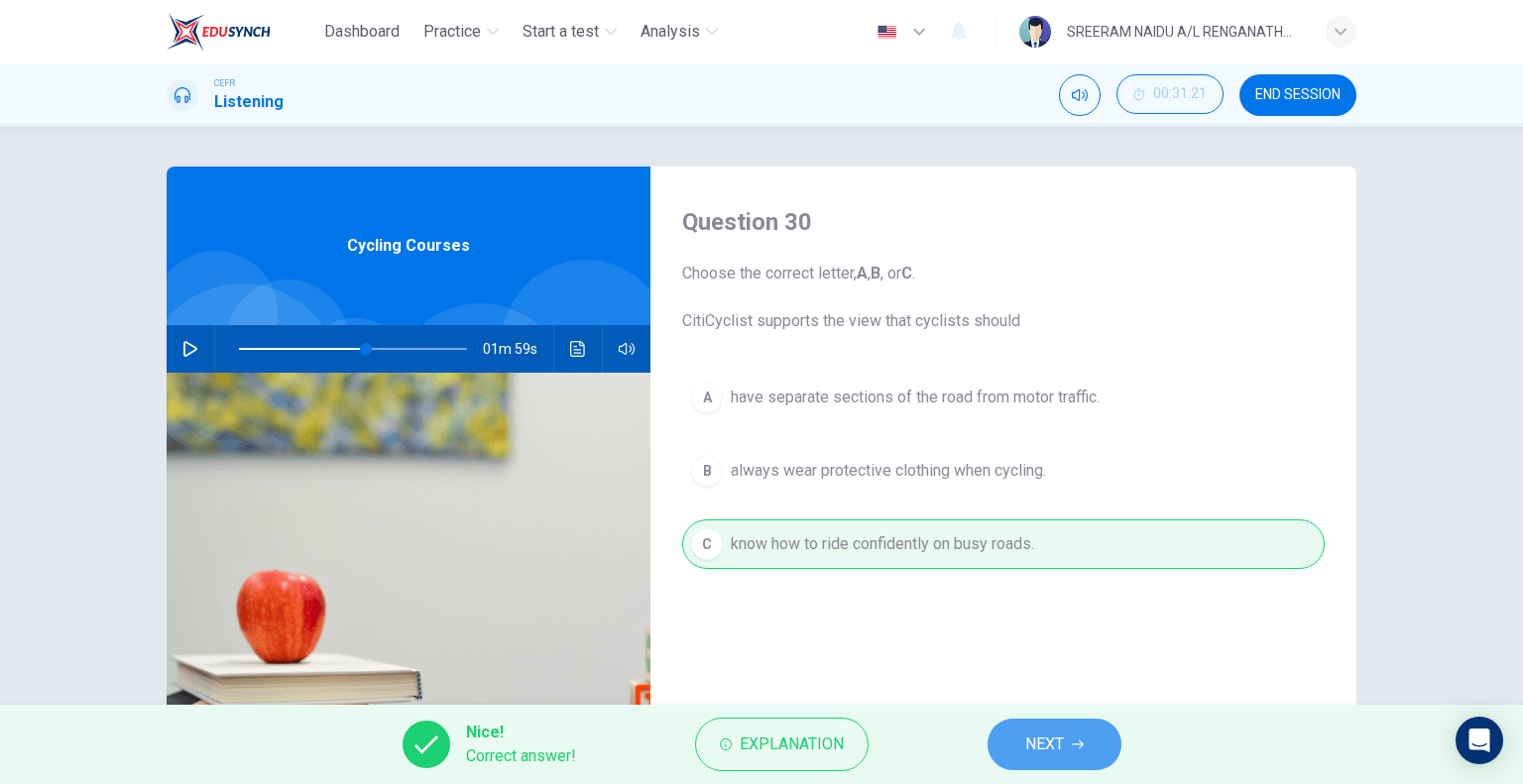 click on "NEXT" at bounding box center (1054, 744) 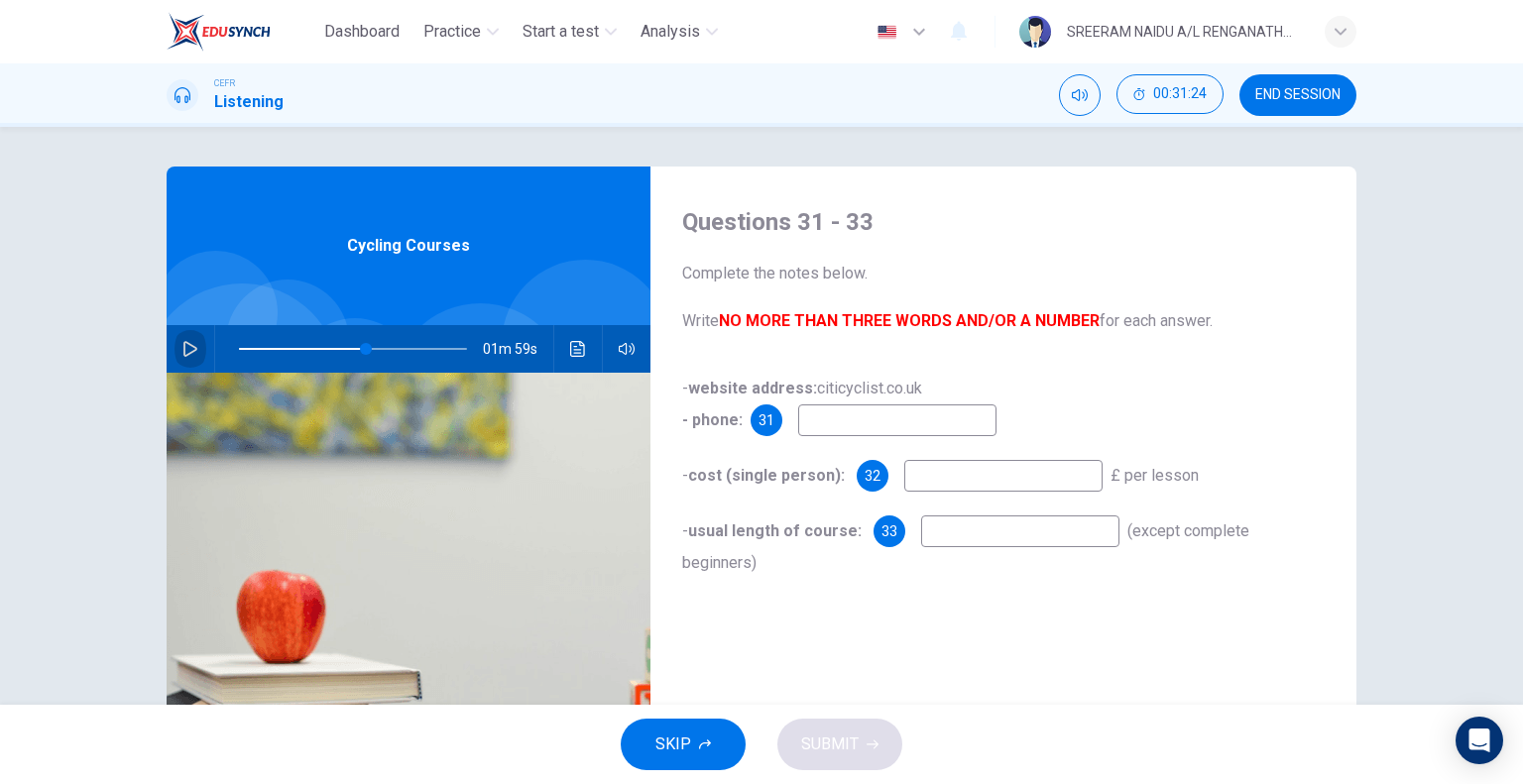 click at bounding box center [190, 349] 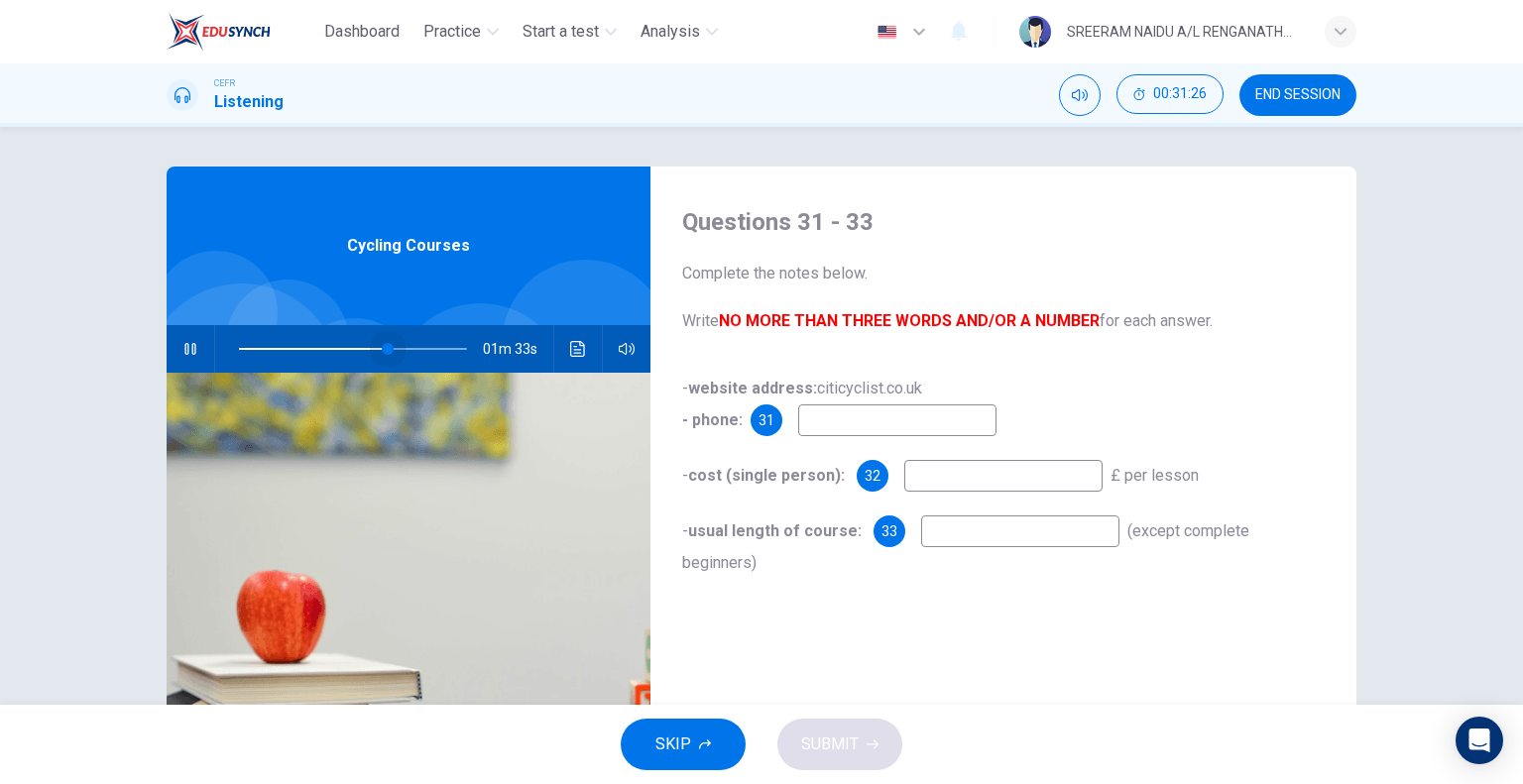 click at bounding box center [353, 349] 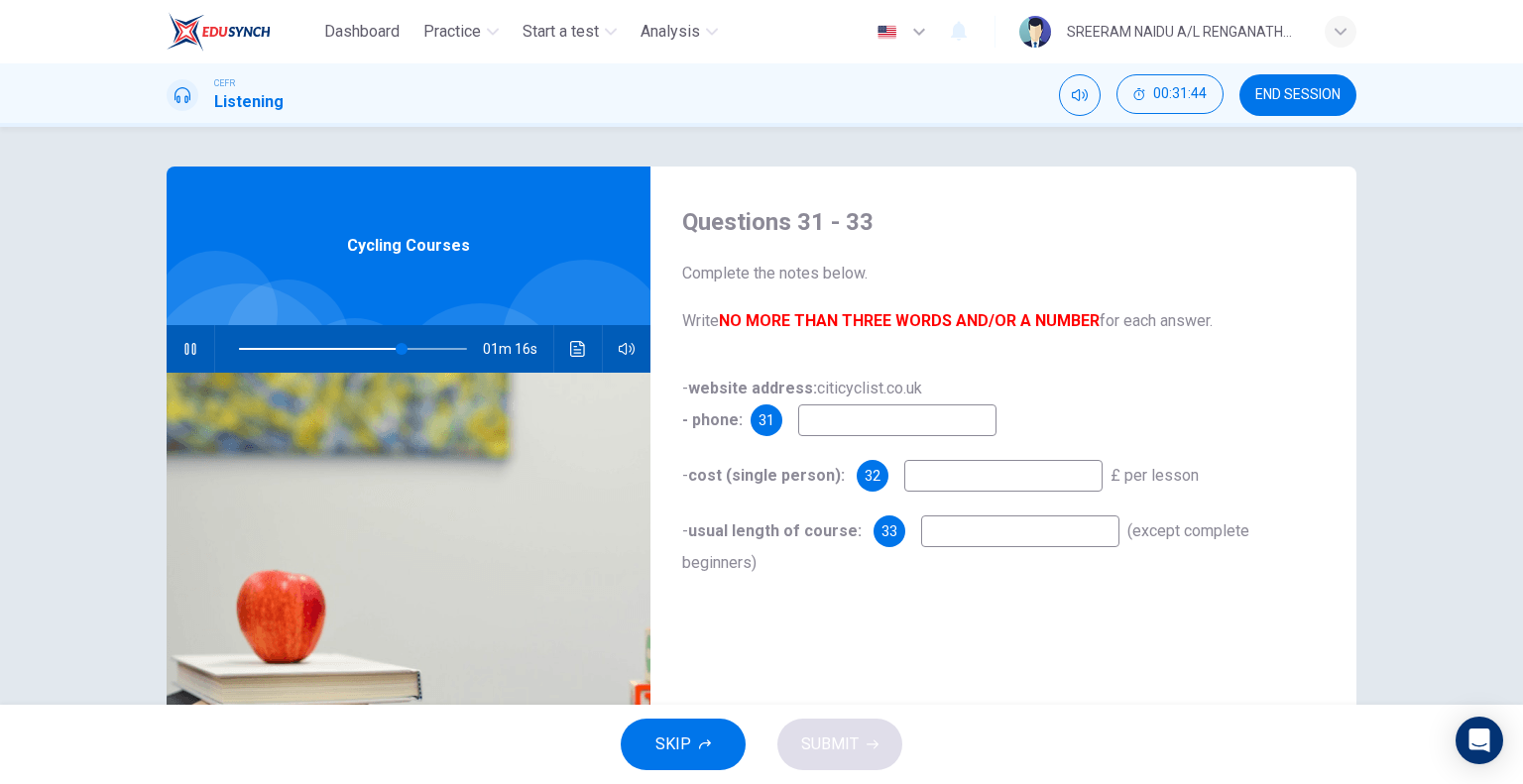 click at bounding box center [897, 420] 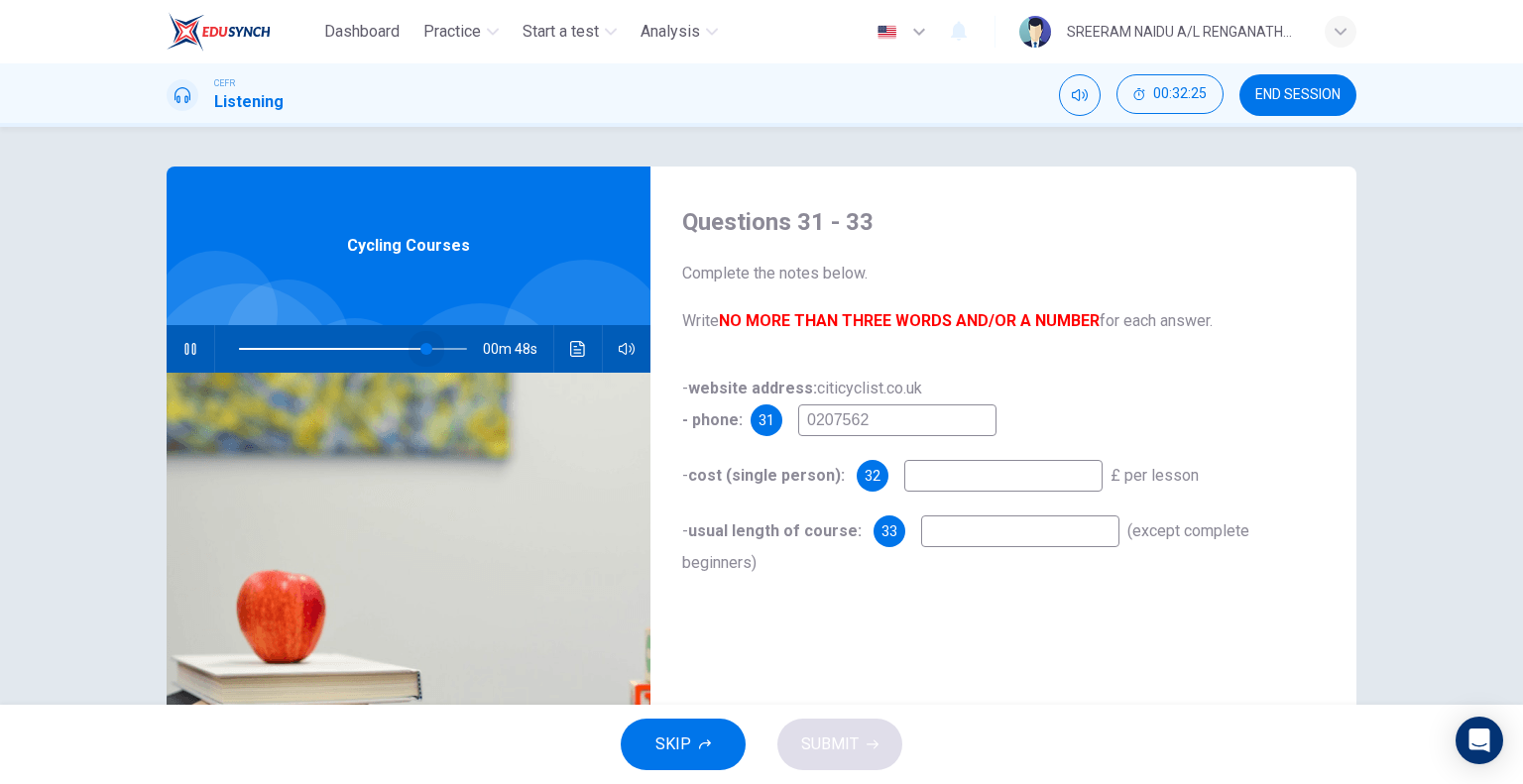 click at bounding box center (426, 349) 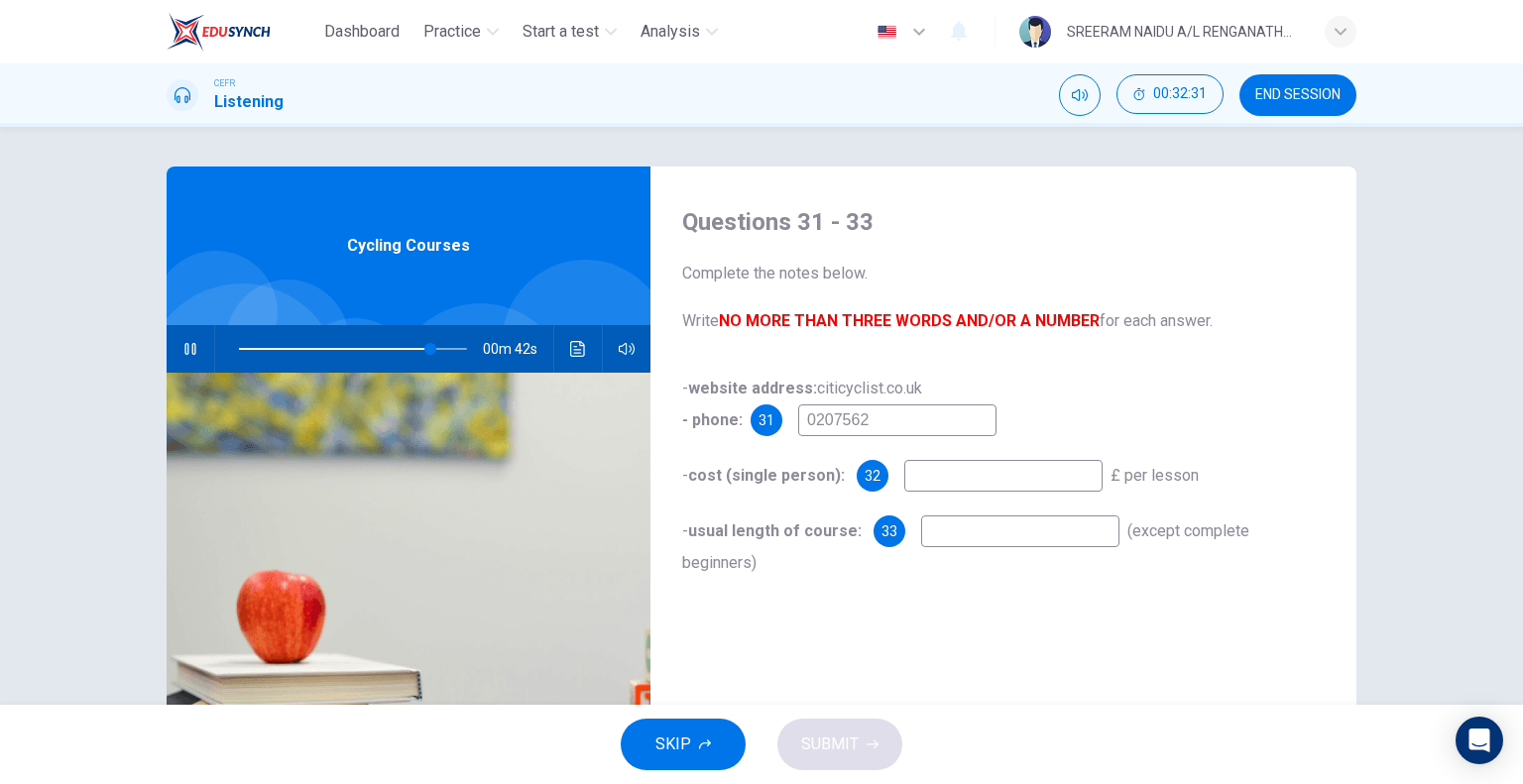 click on "0207562" at bounding box center [897, 420] 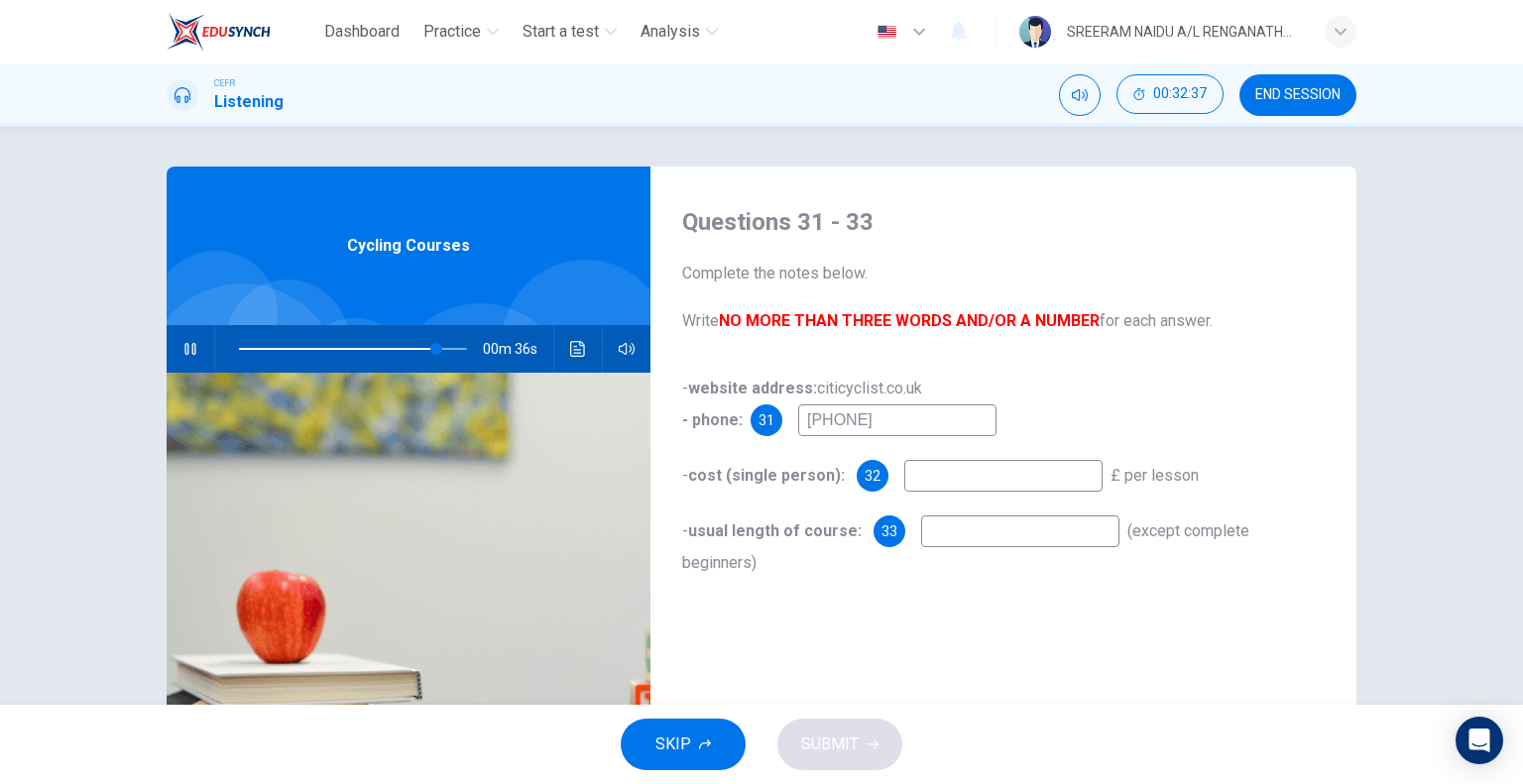type on "[PHONE]" 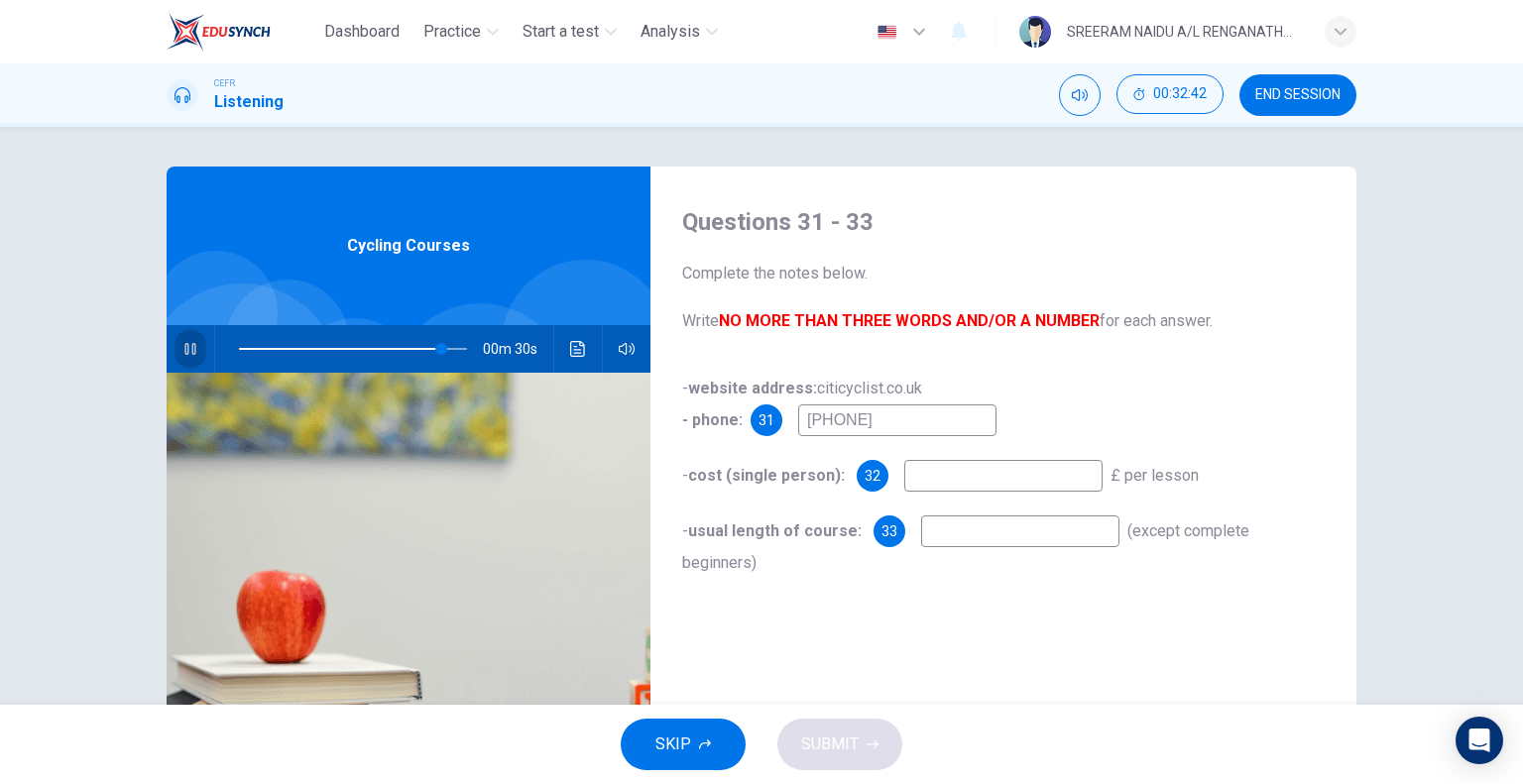 click at bounding box center (190, 349) 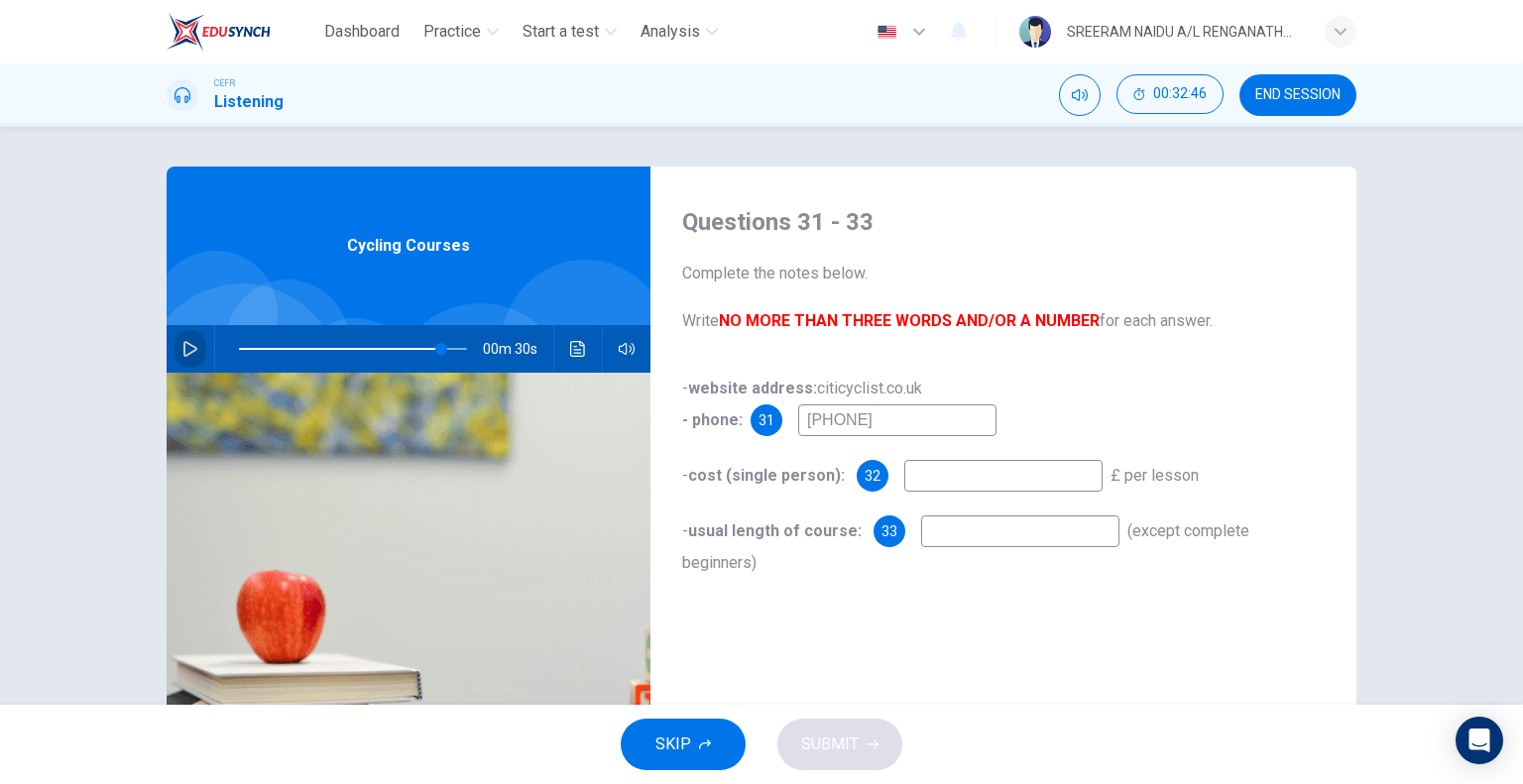 click at bounding box center [190, 349] 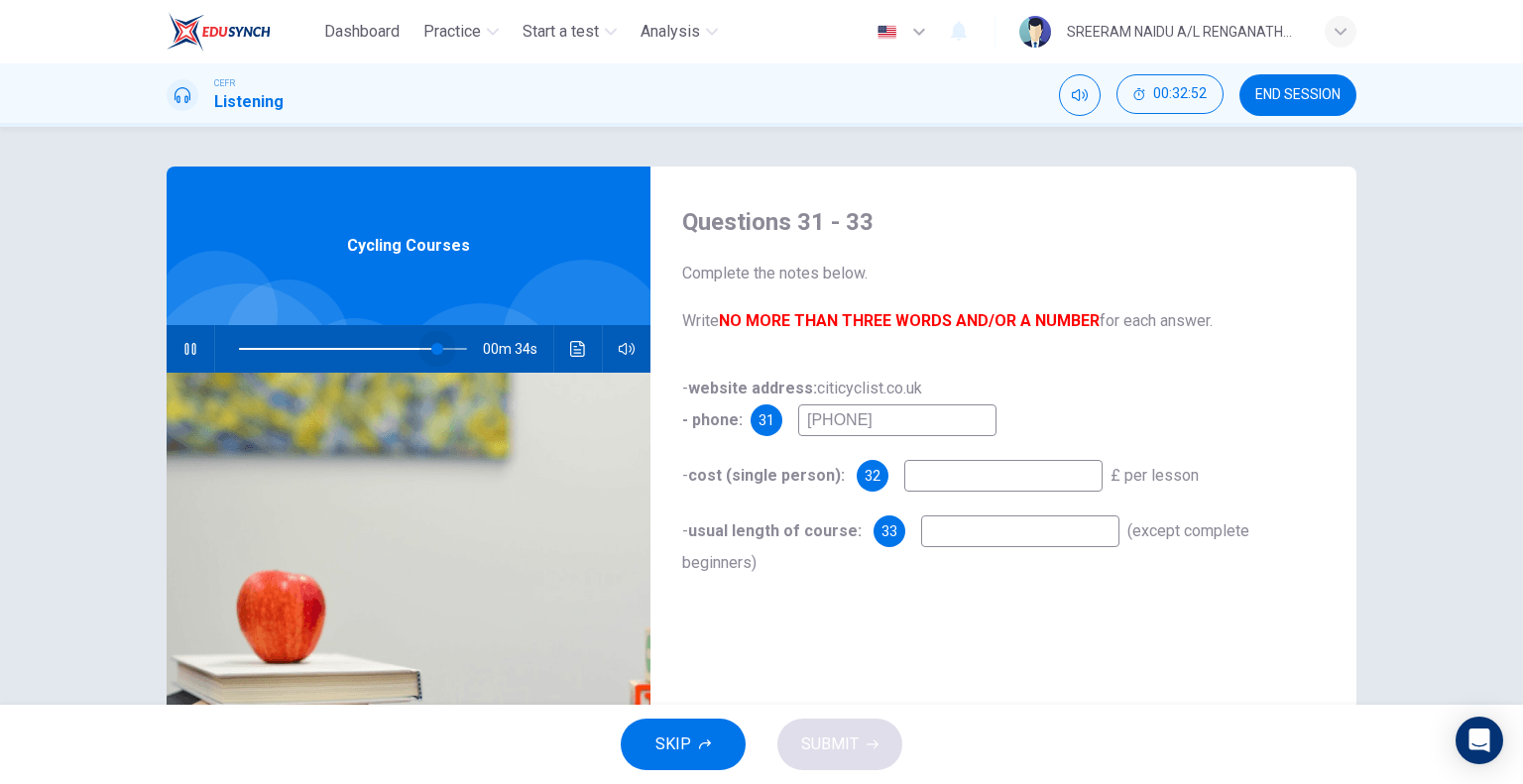 click at bounding box center [437, 349] 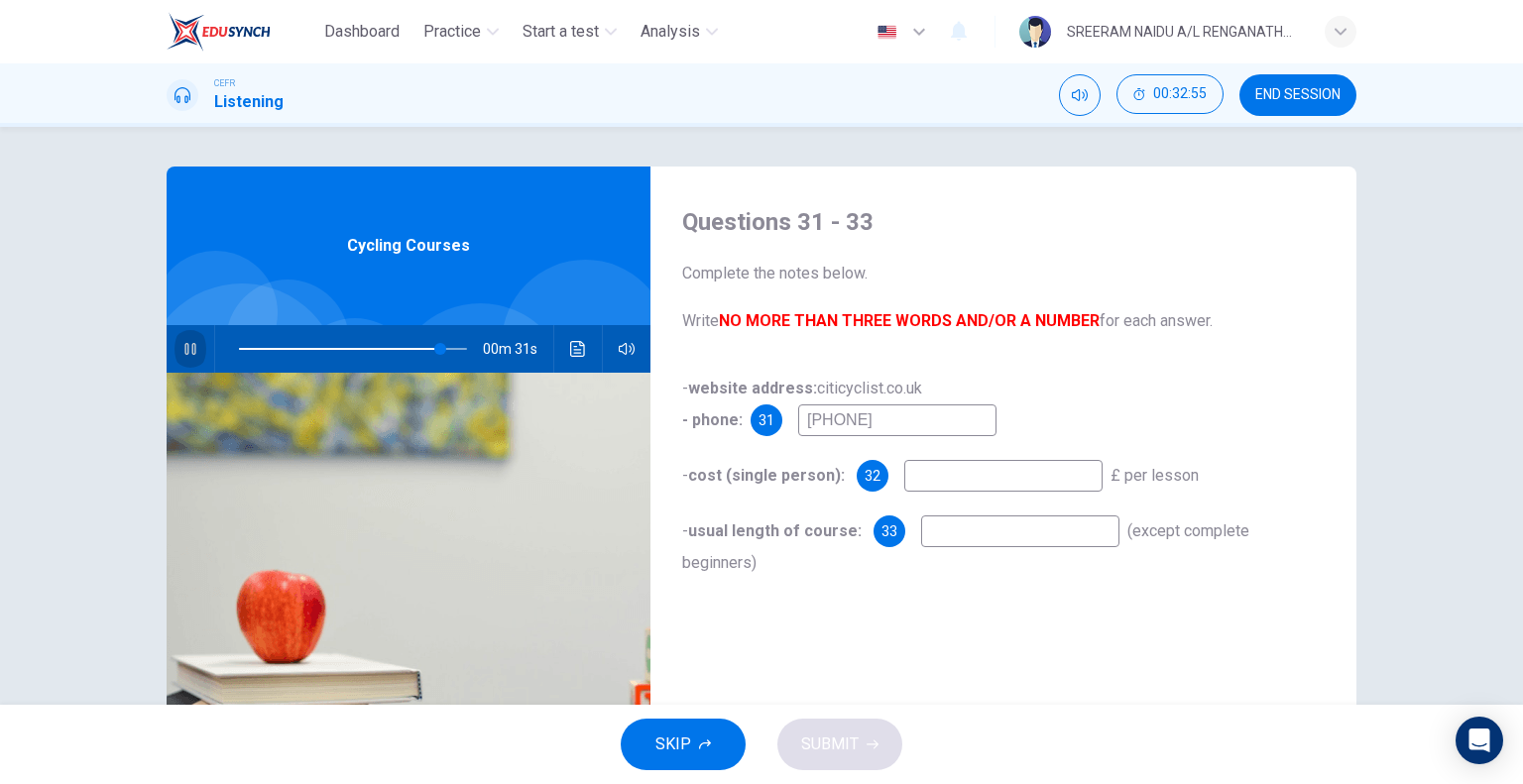 click at bounding box center (190, 349) 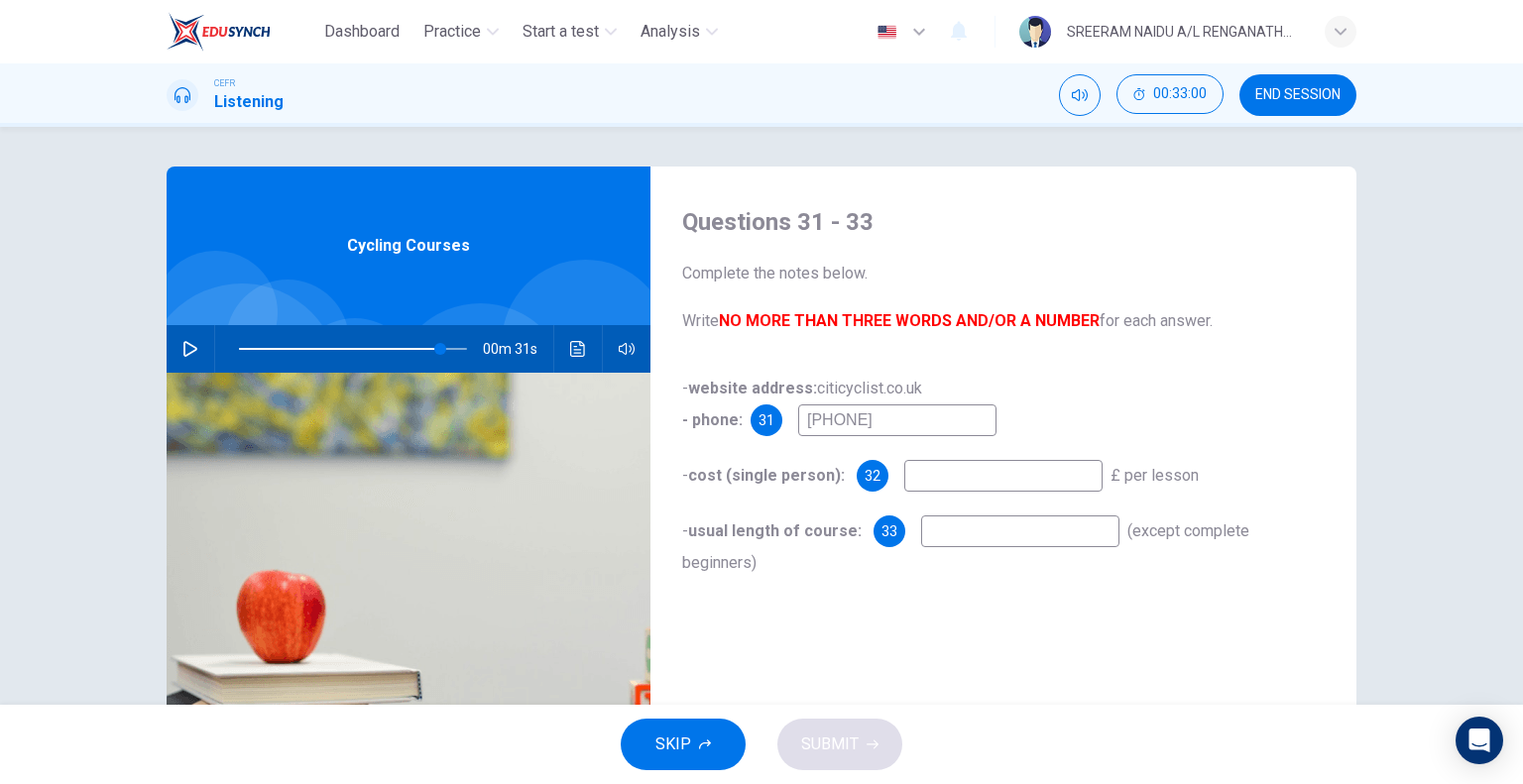 click at bounding box center [897, 420] 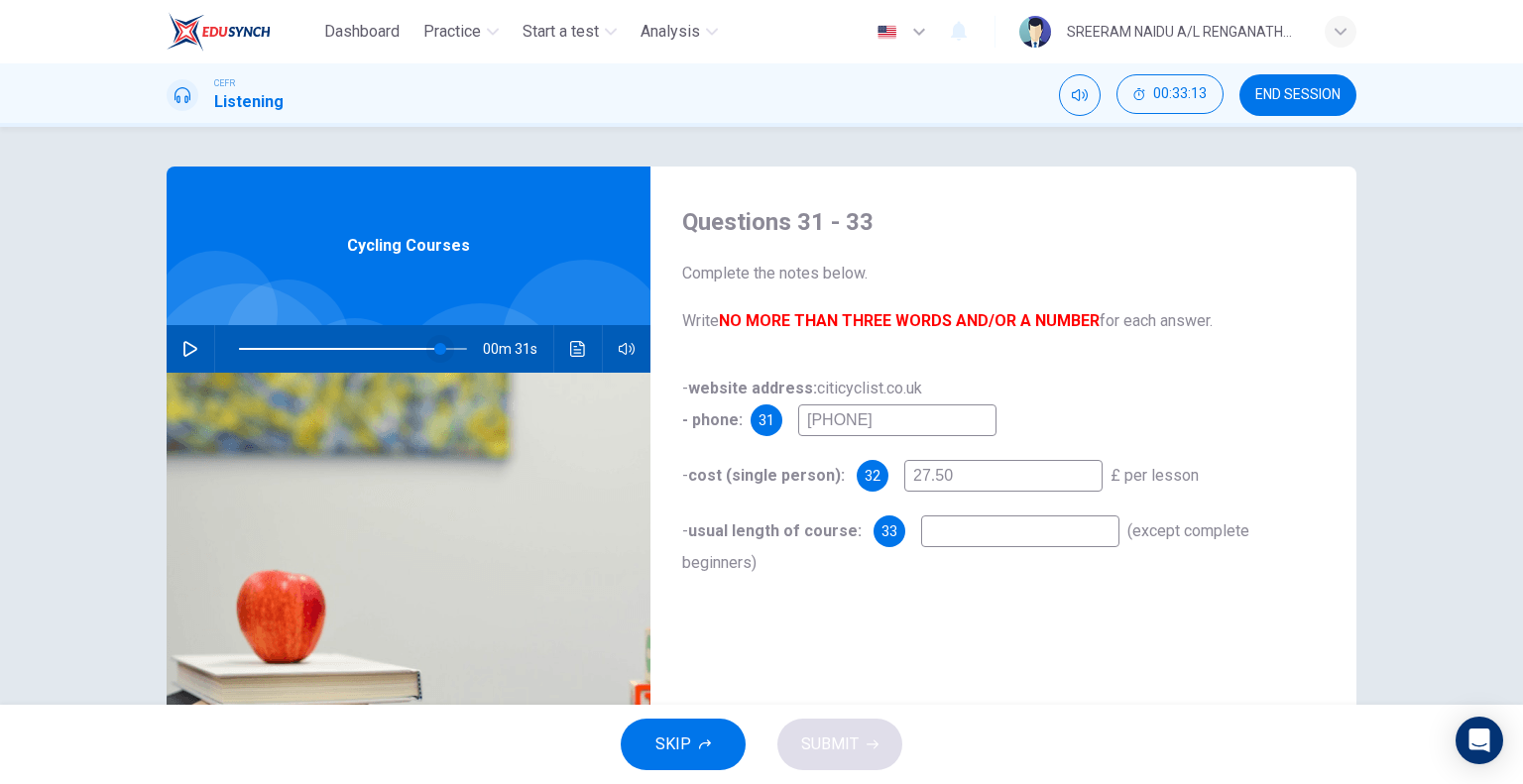 type on "27.50" 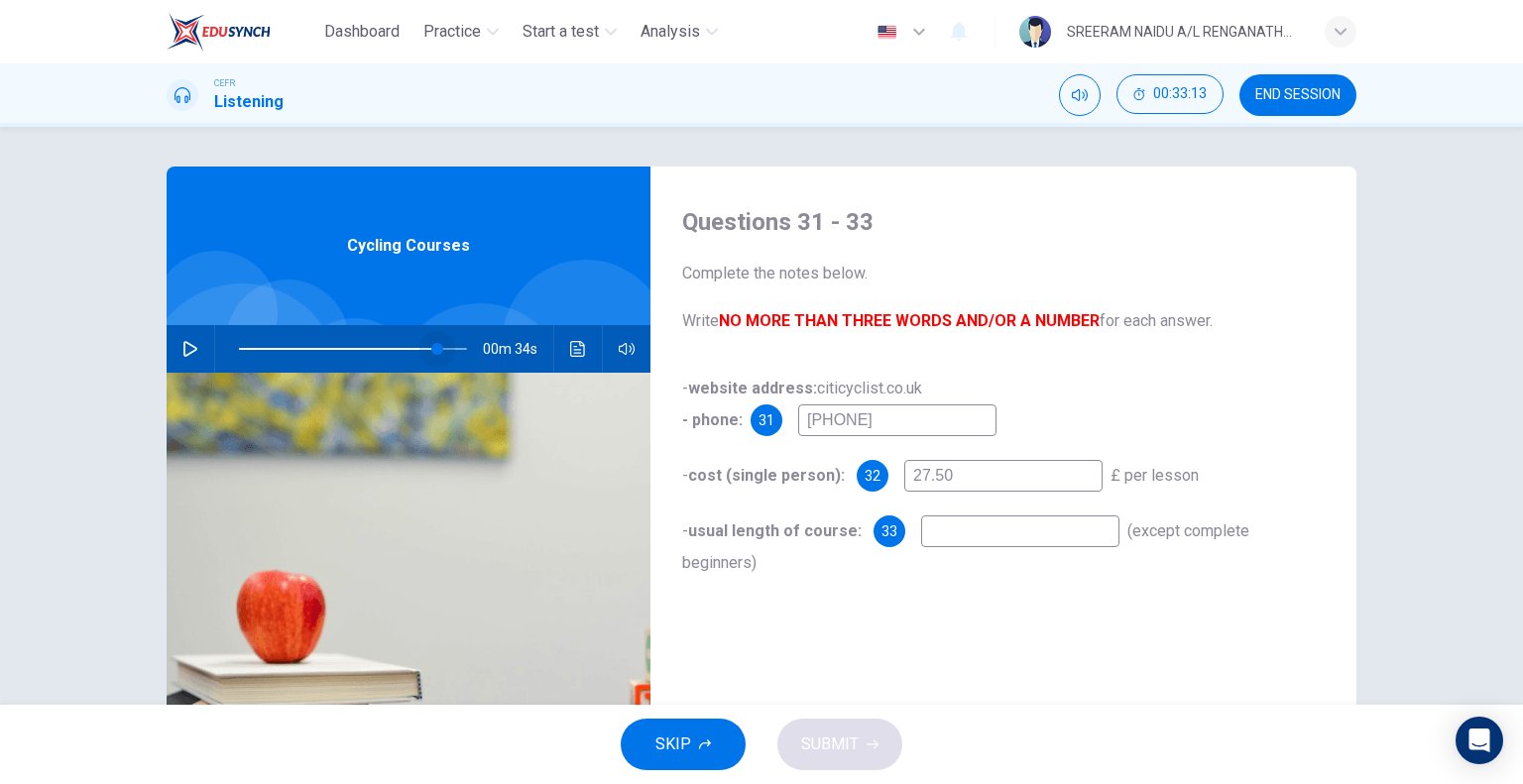 click at bounding box center [437, 349] 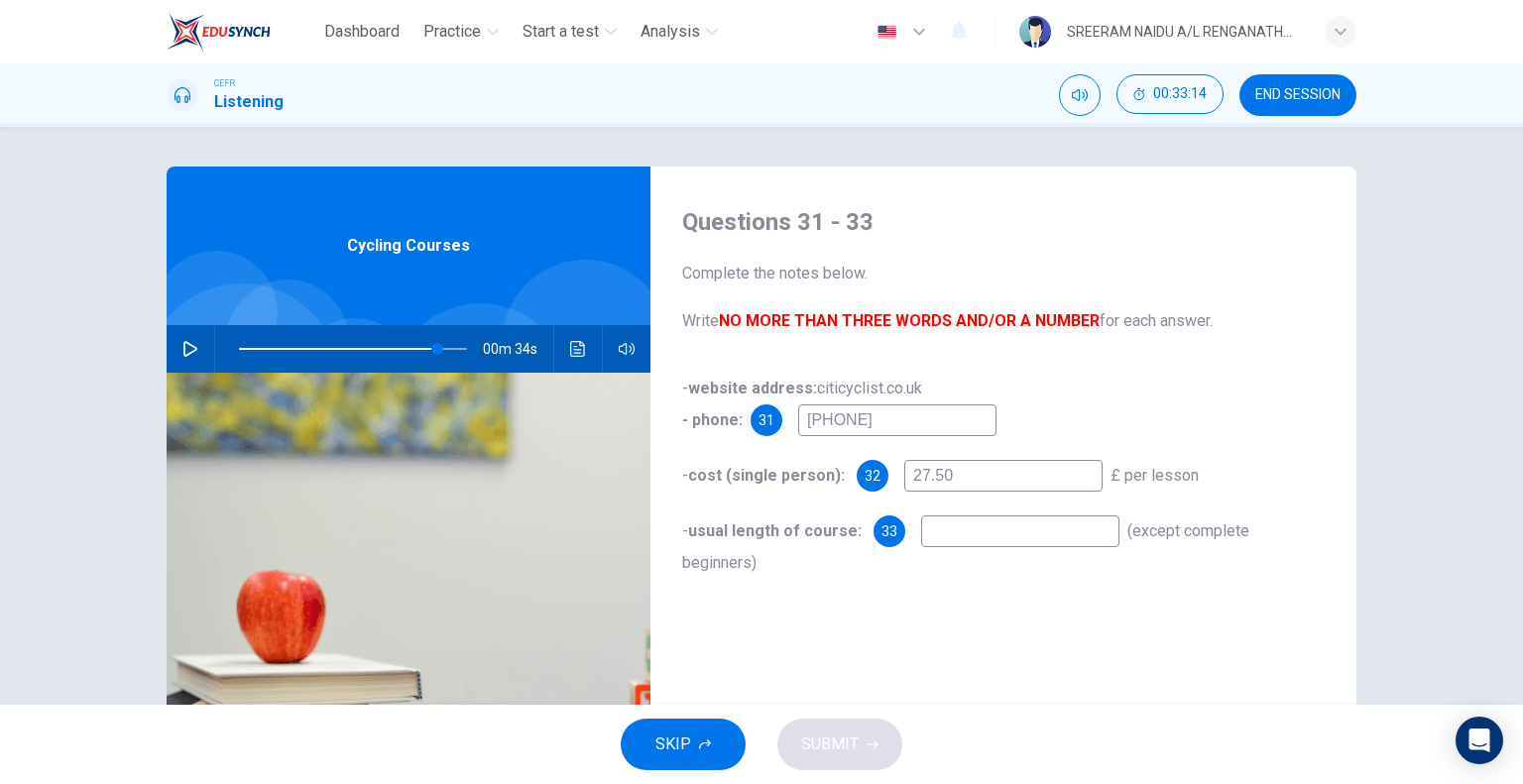 drag, startPoint x: 202, startPoint y: 355, endPoint x: 188, endPoint y: 355, distance: 14 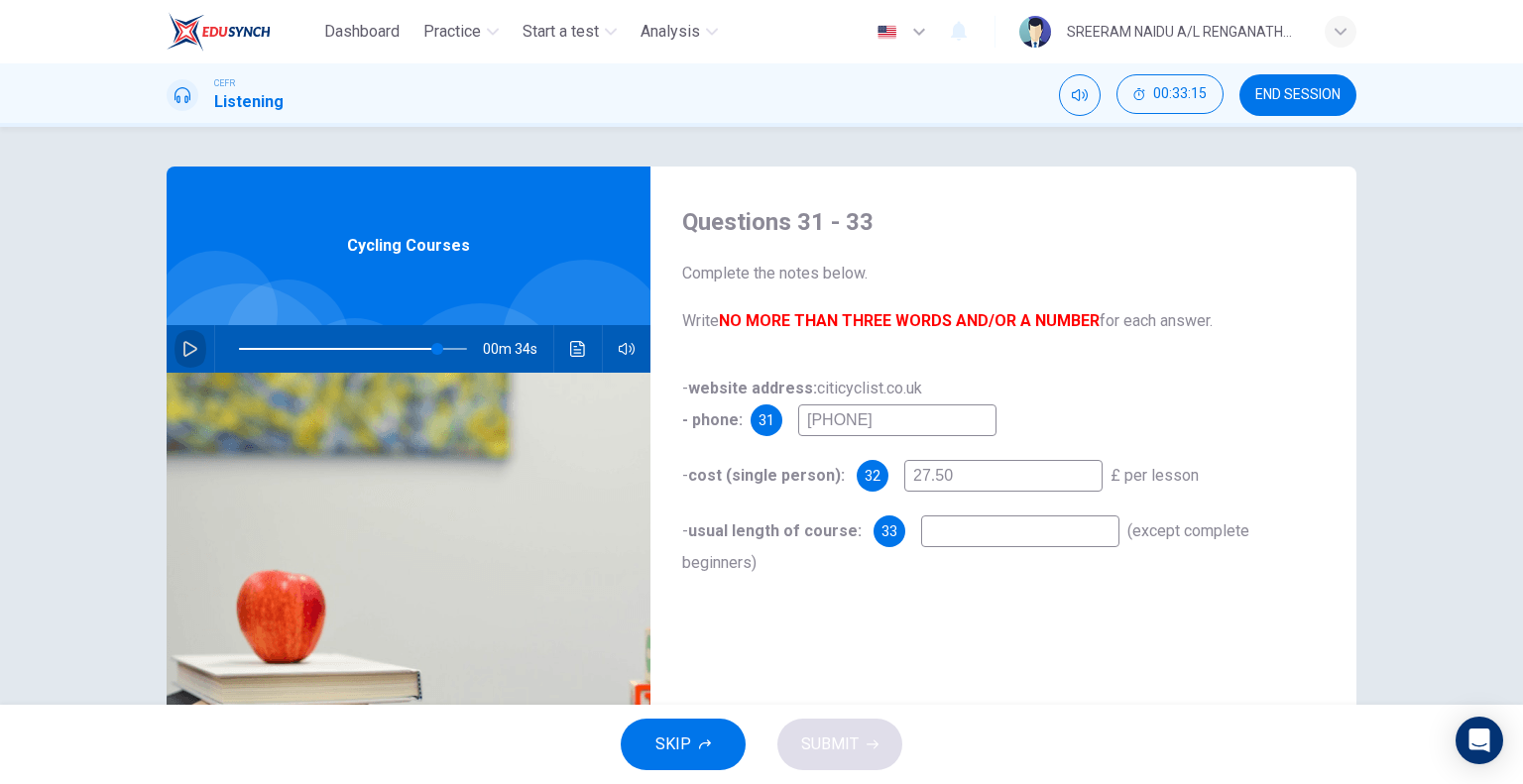 click at bounding box center (190, 349) 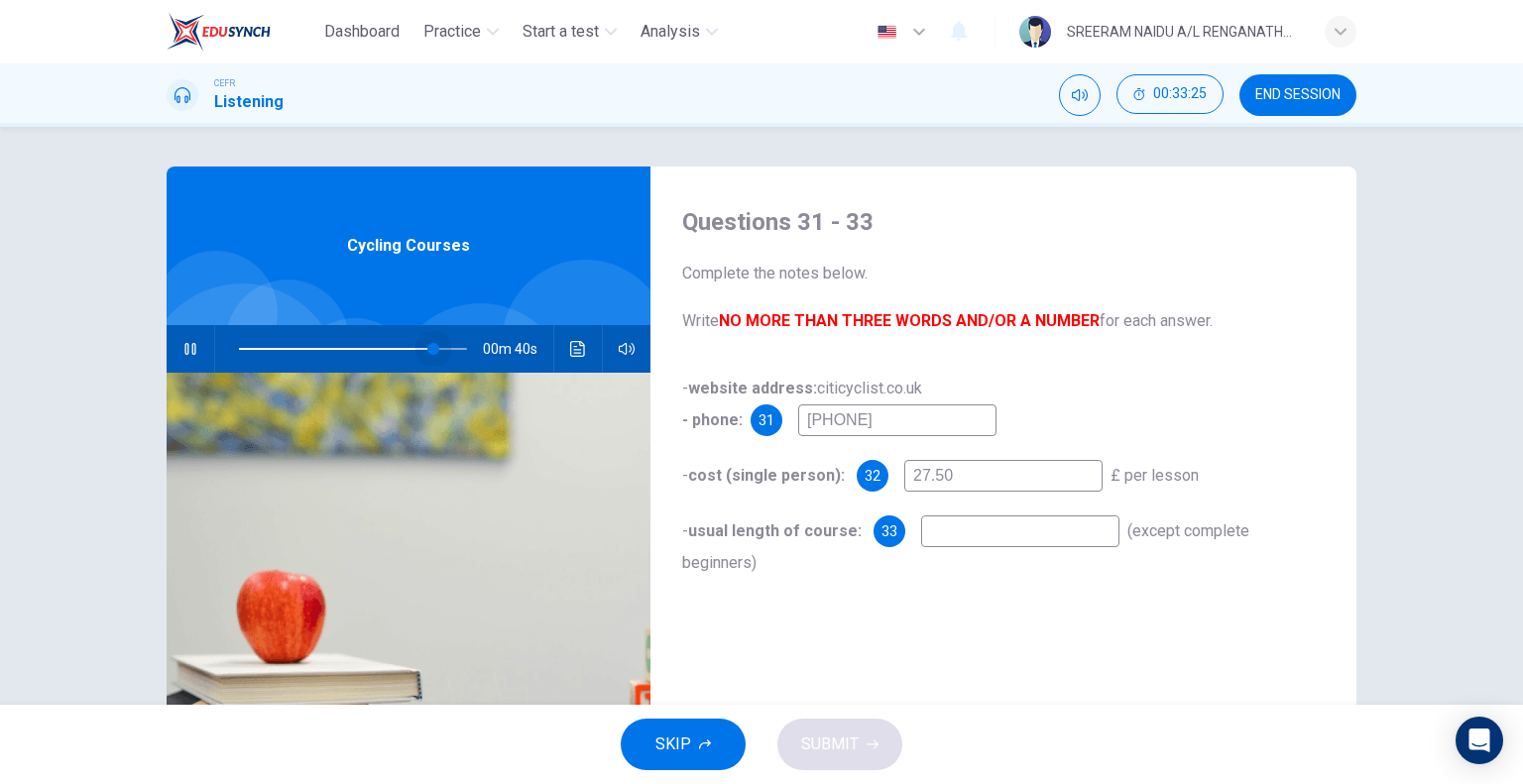 click at bounding box center (433, 349) 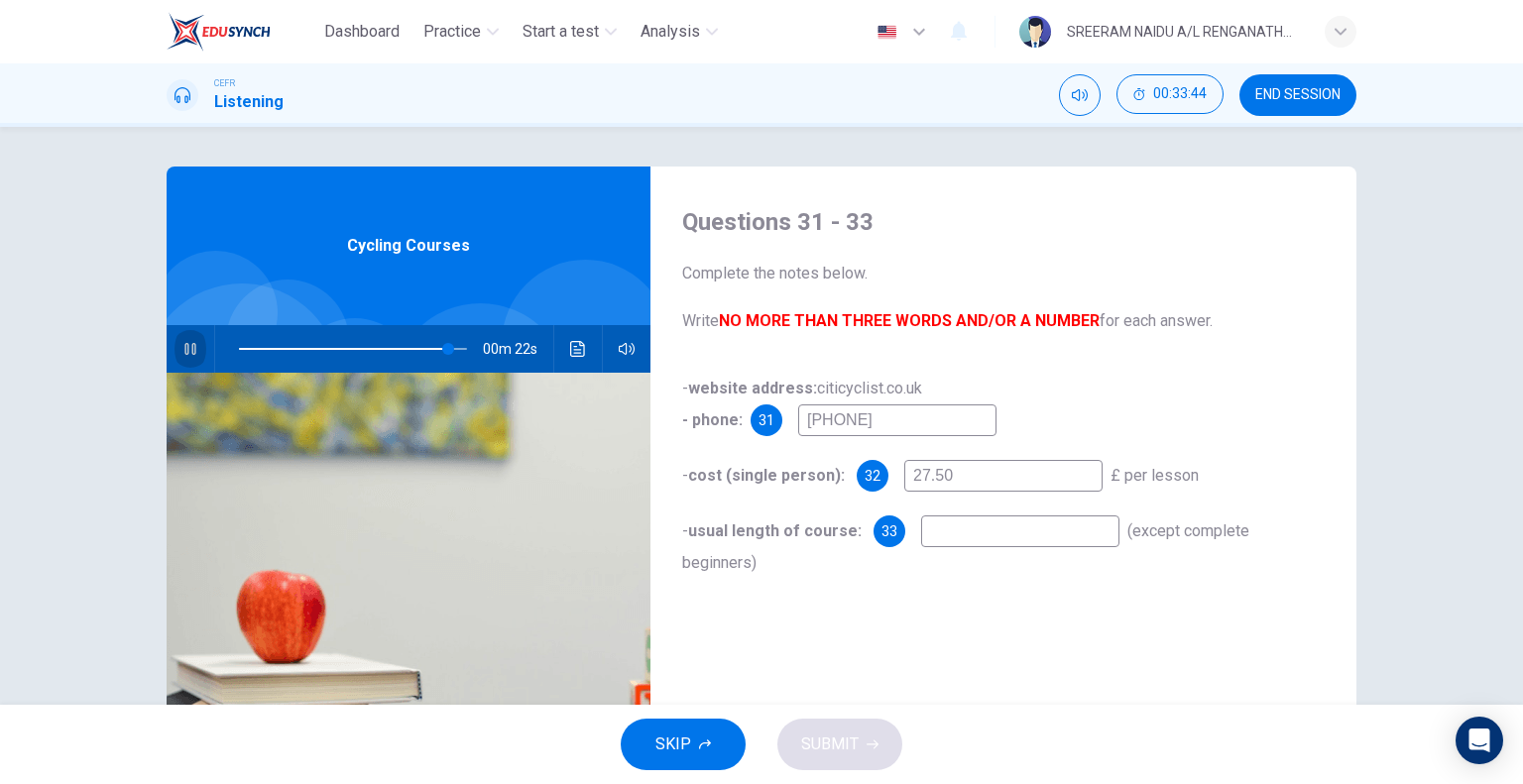 click at bounding box center [189, 349] 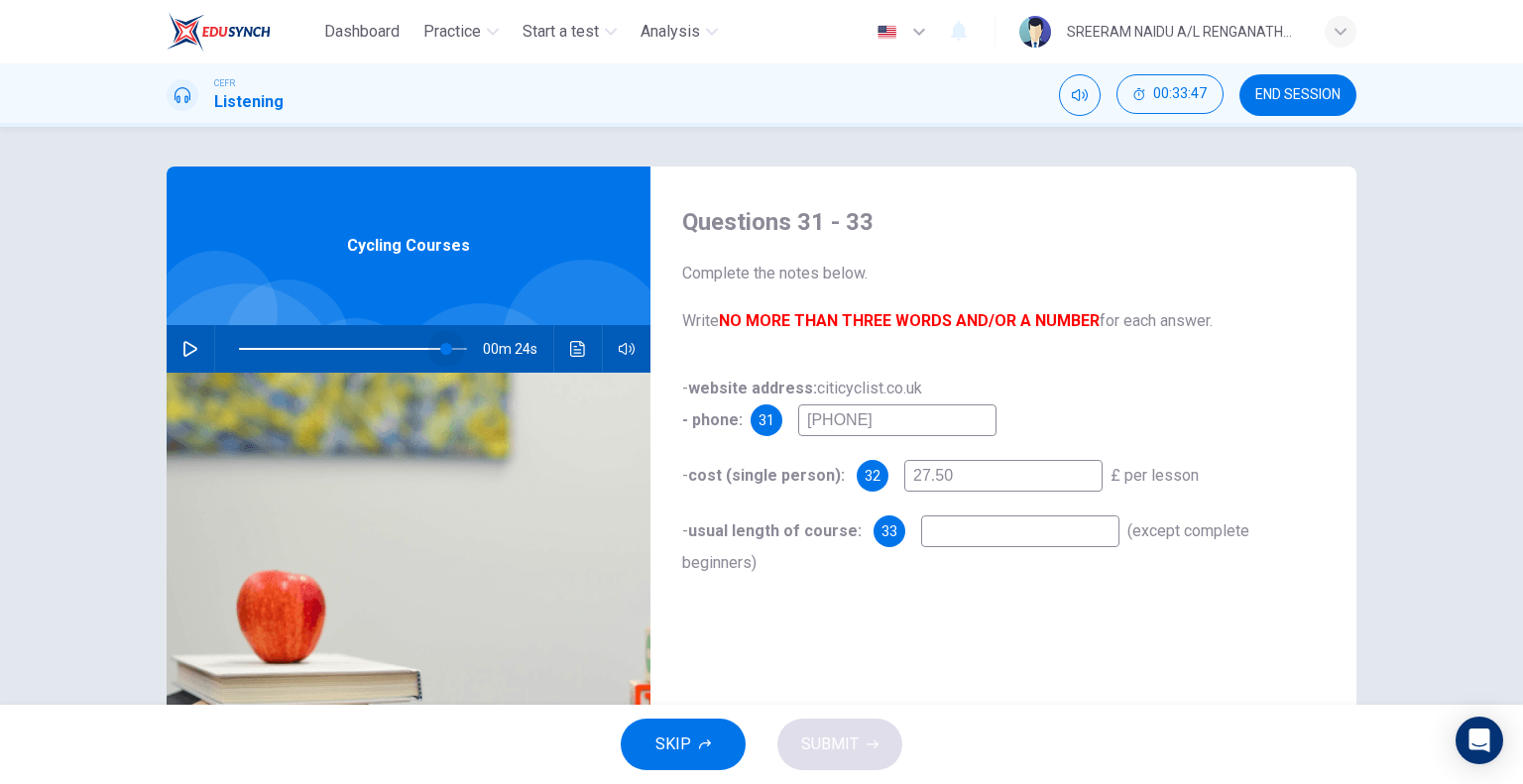 click at bounding box center (446, 349) 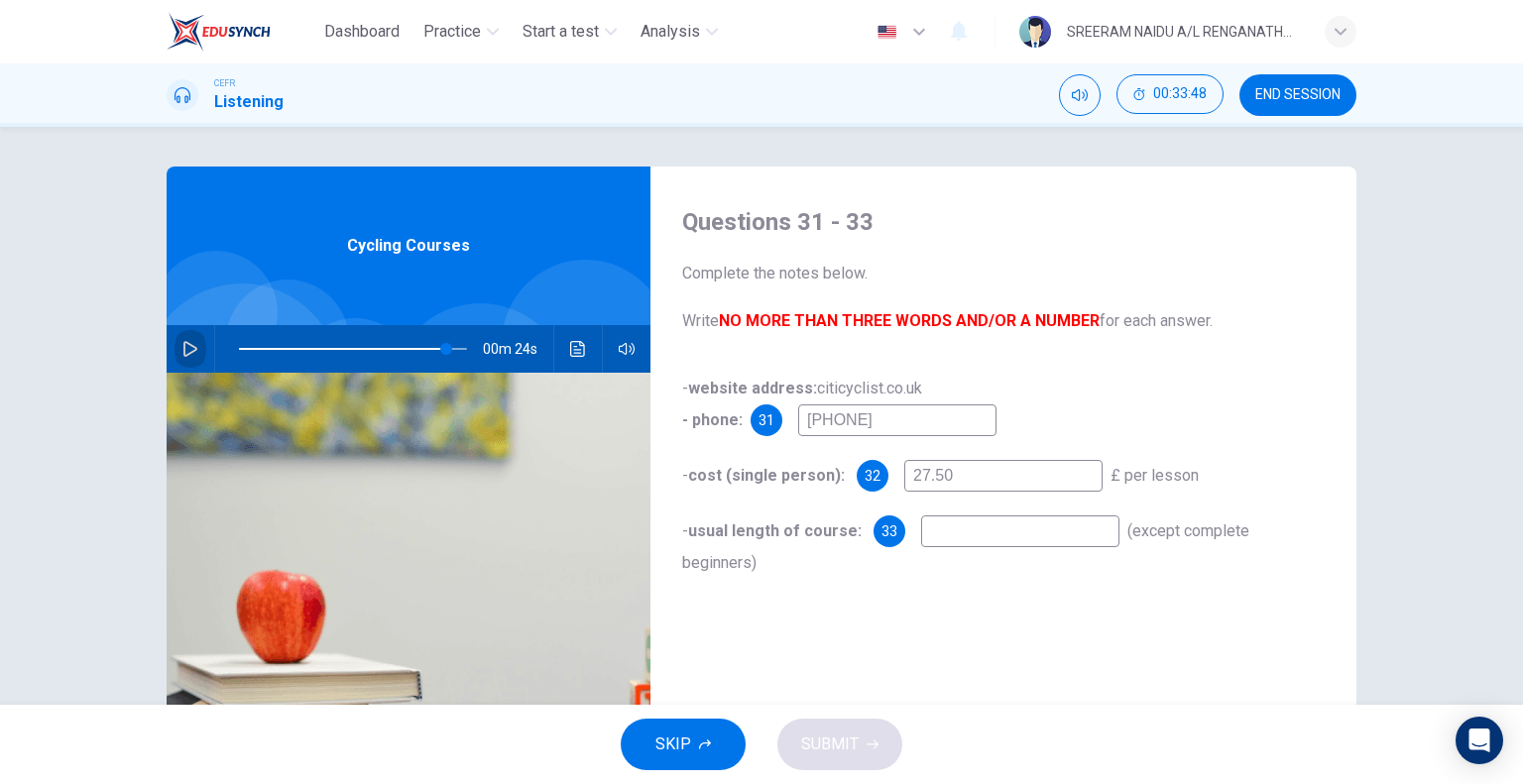 click at bounding box center [190, 349] 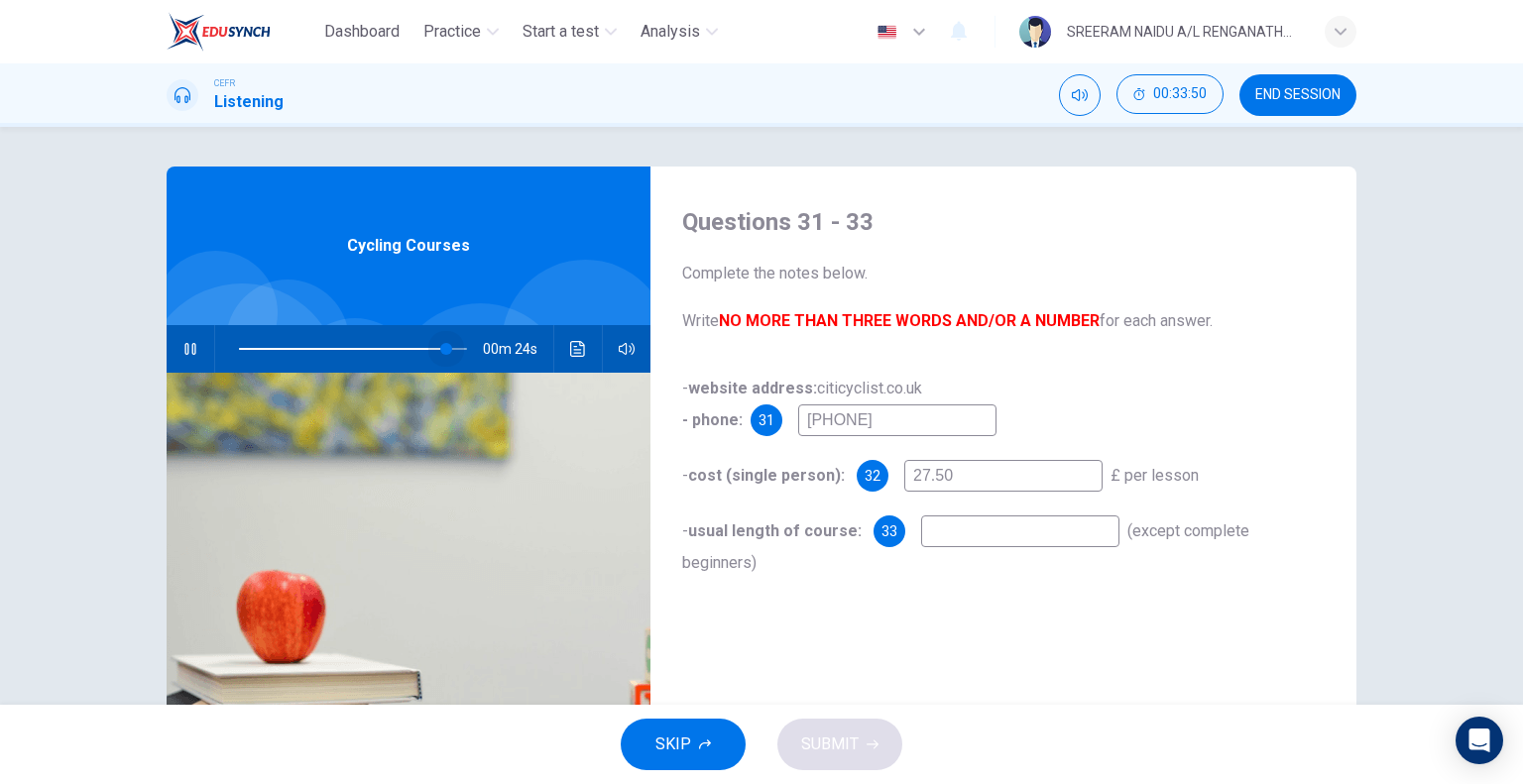 click at bounding box center (446, 349) 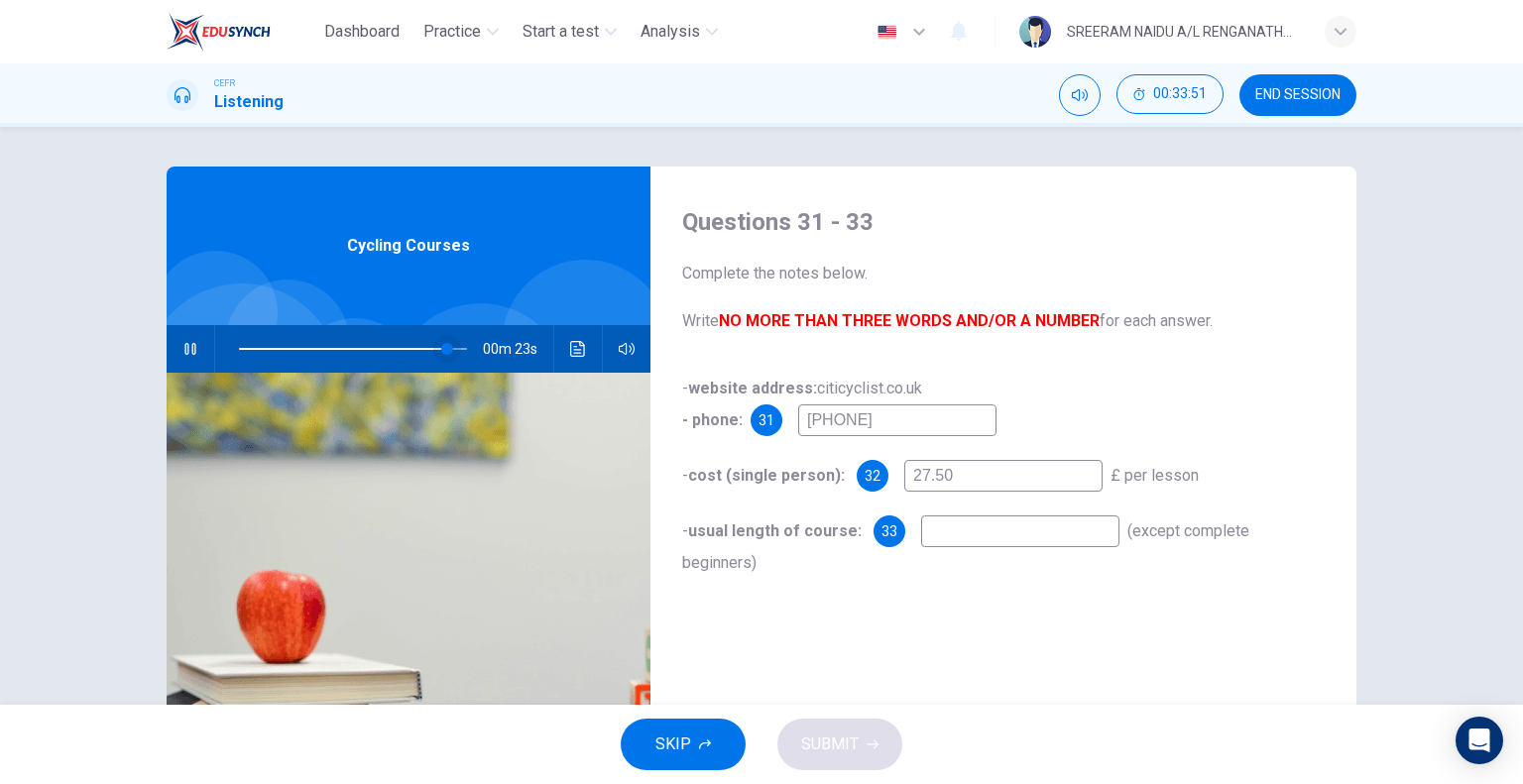 click at bounding box center [447, 349] 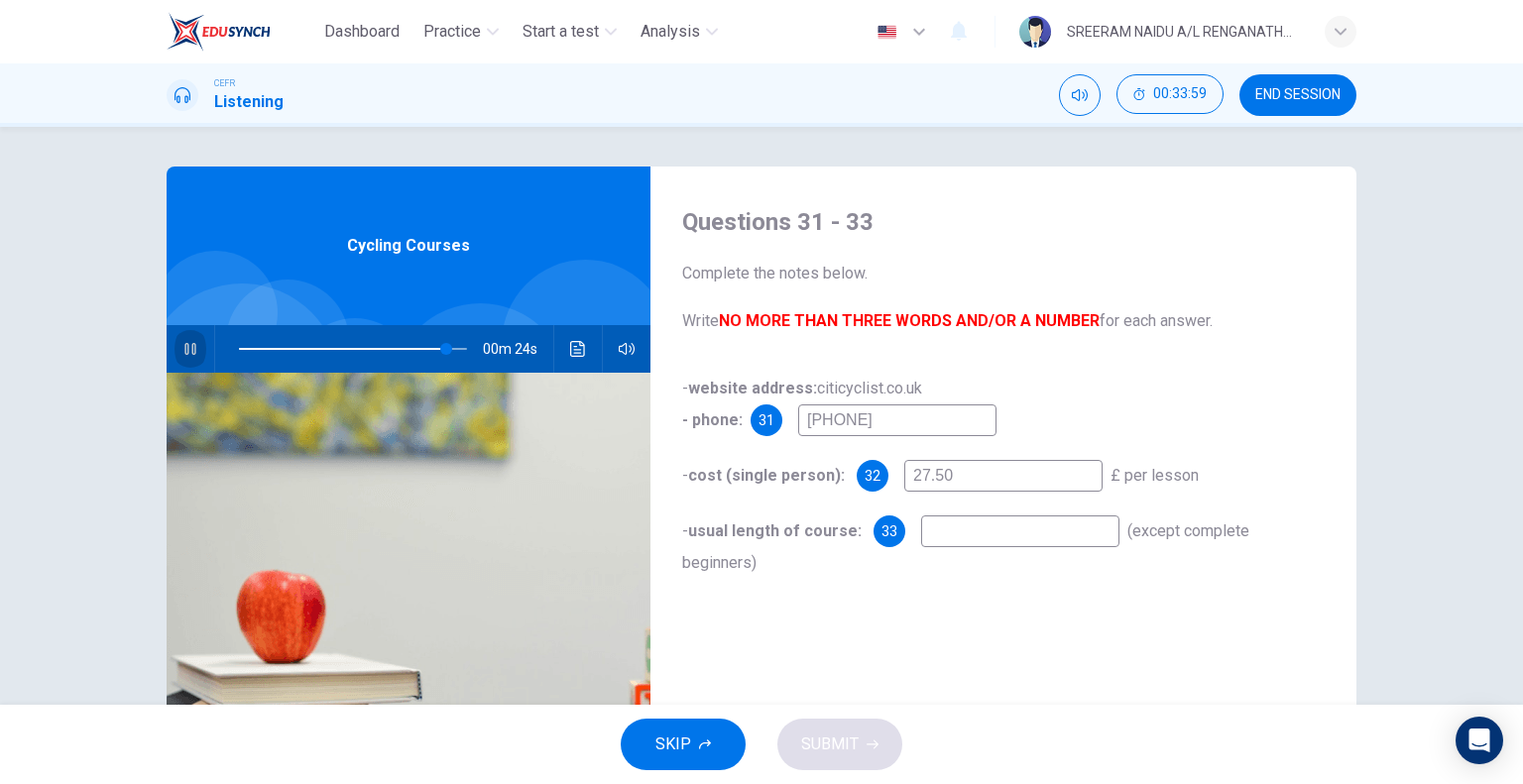 click at bounding box center [190, 349] 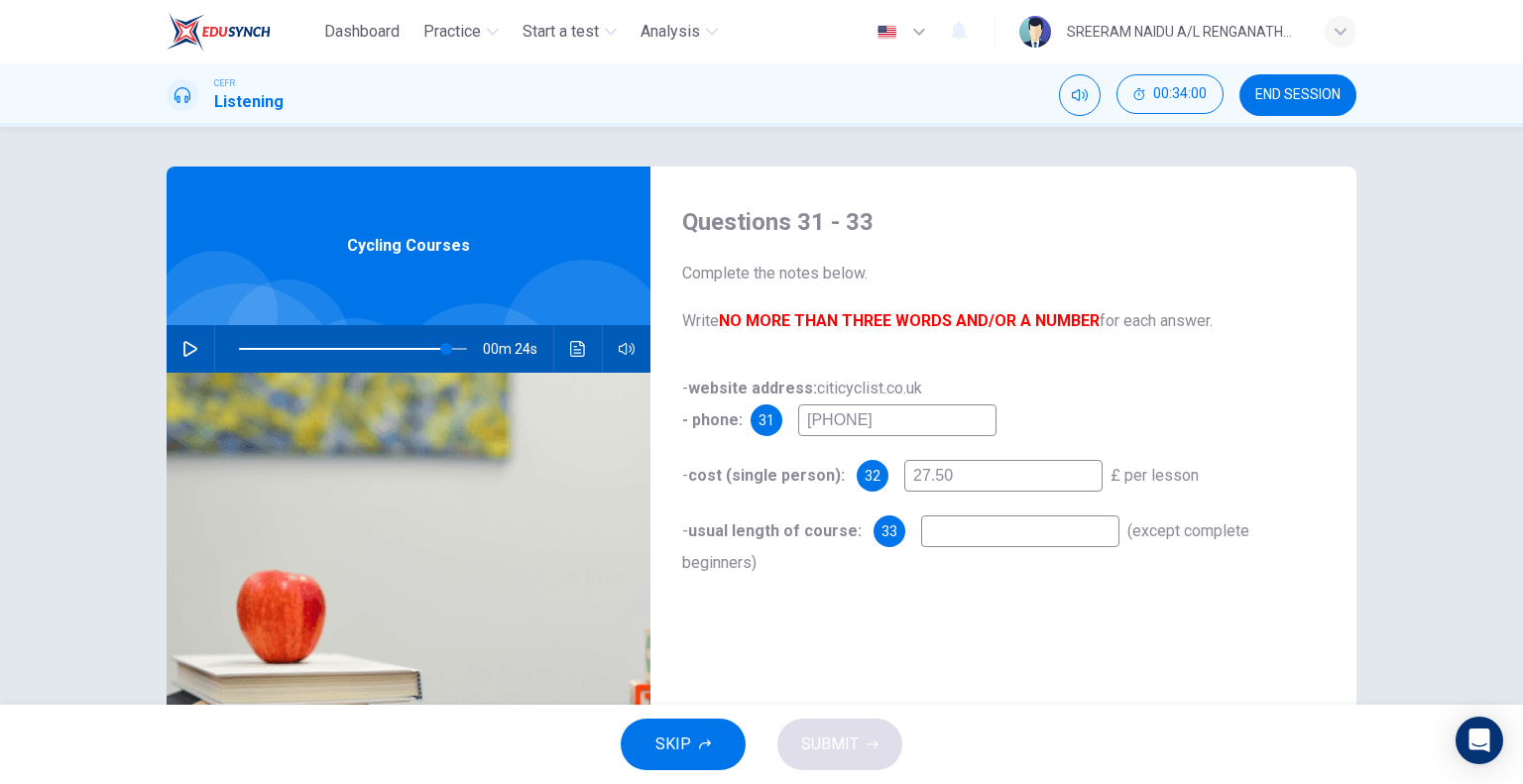 click at bounding box center (190, 349) 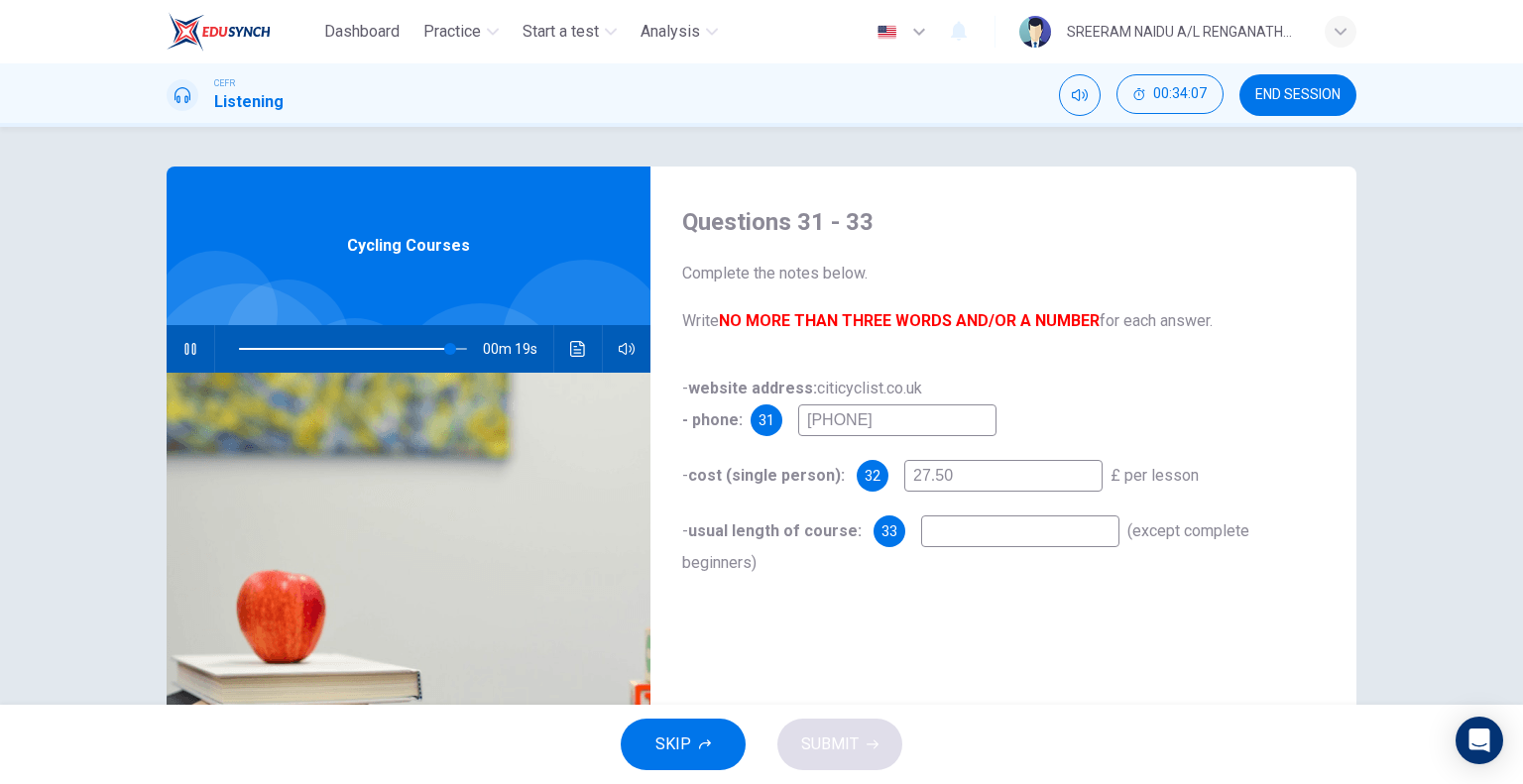 click at bounding box center [897, 420] 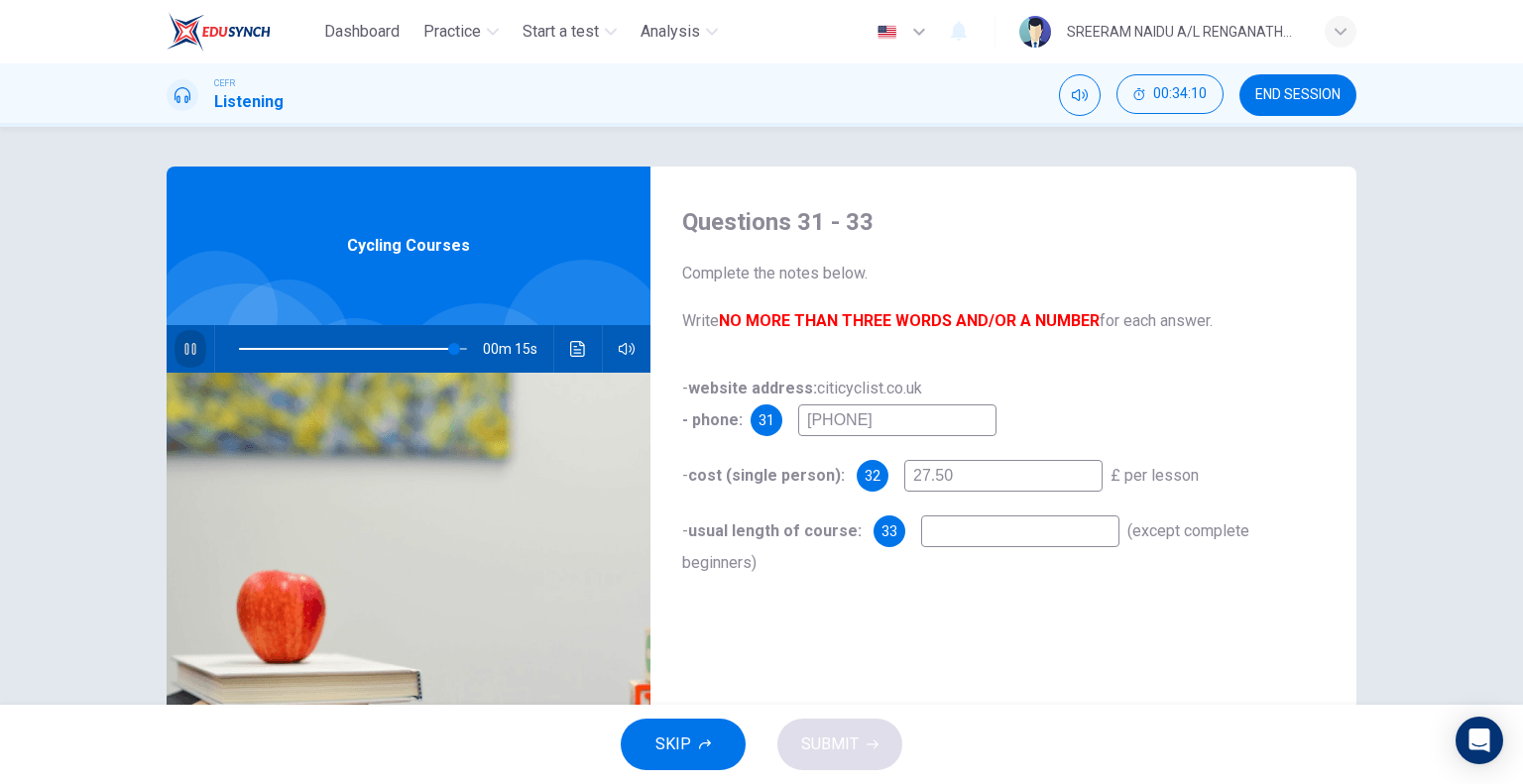 click at bounding box center [190, 349] 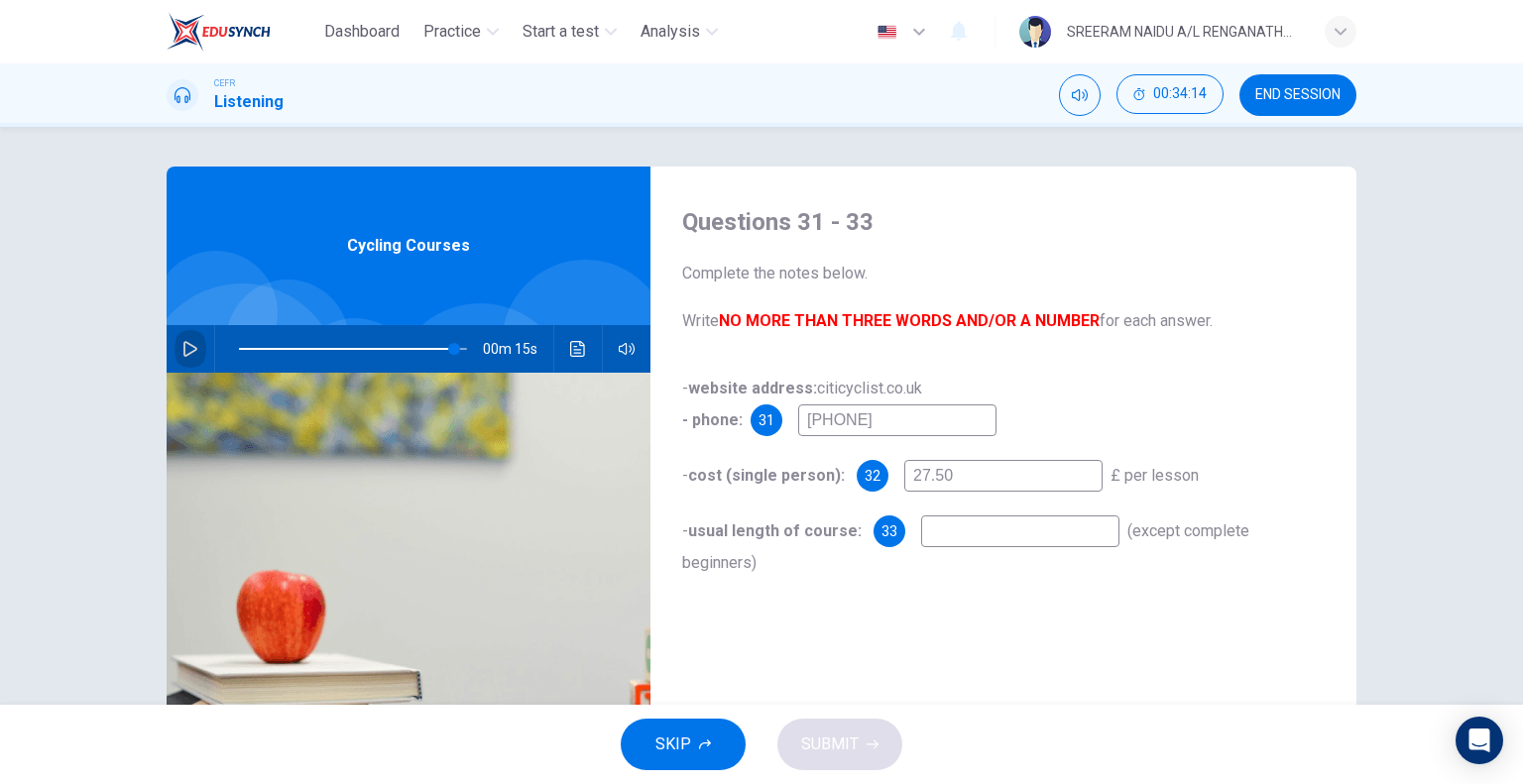 click at bounding box center [190, 349] 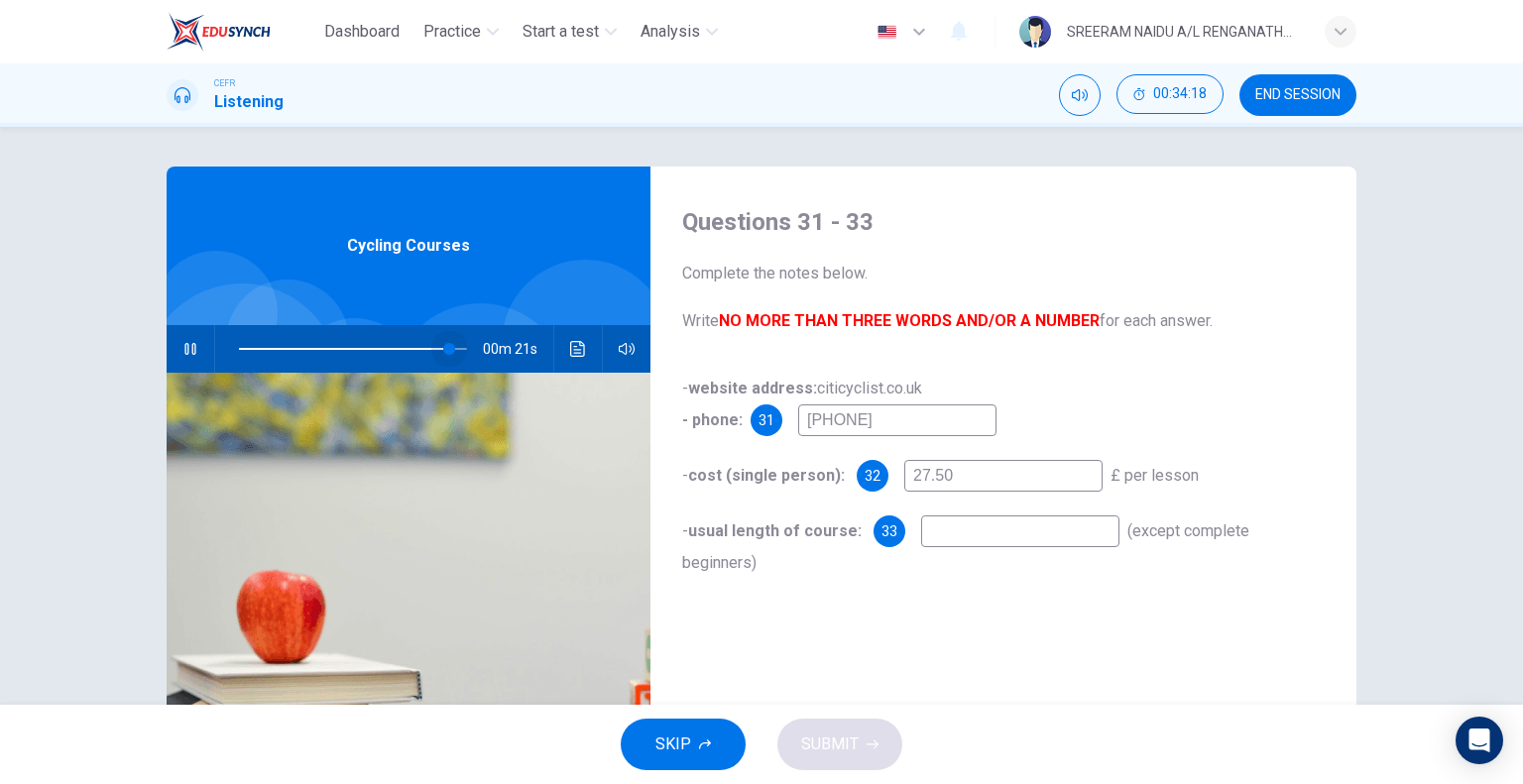 click at bounding box center [449, 349] 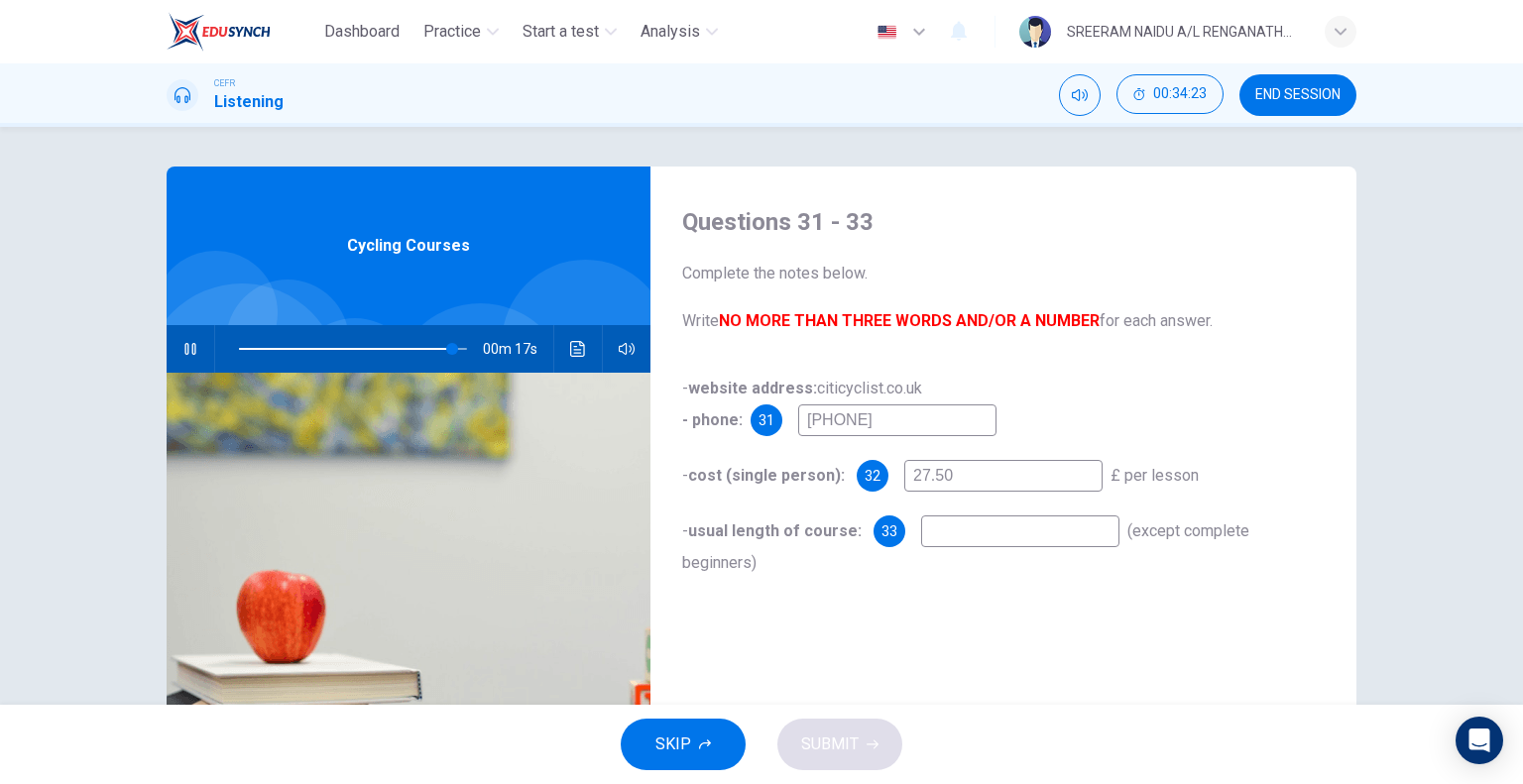click at bounding box center (897, 420) 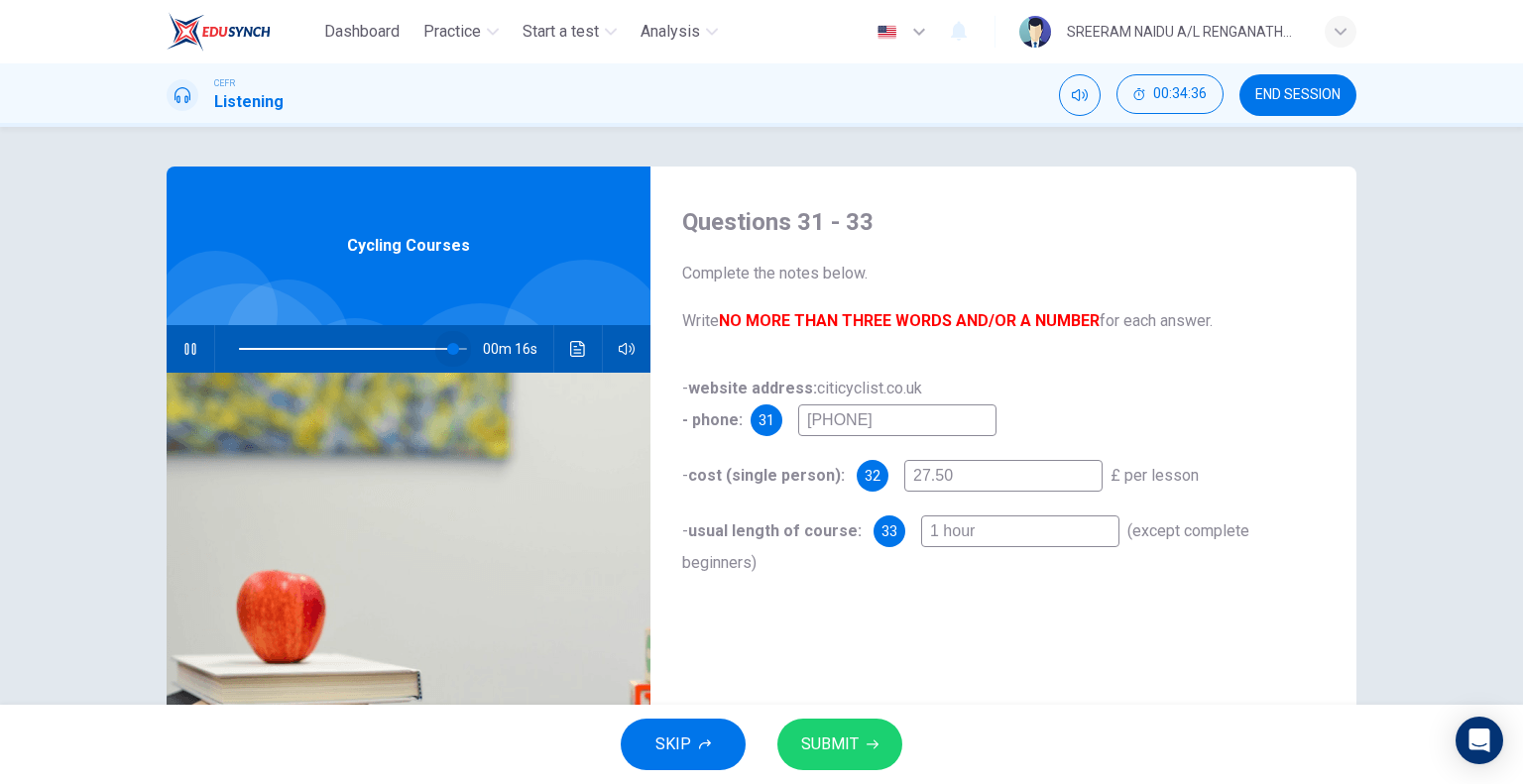 click at bounding box center (453, 349) 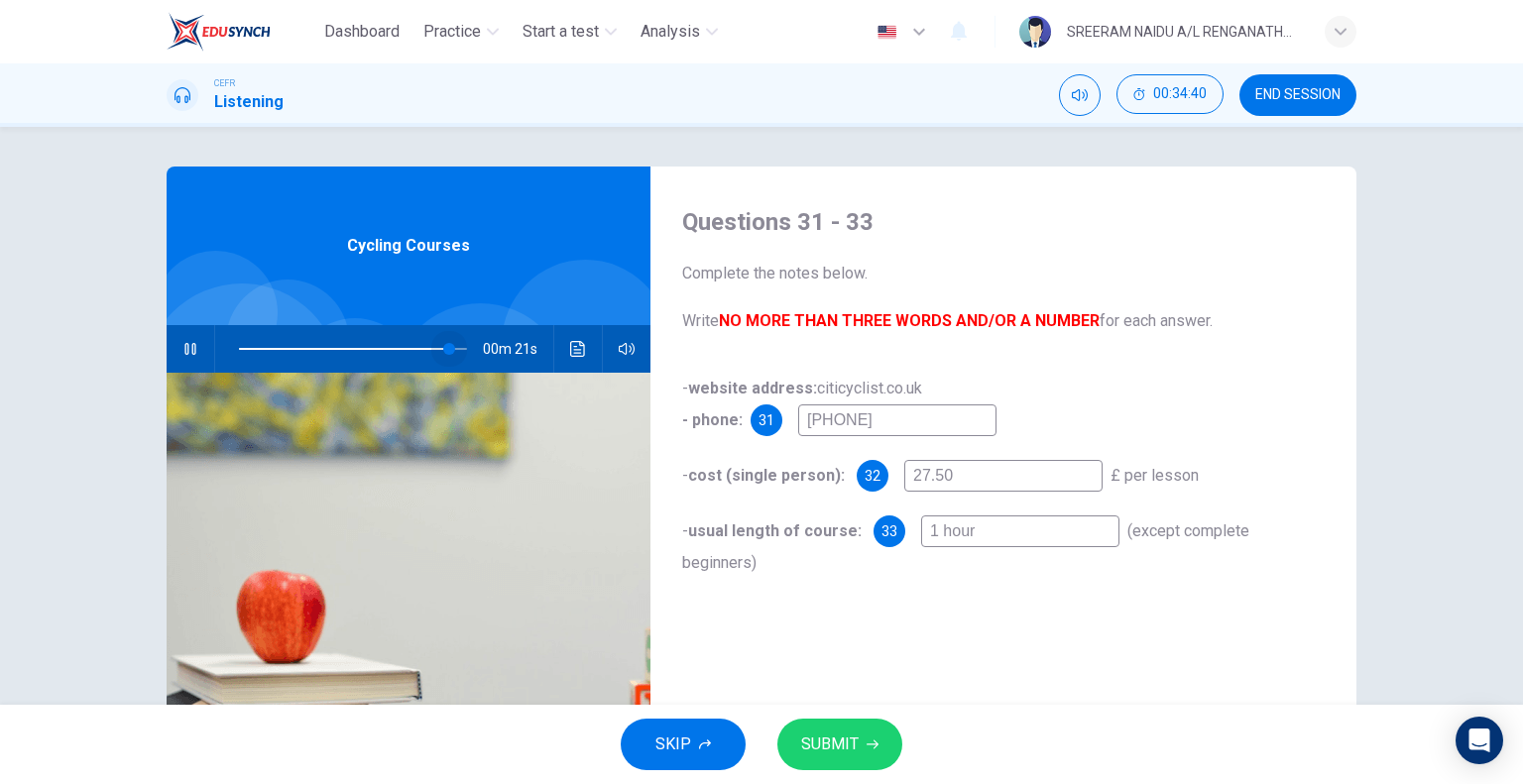 click at bounding box center (449, 349) 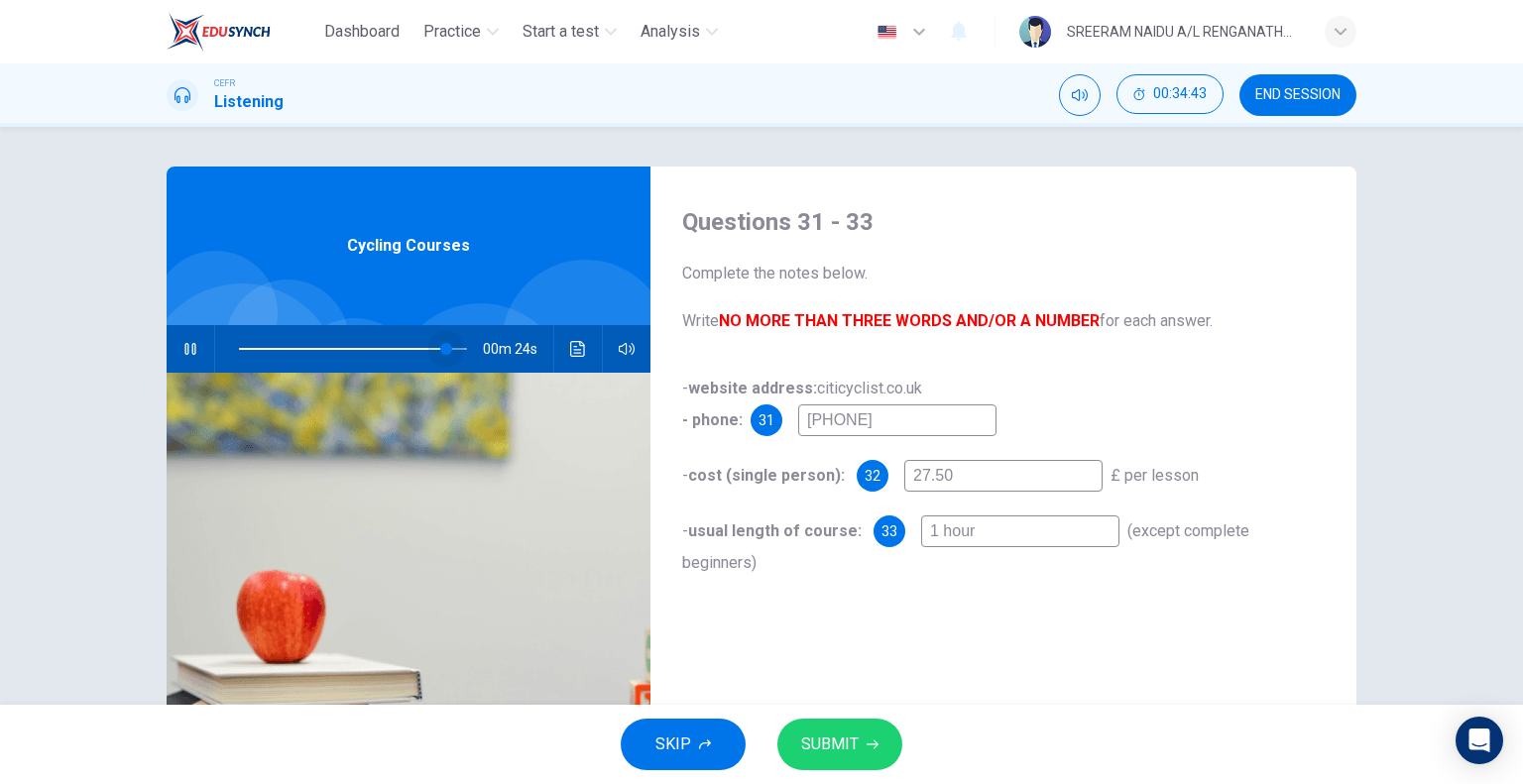 click at bounding box center [446, 349] 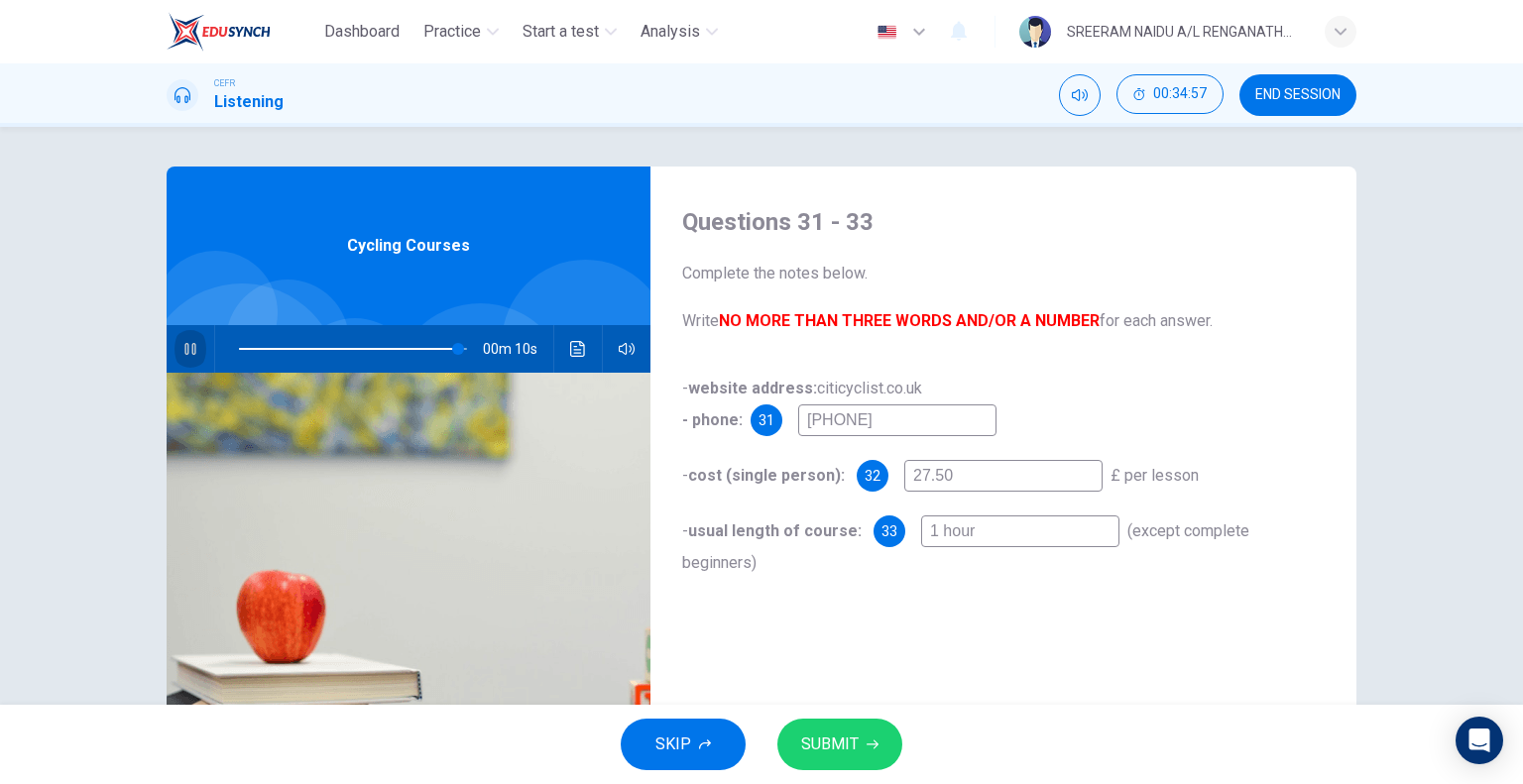click at bounding box center [190, 349] 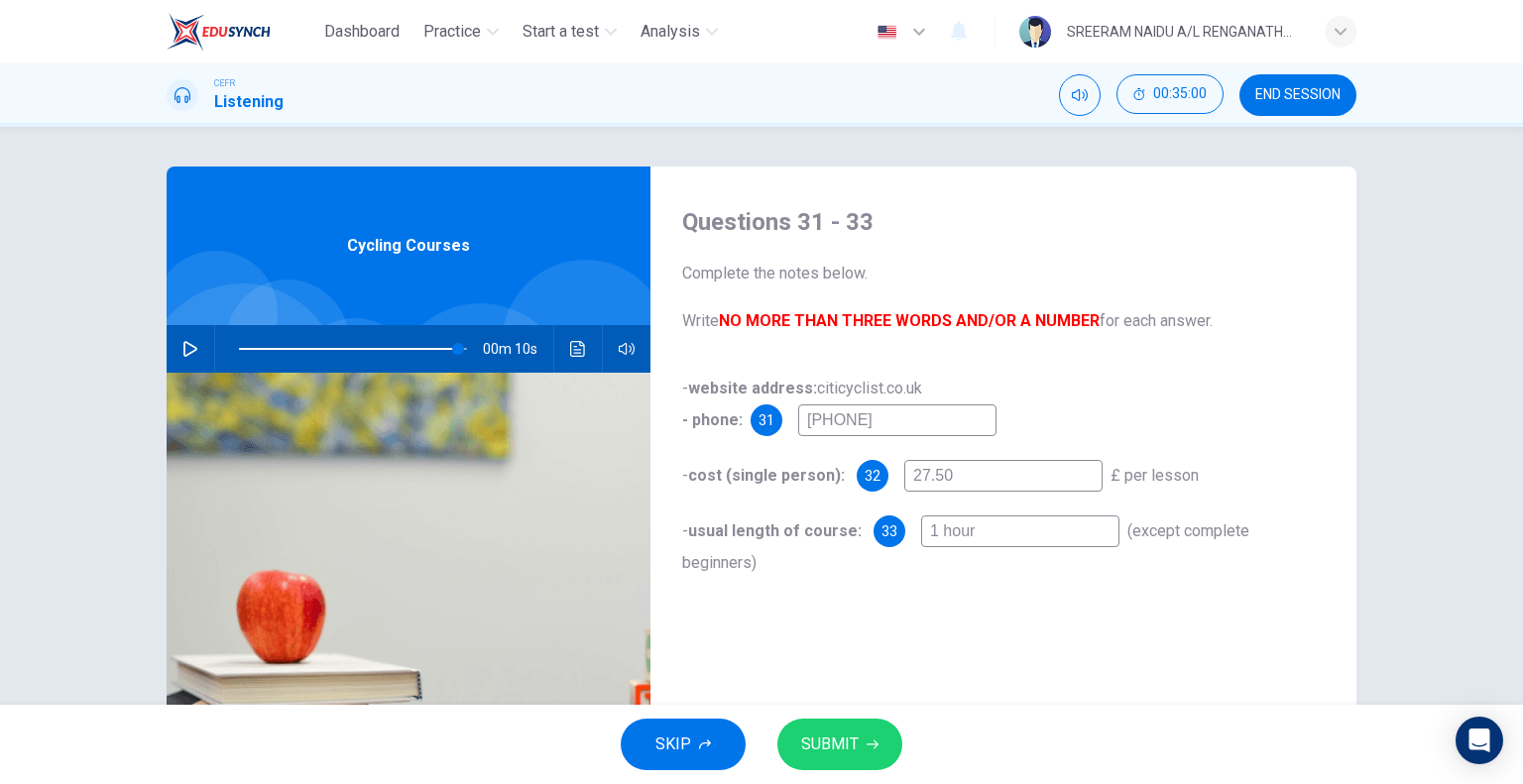 click on "1 hour" at bounding box center [897, 420] 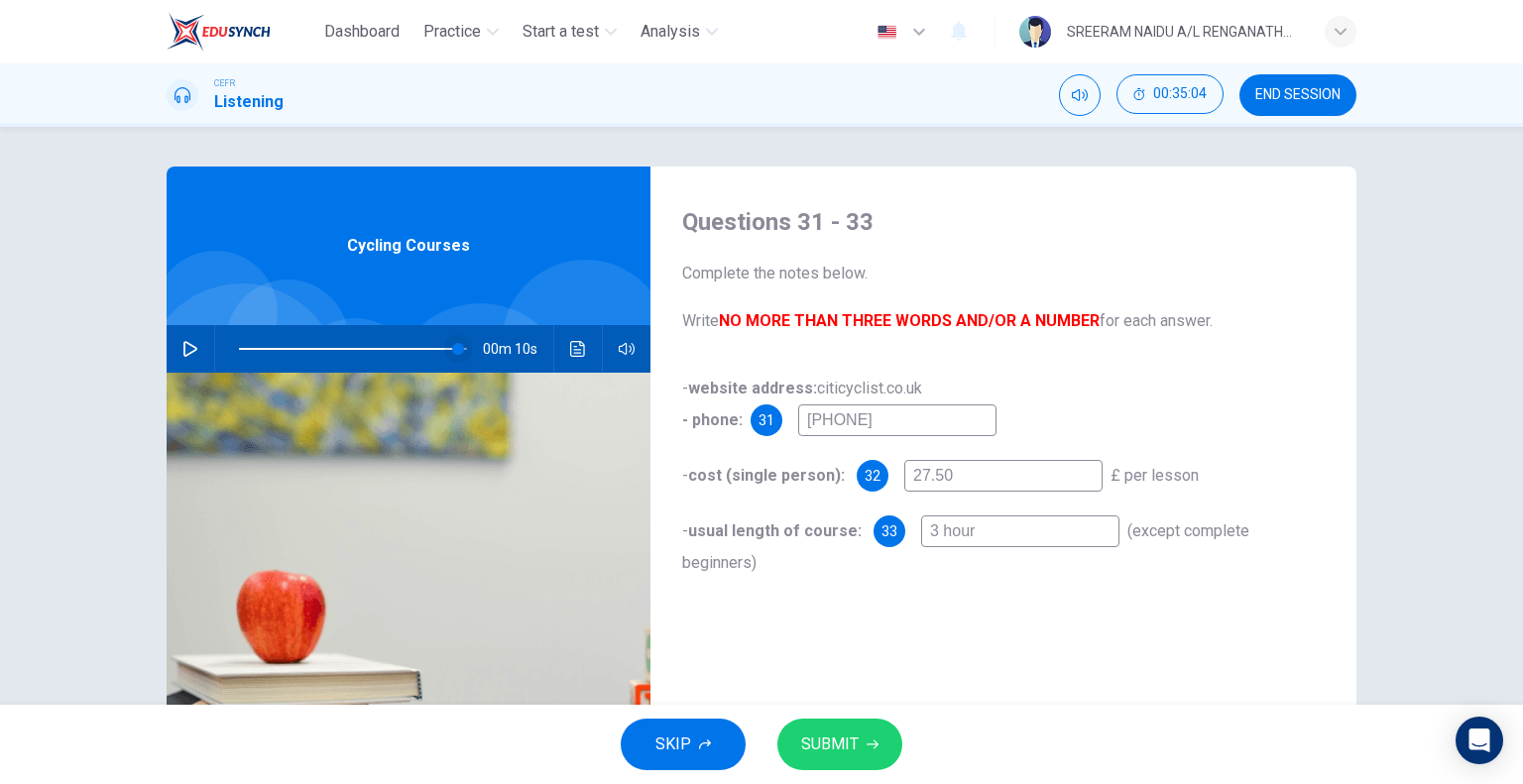 click at bounding box center [458, 349] 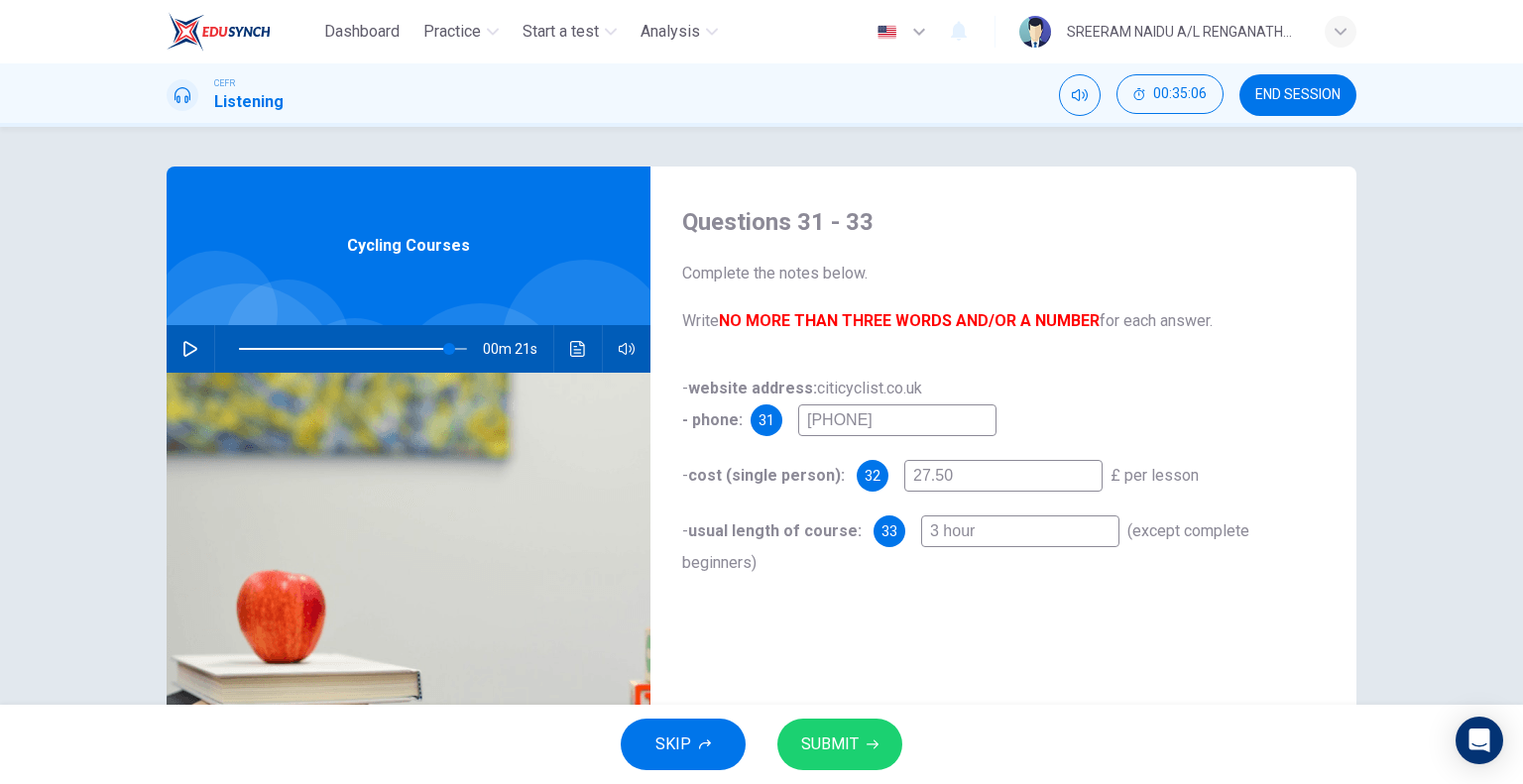 click on "3 hour" at bounding box center [897, 420] 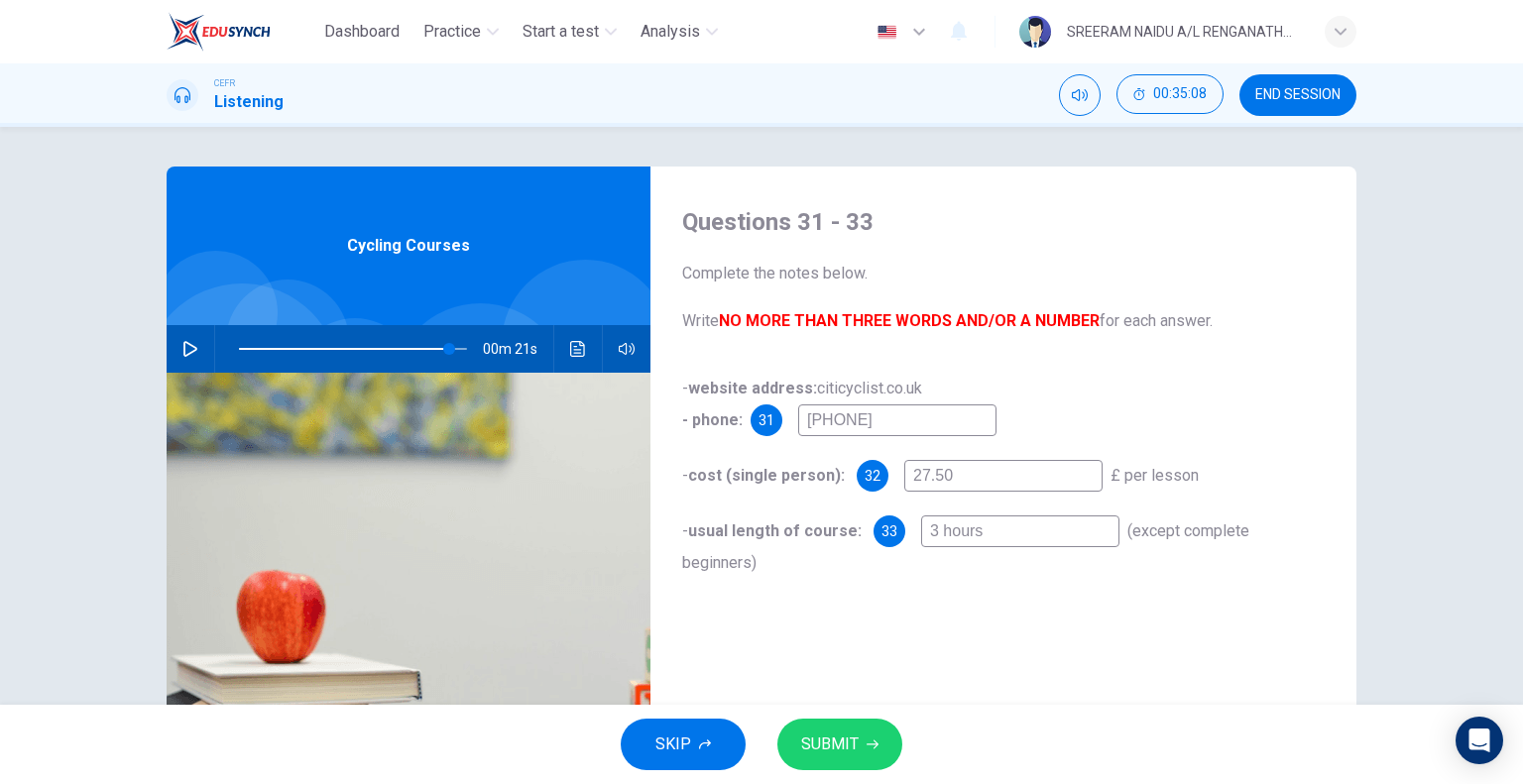 type on "3 hours" 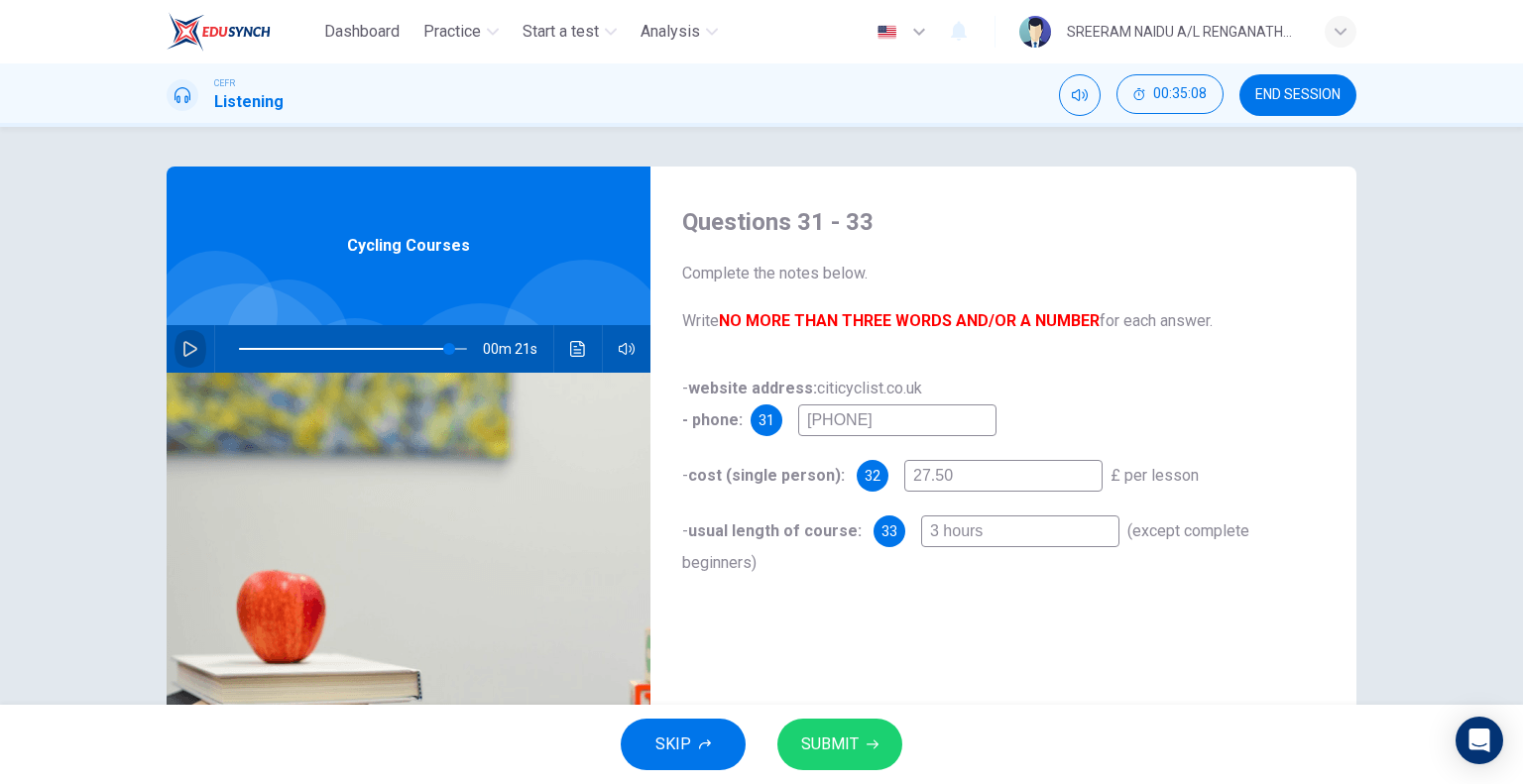 click at bounding box center (190, 349) 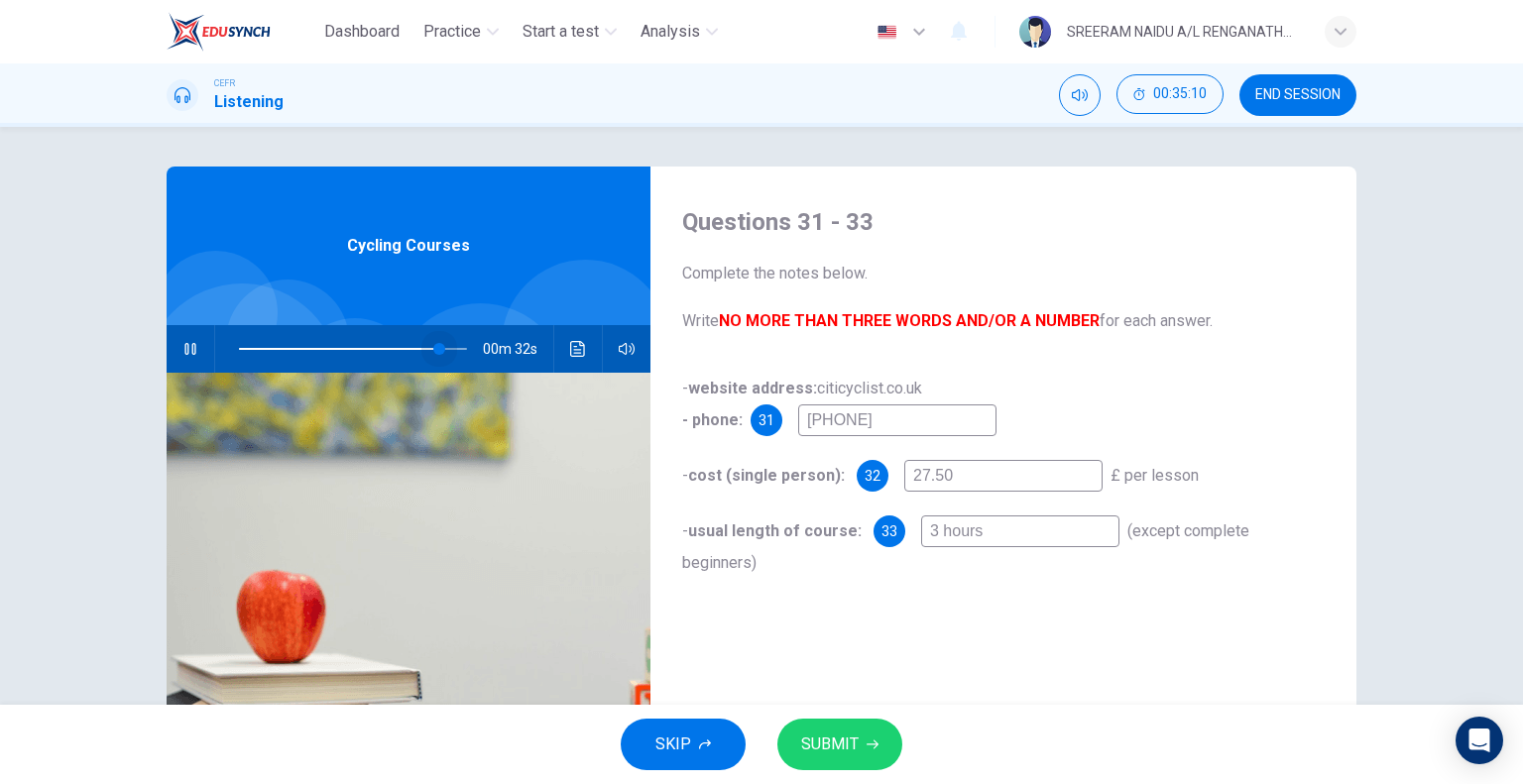 click at bounding box center [439, 349] 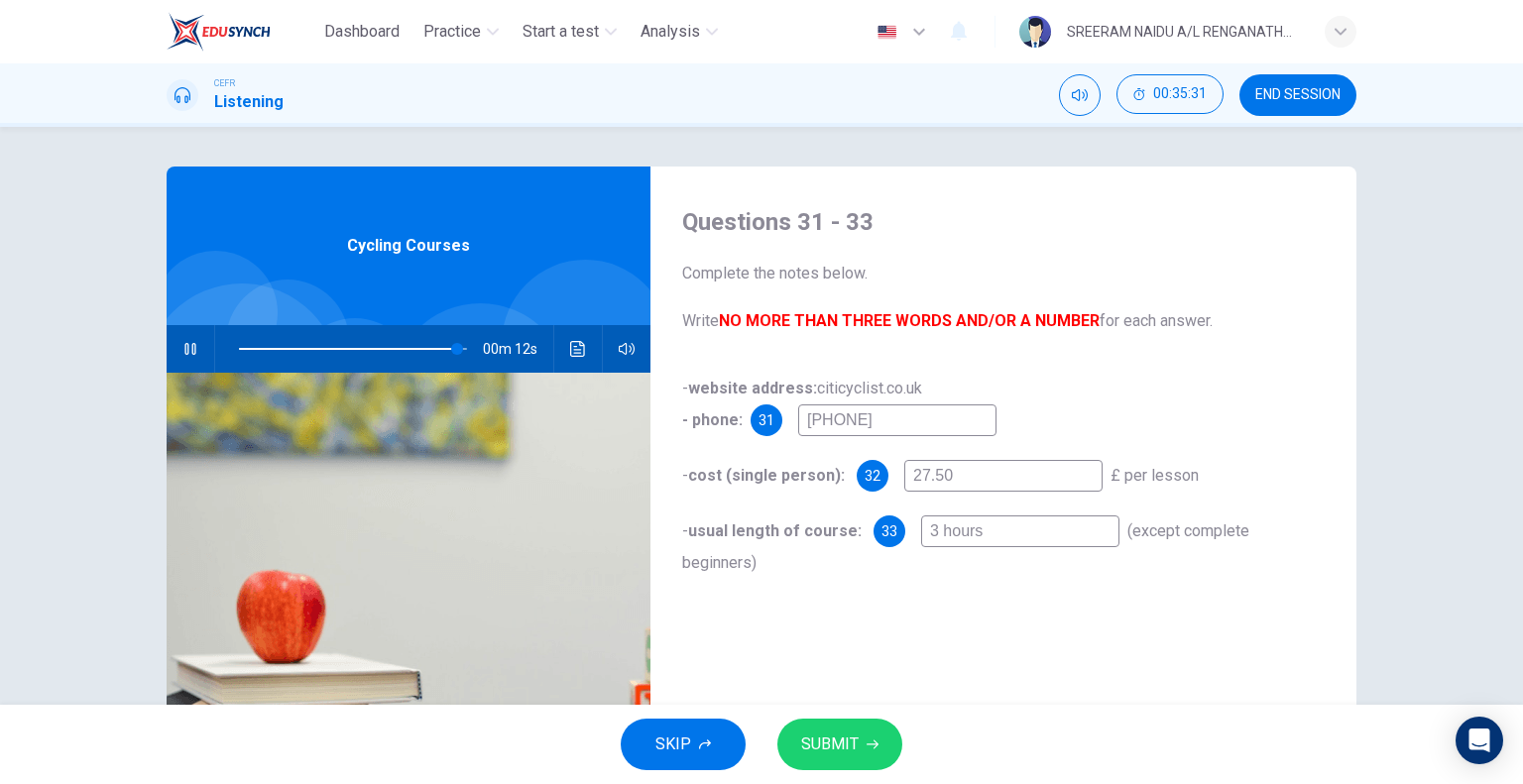 click on "SUBMIT" at bounding box center [830, 744] 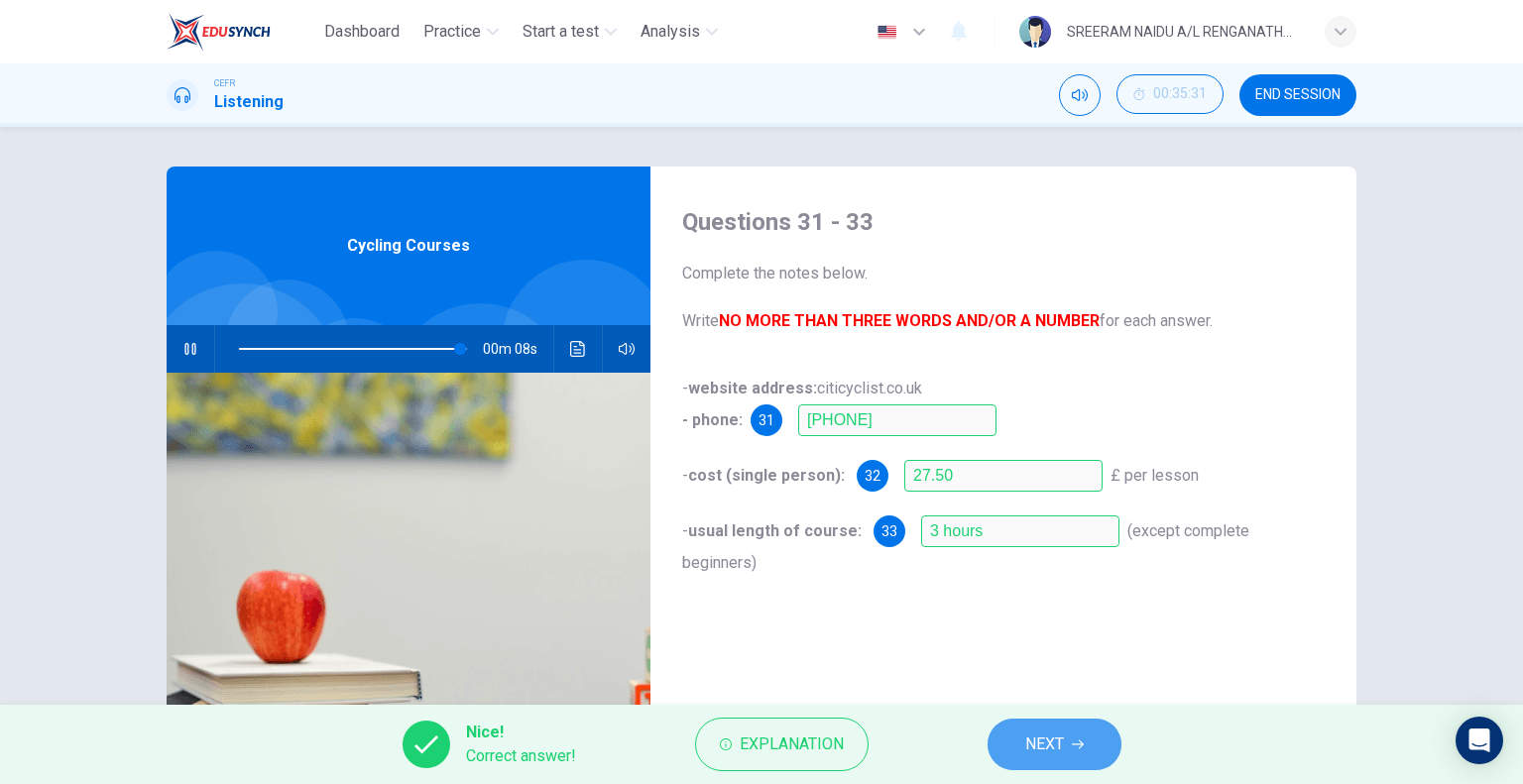 click on "NEXT" at bounding box center [1044, 744] 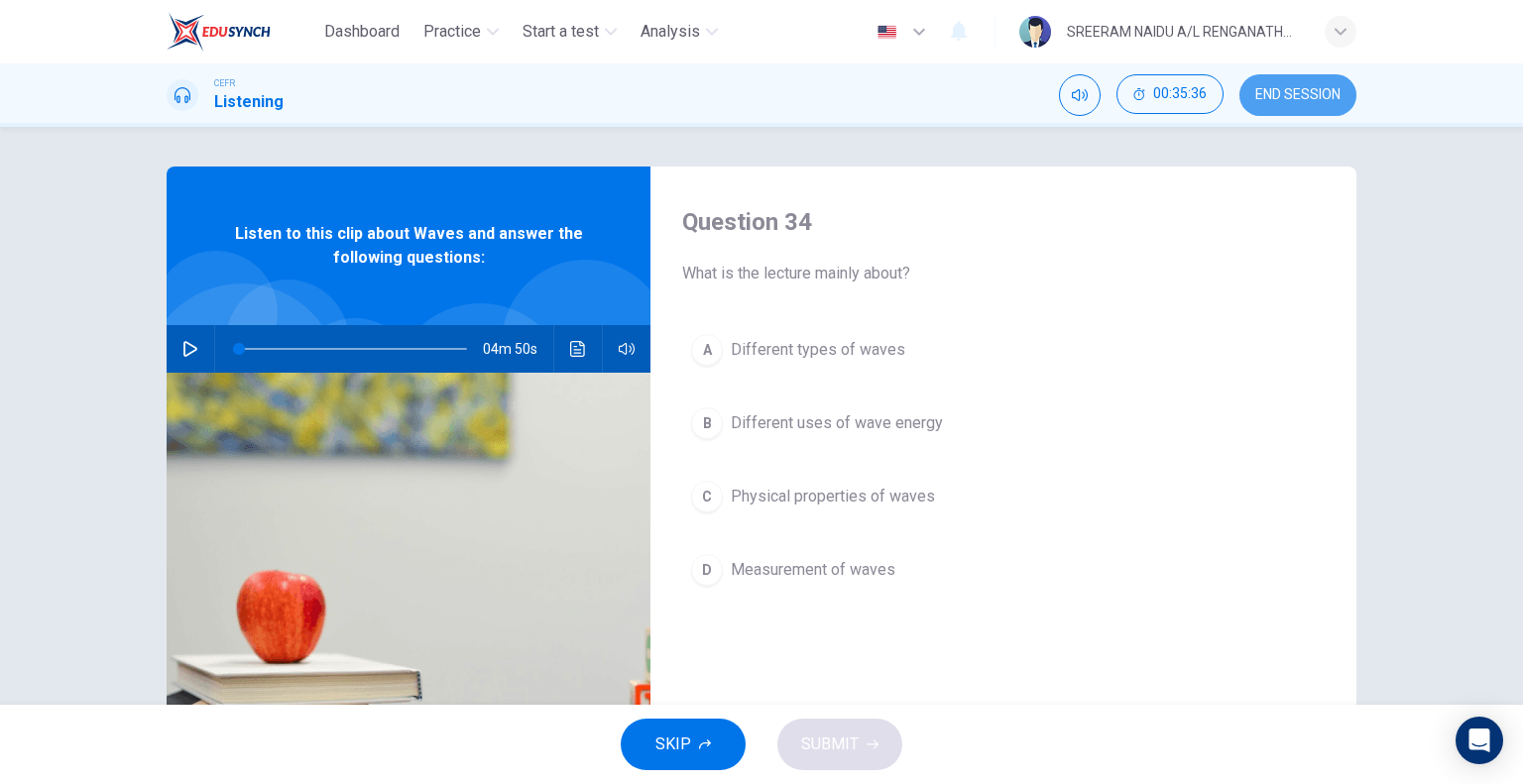 click on "END SESSION" at bounding box center (1298, 95) 